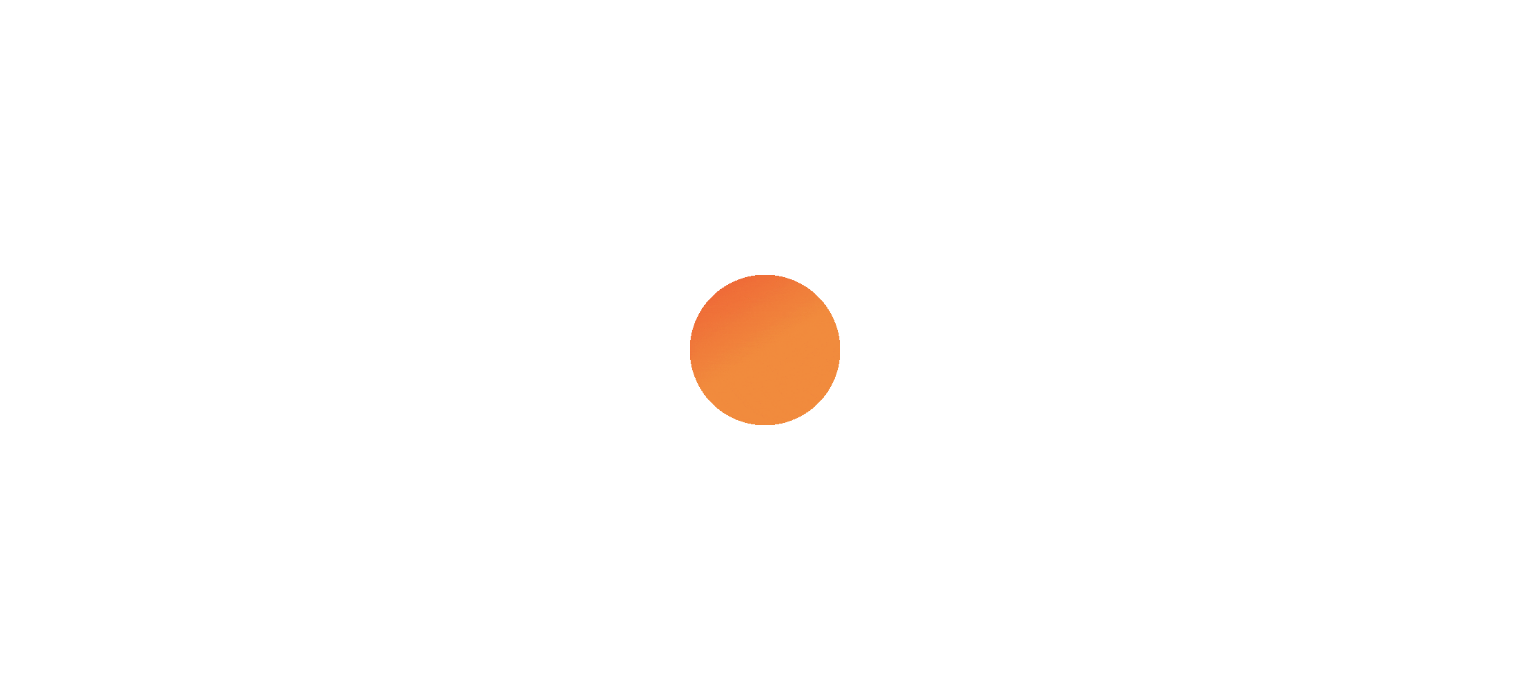 scroll, scrollTop: 0, scrollLeft: 0, axis: both 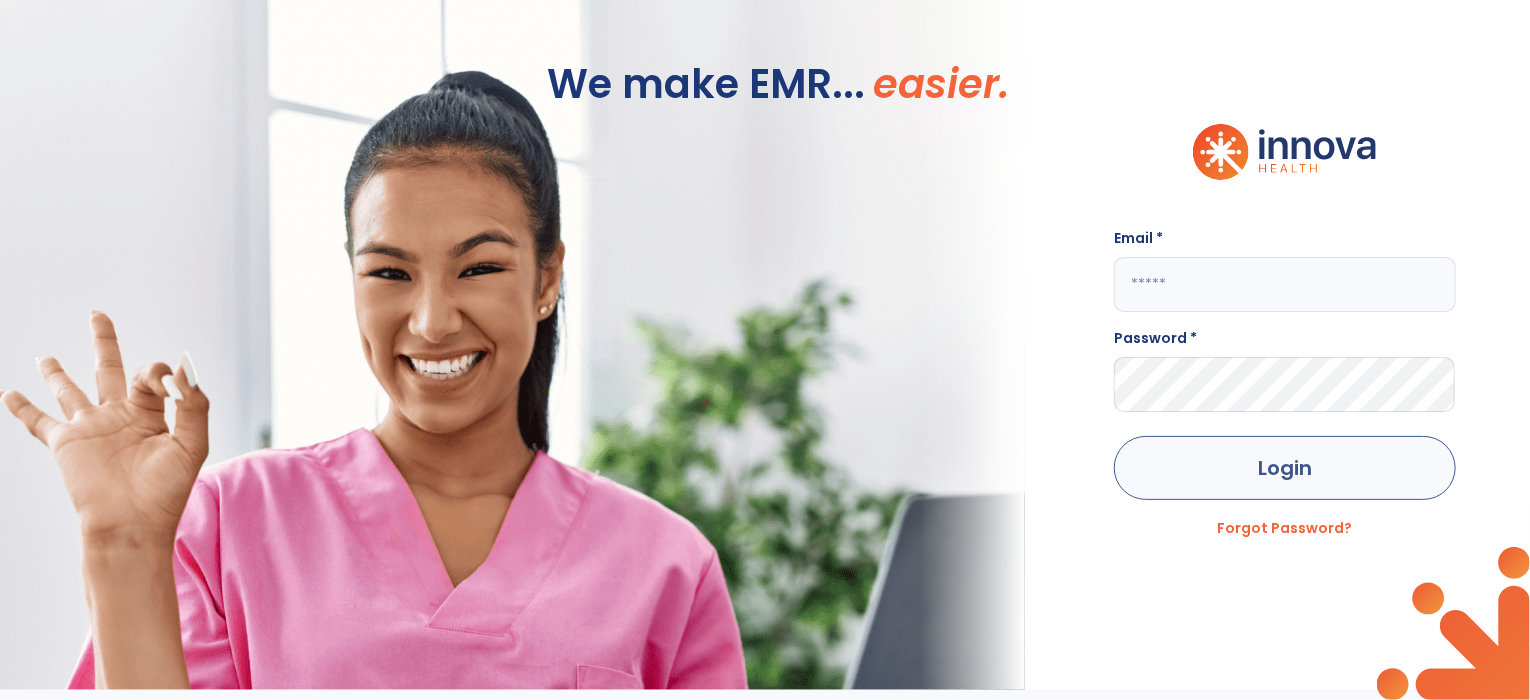 type on "**********" 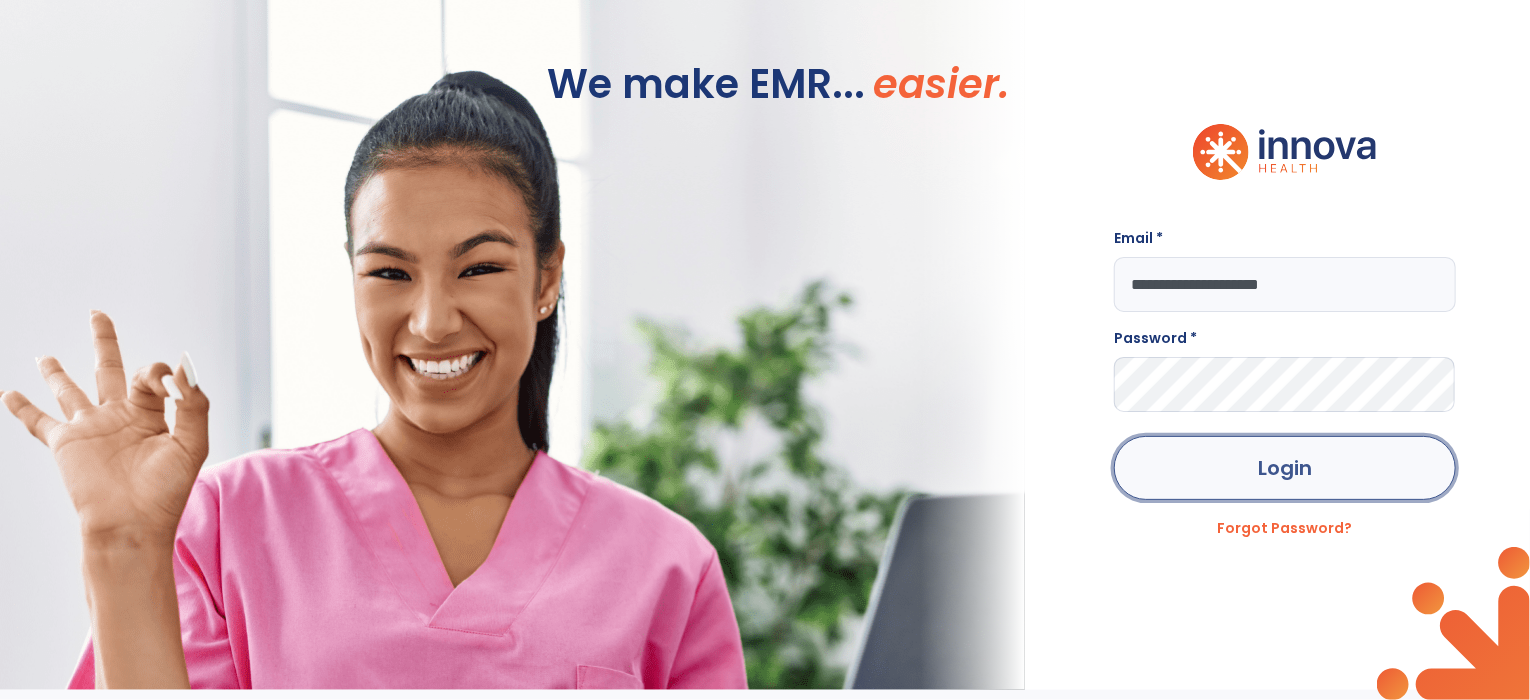 click on "Login" 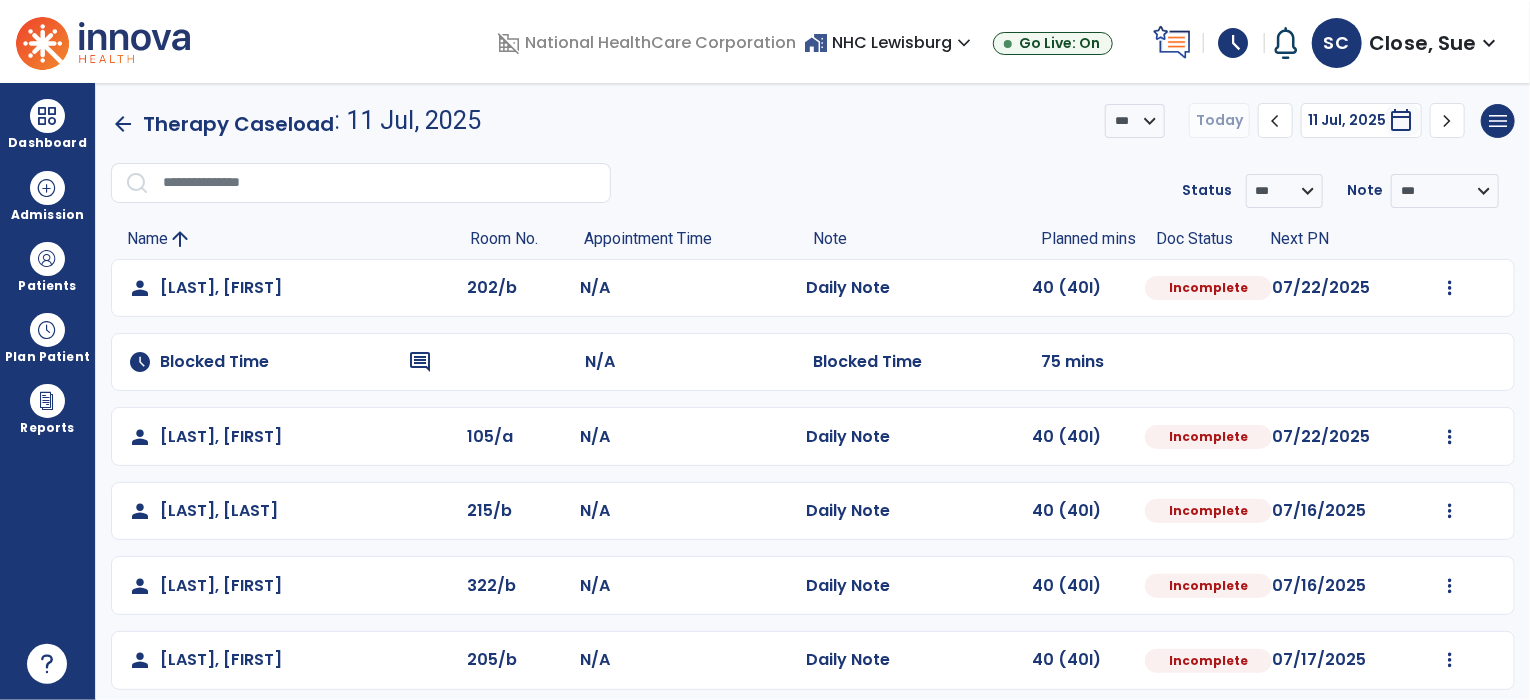 click on "schedule" at bounding box center [1234, 43] 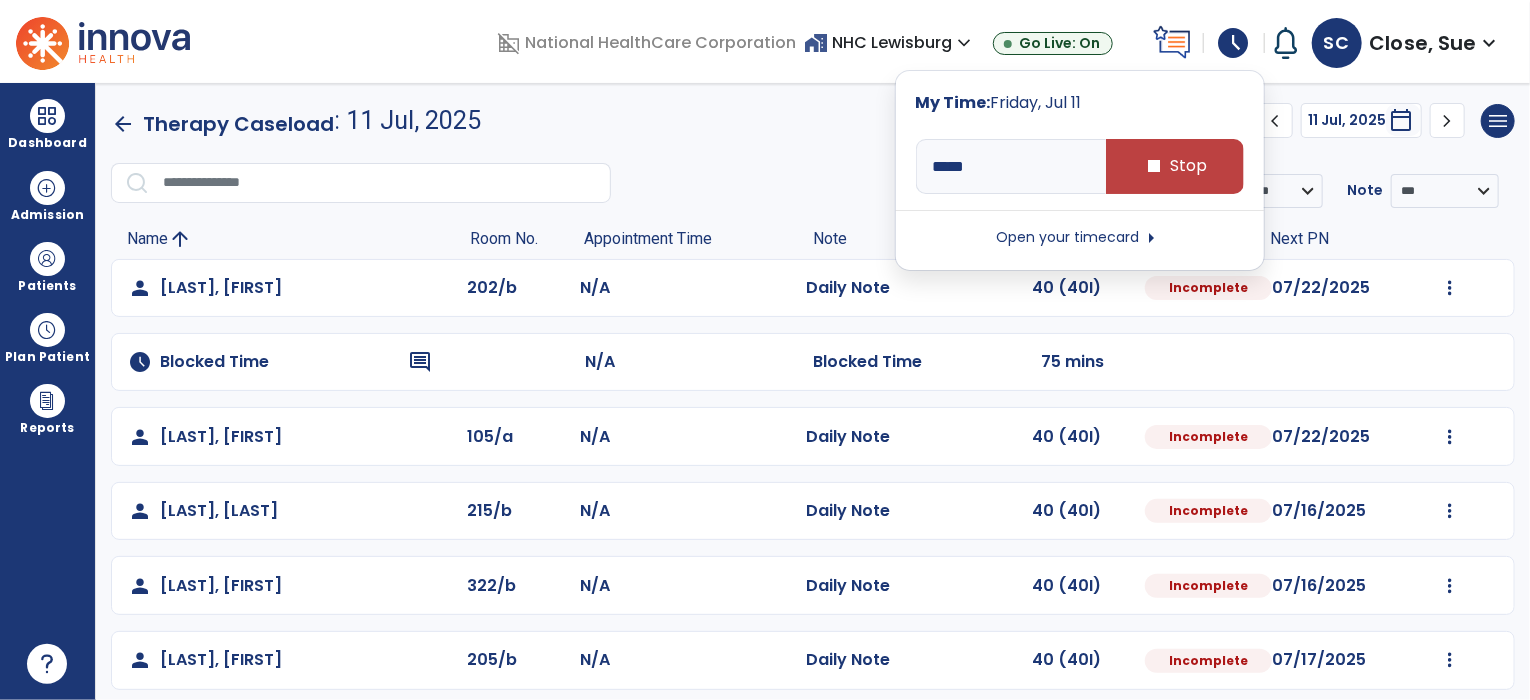 click on "arrow_right" at bounding box center [1151, 238] 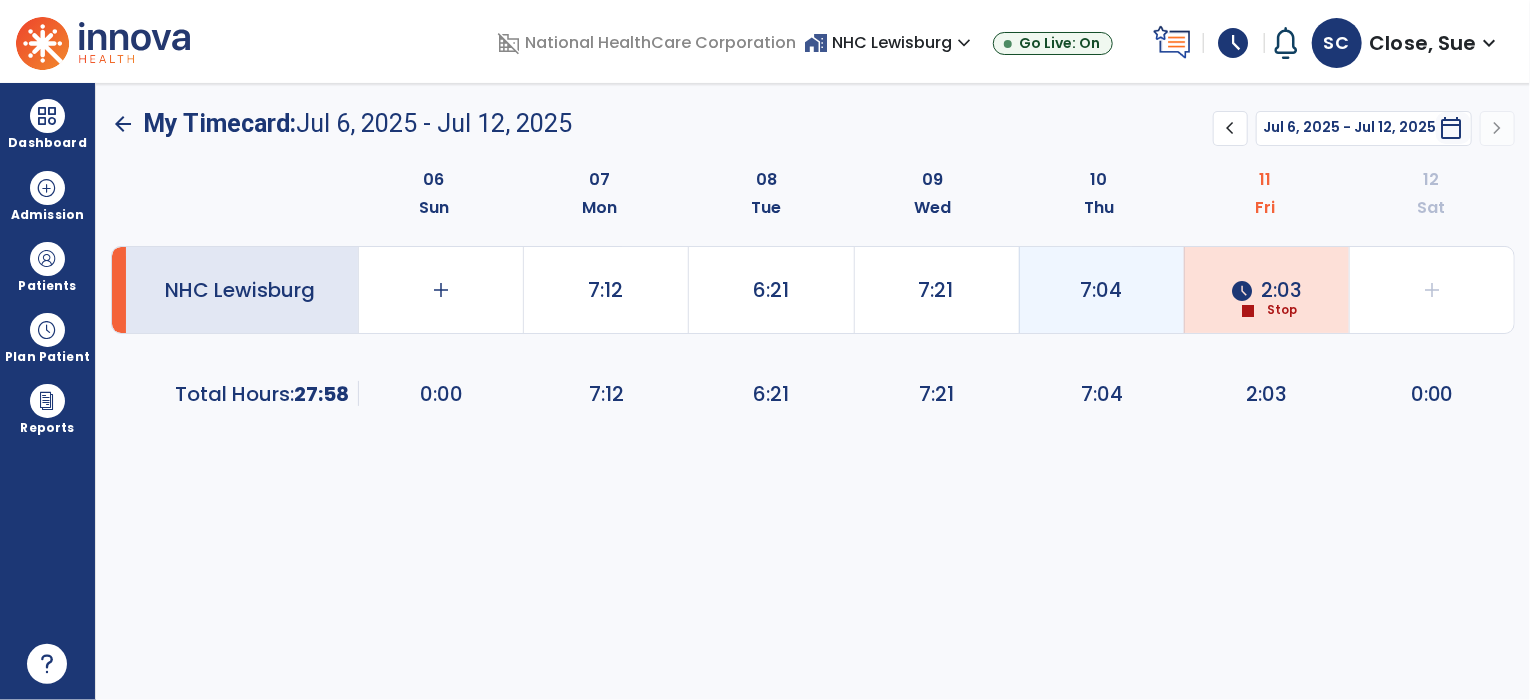 click on "7:04" 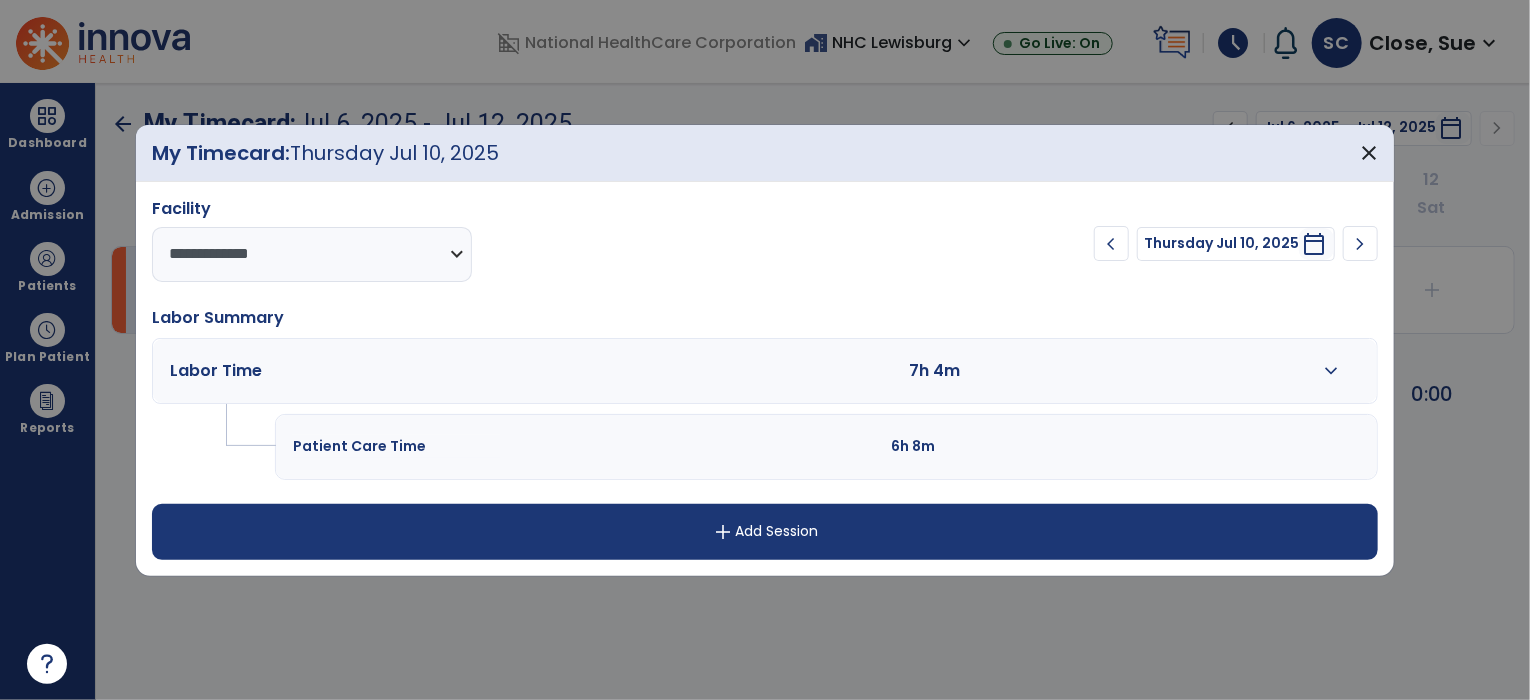 click on "expand_more" at bounding box center [1331, 371] 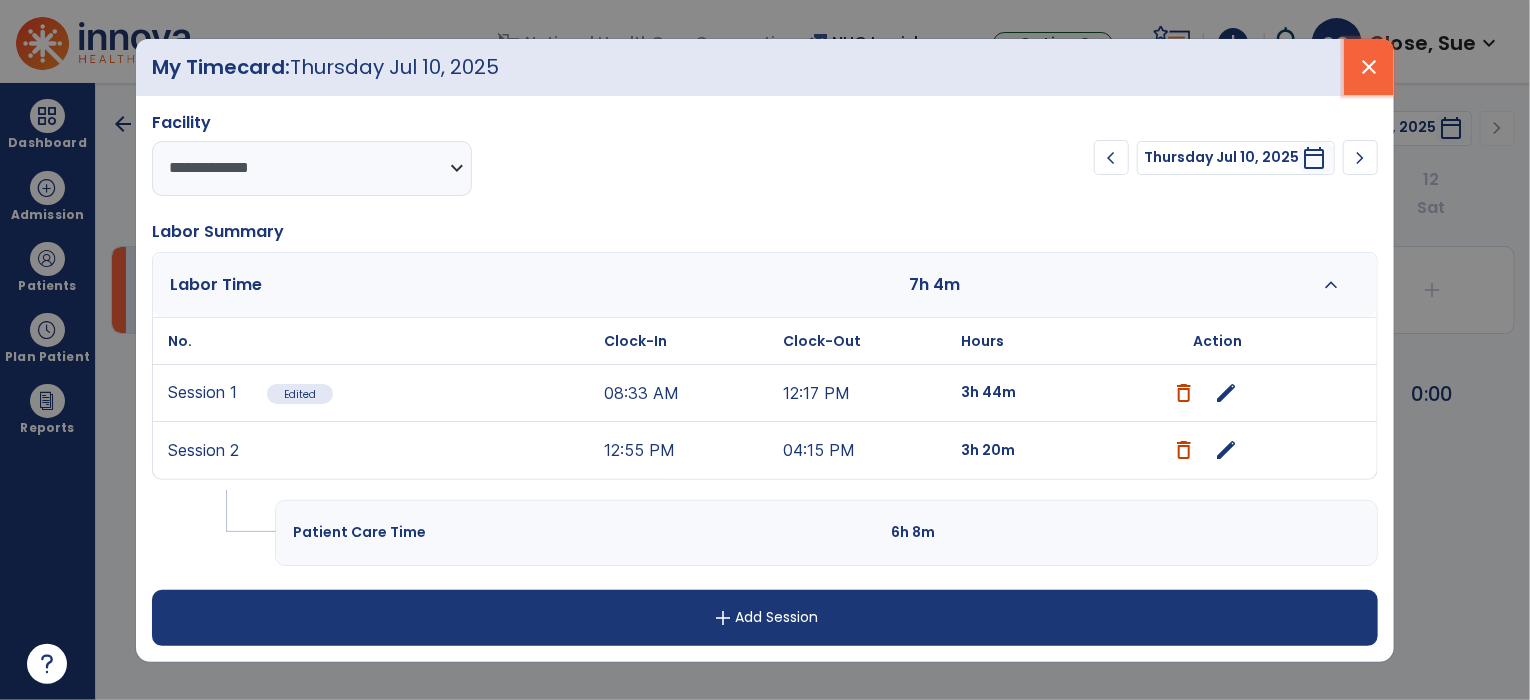 click on "close" at bounding box center [1369, 67] 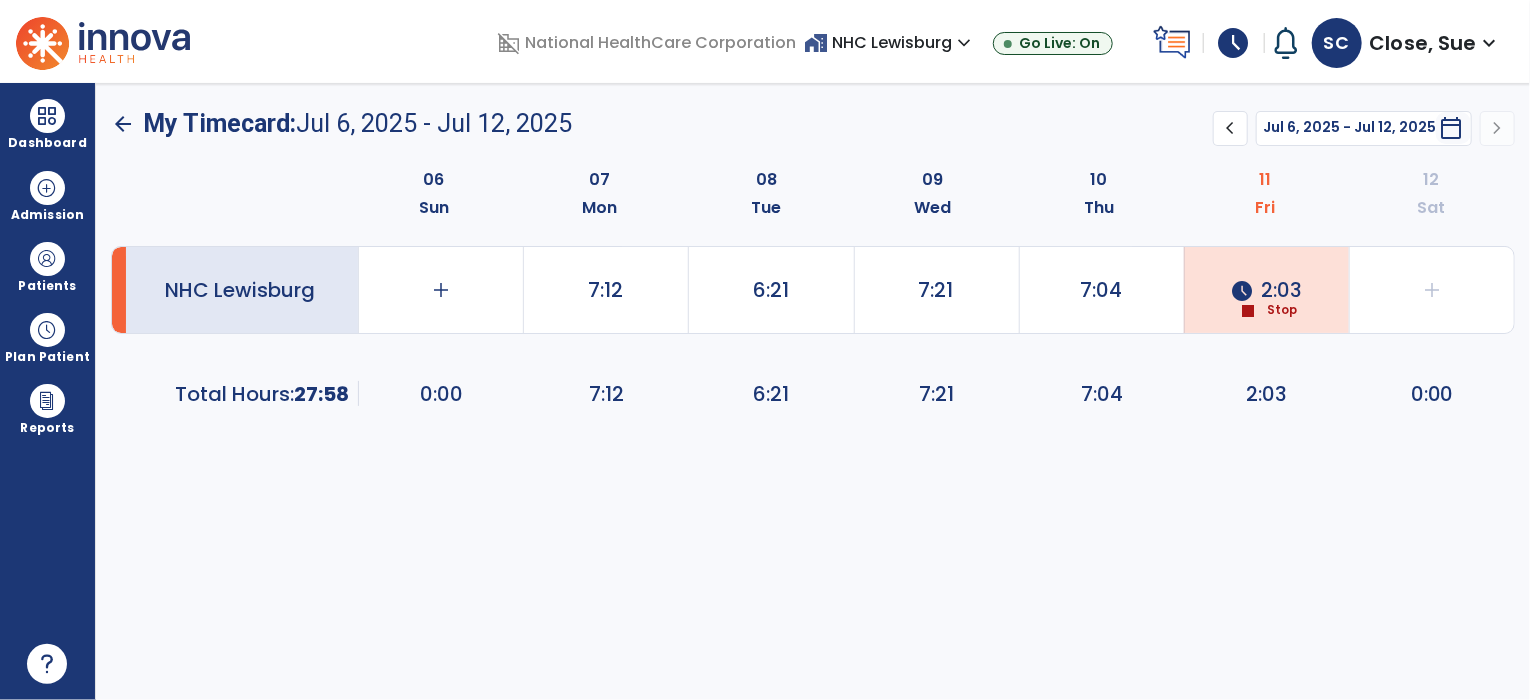 click on "stop" 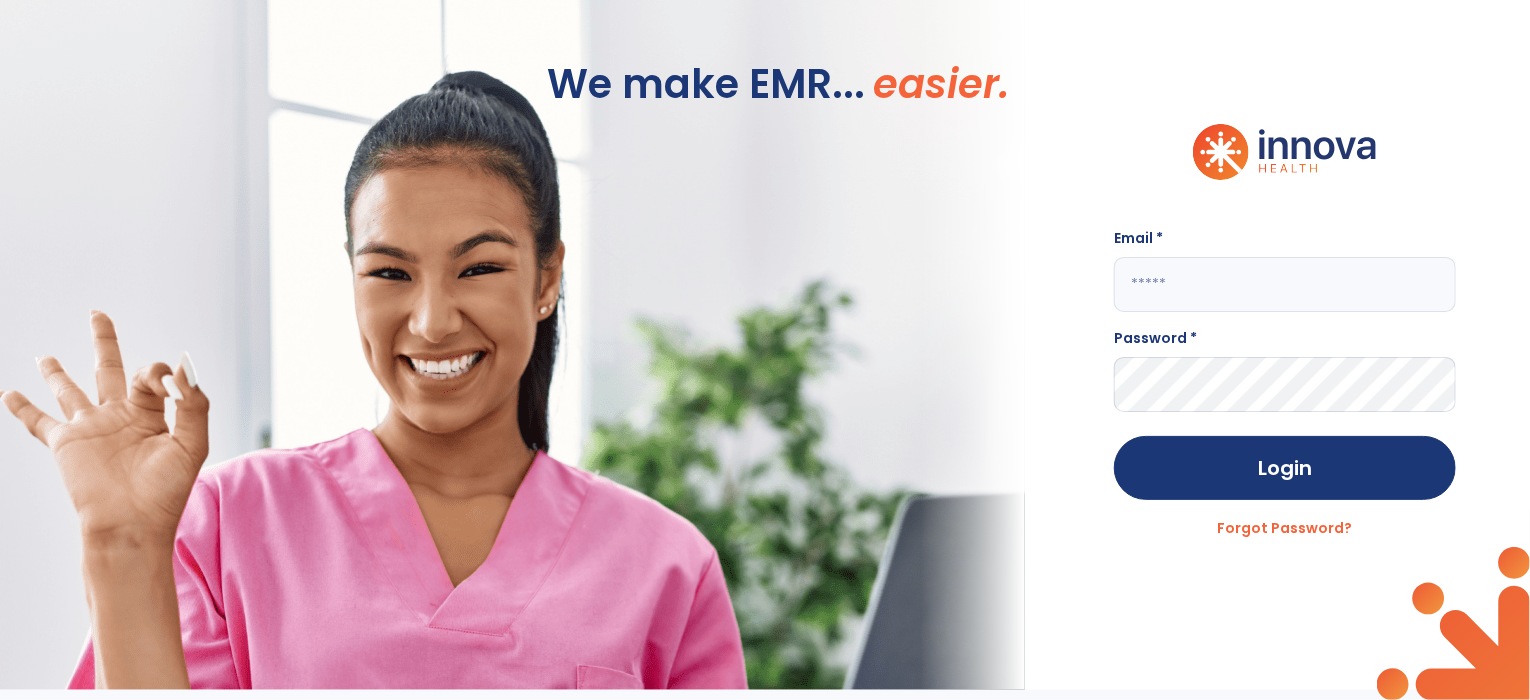 type on "**********" 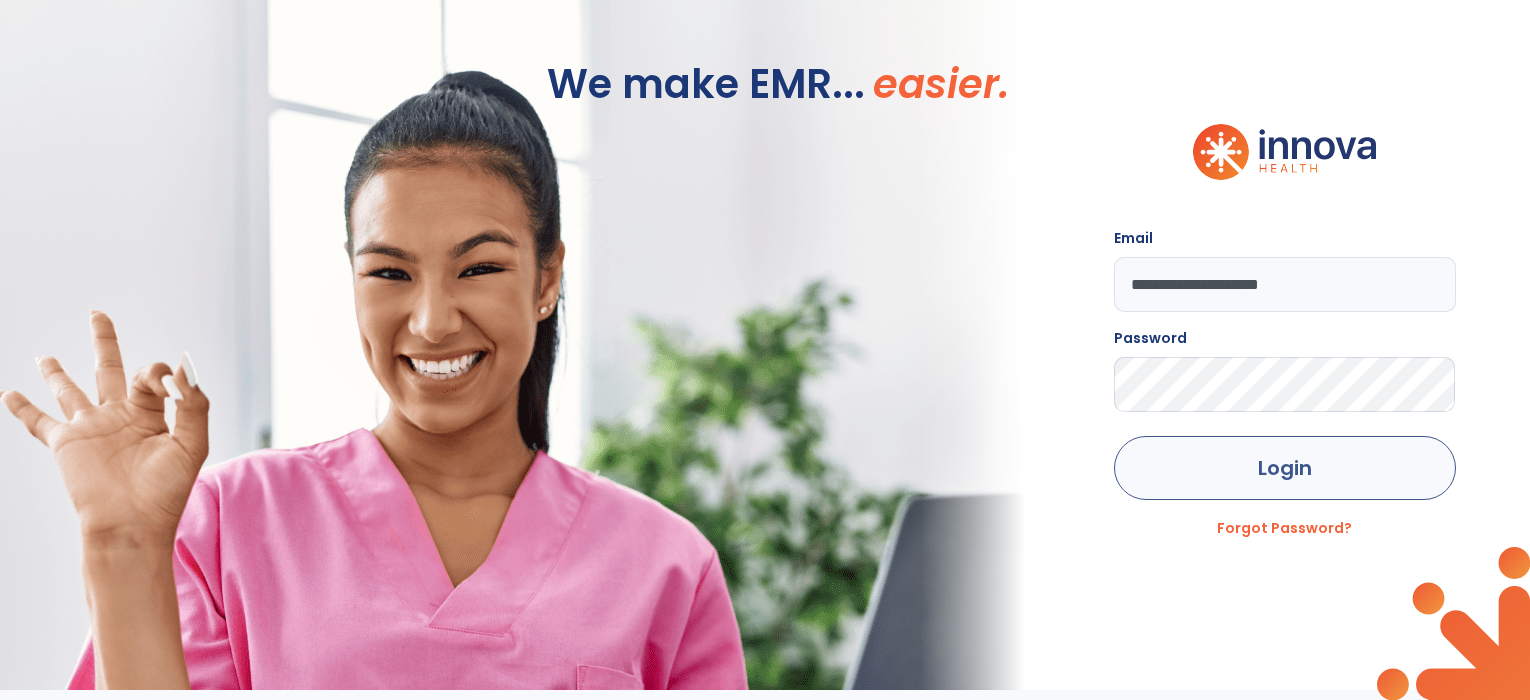 scroll, scrollTop: 0, scrollLeft: 0, axis: both 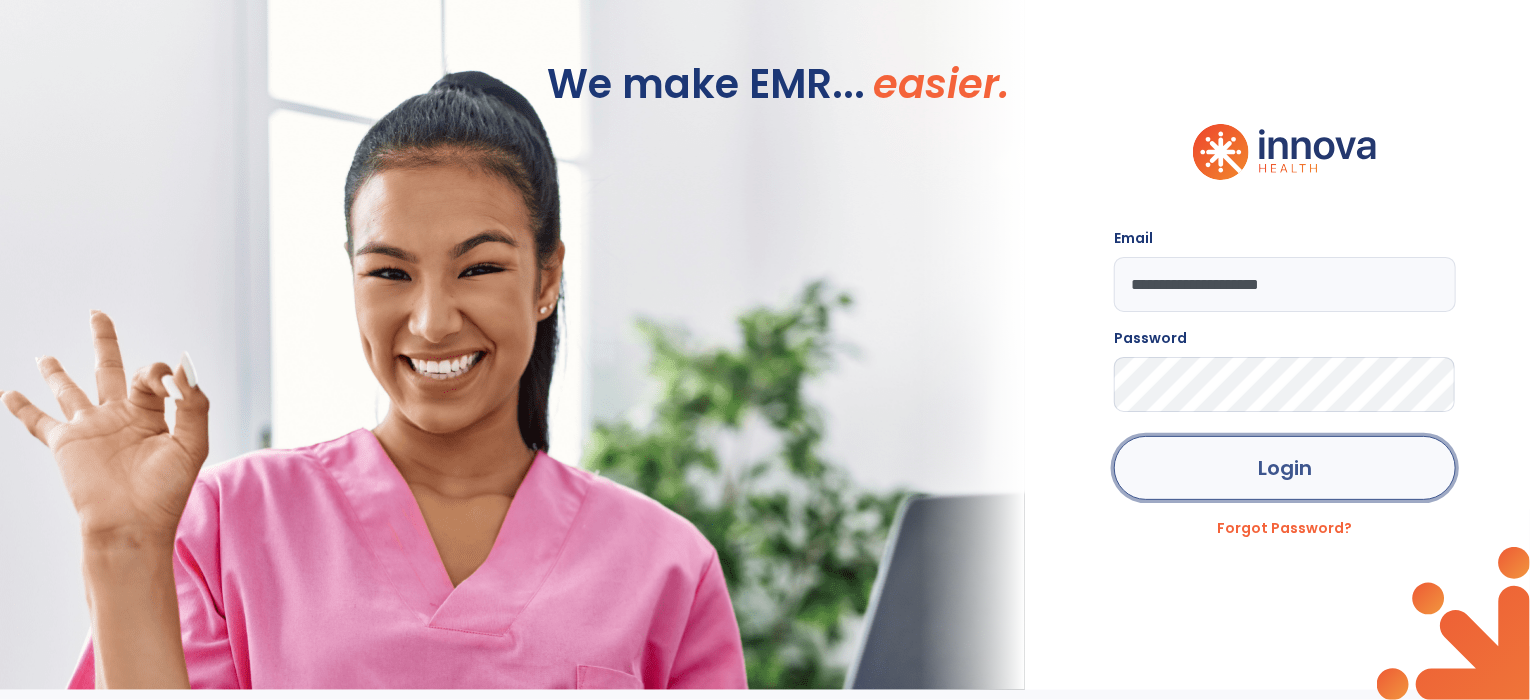 click on "Login" 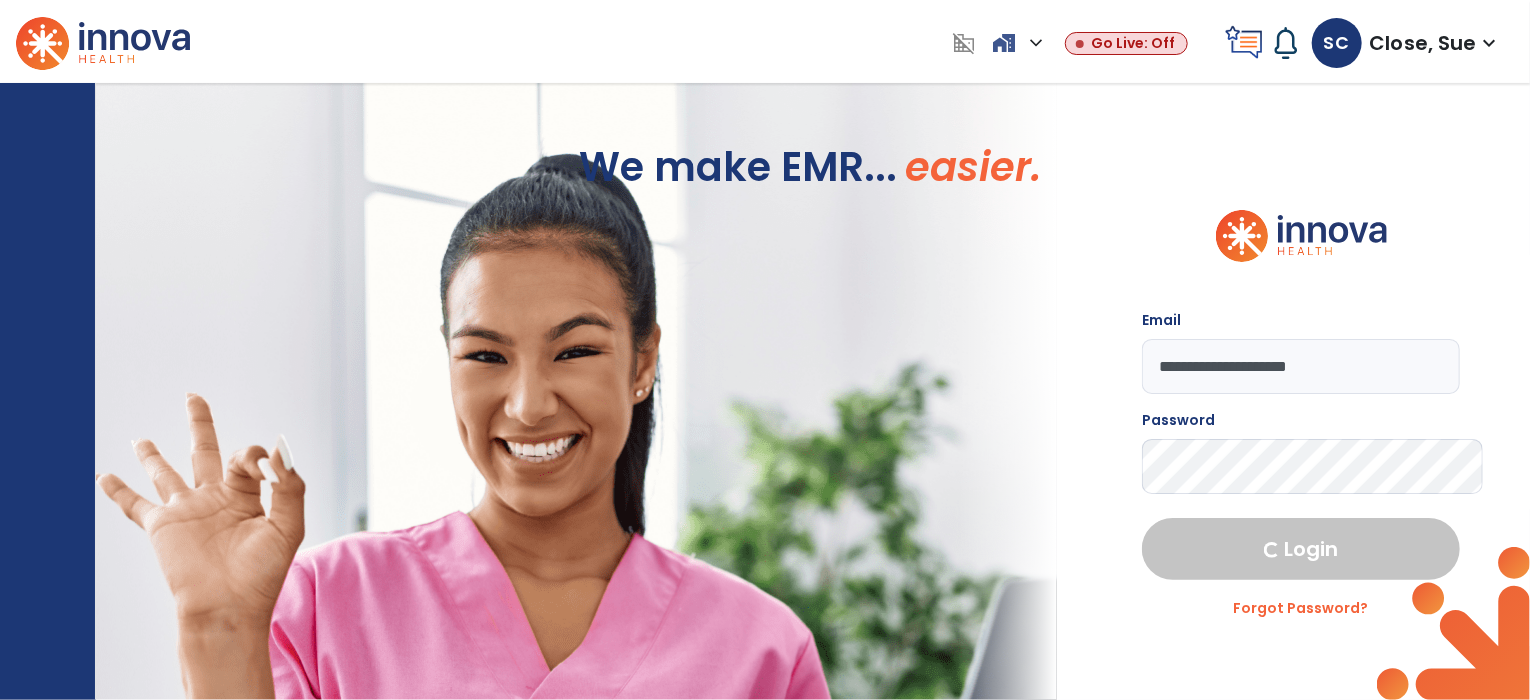 select on "****" 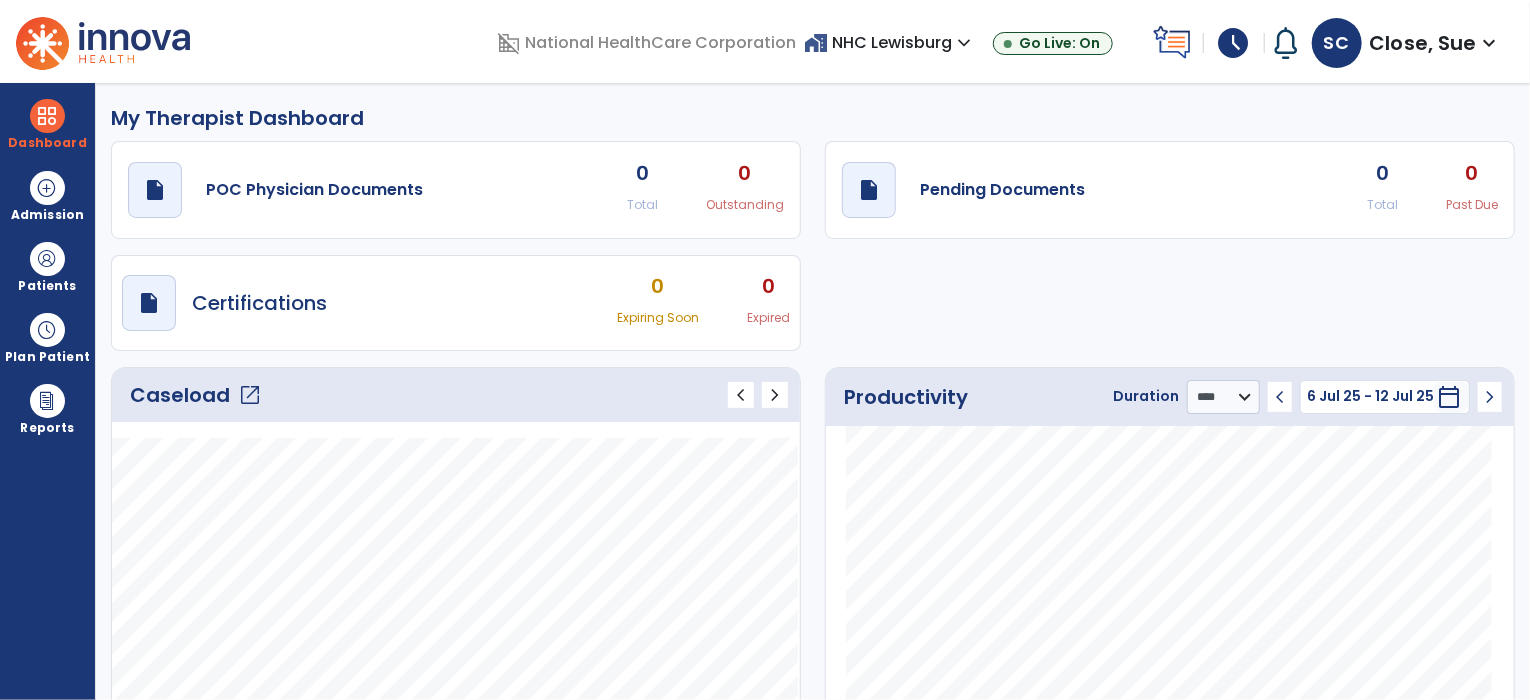 click on "Caseload   open_in_new" 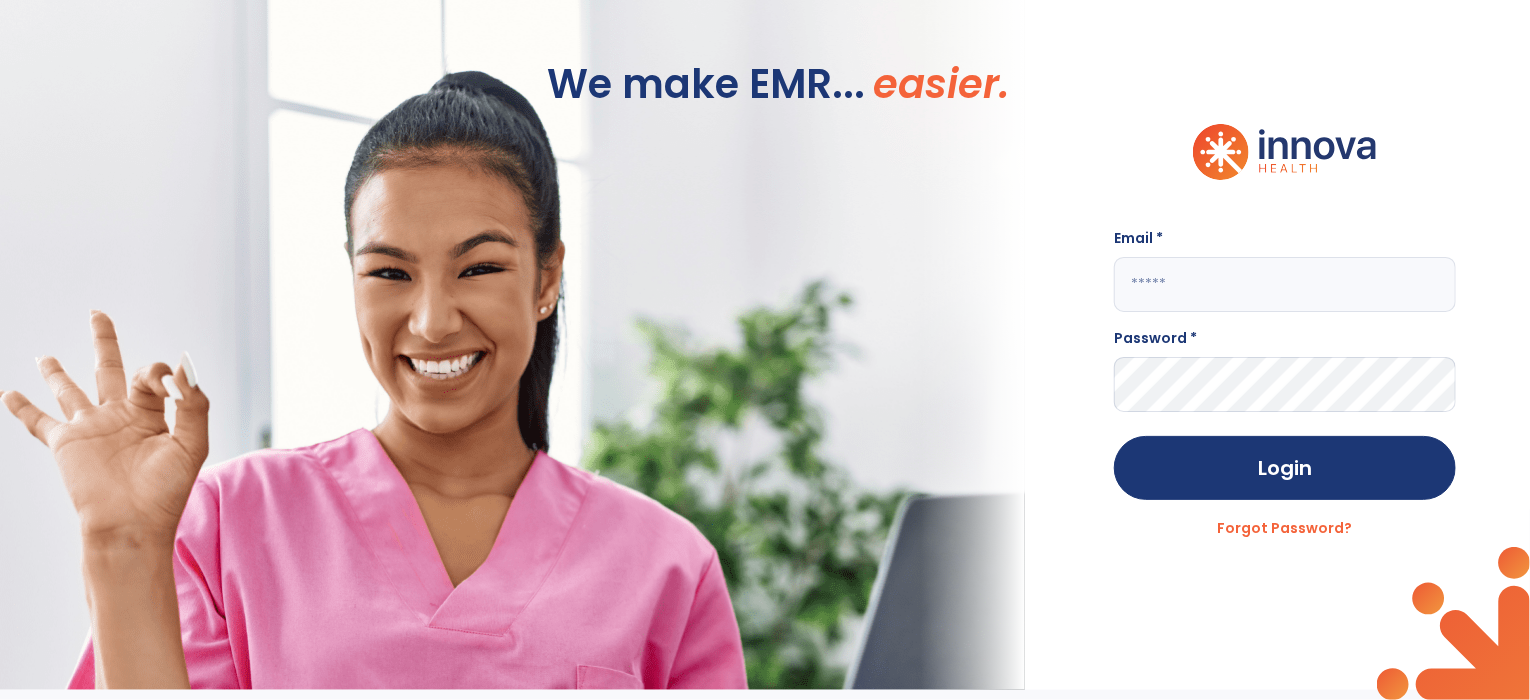 type on "**********" 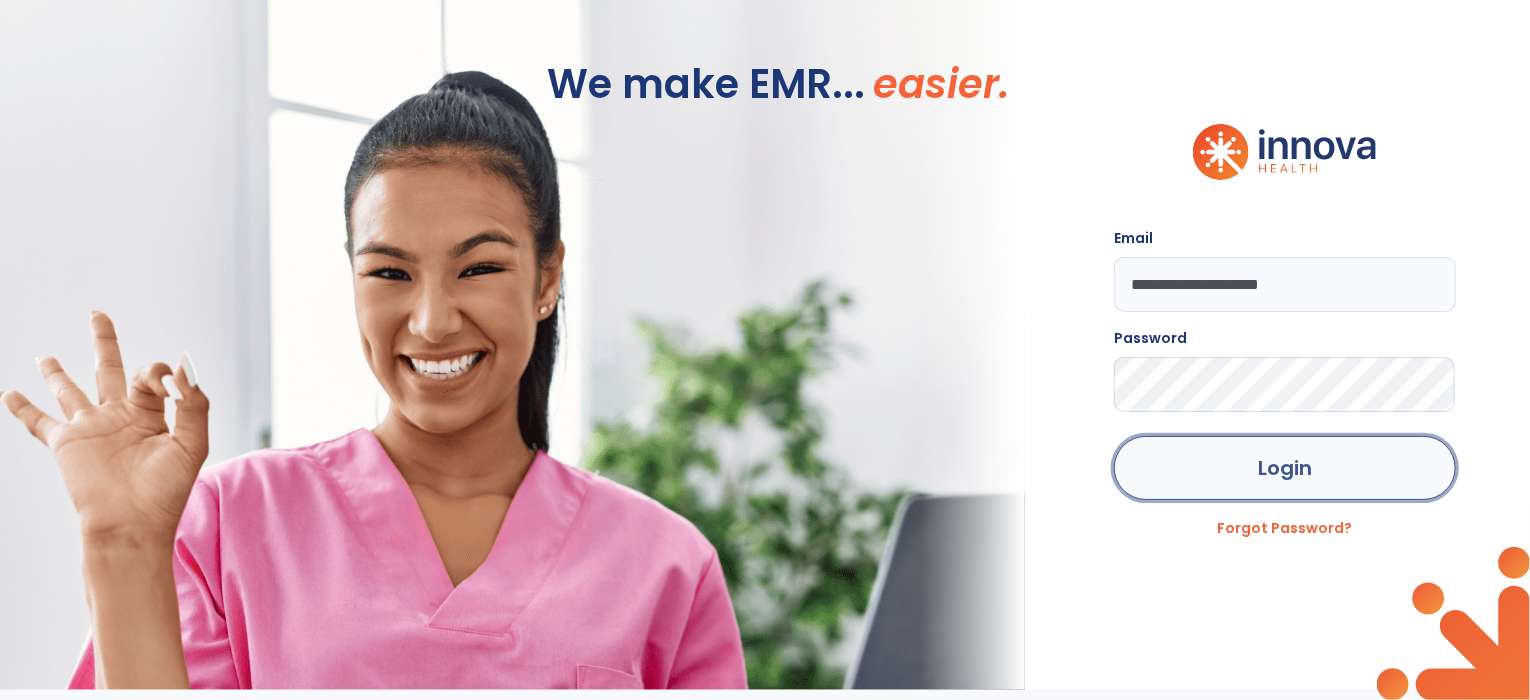 click on "Login" 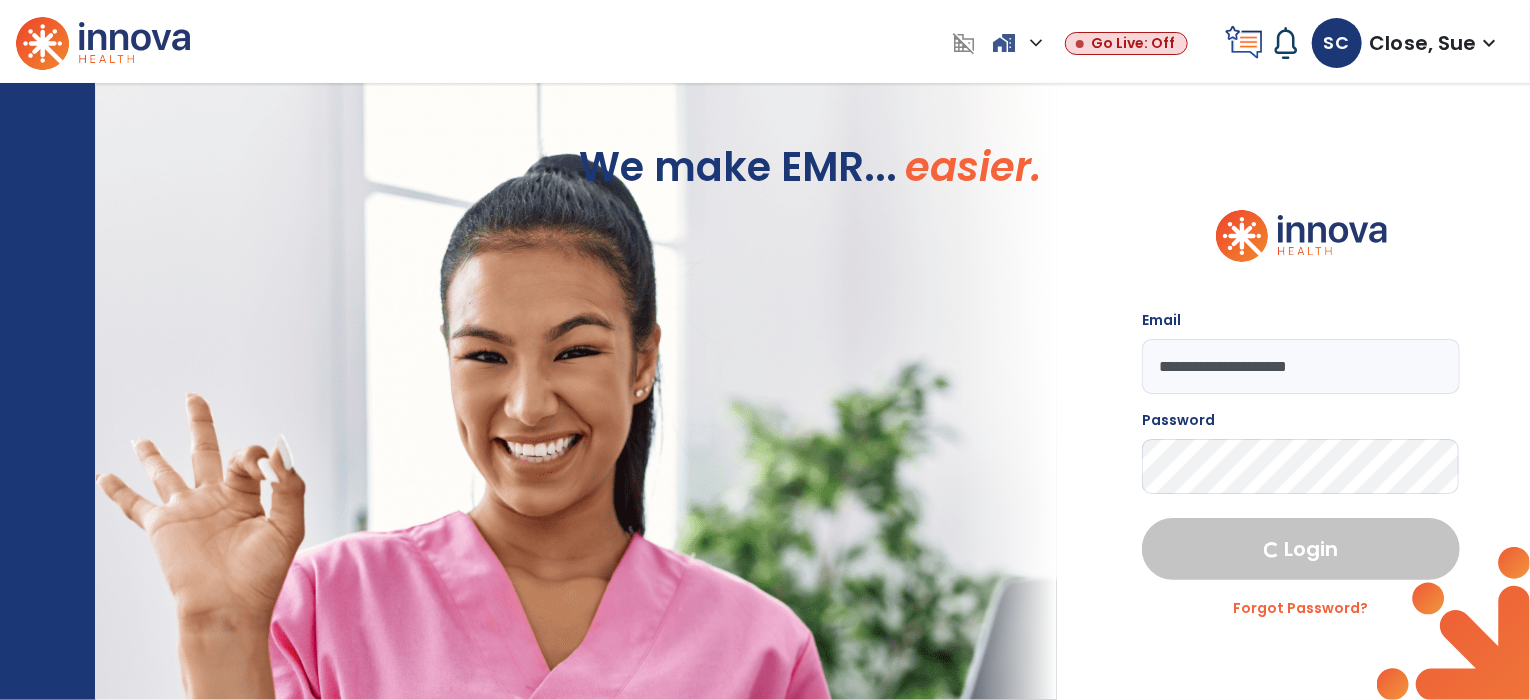 select on "****" 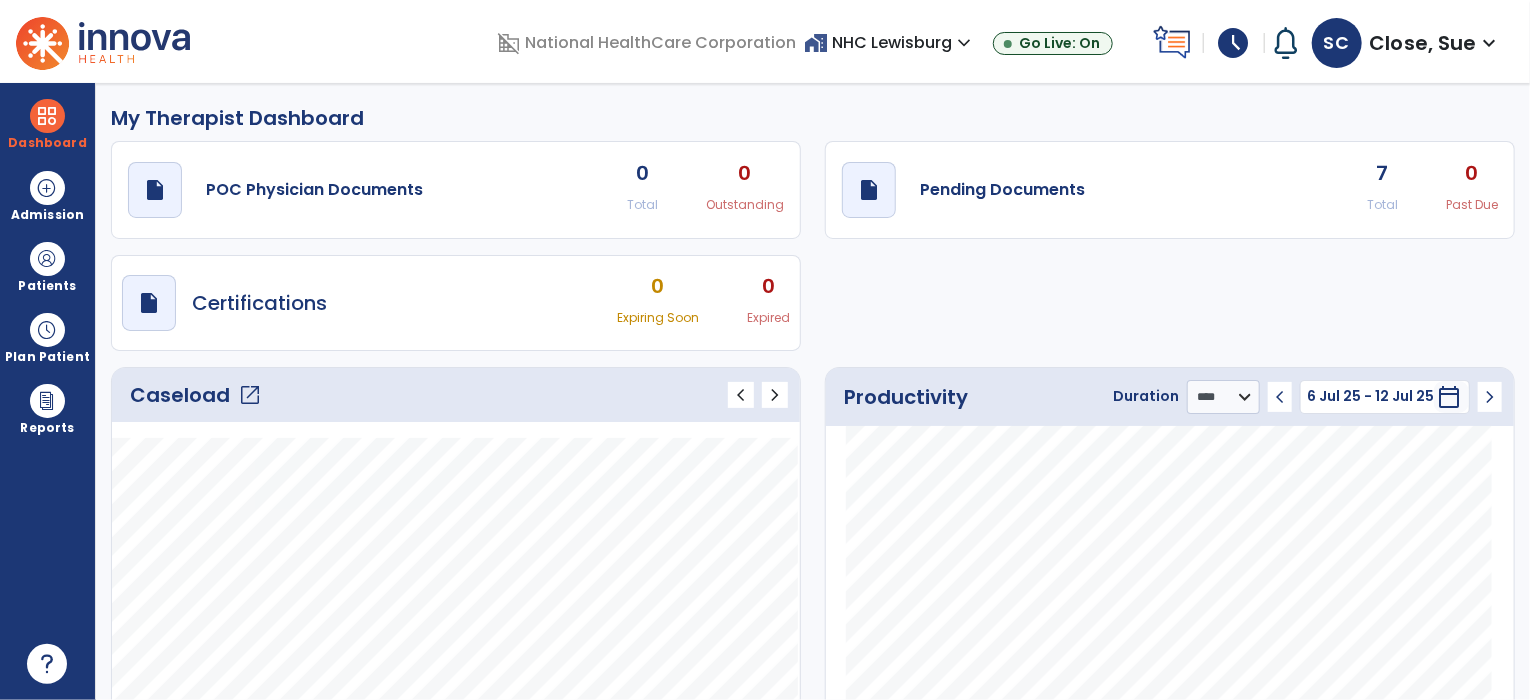 click on "Caseload   open_in_new" 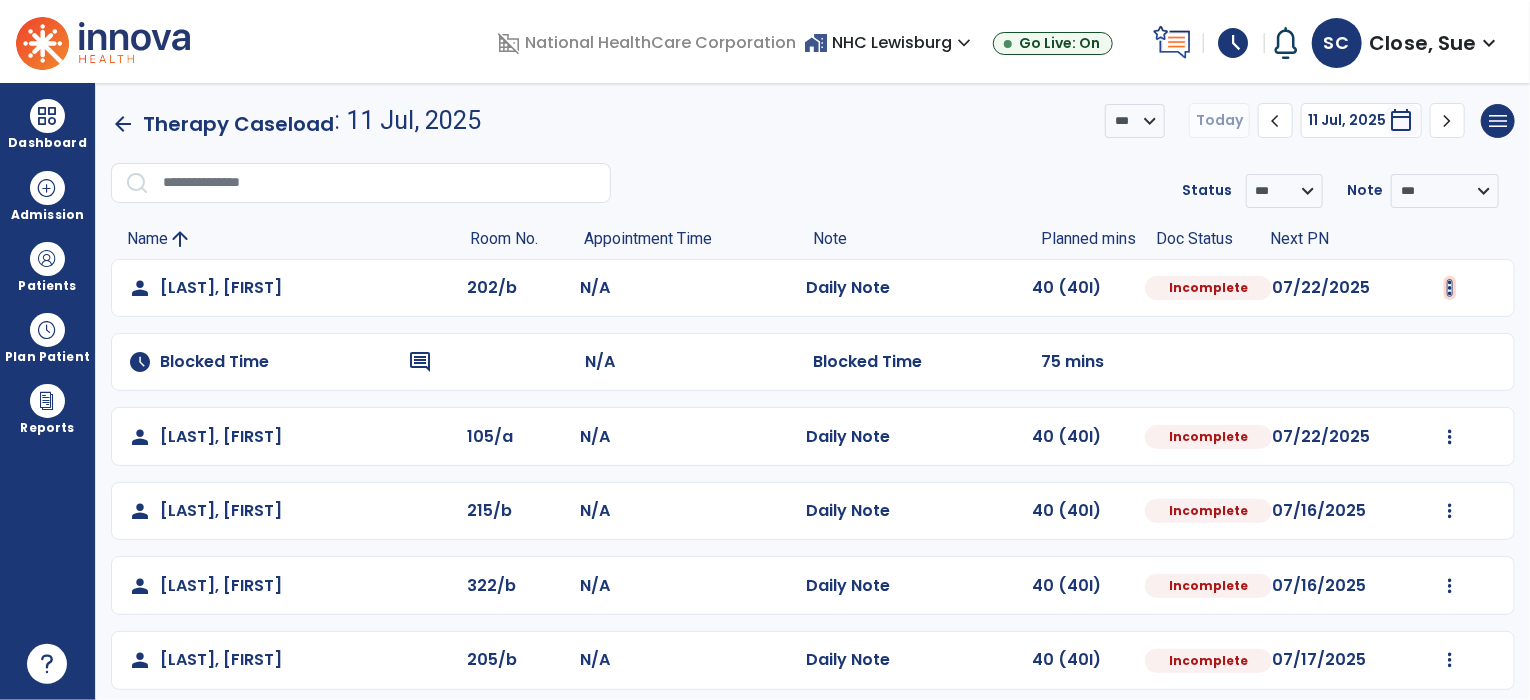 click at bounding box center (1450, 288) 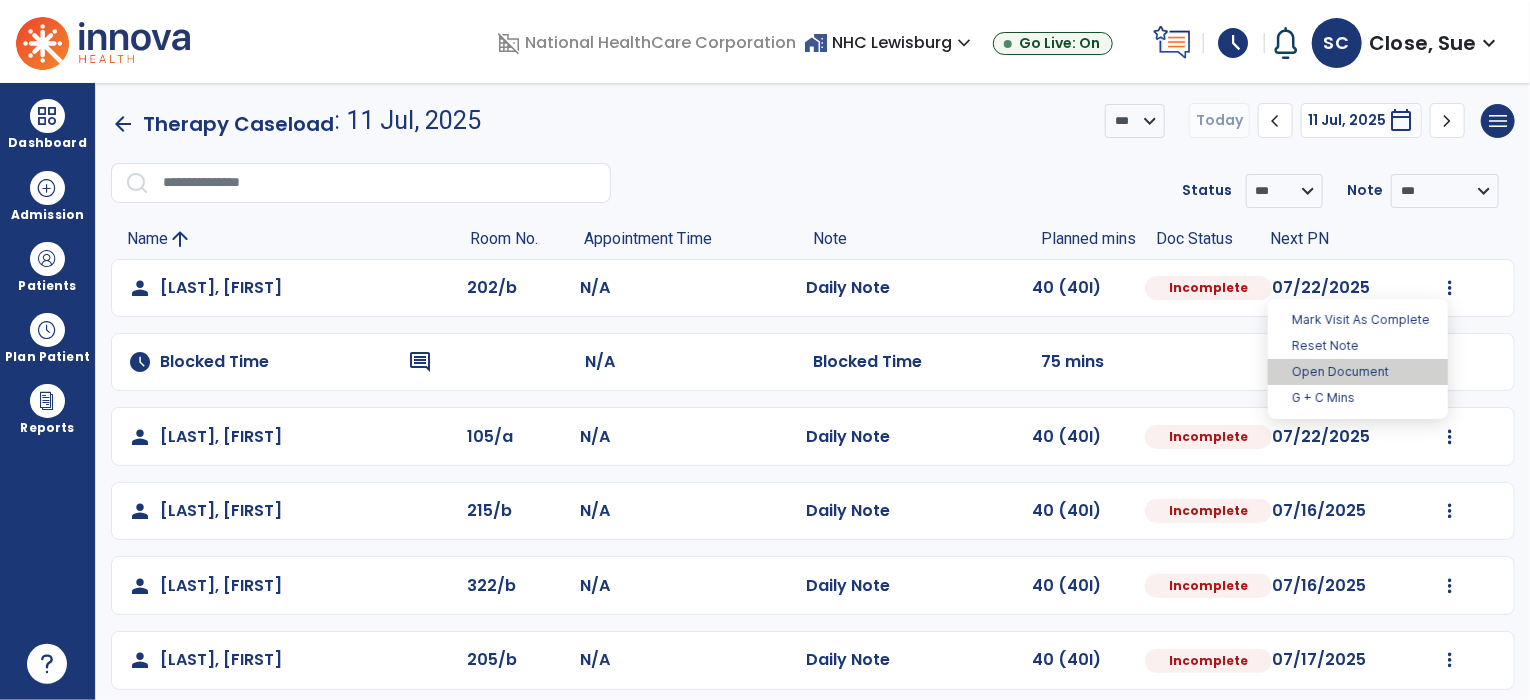click on "Open Document" at bounding box center [1358, 372] 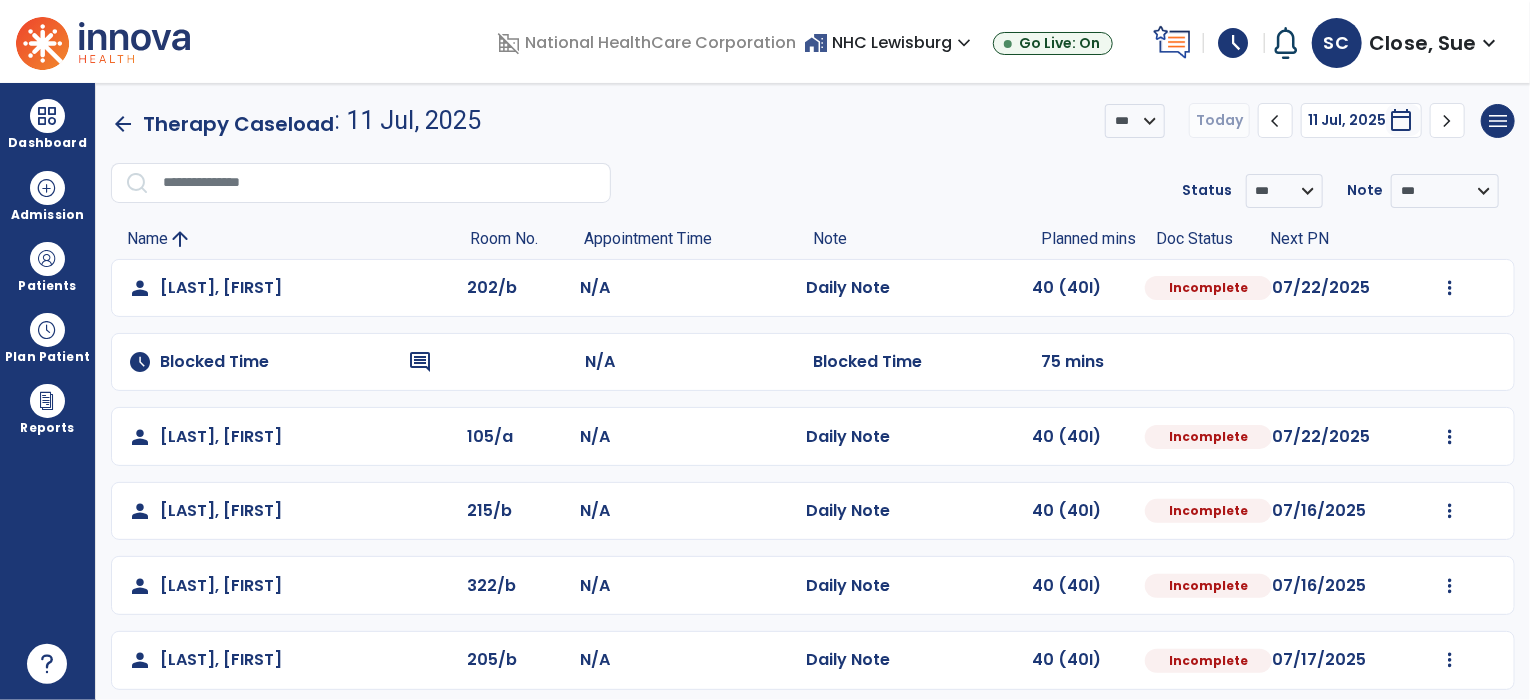 select on "*" 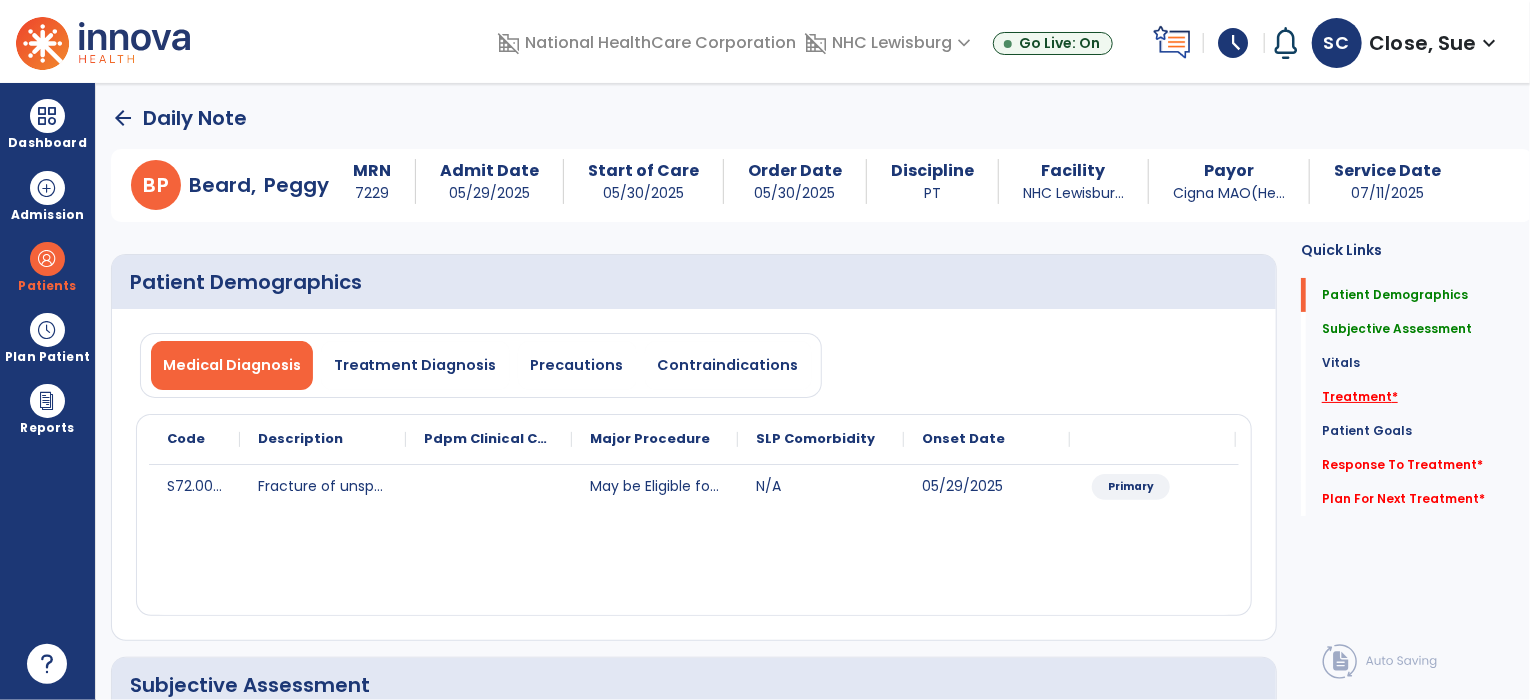 click on "Treatment   *" 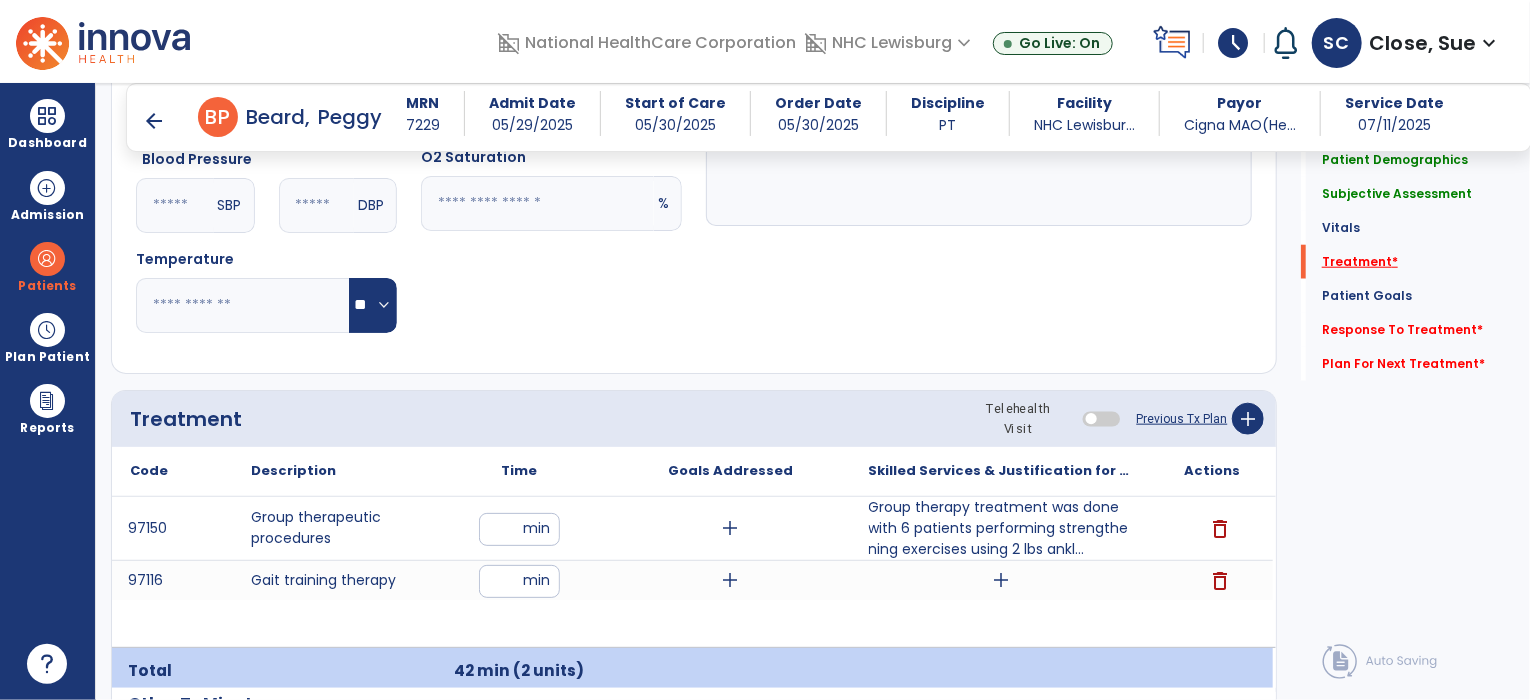 scroll, scrollTop: 1196, scrollLeft: 0, axis: vertical 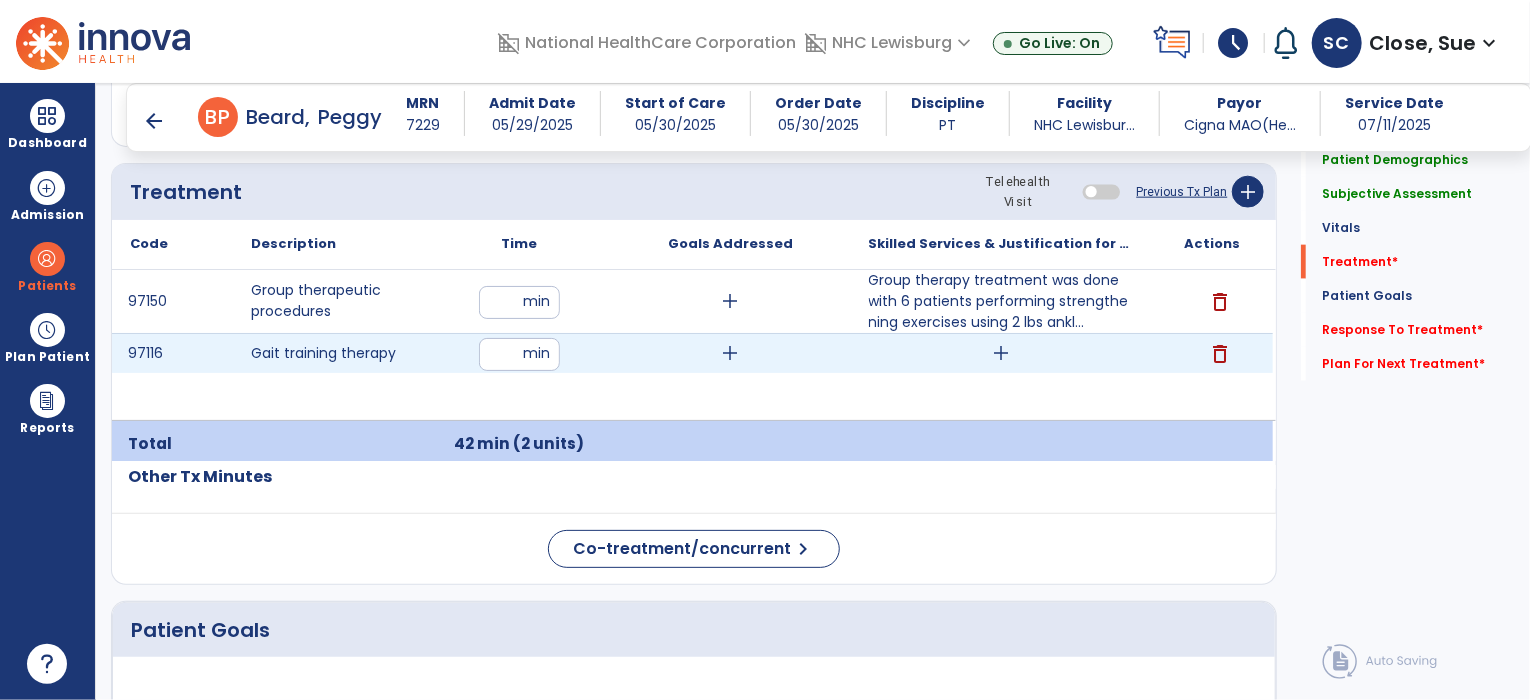 click on "add" at bounding box center [1001, 353] 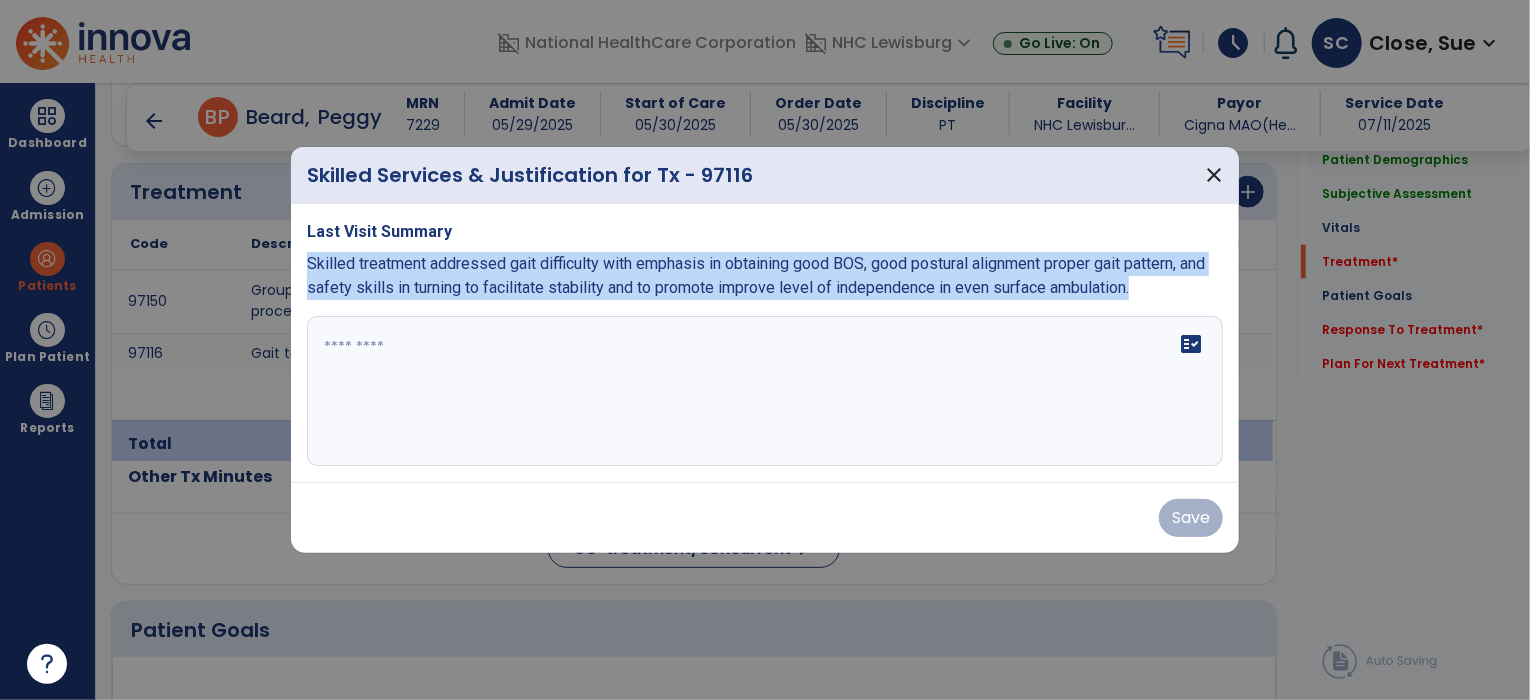 drag, startPoint x: 1185, startPoint y: 294, endPoint x: 308, endPoint y: 271, distance: 877.3016 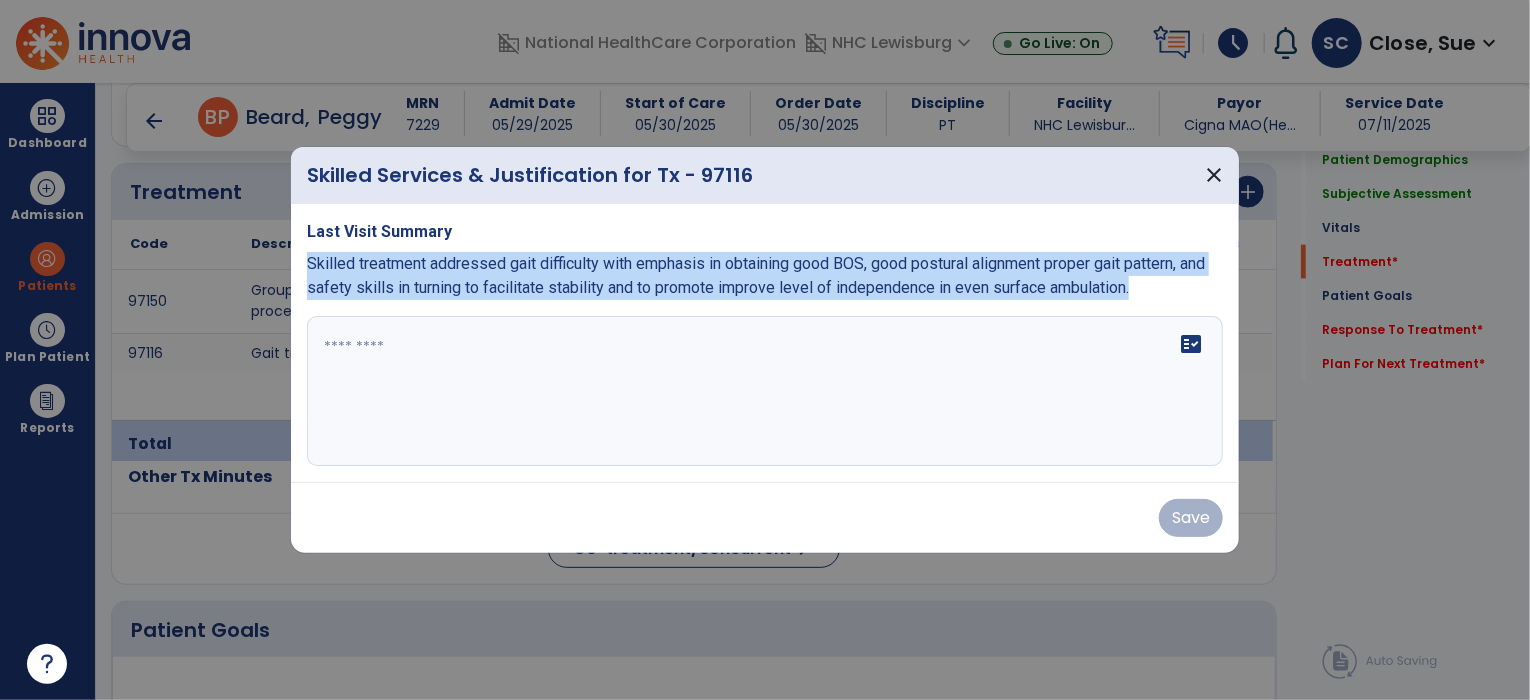 click on "Skilled treatment addressed gait difficulty with emphasis in obtaining good BOS, good postural alignment proper gait pattern, and safety skills in turning to facilitate stability and to promote improve level of independence in even surface ambulation." at bounding box center [765, 276] 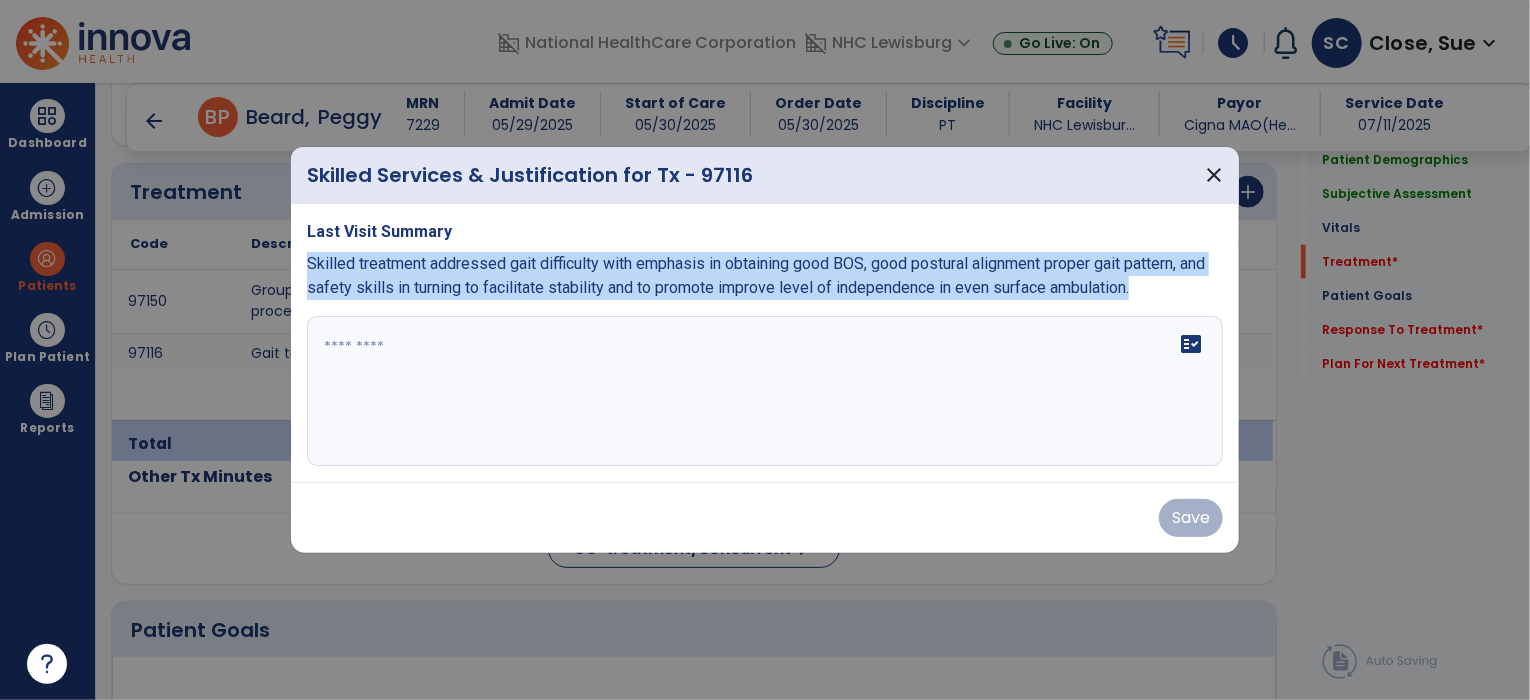 copy on "Skilled treatment addressed gait difficulty with emphasis in obtaining good BOS, good postural alignment proper gait pattern, and safety skills in turning to facilitate stability and to promote improve level of independence in even surface ambulation." 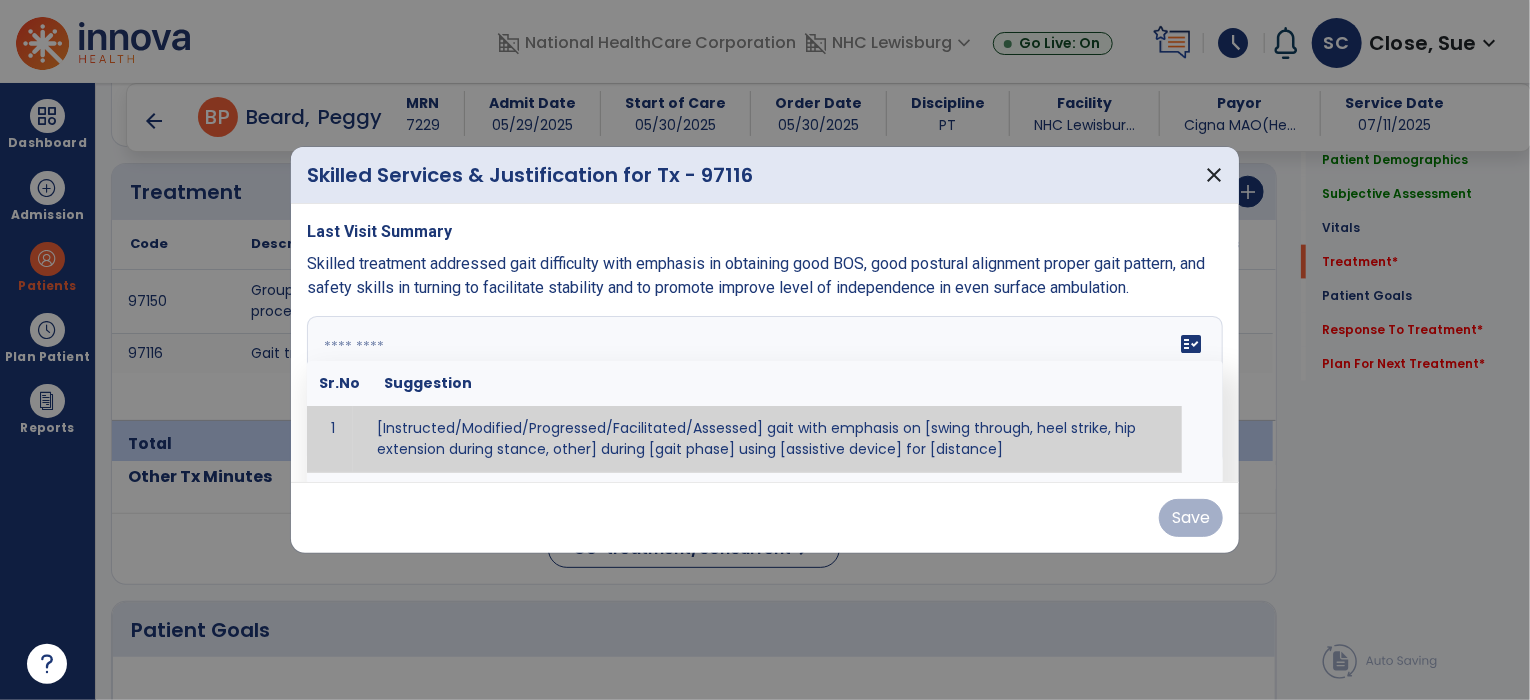 click on "fact_check  Sr.No Suggestion 1 [Instructed/Modified/Progressed/Facilitated/Assessed] gait with emphasis on [swing through, heel strike, hip extension during stance, other] during [gait phase] using [assistive device] for [distance] 2 [Instructed/Modified/Progressed/Facilitated/Assessed] use of [assistive device] and [NWB, PWB, step-to gait pattern, step through gait pattern] 3 [Instructed/Modified/Progressed/Facilitated/Assessed] patient's ability to [ascend/descend # of steps, perform directional changes, walk on even/uneven surfaces, pick-up objects off floor, velocity changes, other] using [assistive device]. 4 [Instructed/Modified/Progressed/Facilitated/Assessed] pre-gait activities including [identify exercise] in order to prepare for gait training. 5" at bounding box center (765, 391) 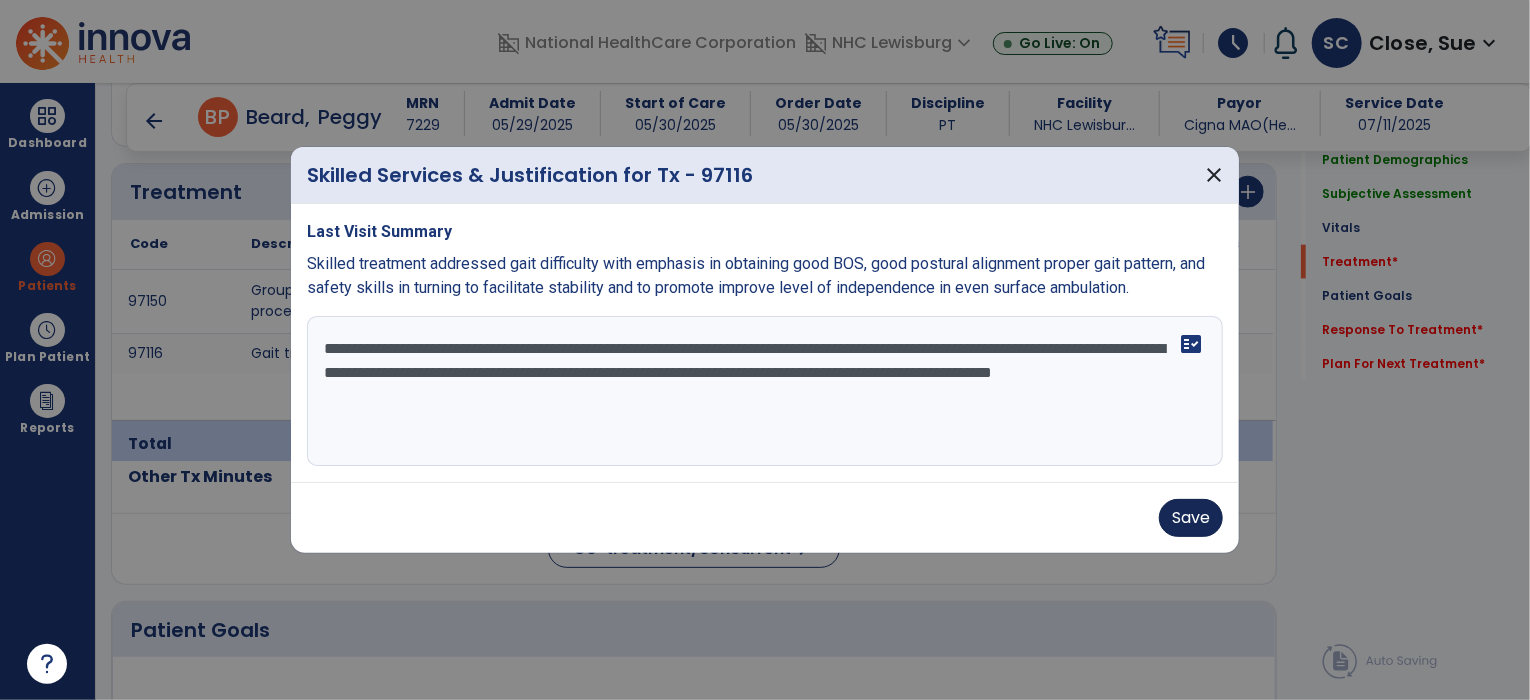 type on "**********" 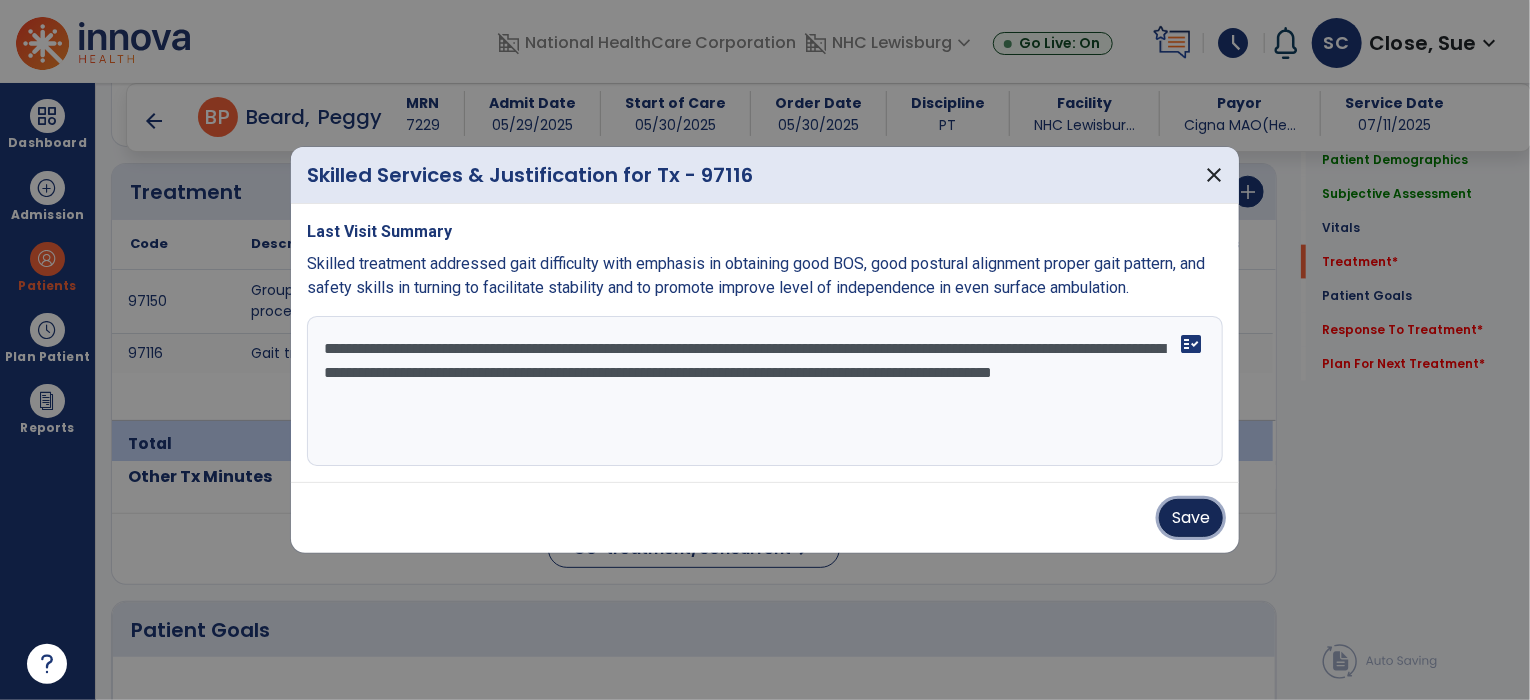 click on "Save" at bounding box center [1191, 518] 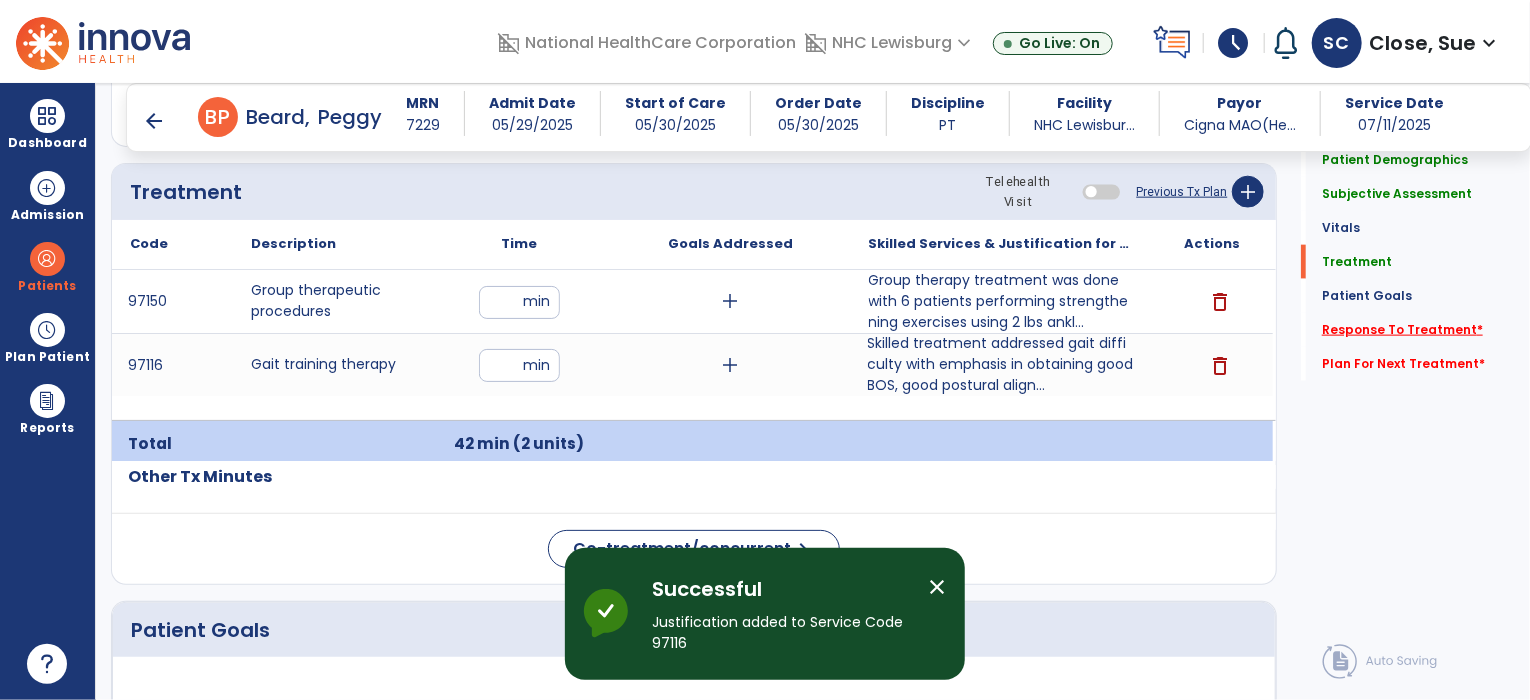 click on "Response To Treatment   *" 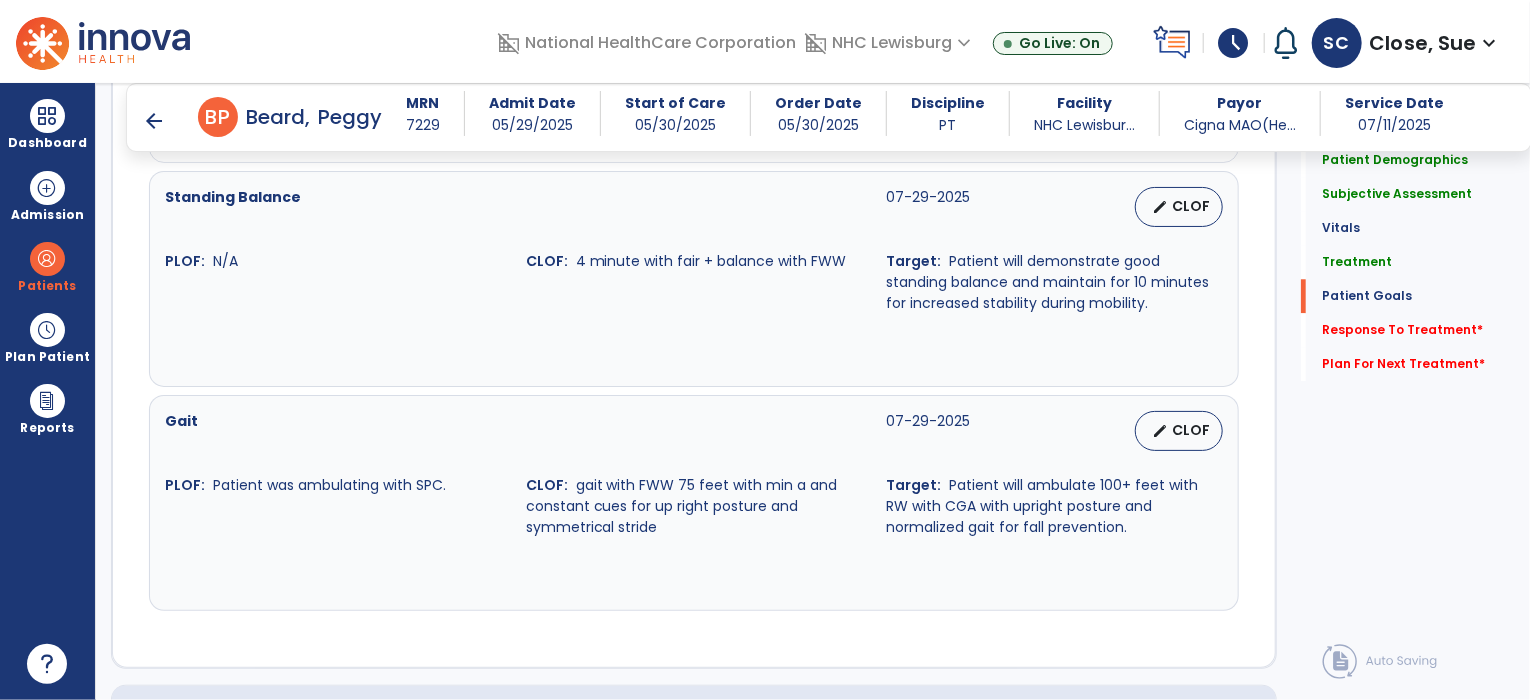 scroll, scrollTop: 2979, scrollLeft: 0, axis: vertical 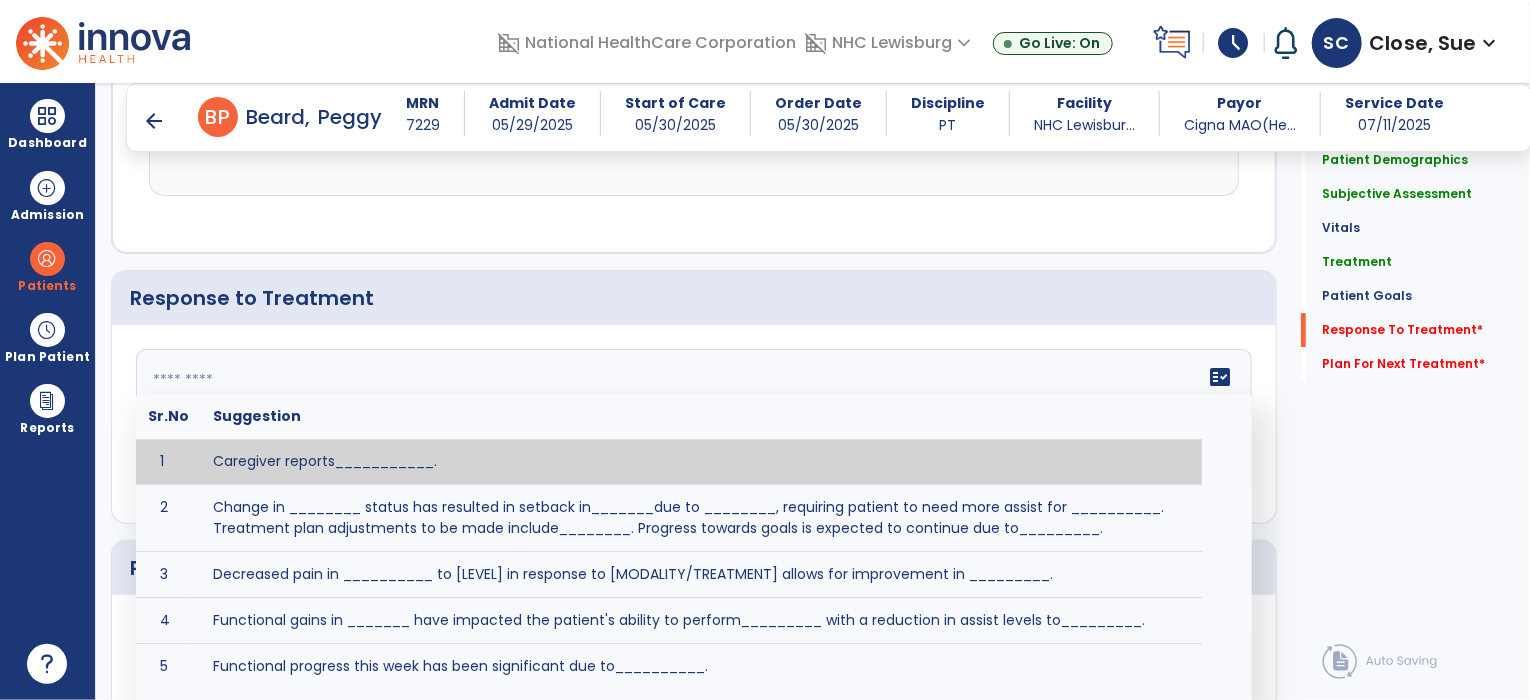 click 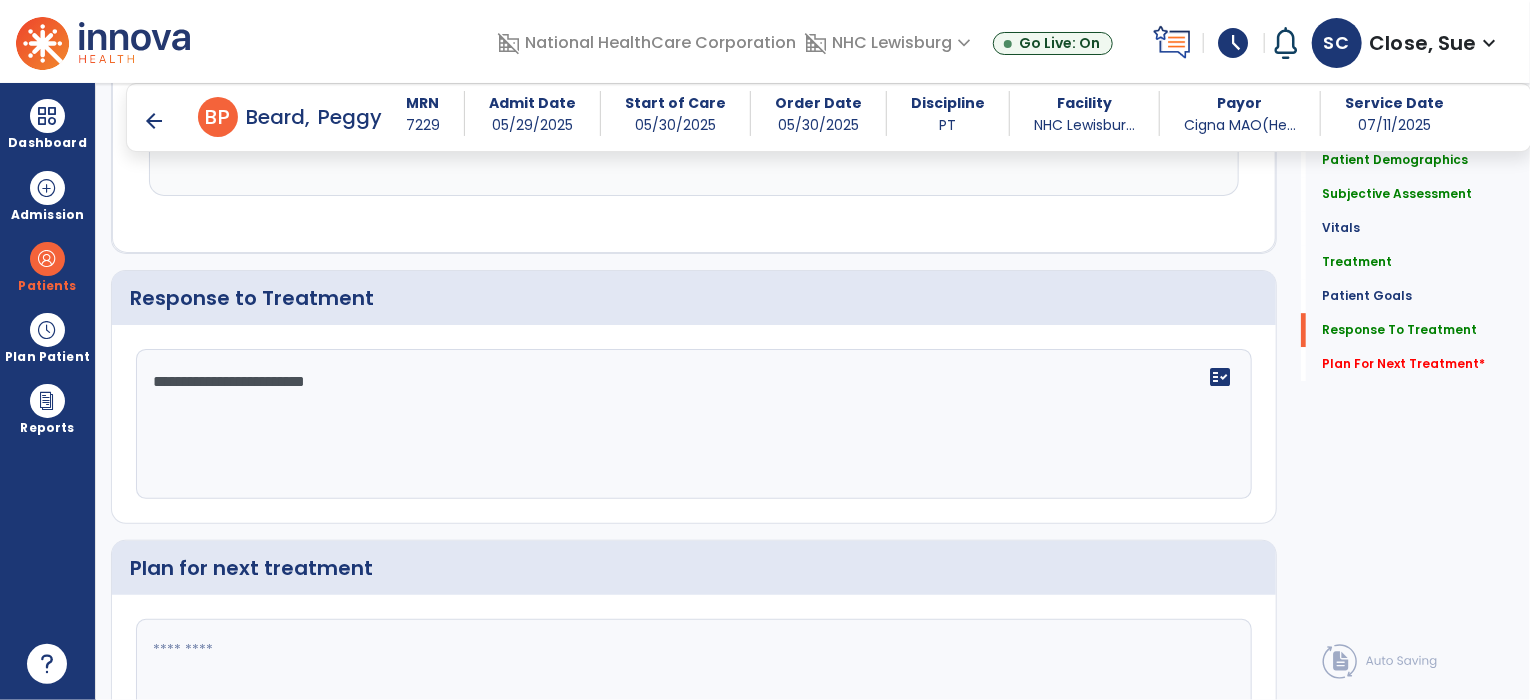 type on "**********" 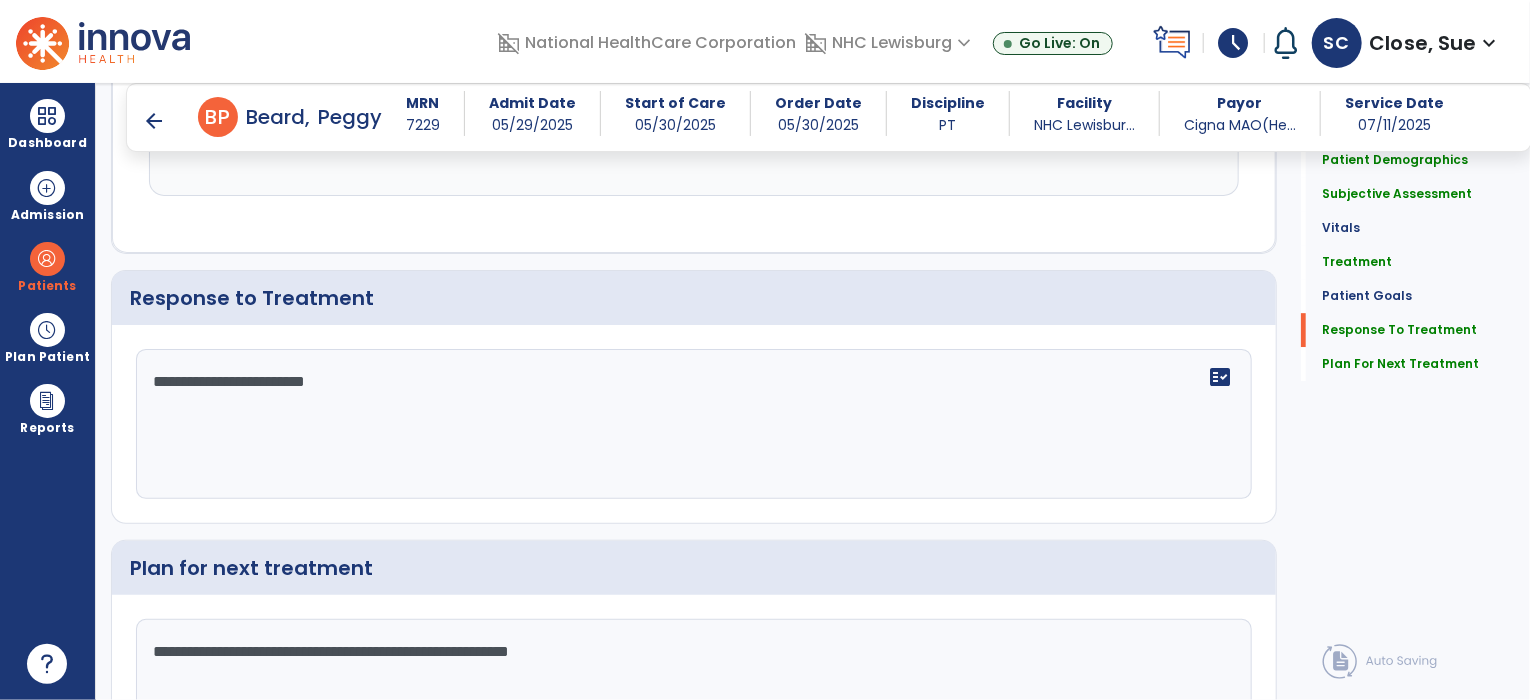 scroll, scrollTop: 3132, scrollLeft: 0, axis: vertical 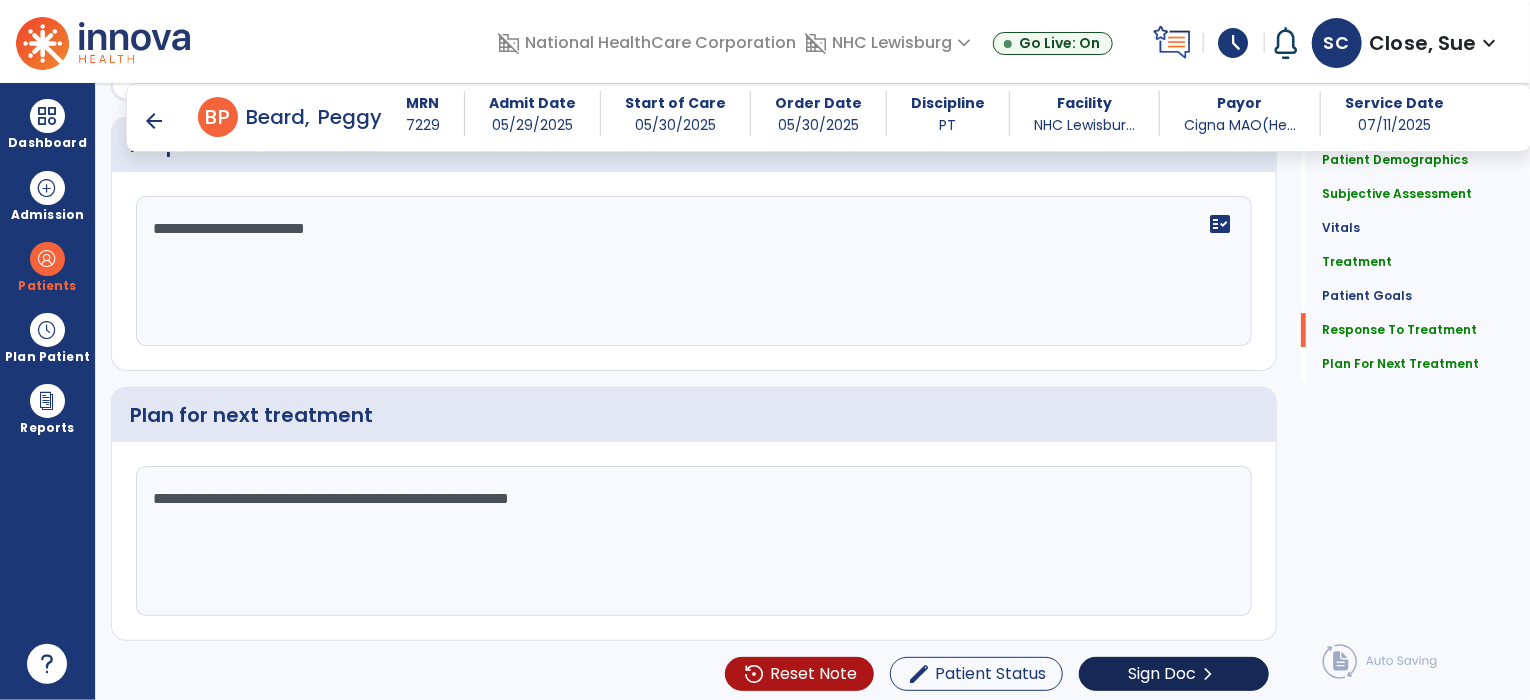 type on "**********" 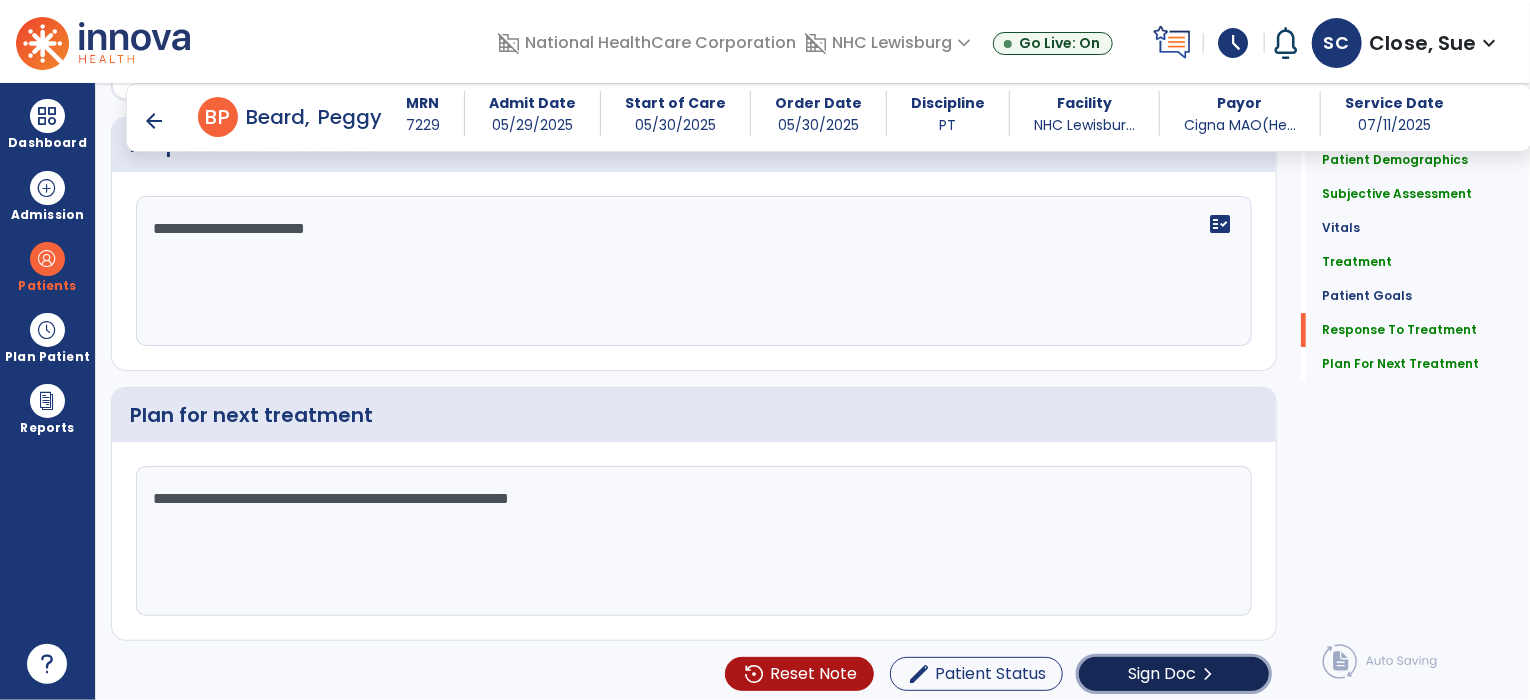 click on "Sign Doc" 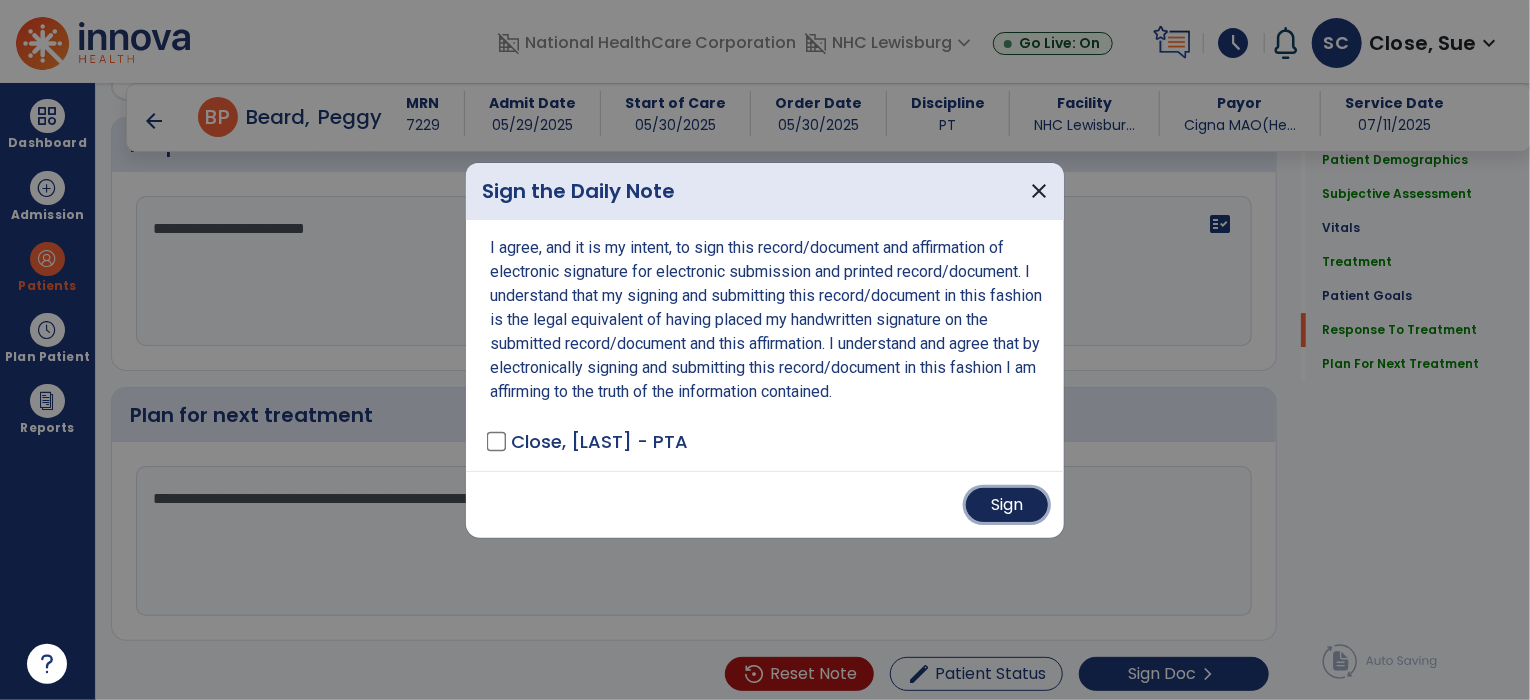 click on "Sign" at bounding box center [1007, 505] 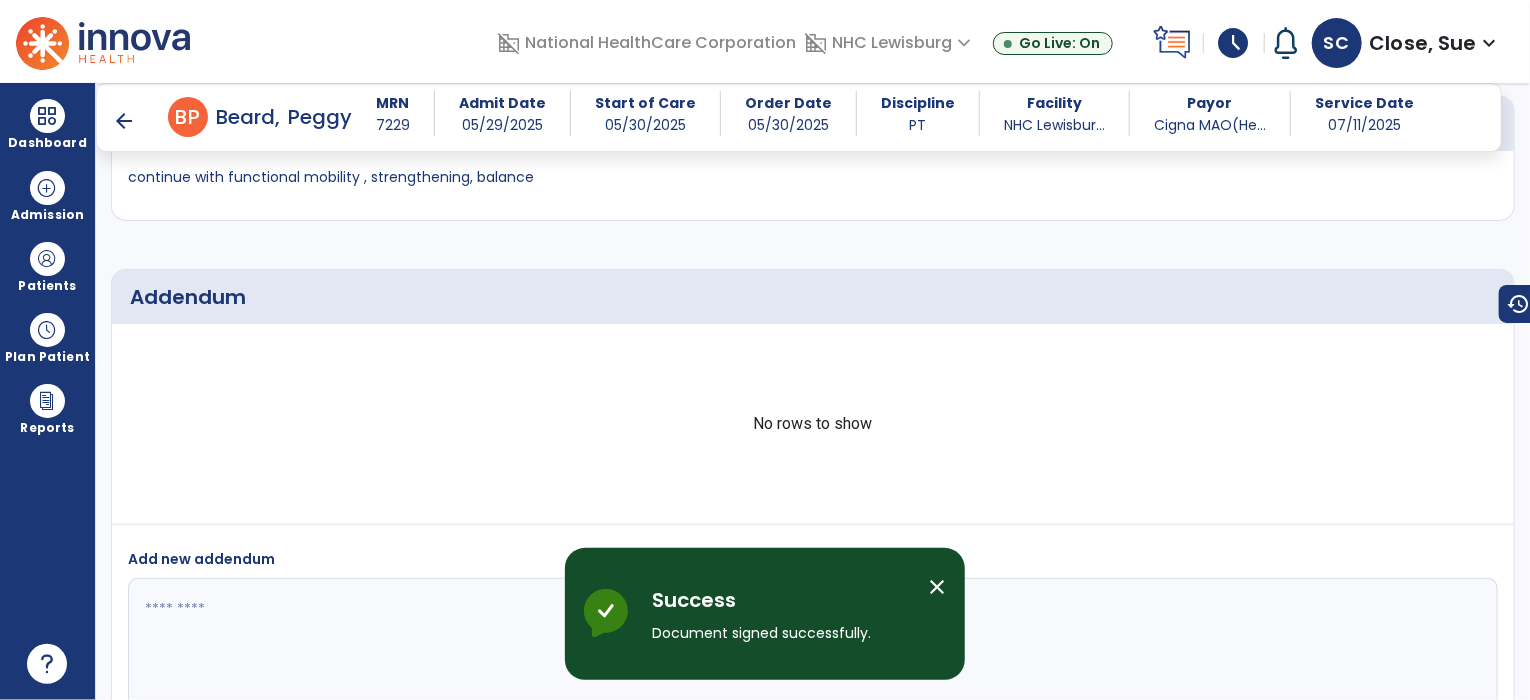 scroll, scrollTop: 4345, scrollLeft: 0, axis: vertical 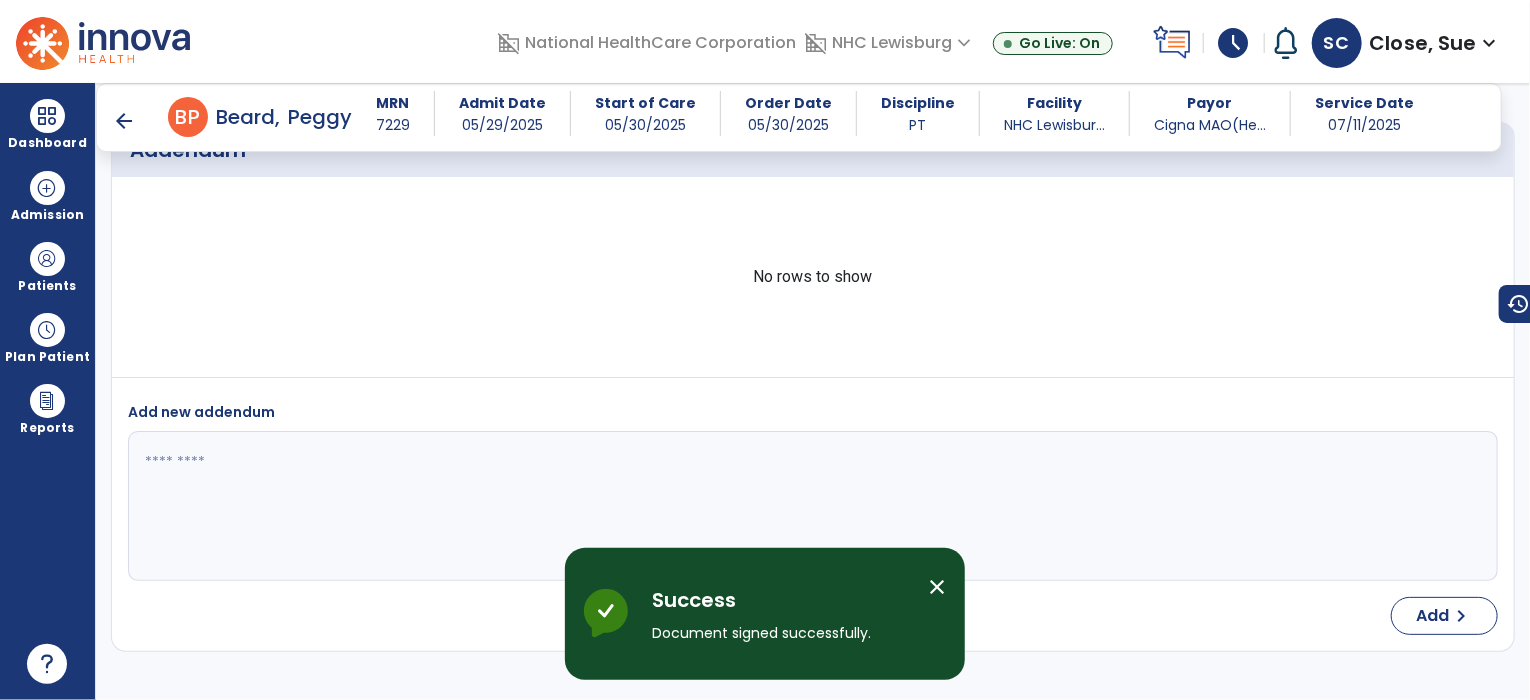 click on "arrow_back" at bounding box center (124, 121) 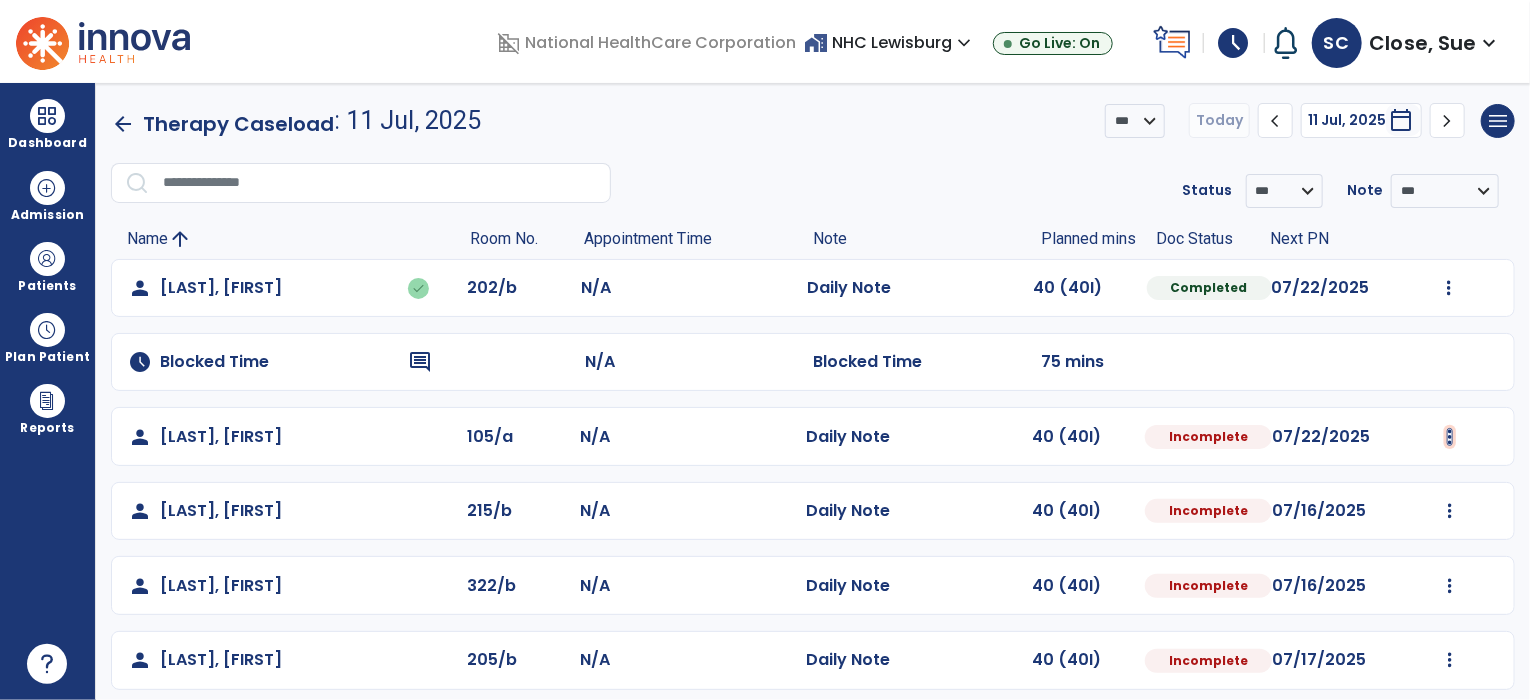 click at bounding box center (1449, 288) 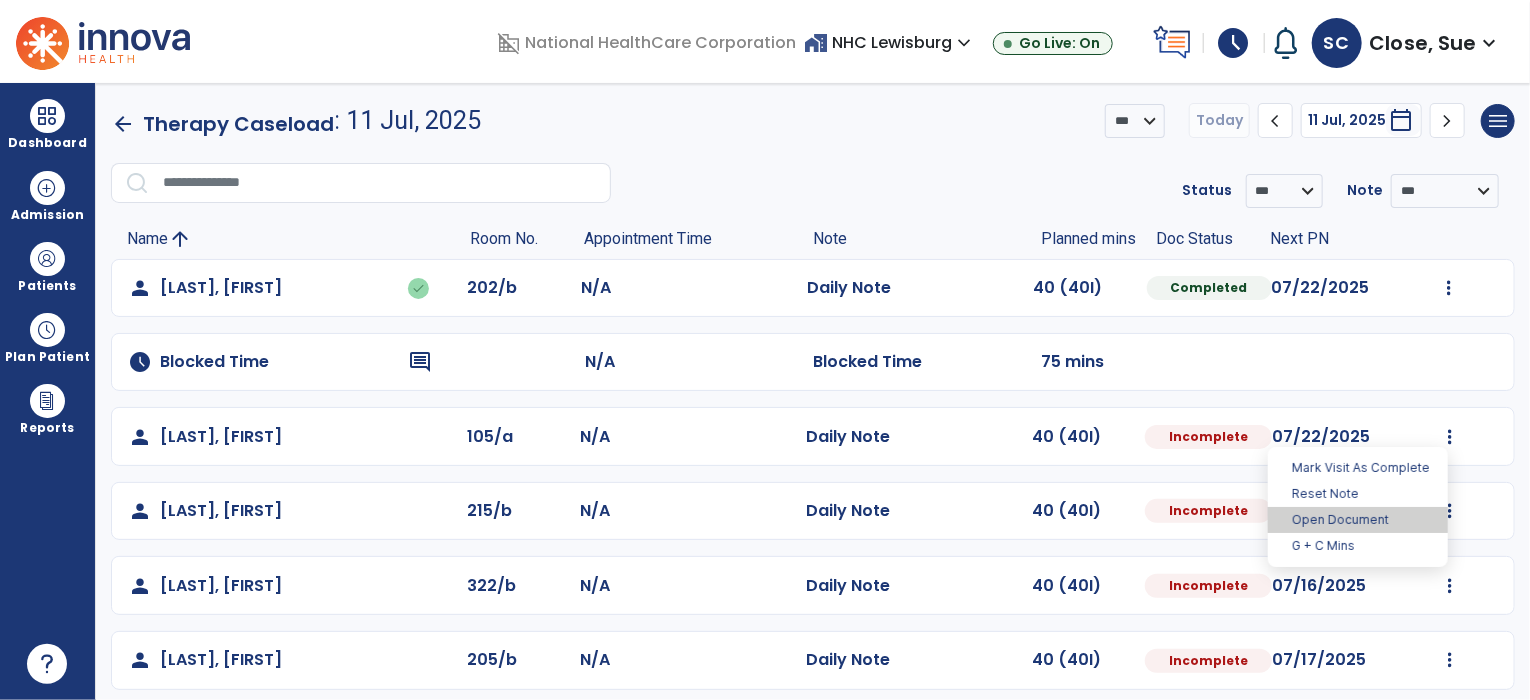 click on "Open Document" at bounding box center (1358, 520) 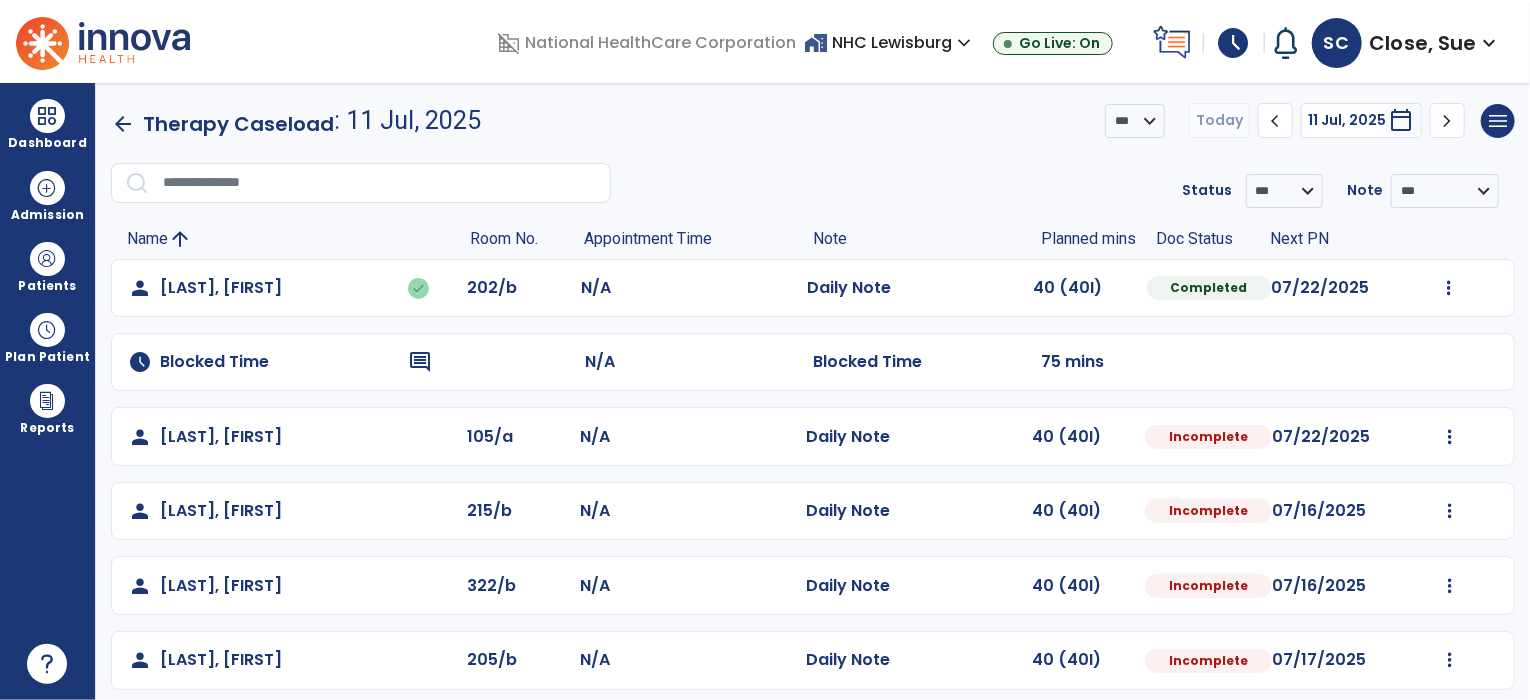select on "*" 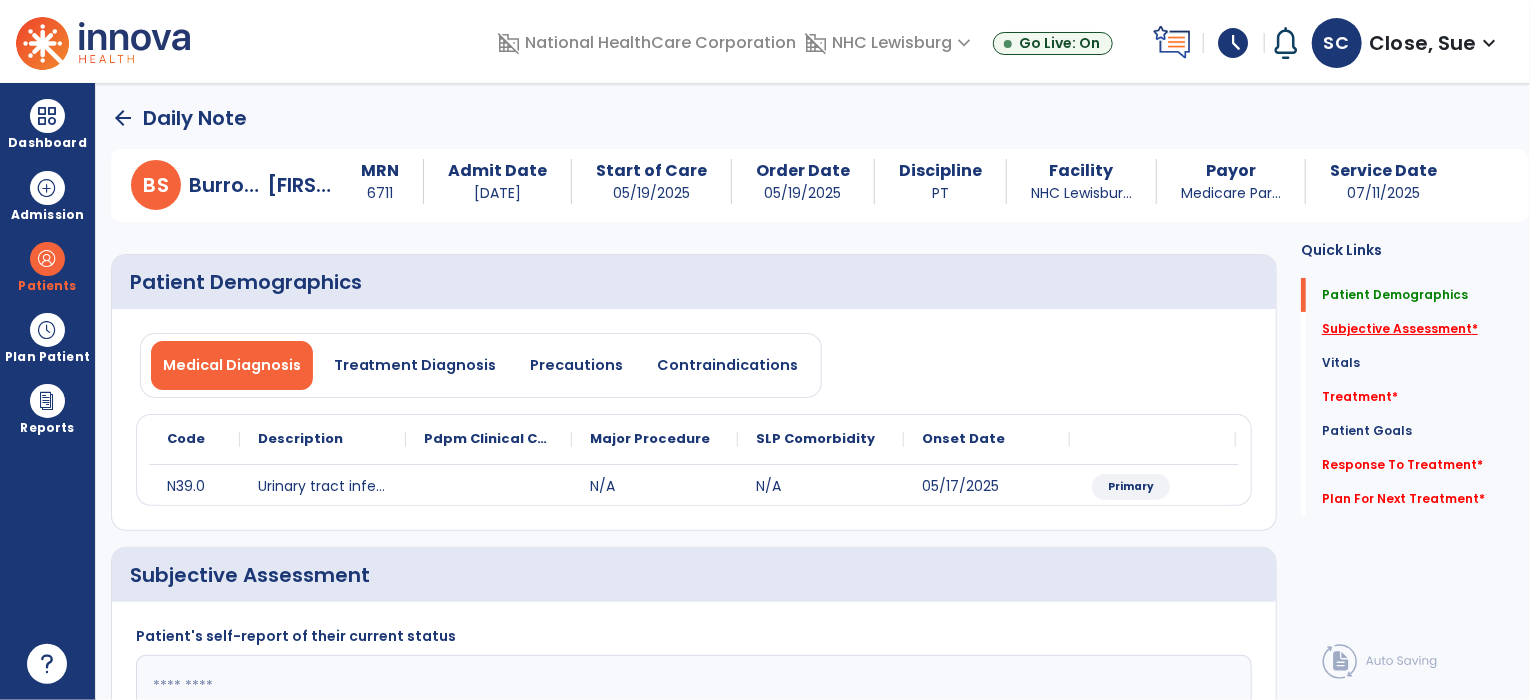 click on "Subjective Assessment   *" 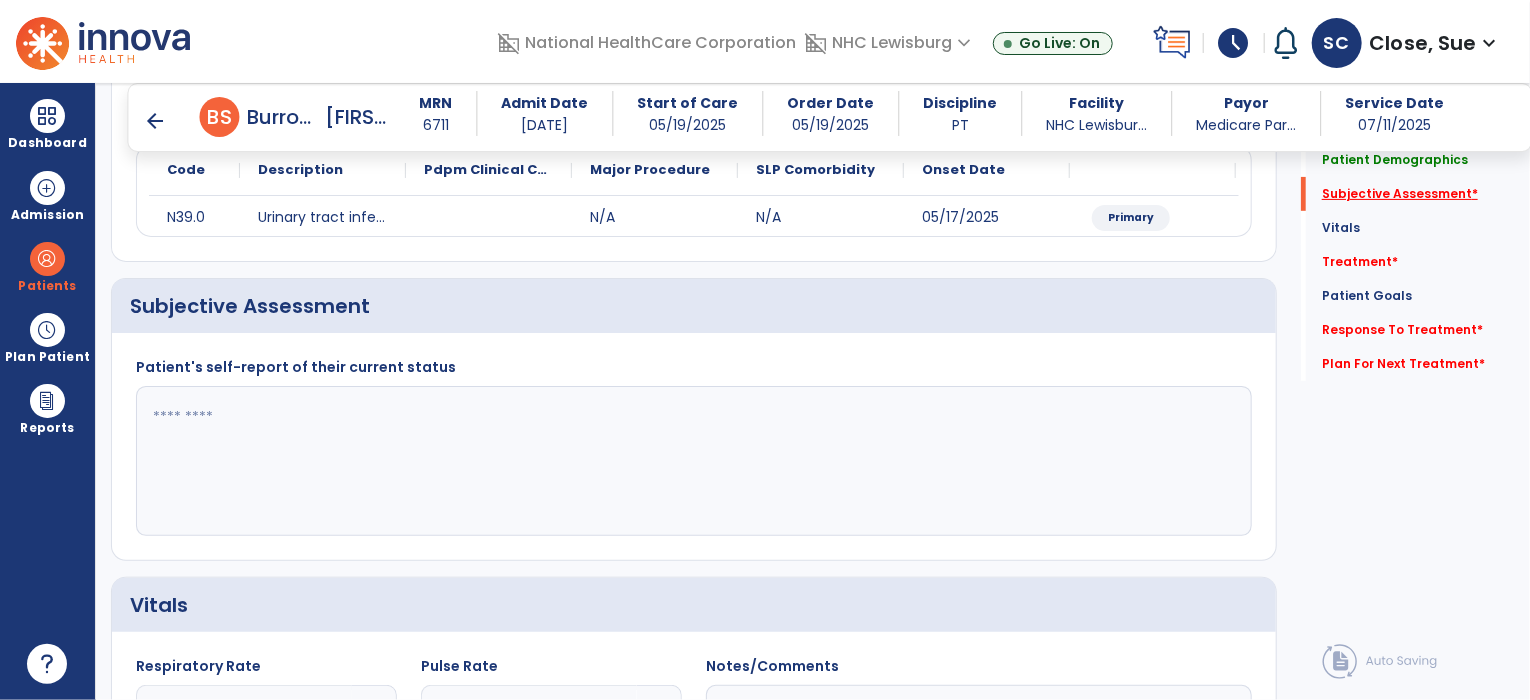 scroll, scrollTop: 296, scrollLeft: 0, axis: vertical 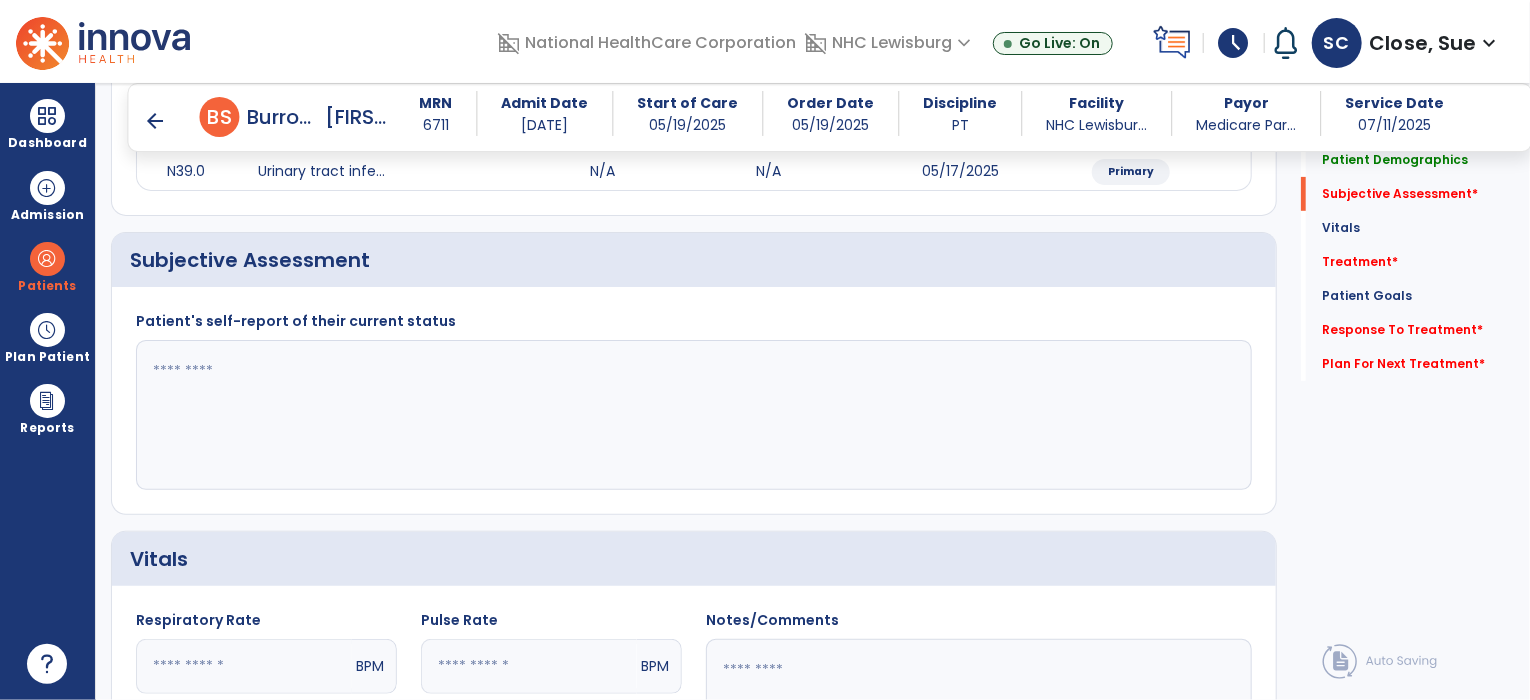 click 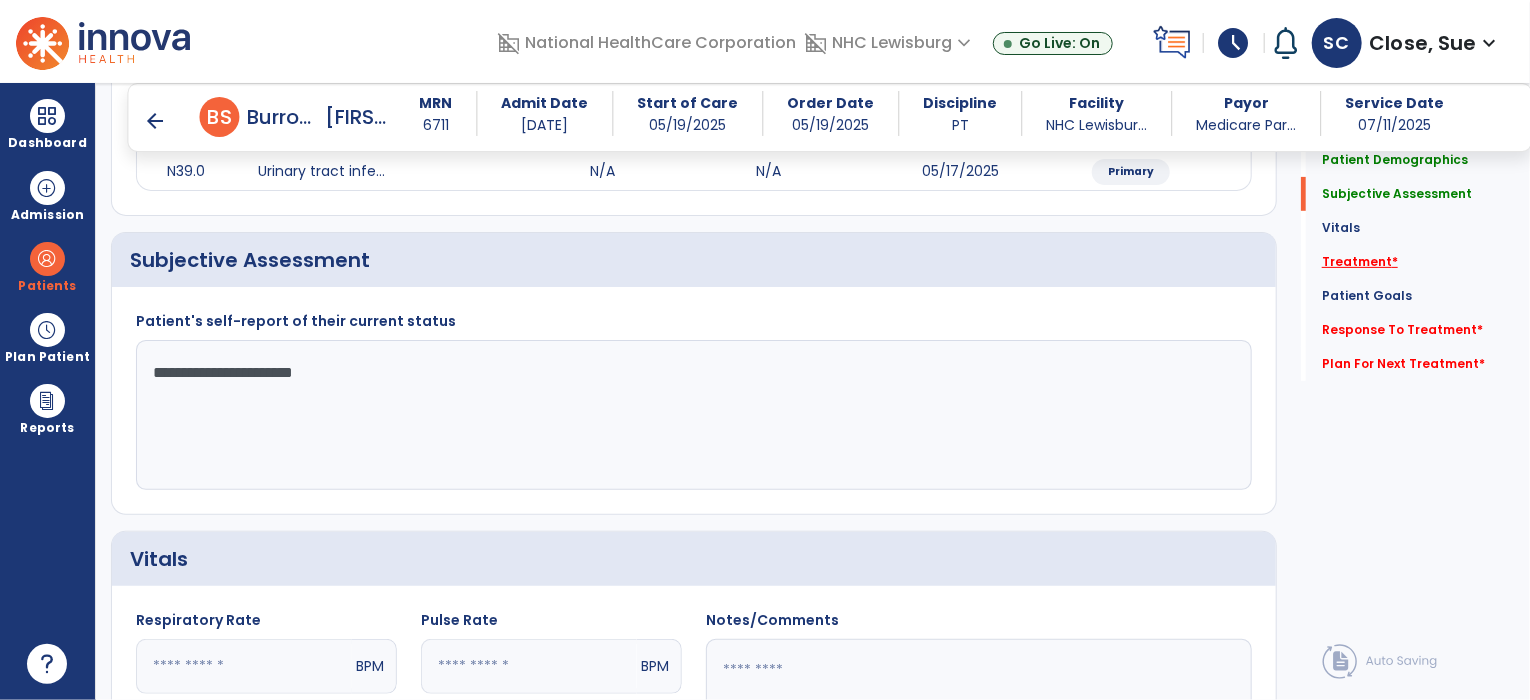 type on "**********" 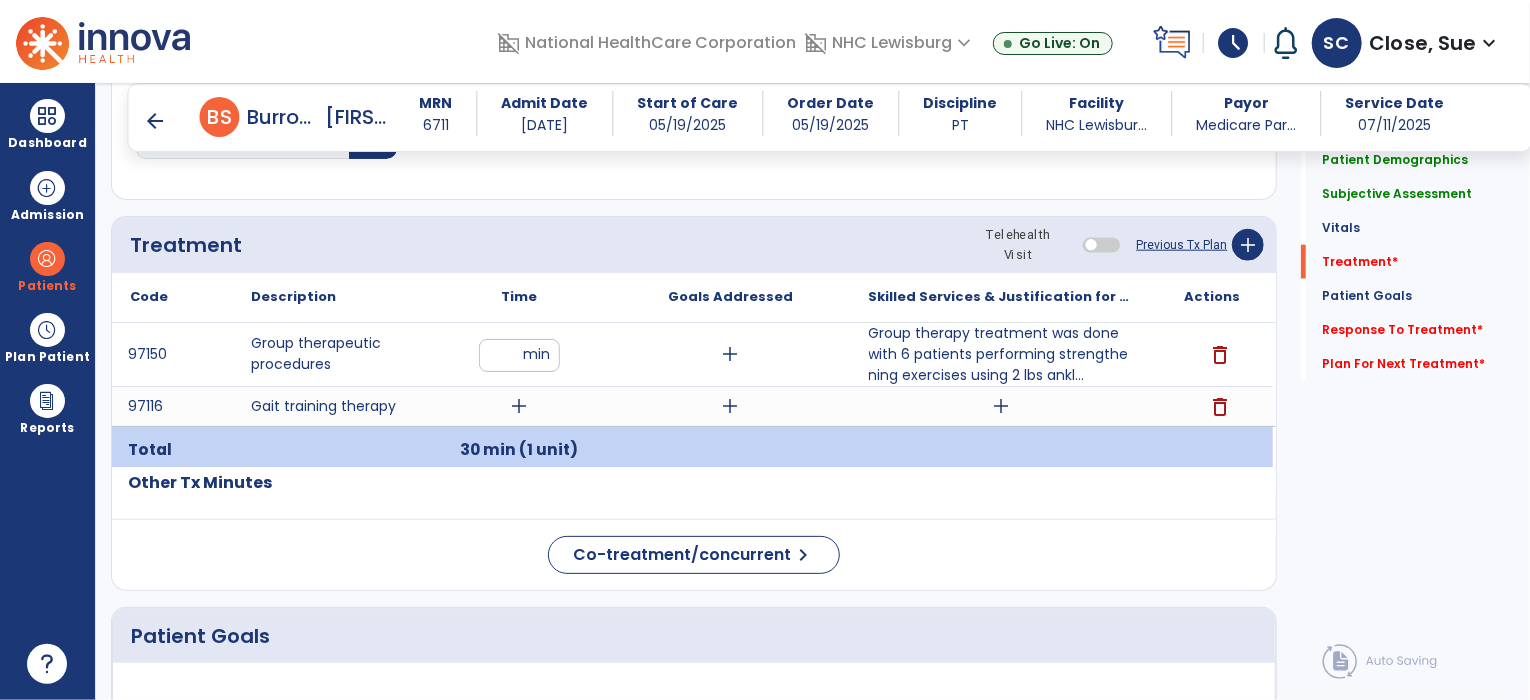 scroll, scrollTop: 1044, scrollLeft: 0, axis: vertical 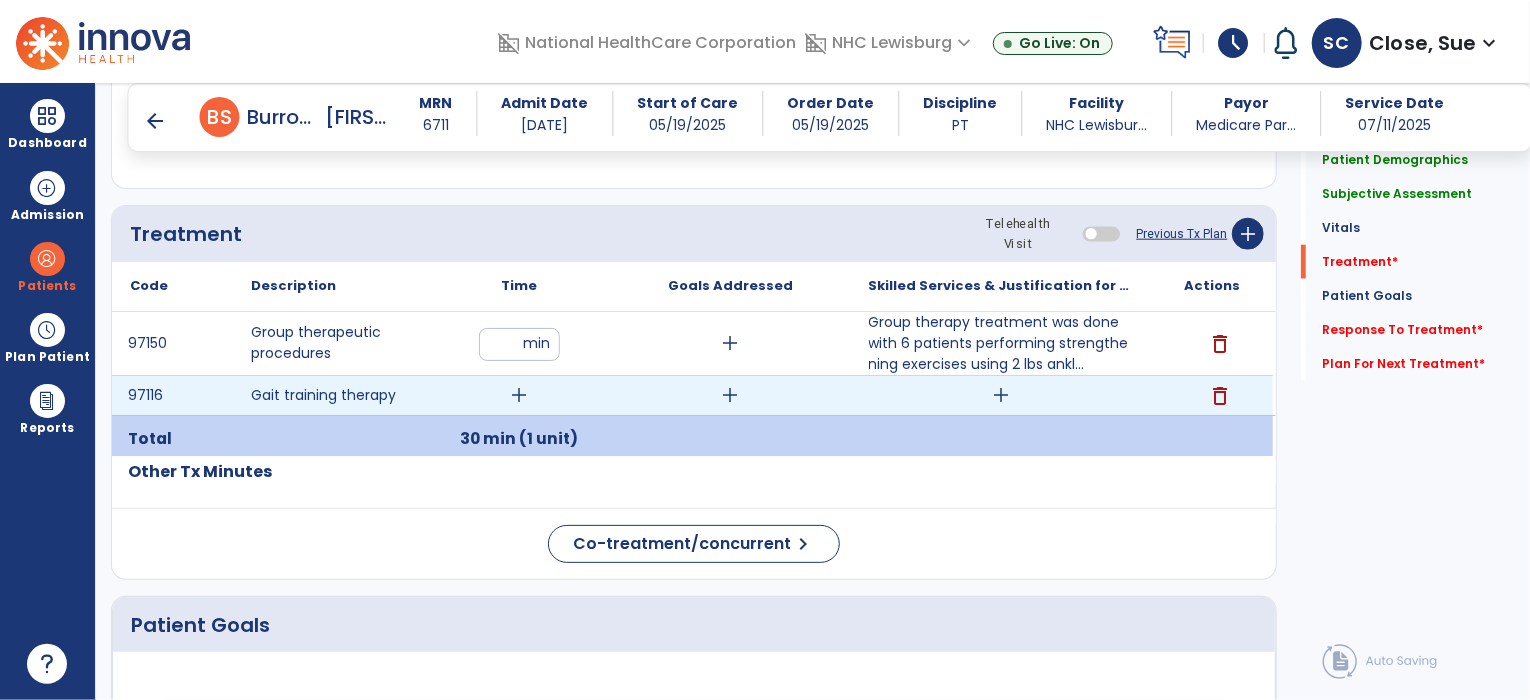 click on "add" at bounding box center [519, 395] 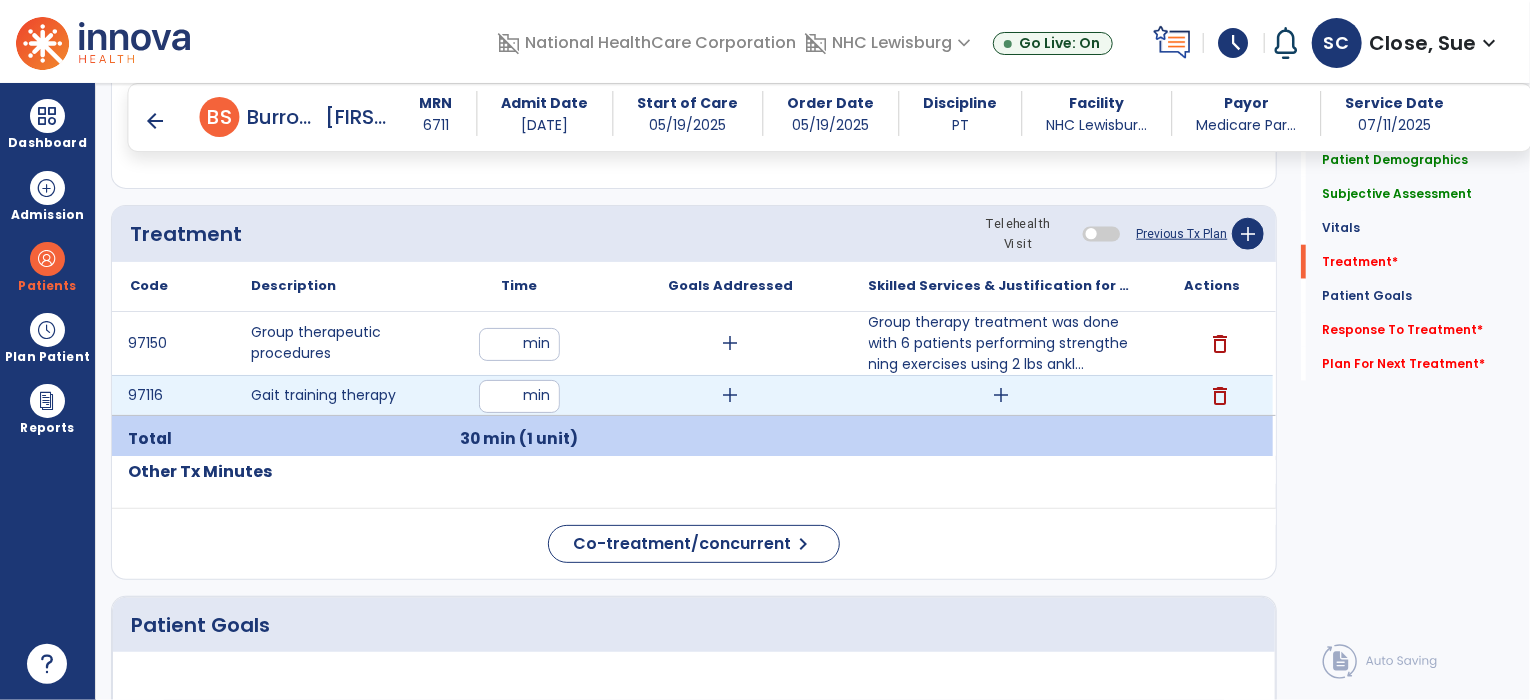 type on "**" 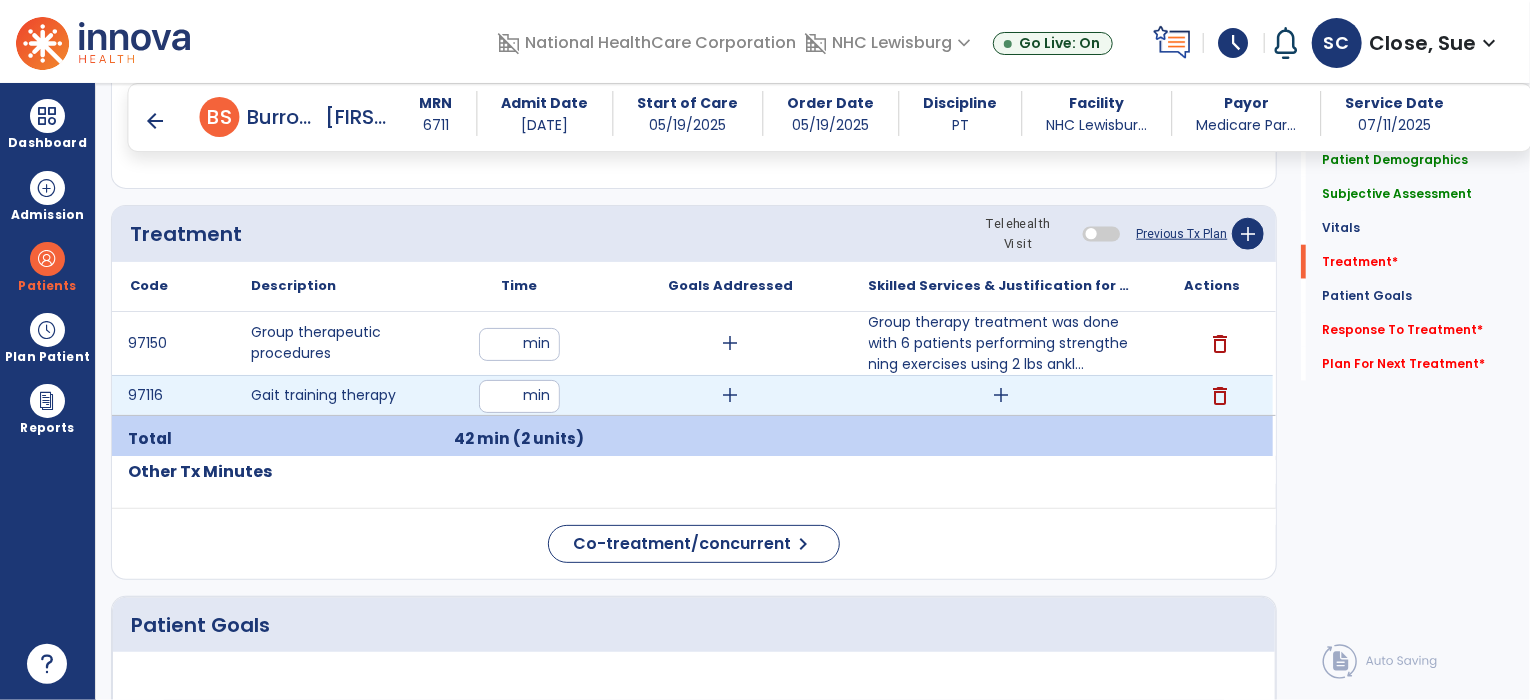 click on "add" at bounding box center (1001, 395) 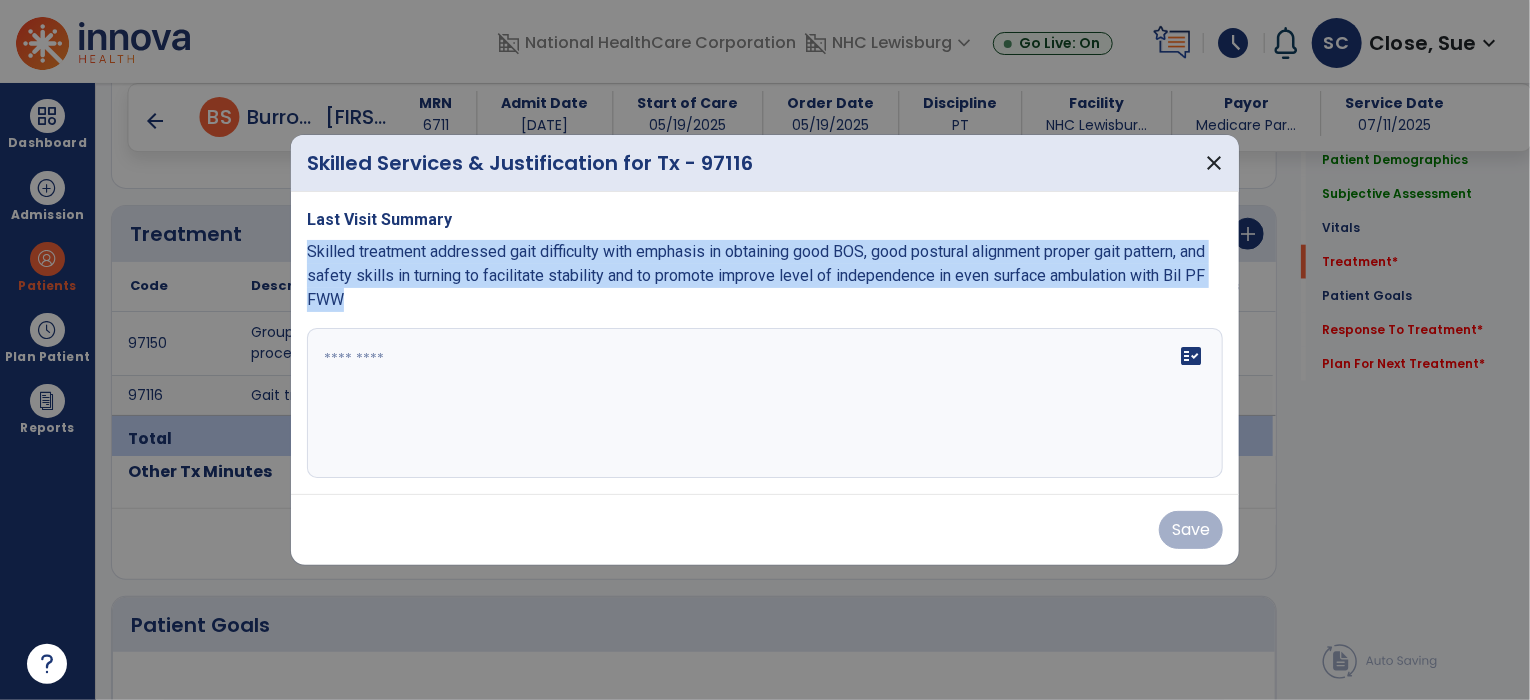 click on "Last Visit Summary Skilled treatment addressed gait difficulty with emphasis in obtaining good BOS, good postural alignment proper gait pattern, and safety skills in turning to facilitate stability and to promote improve level of independence in even surface ambulation with Bil PF FWW fact_check" at bounding box center (765, 343) 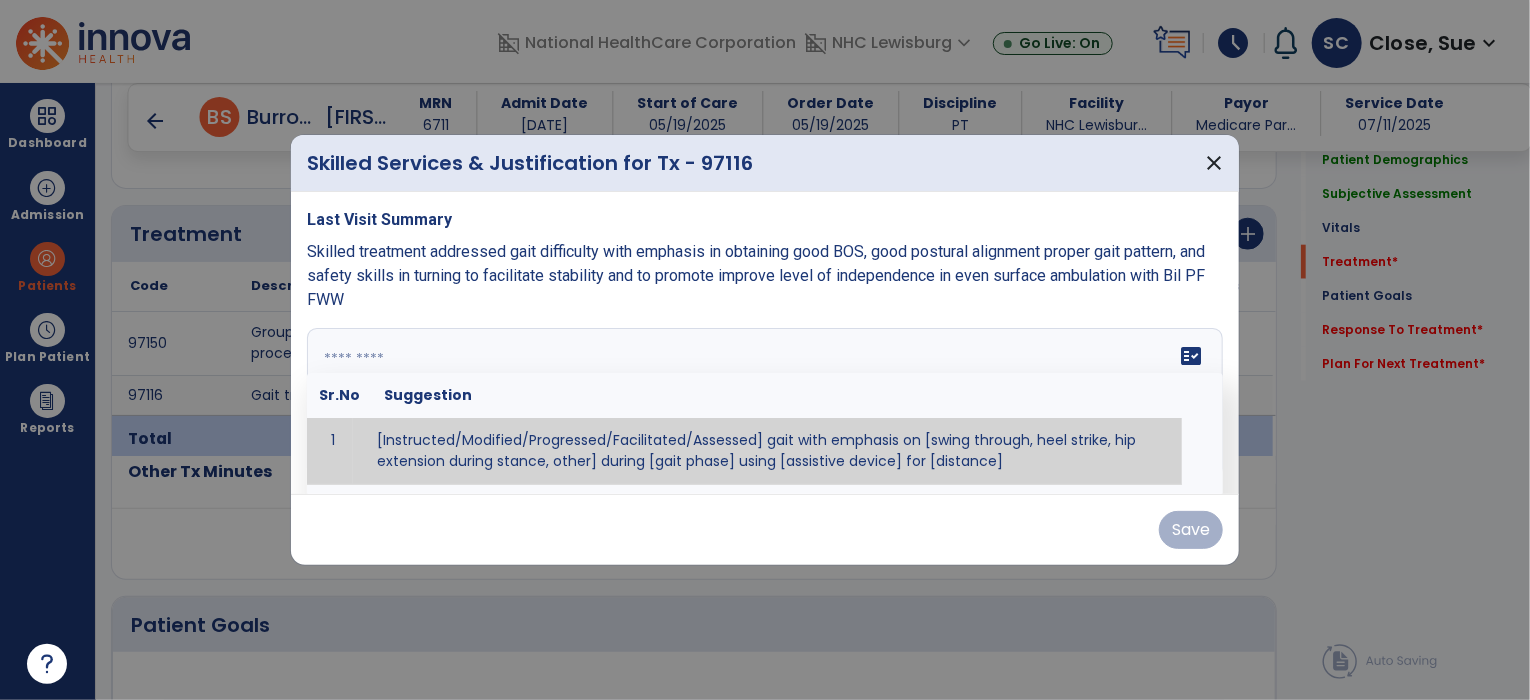paste on "**********" 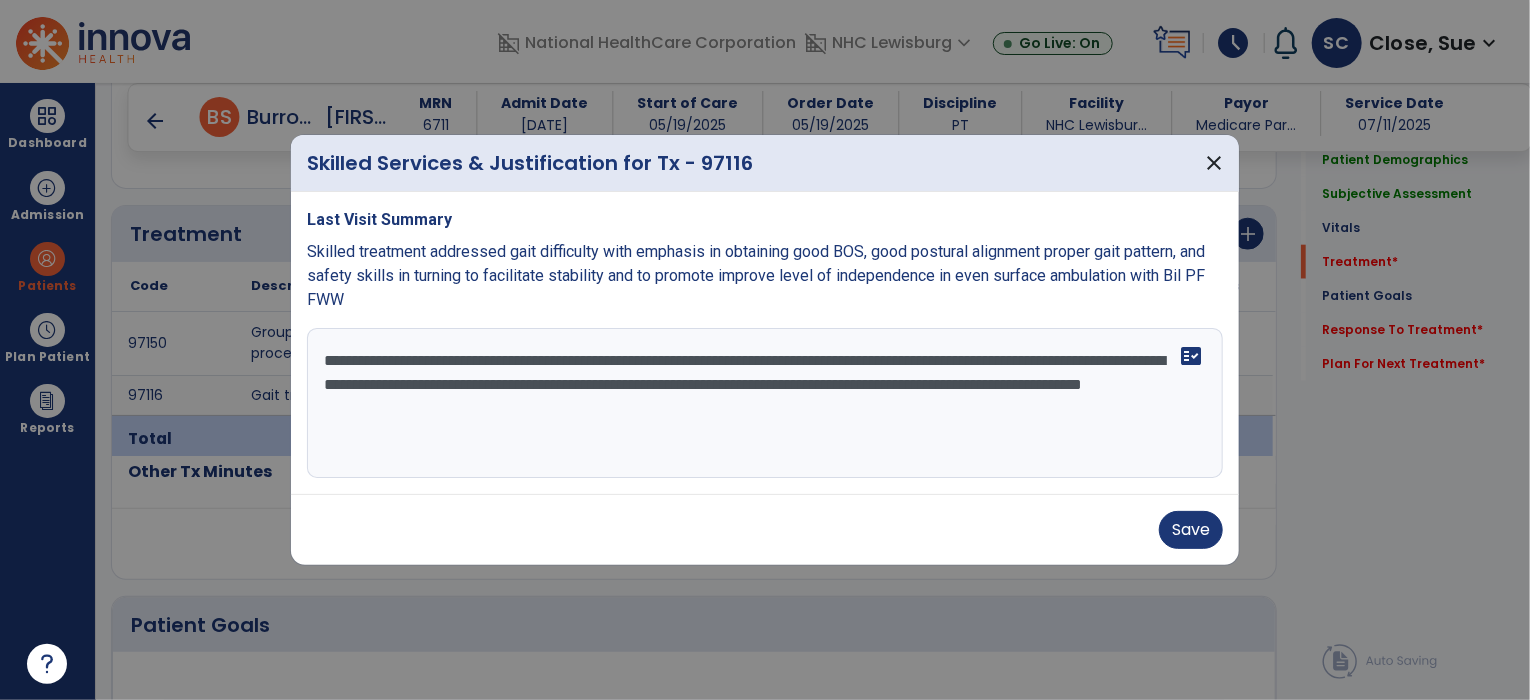 drag, startPoint x: 359, startPoint y: 394, endPoint x: 1068, endPoint y: 595, distance: 736.941 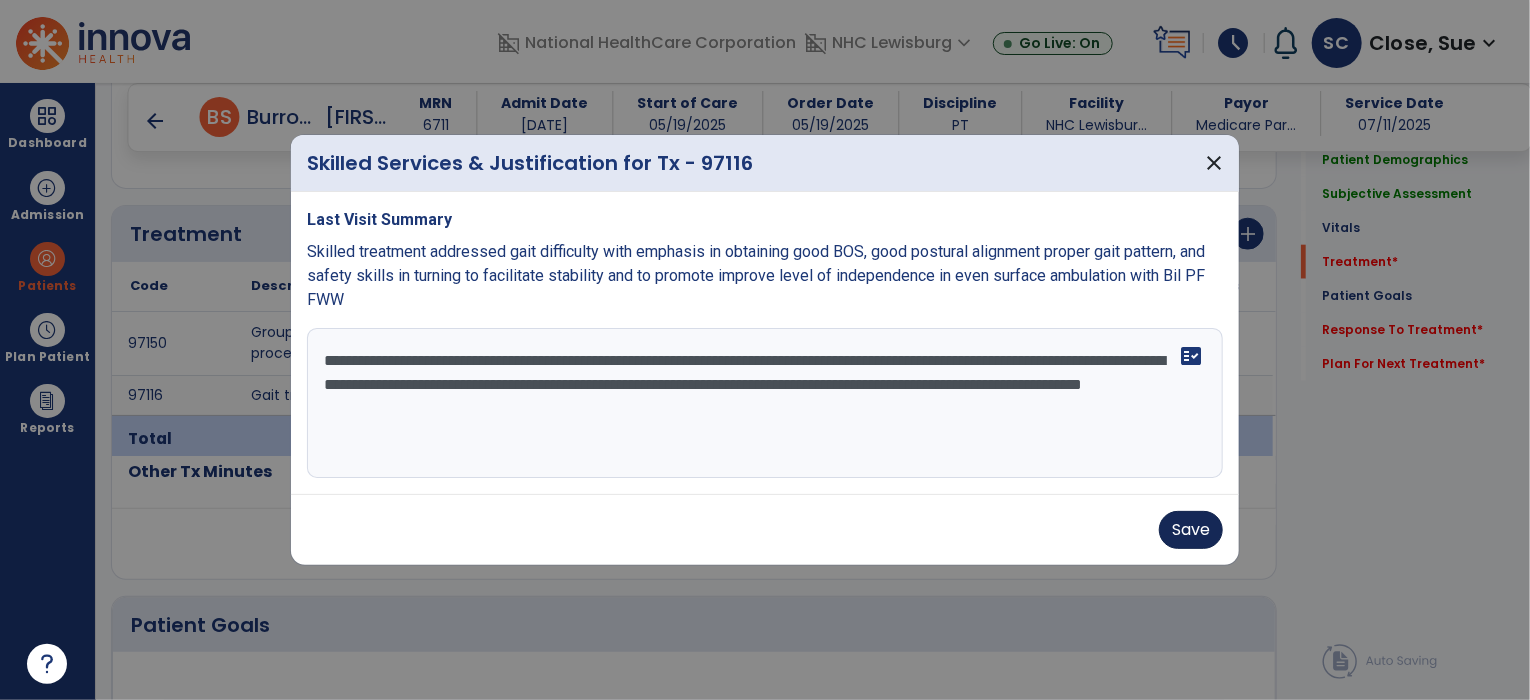 type on "**********" 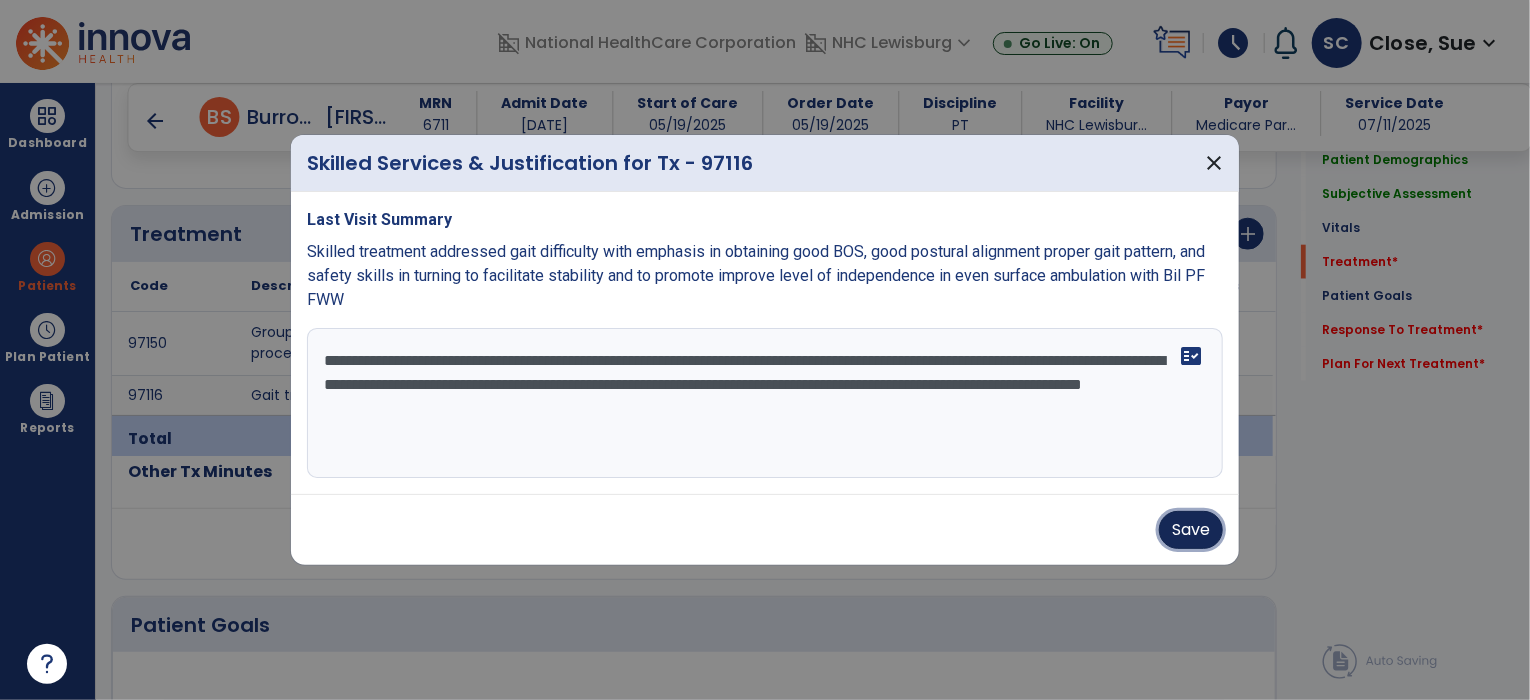 click on "Save" at bounding box center (1191, 530) 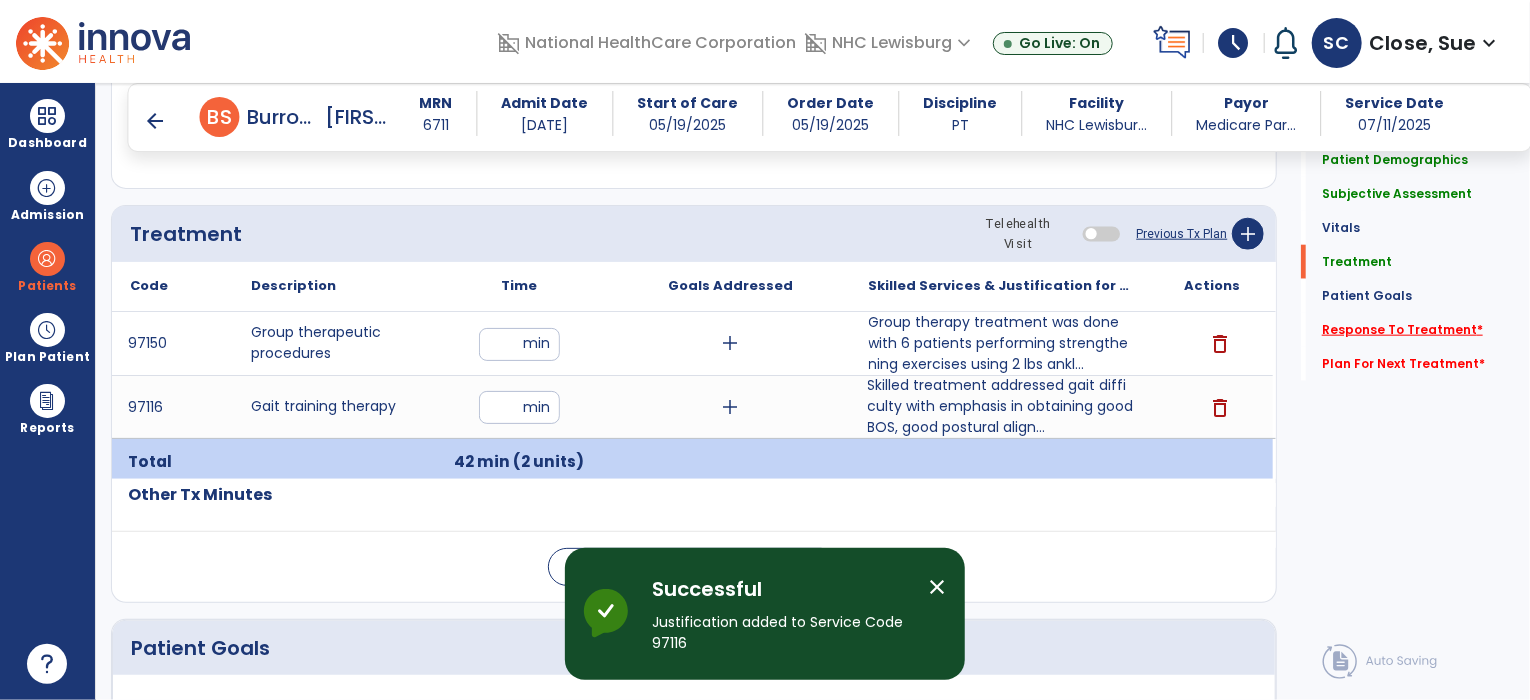 click on "Response To Treatment   *" 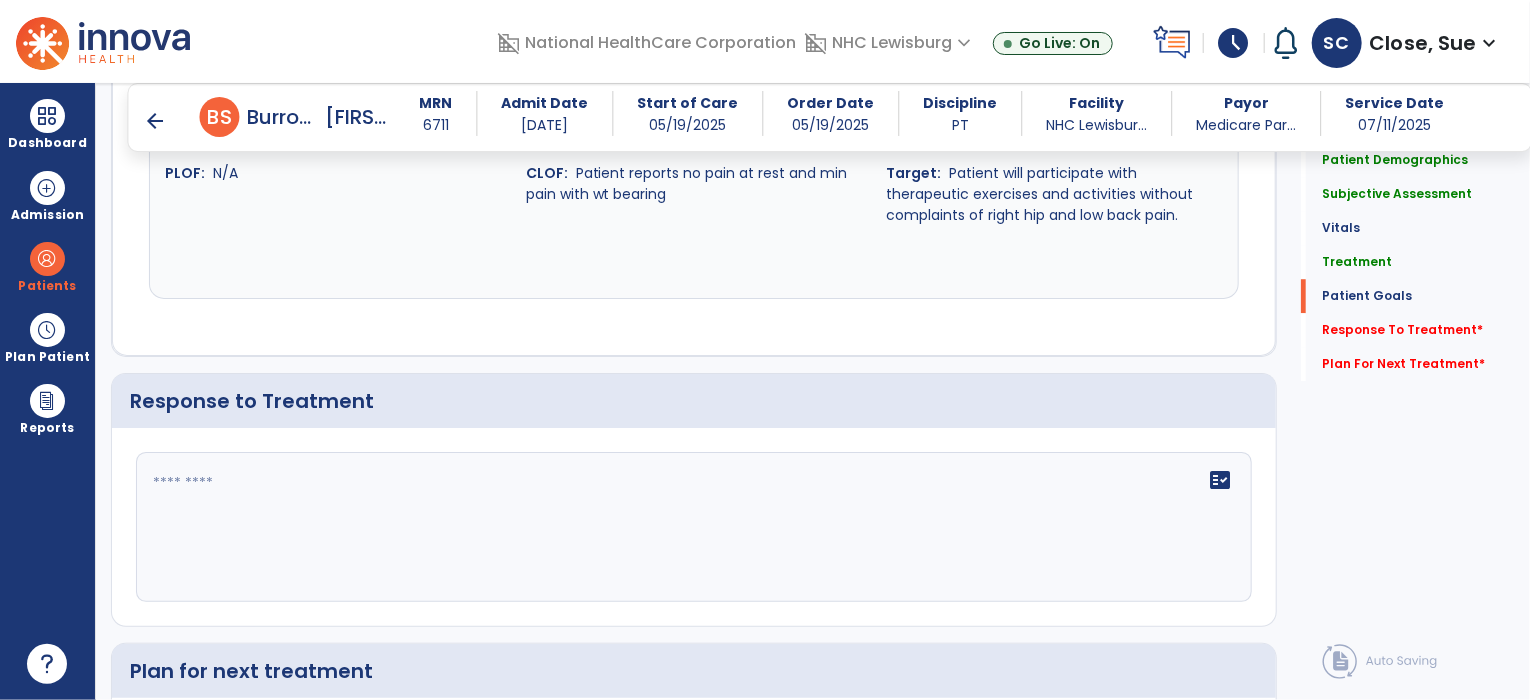 scroll, scrollTop: 2876, scrollLeft: 0, axis: vertical 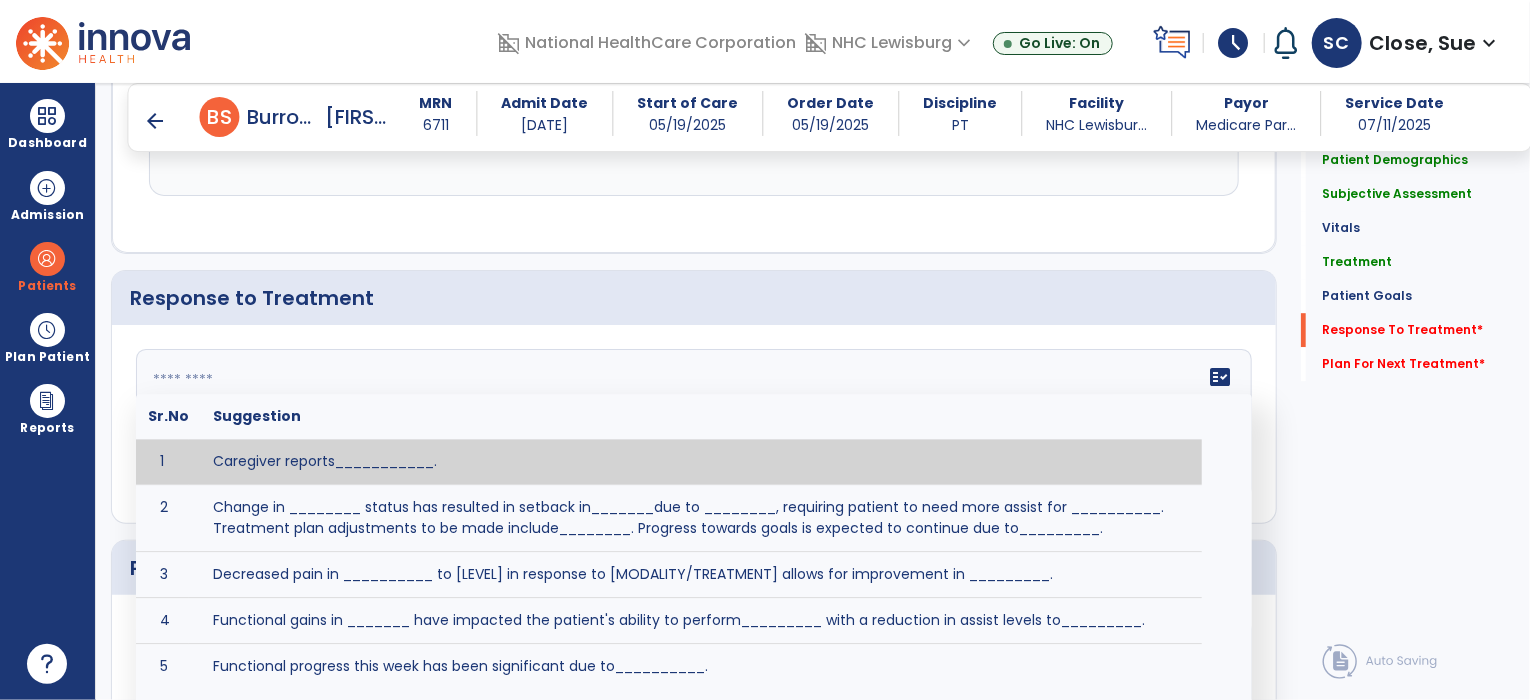 click on "fact_check  Sr.No Suggestion 1 Caregiver reports___________. 2 Change in ________ status has resulted in setback in_______due to ________, requiring patient to need more assist for __________.   Treatment plan adjustments to be made include________.  Progress towards goals is expected to continue due to_________. 3 Decreased pain in __________ to [LEVEL] in response to [MODALITY/TREATMENT] allows for improvement in _________. 4 Functional gains in _______ have impacted the patient's ability to perform_________ with a reduction in assist levels to_________. 5 Functional progress this week has been significant due to__________. 6 Gains in ________ have improved the patient's ability to perform ______with decreased levels of assist to___________. 7 Improvement in ________allows patient to tolerate higher levels of challenges in_________. 8 Pain in [AREA] has decreased to [LEVEL] in response to [TREATMENT/MODALITY], allowing fore ease in completing__________. 9 10 11 12 13 14 15 16 17 18 19 20 21" 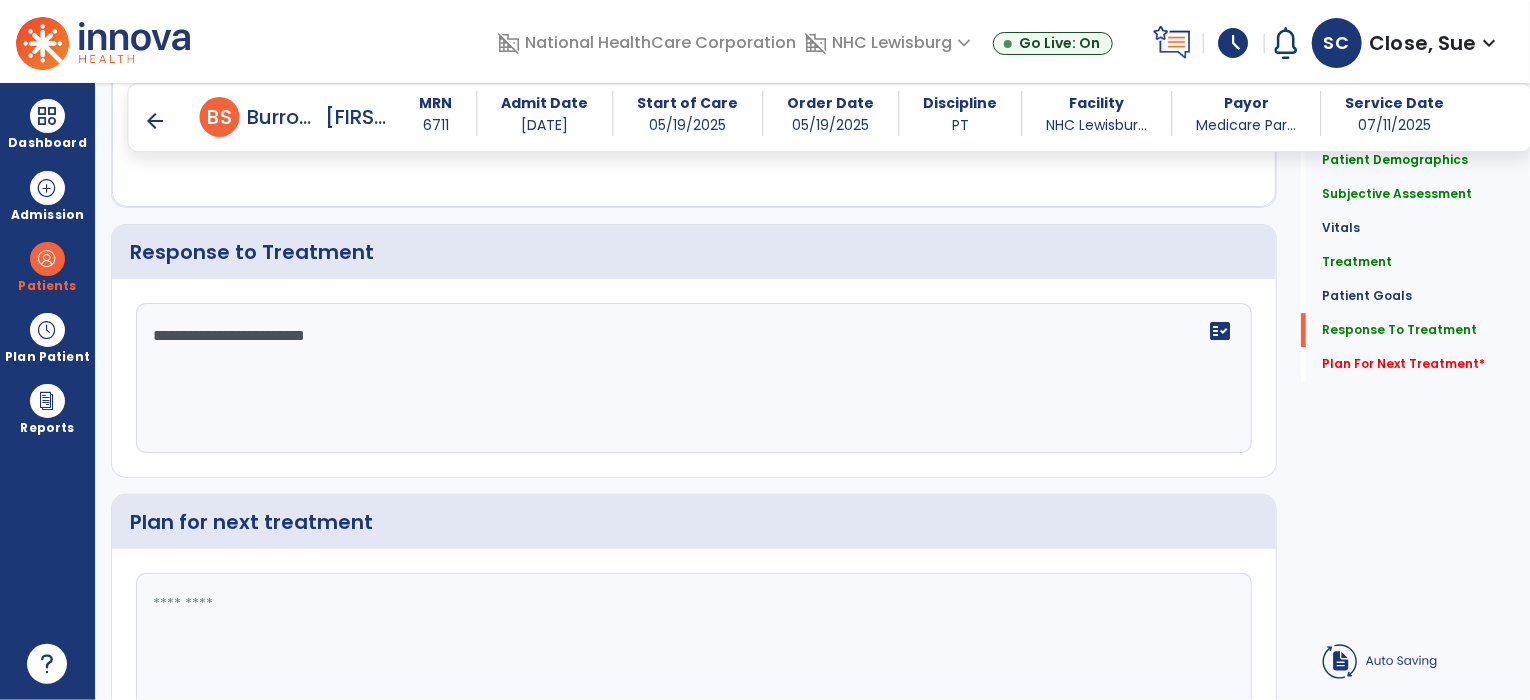 type on "**********" 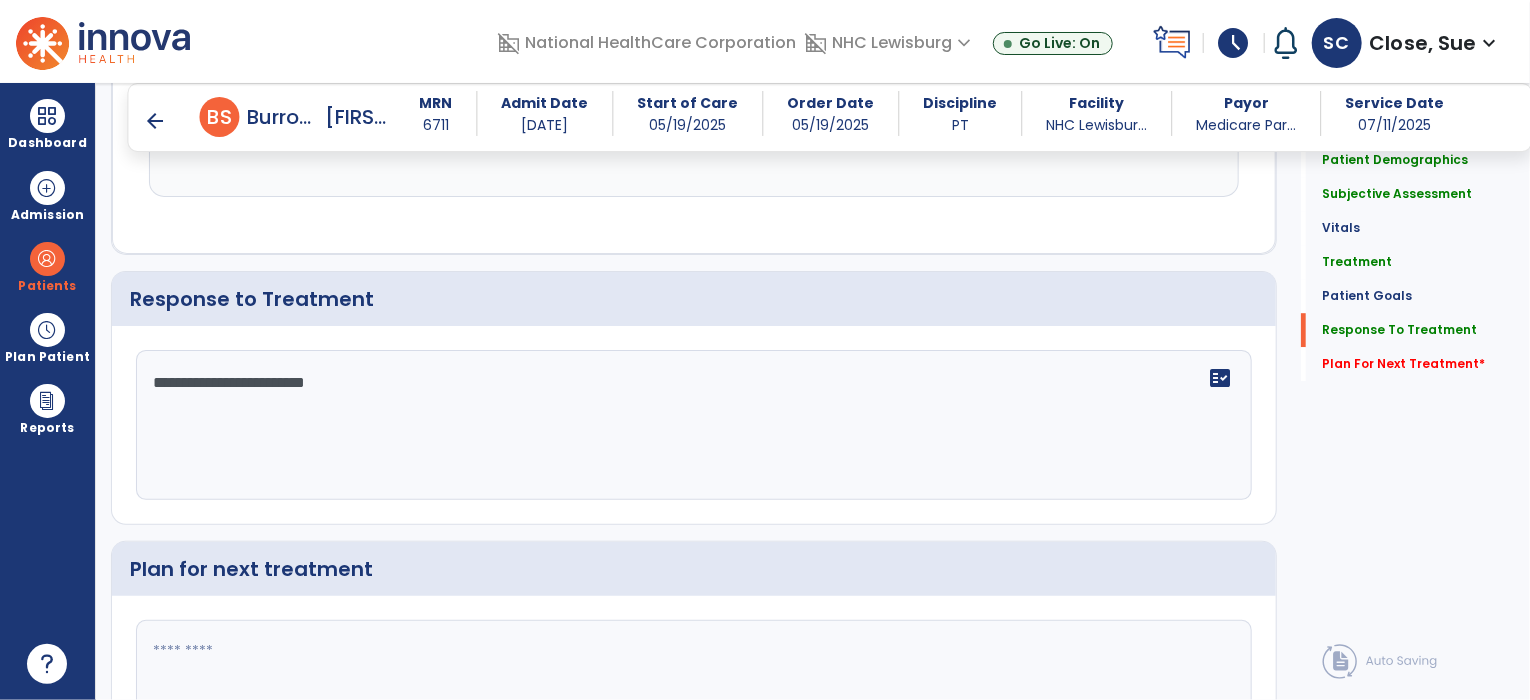 click 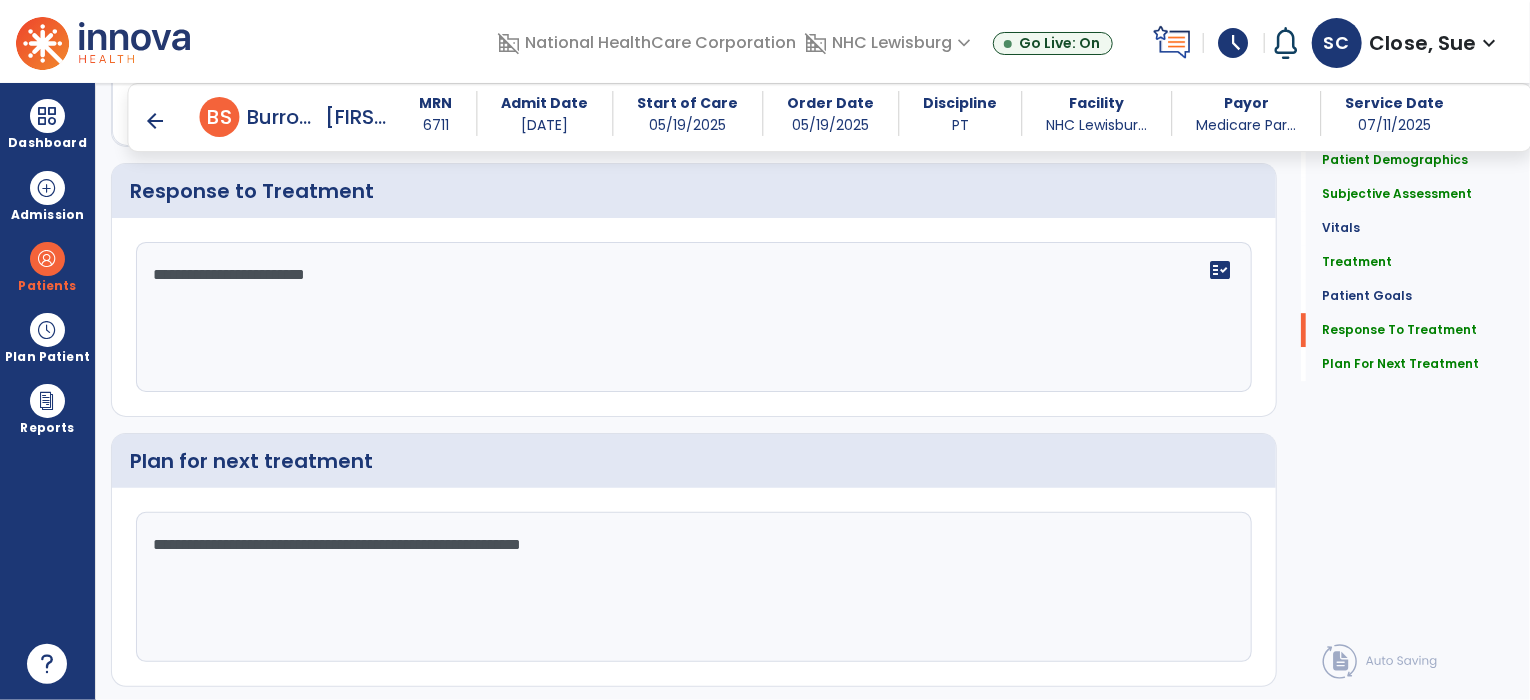 scroll, scrollTop: 3028, scrollLeft: 0, axis: vertical 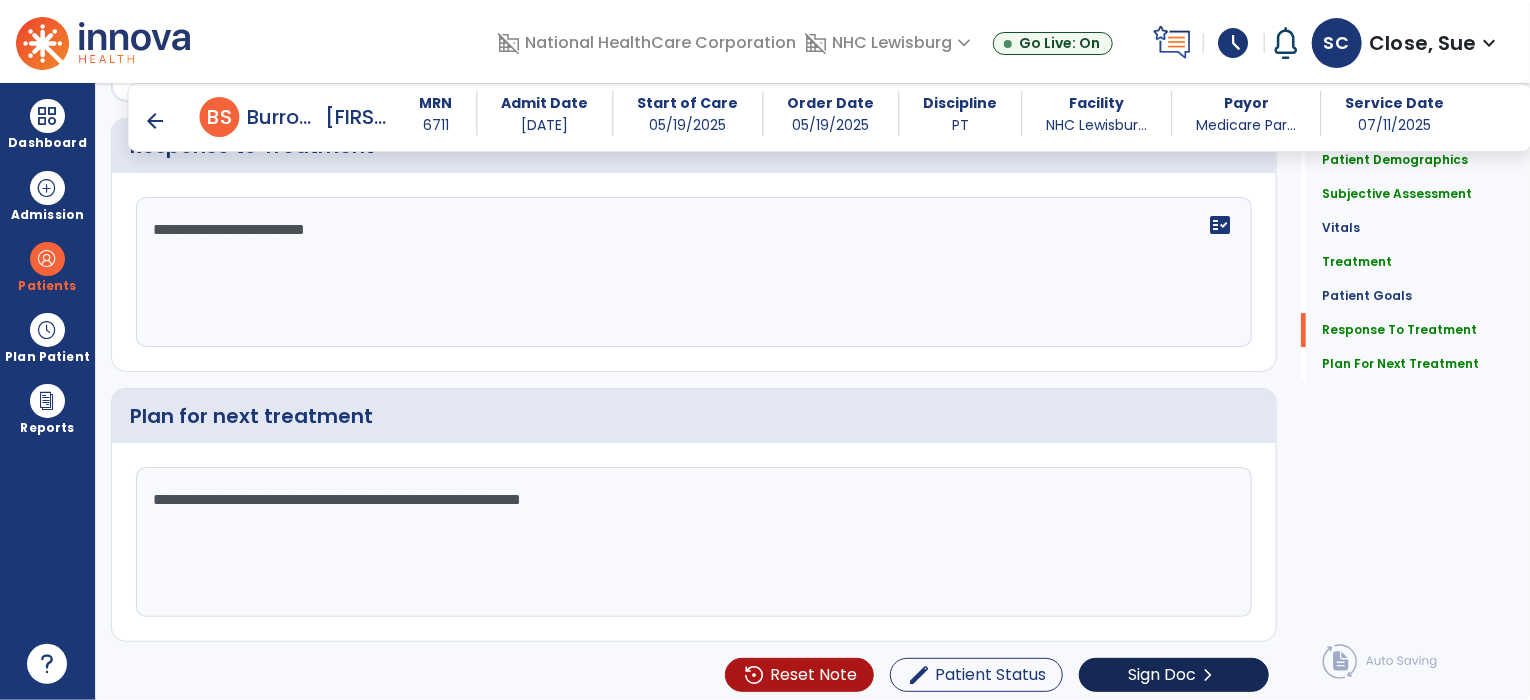 type on "**********" 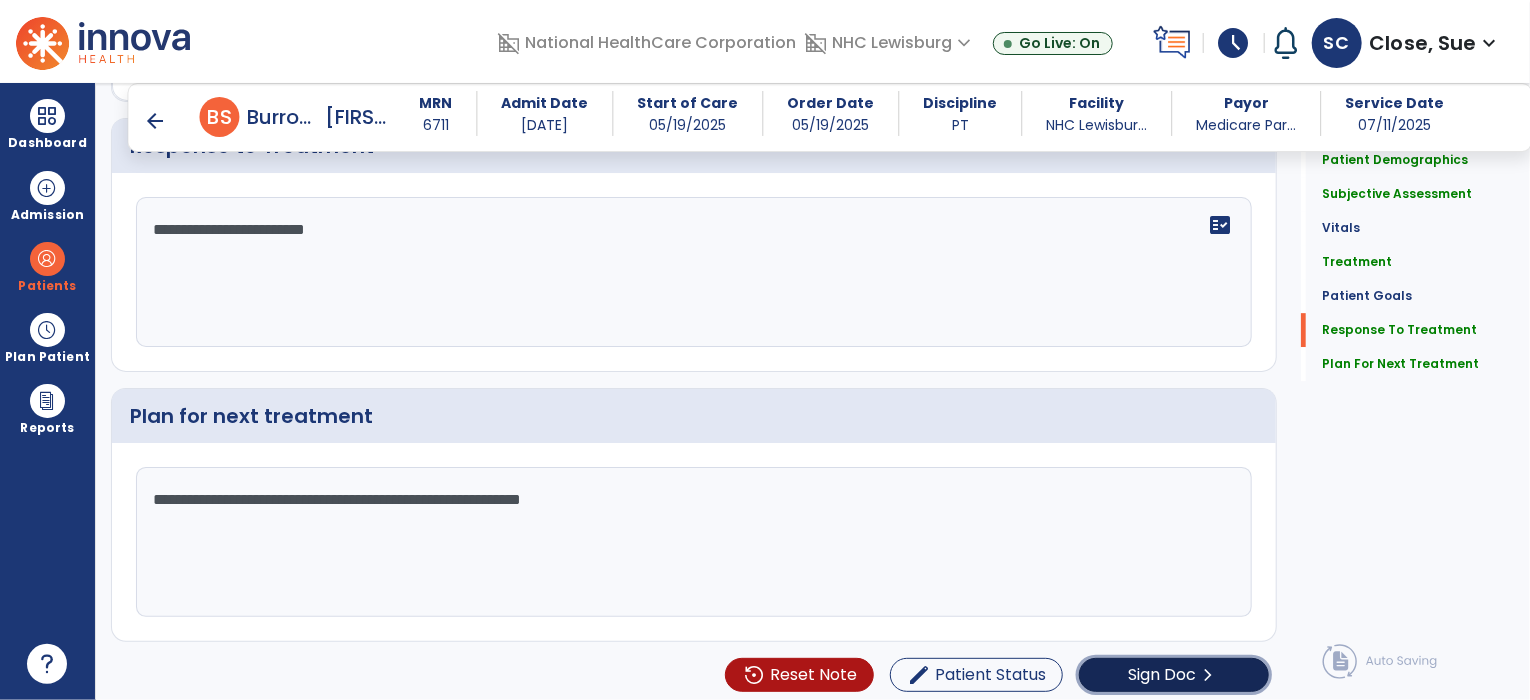click on "Sign Doc  chevron_right" 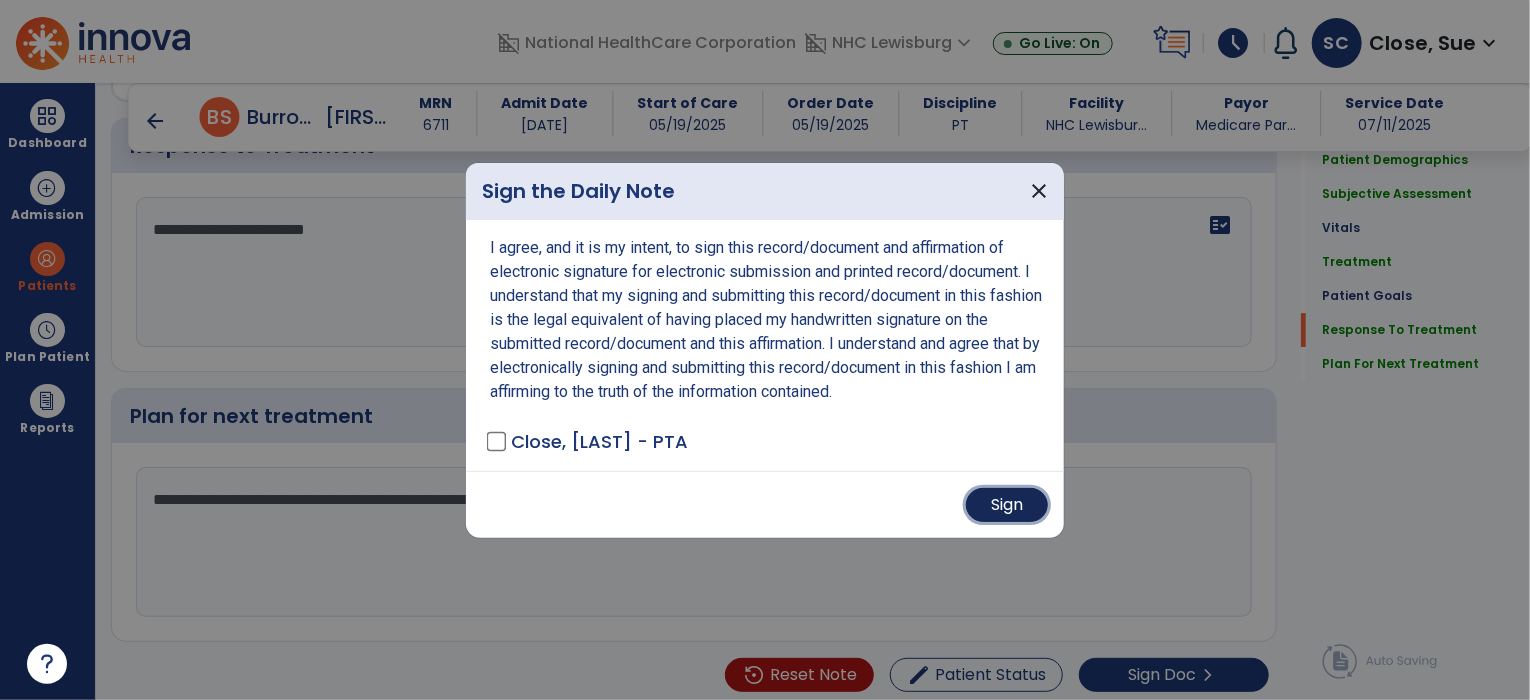 click on "Sign" at bounding box center (1007, 505) 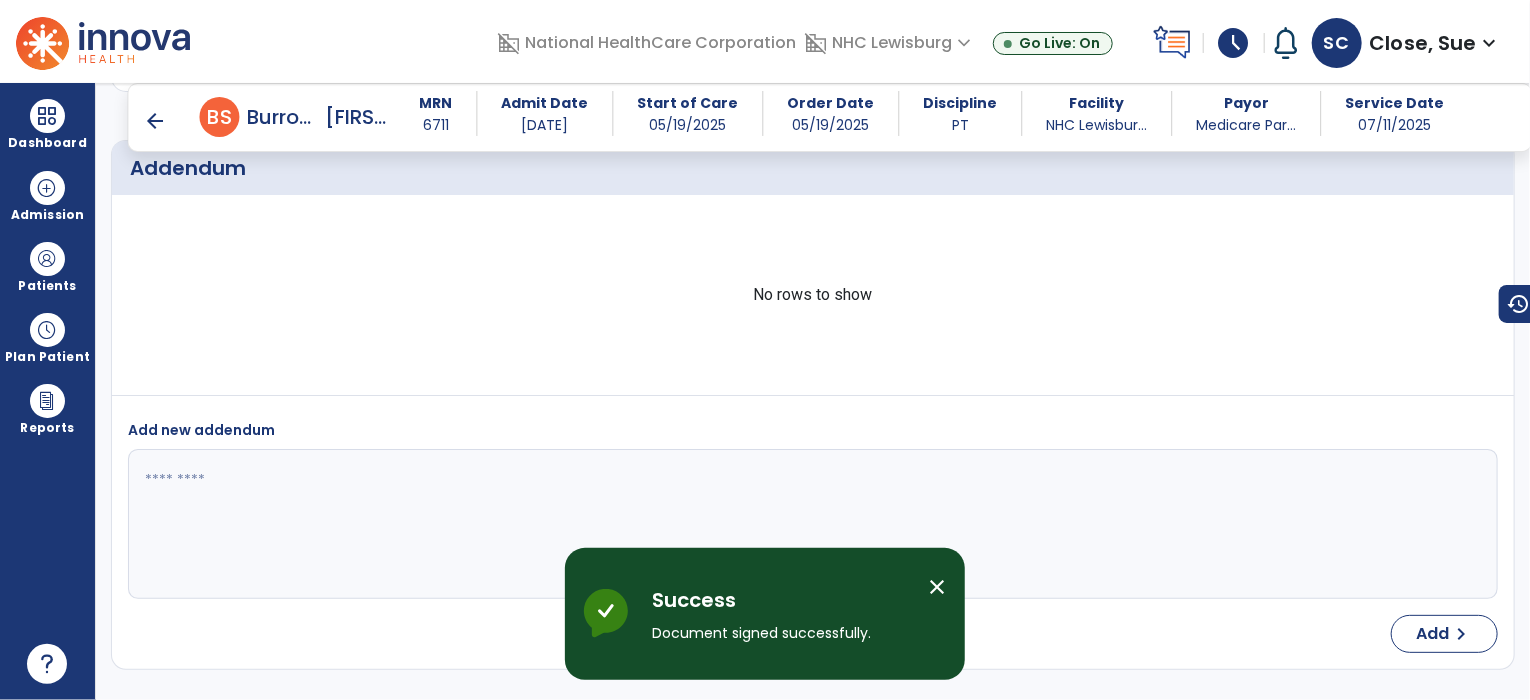 scroll, scrollTop: 4241, scrollLeft: 0, axis: vertical 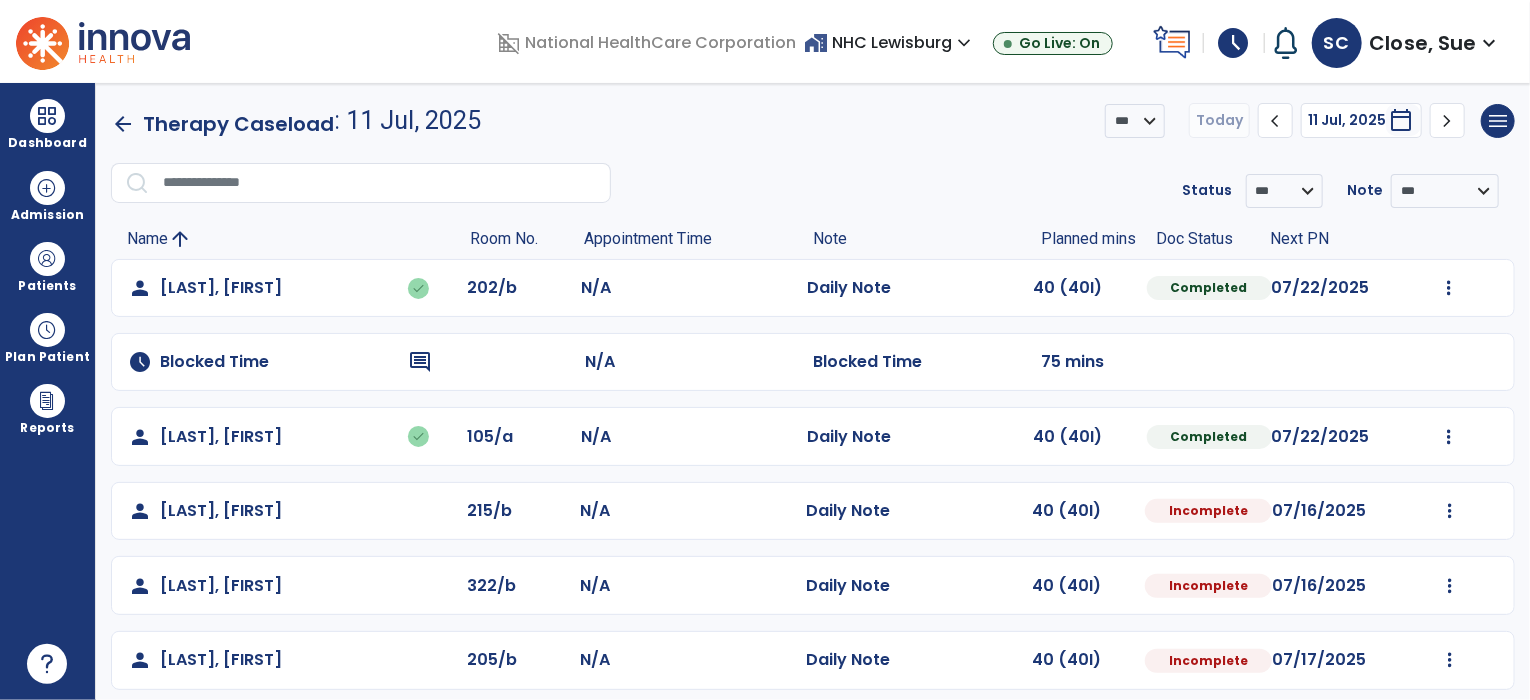 click on "Mark Visit As Complete   Reset Note   Open Document   G + C Mins" 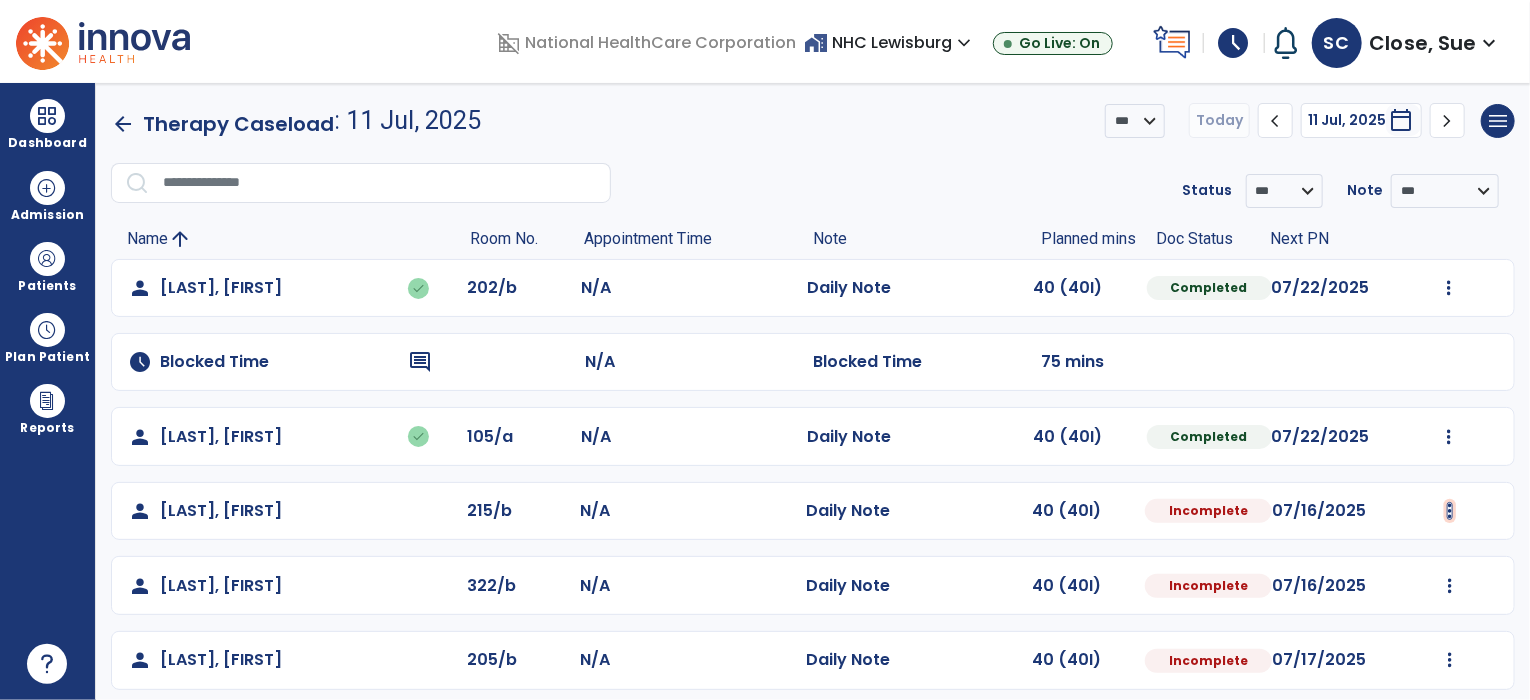 click at bounding box center (1449, 288) 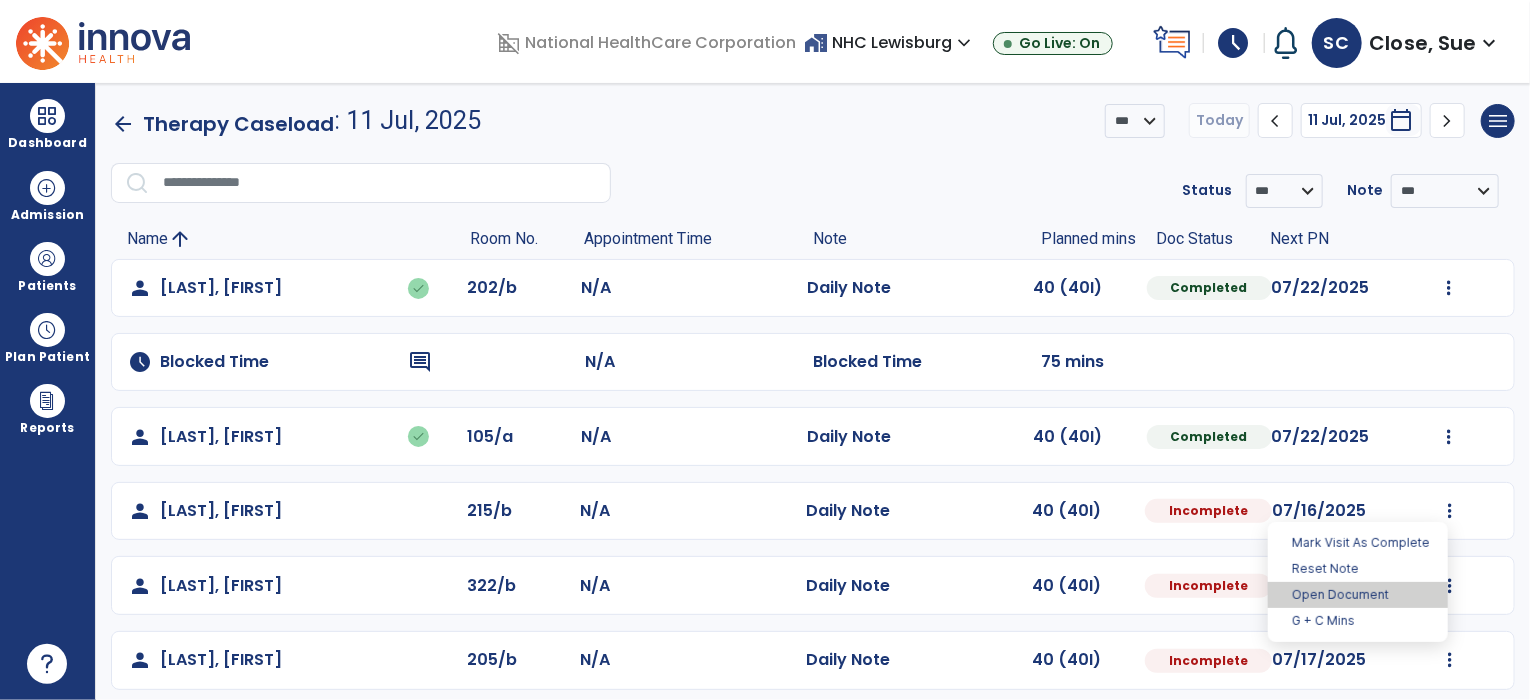 click on "Open Document" at bounding box center [1358, 595] 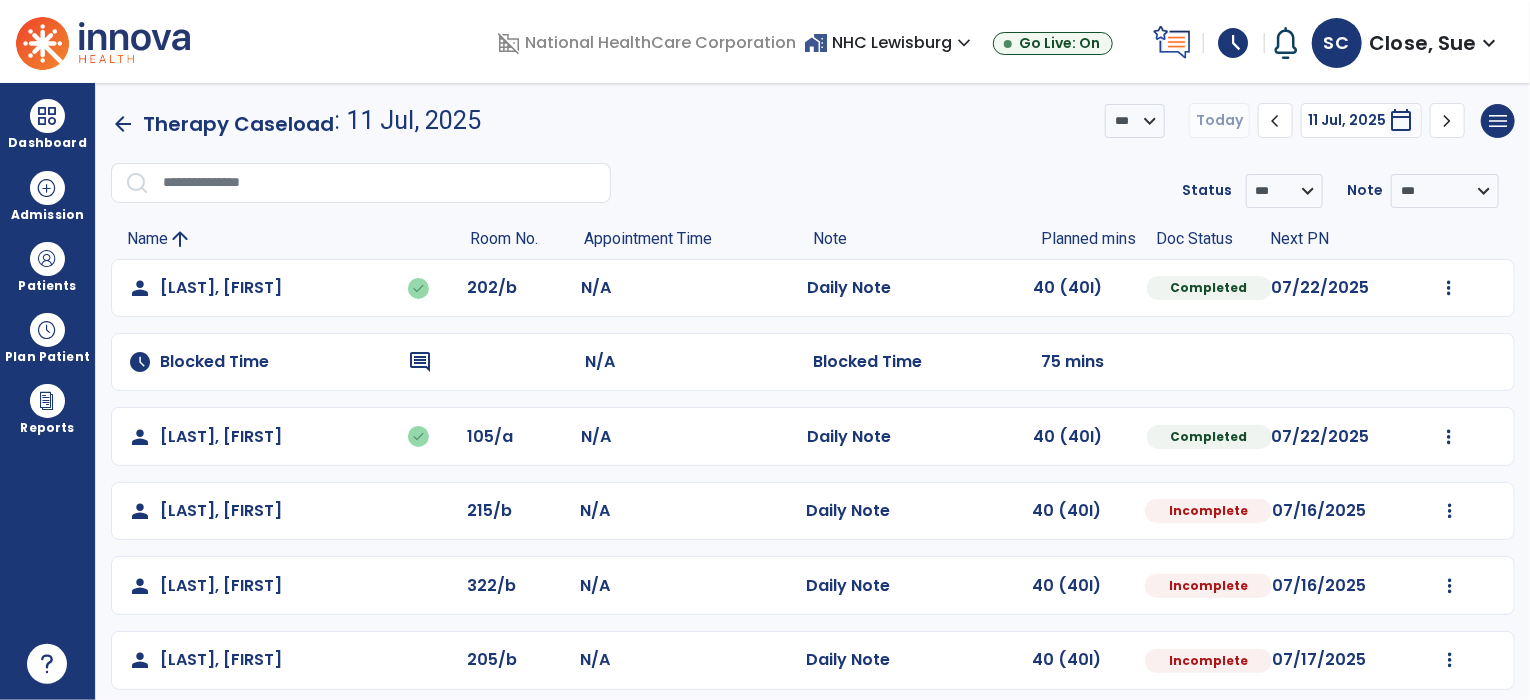 select on "*" 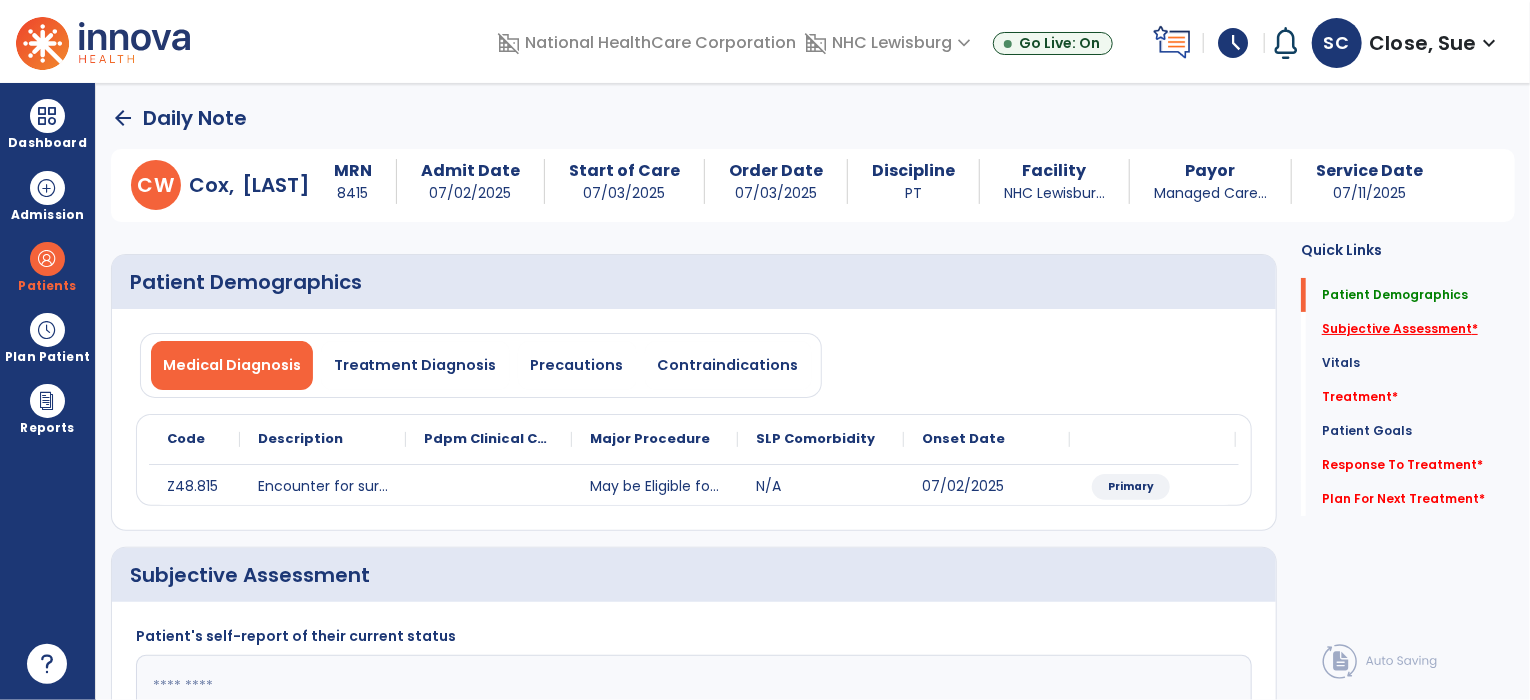 click on "Subjective Assessment   *" 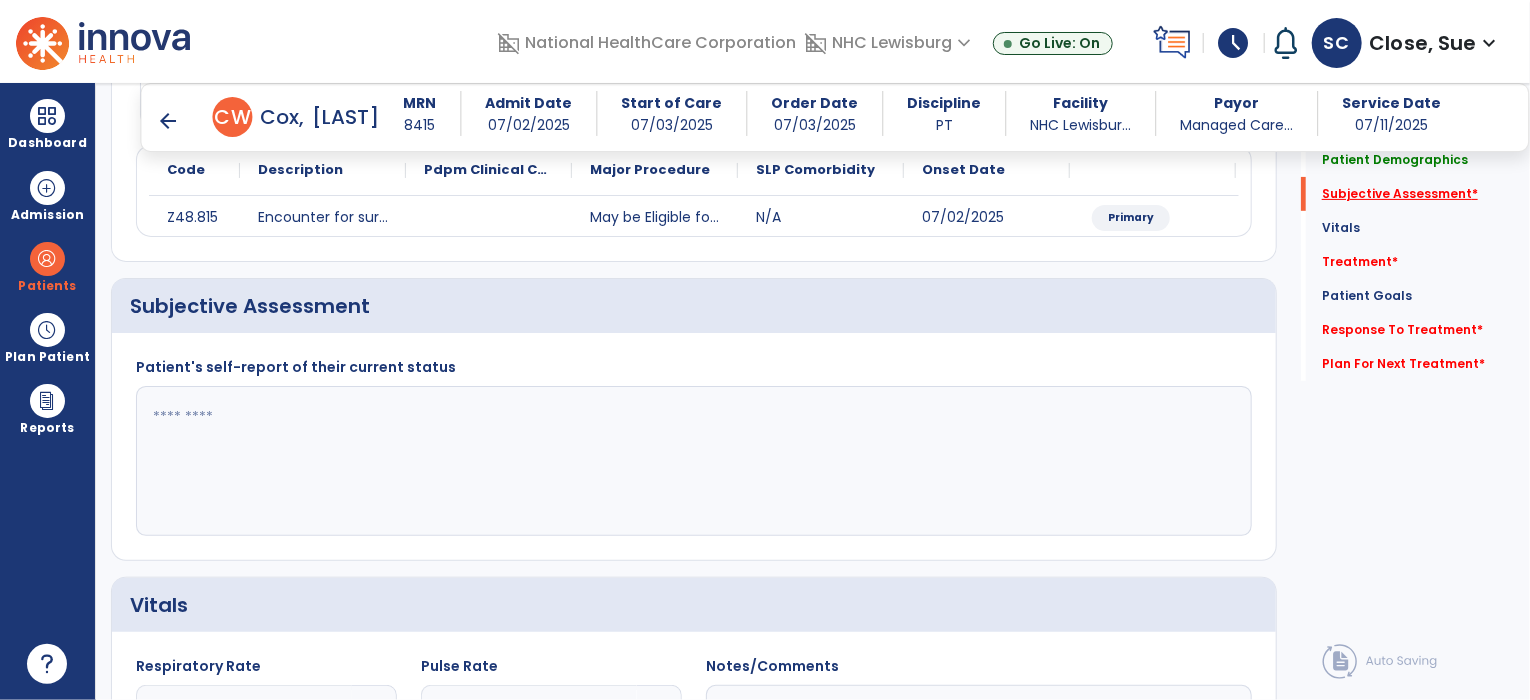 scroll, scrollTop: 296, scrollLeft: 0, axis: vertical 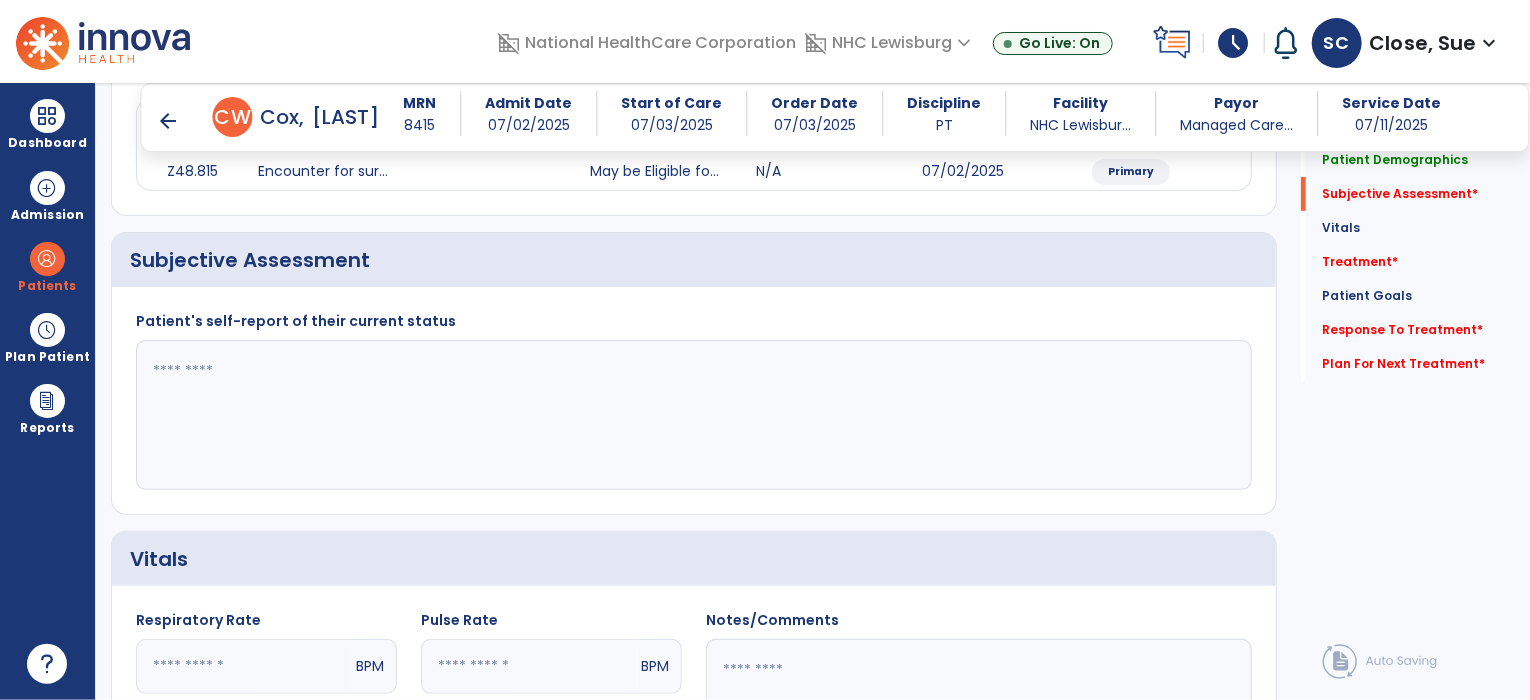 click 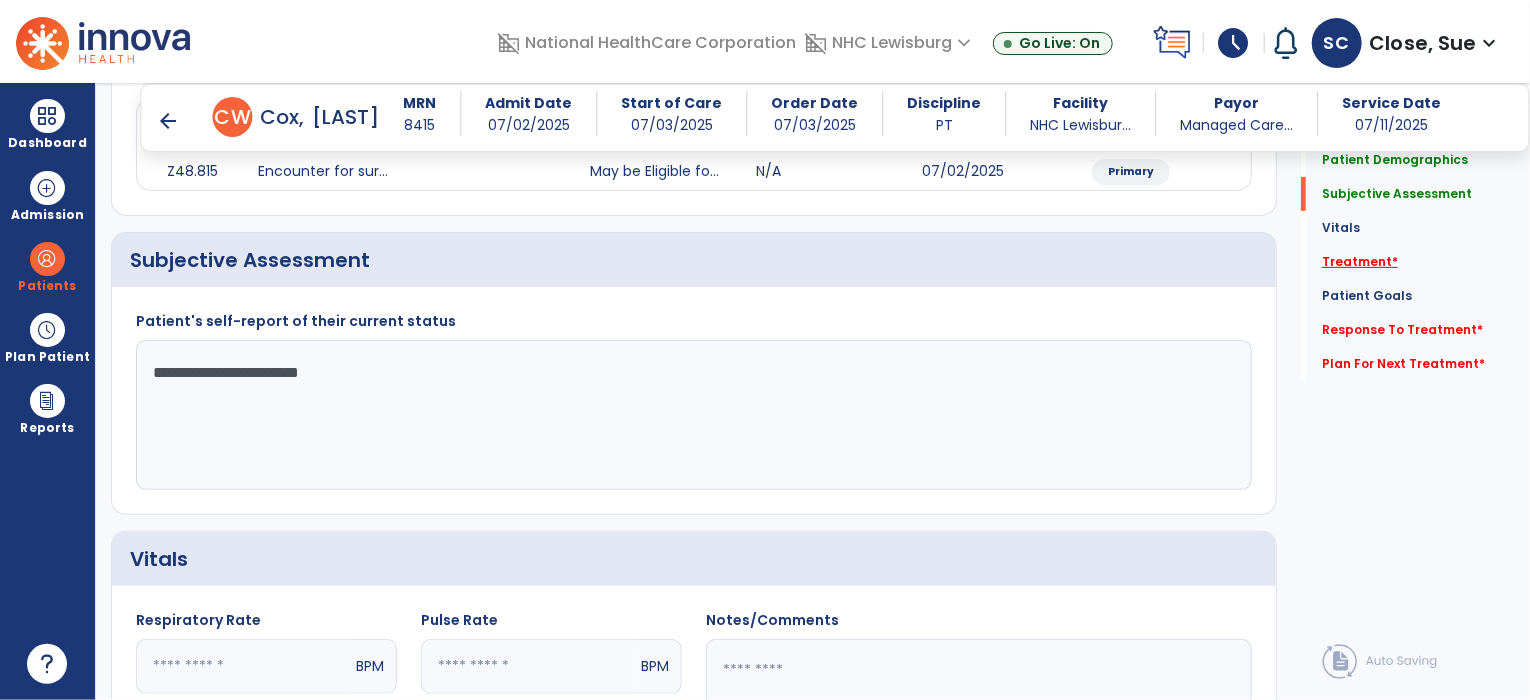 type on "**********" 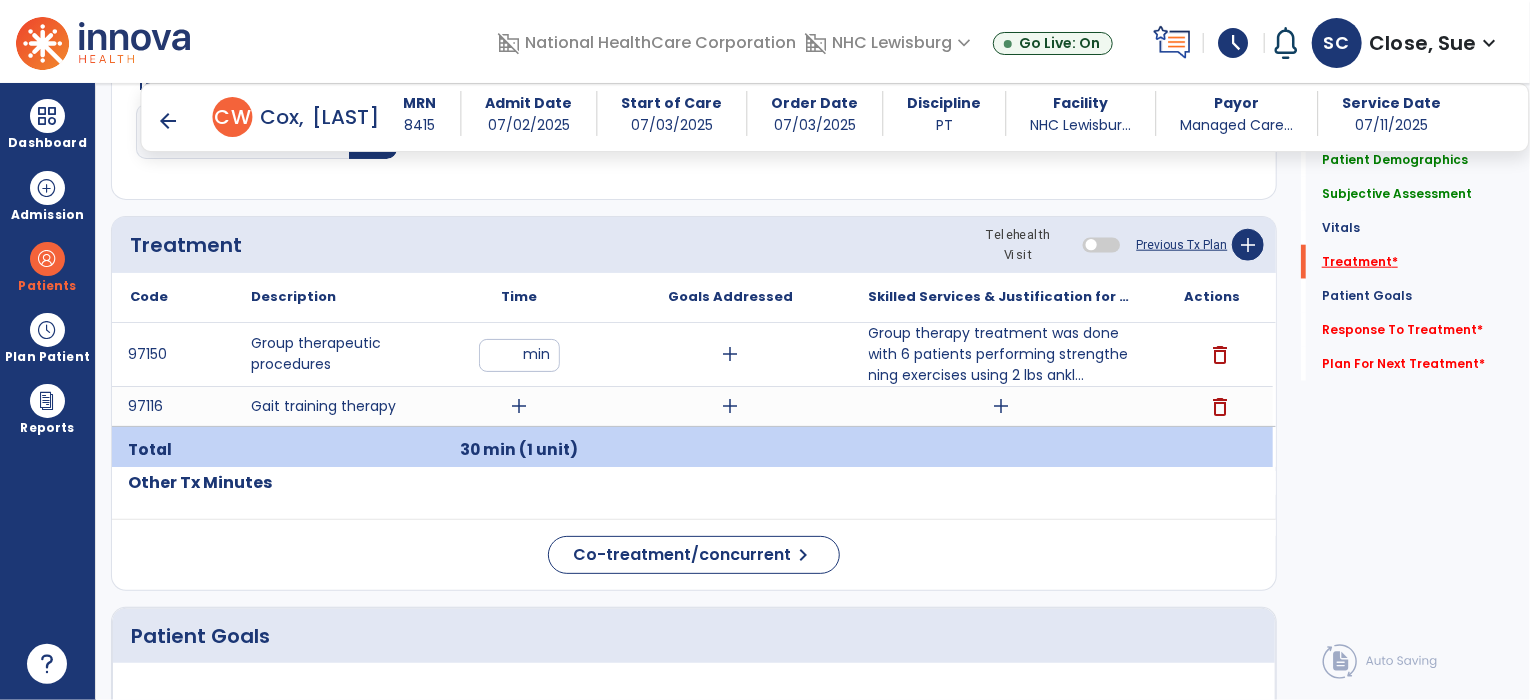 scroll, scrollTop: 1044, scrollLeft: 0, axis: vertical 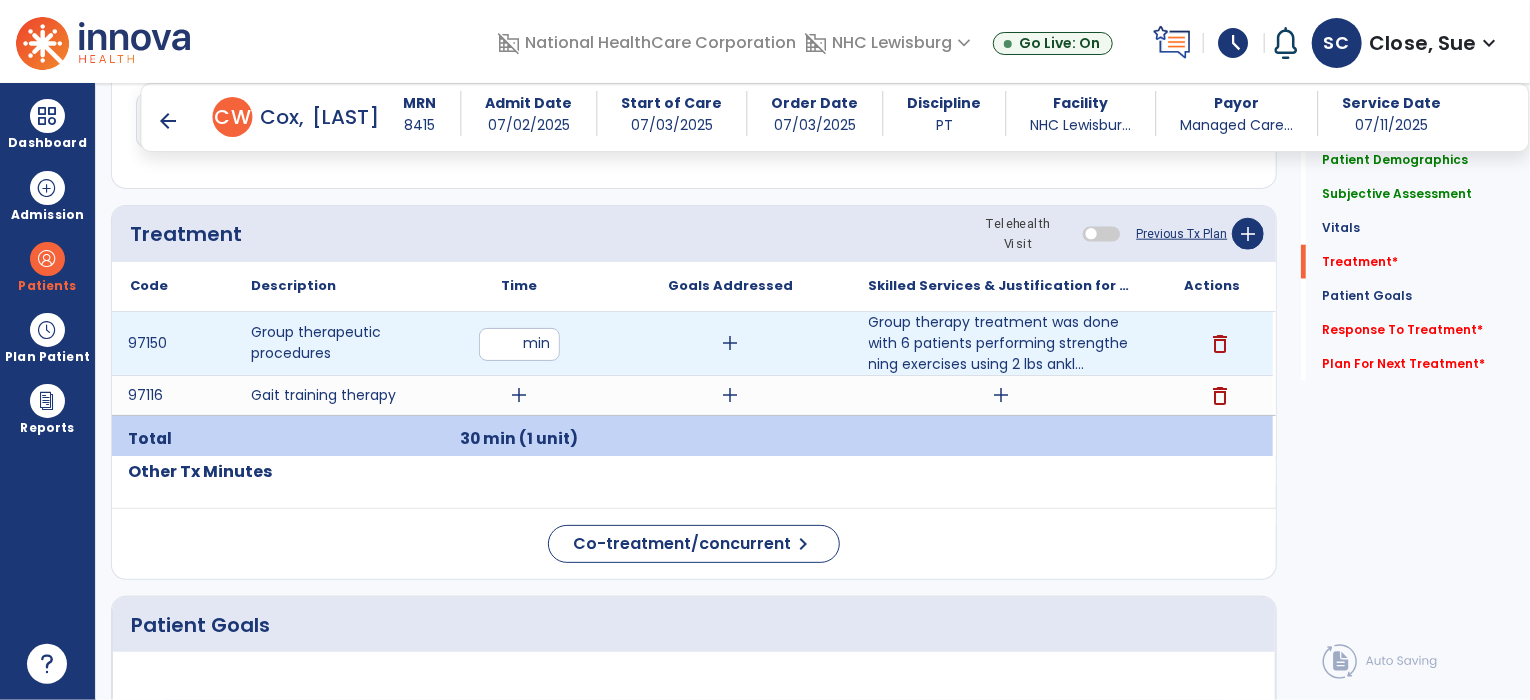 click on "30 min (1 unit)" at bounding box center (519, 439) 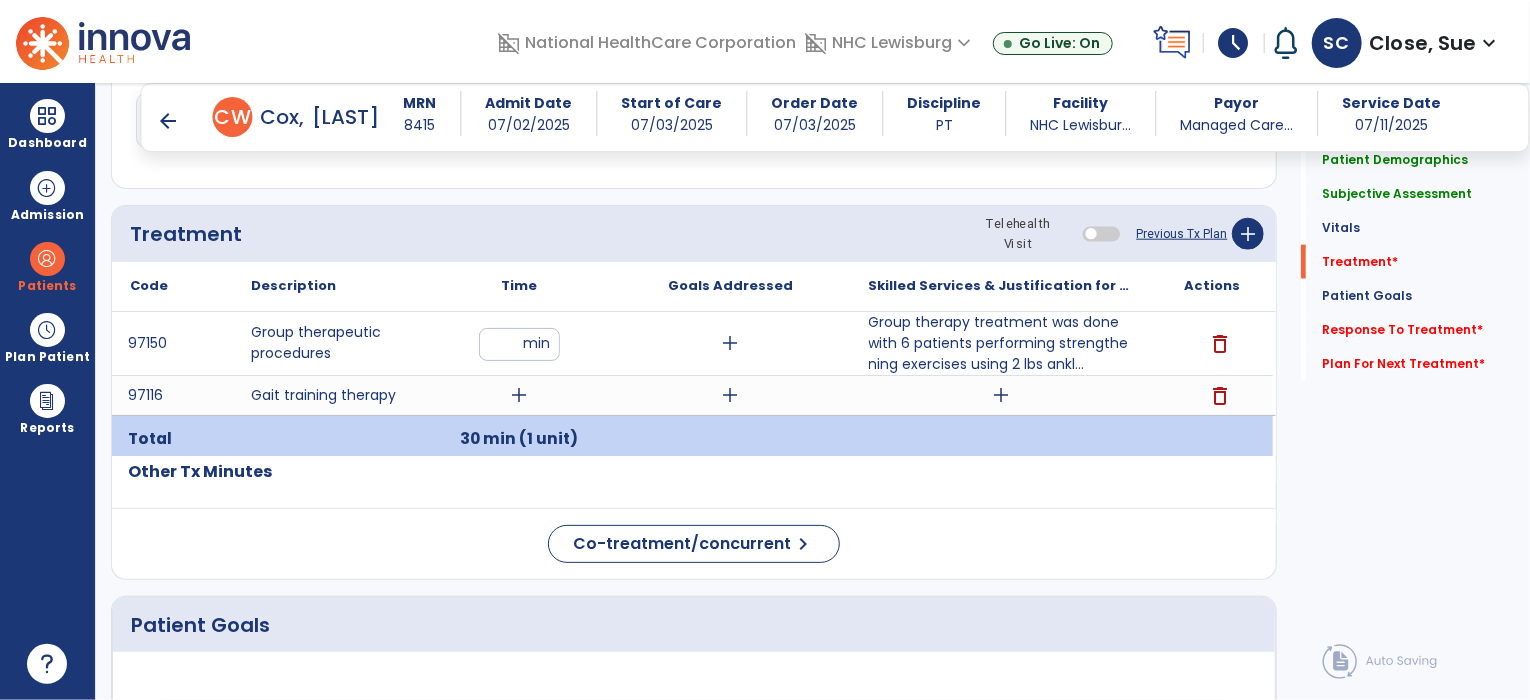 click on "30 min (1 unit)" at bounding box center (519, 439) 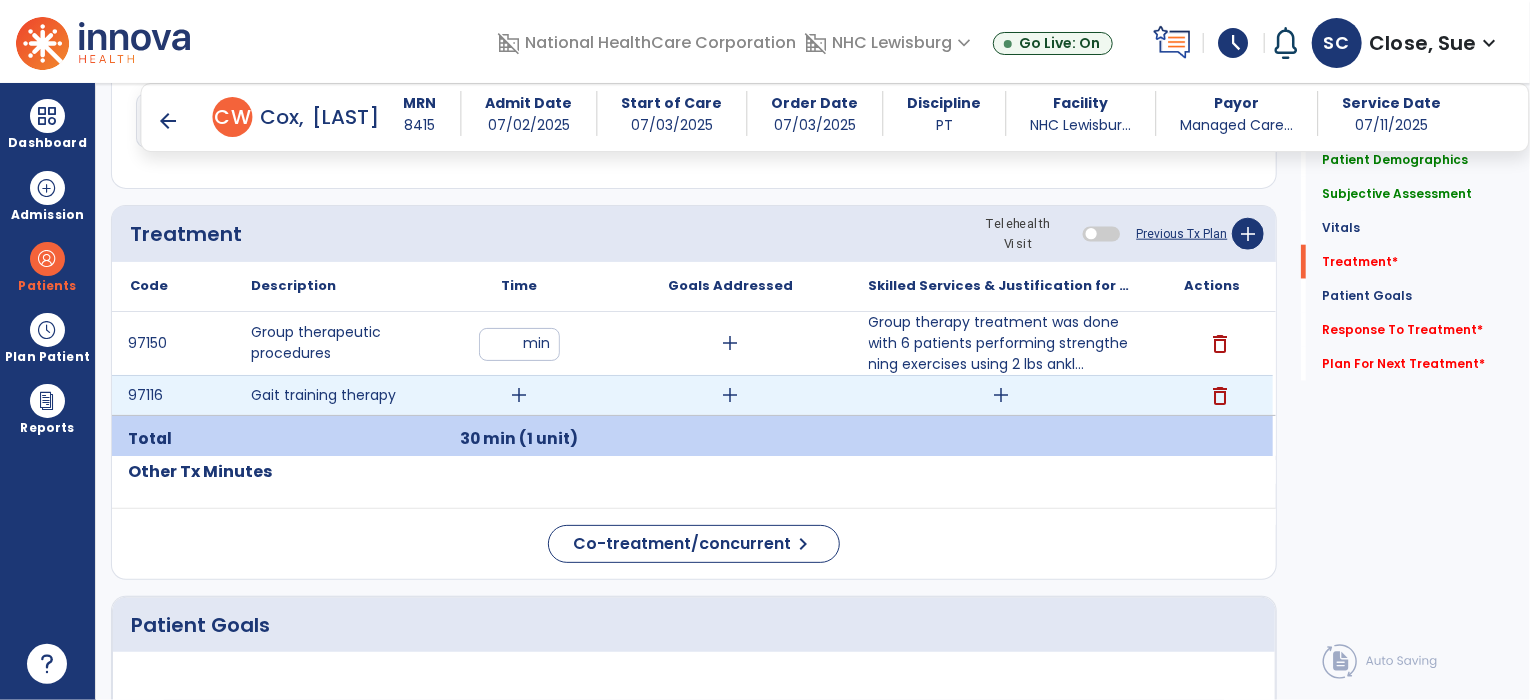 click on "add" at bounding box center (519, 395) 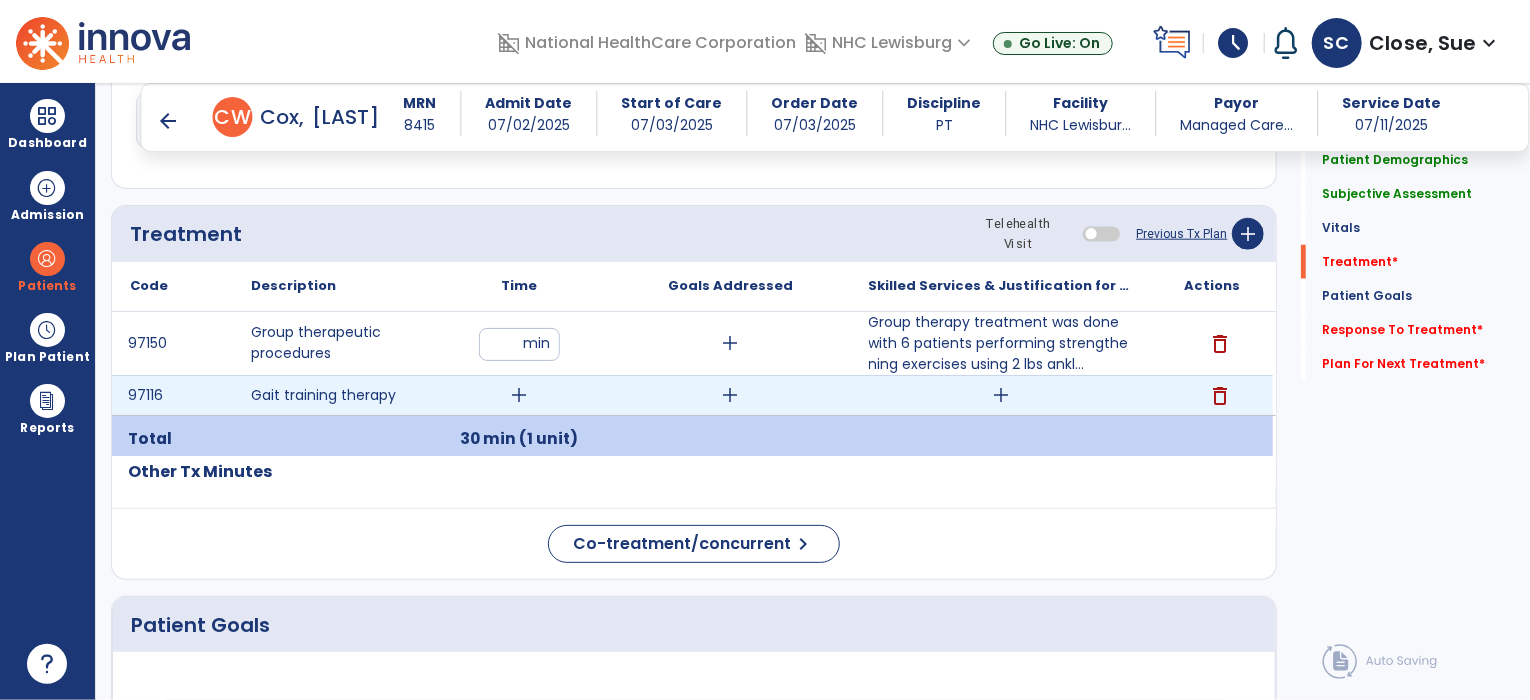 click on "add" at bounding box center [519, 395] 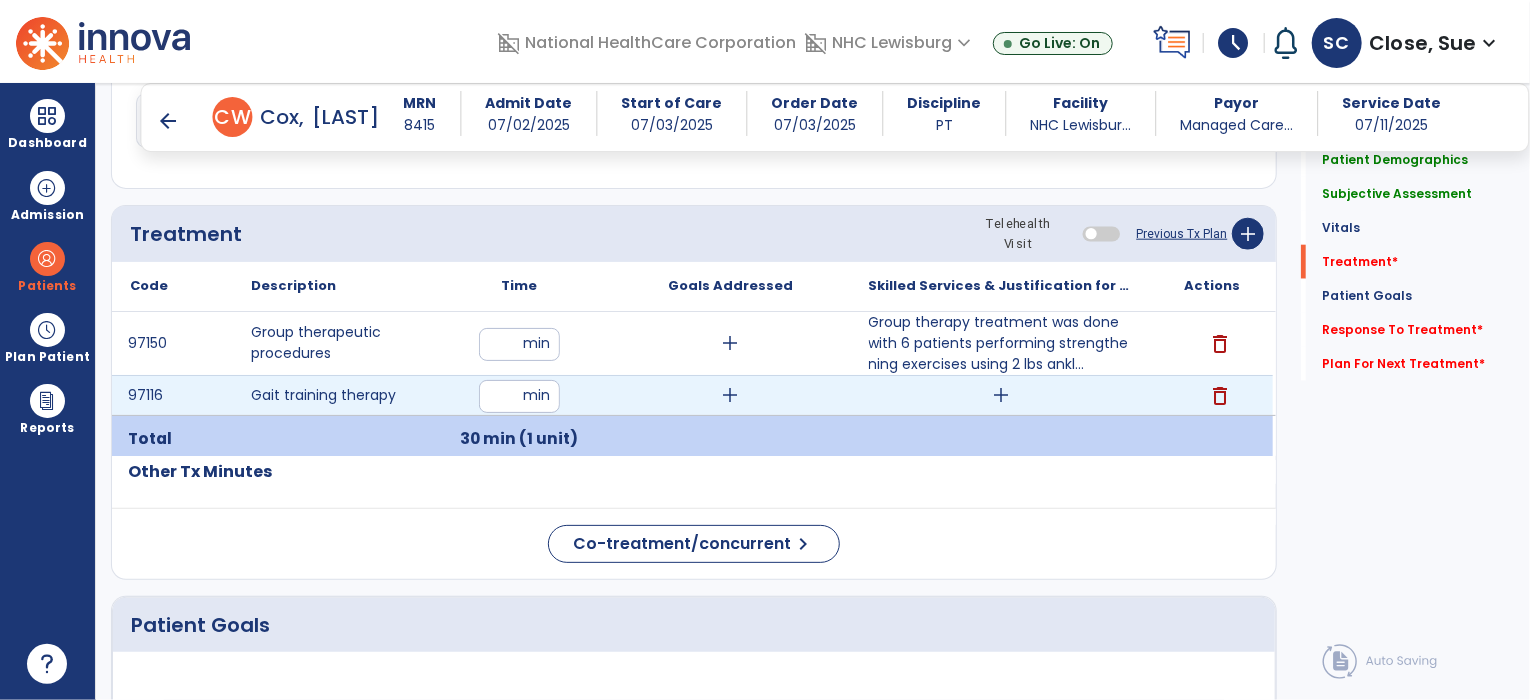 click at bounding box center (519, 396) 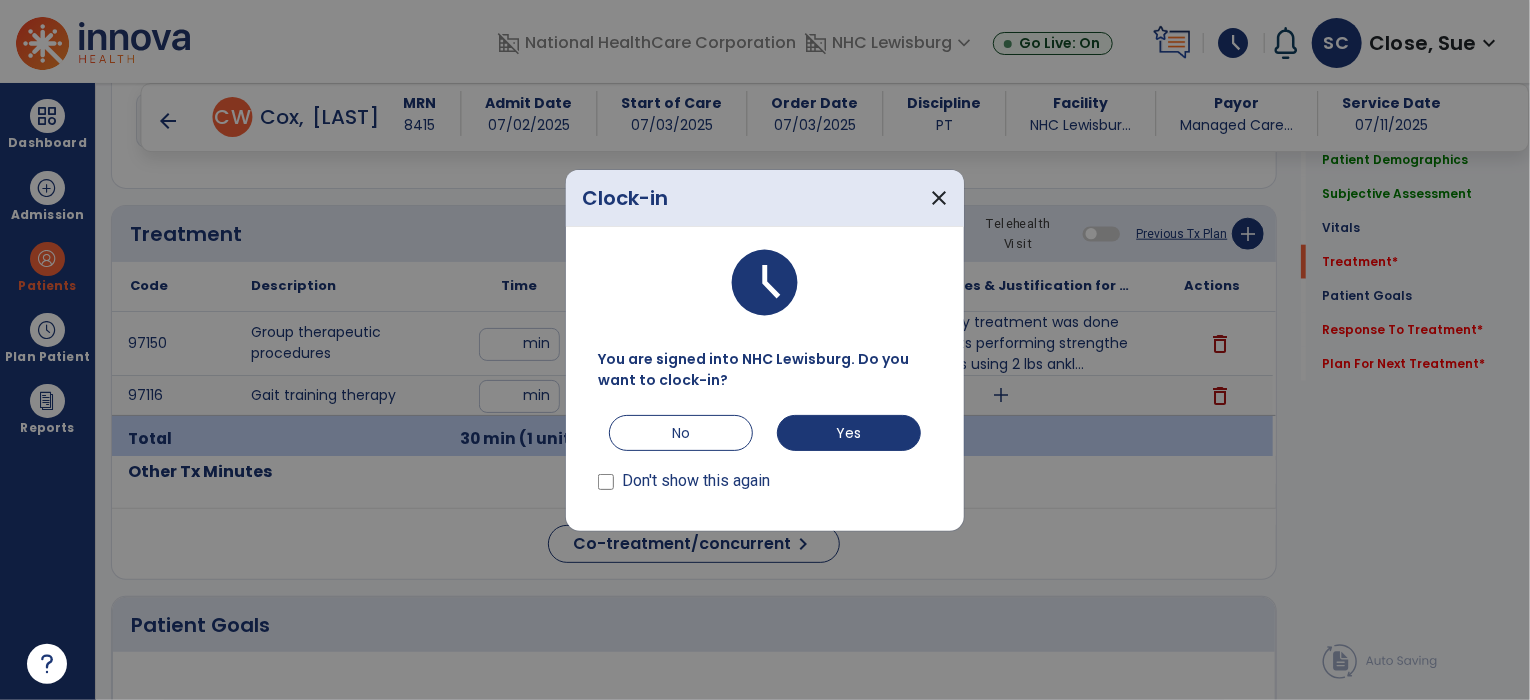 type on "**" 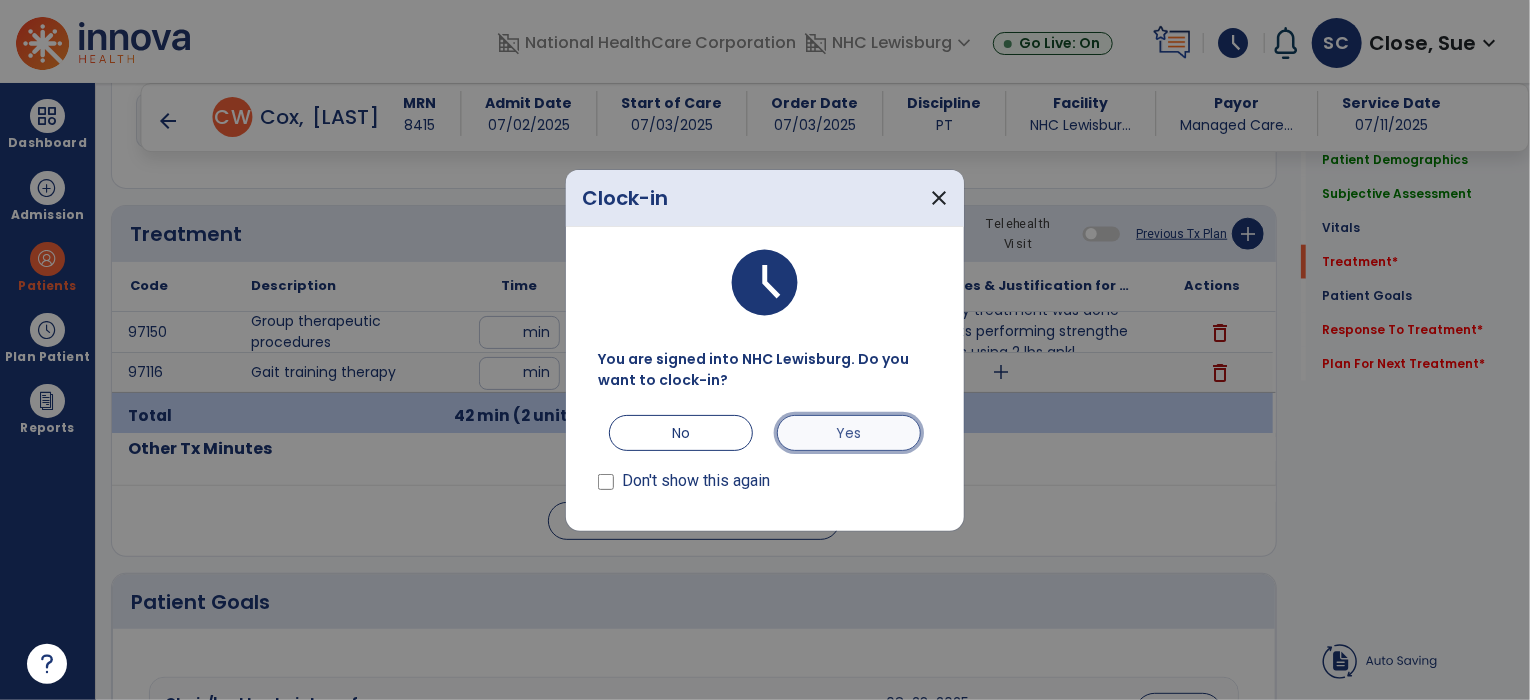 click on "Yes" at bounding box center [849, 433] 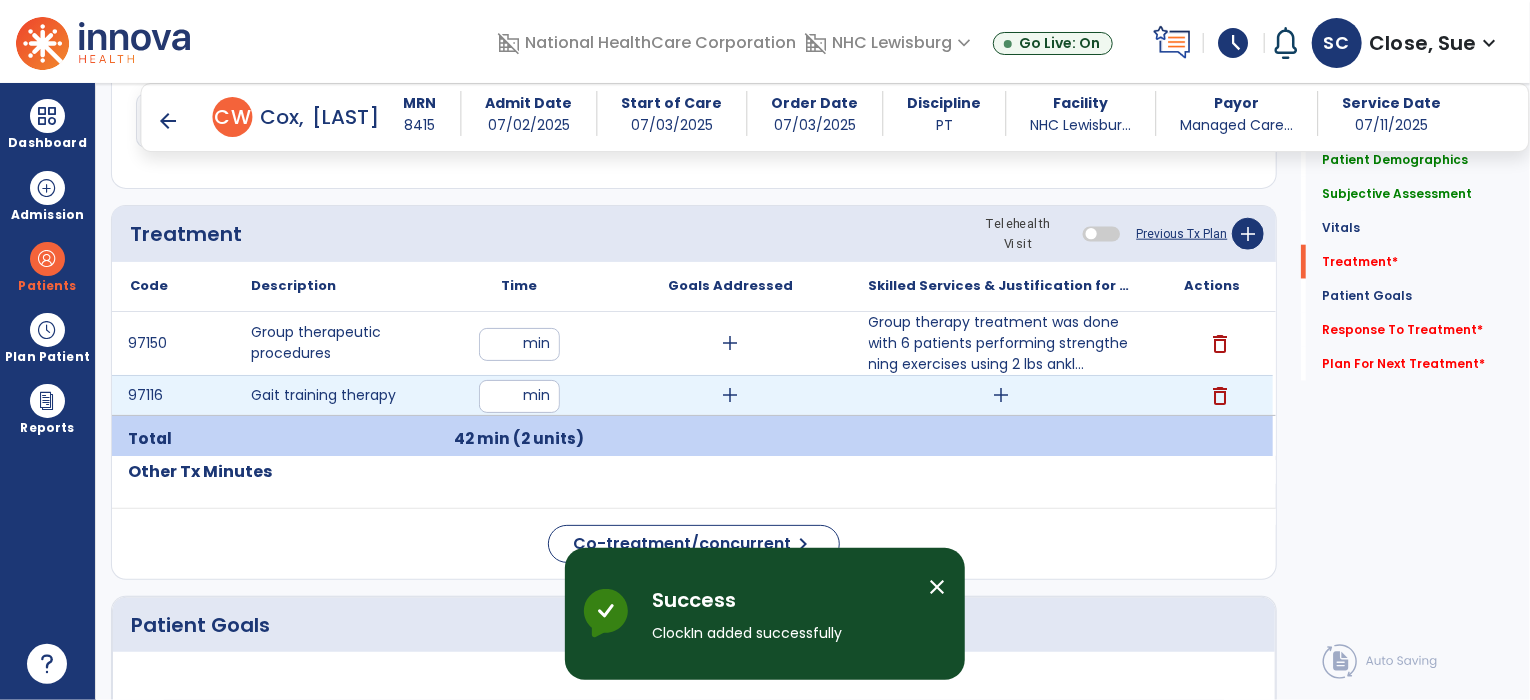click on "add" at bounding box center (1001, 395) 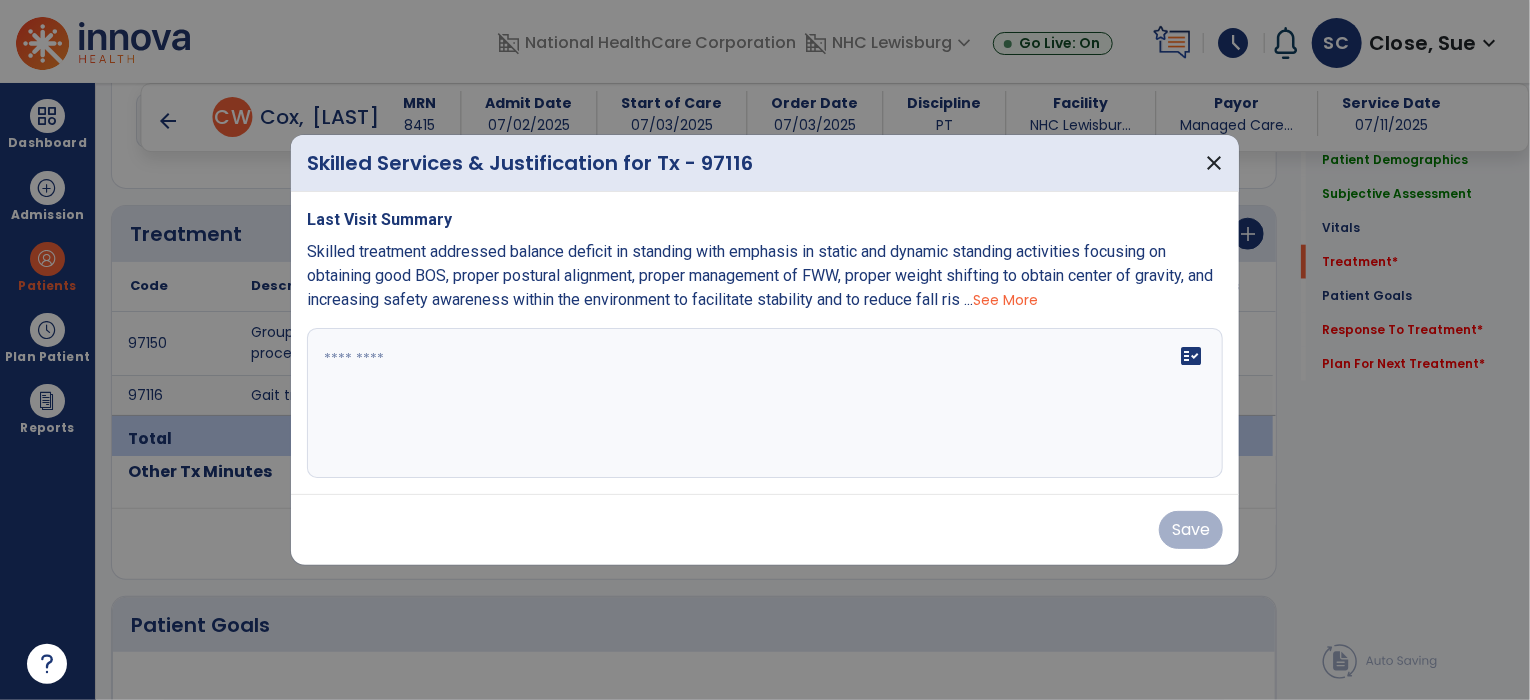 click on "See More" at bounding box center [1005, 300] 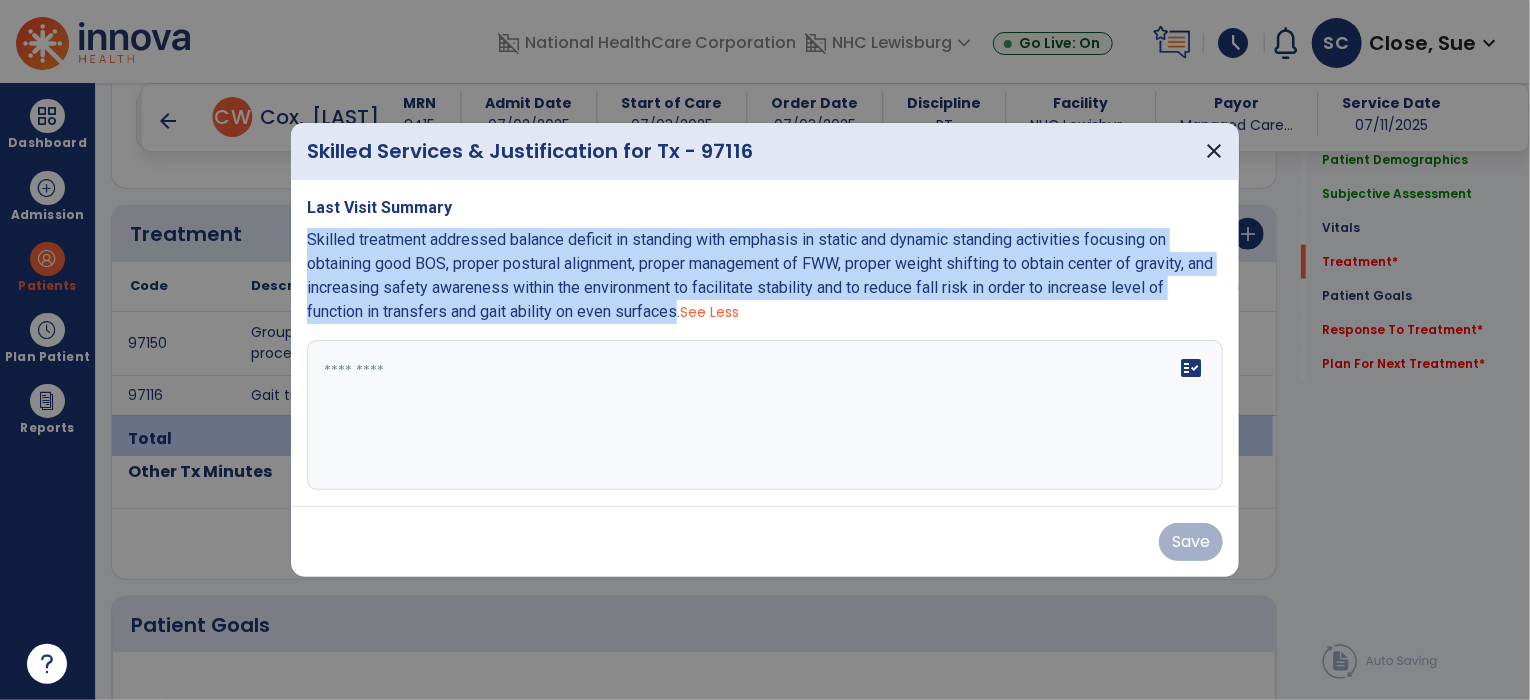drag, startPoint x: 679, startPoint y: 308, endPoint x: 309, endPoint y: 247, distance: 374.99466 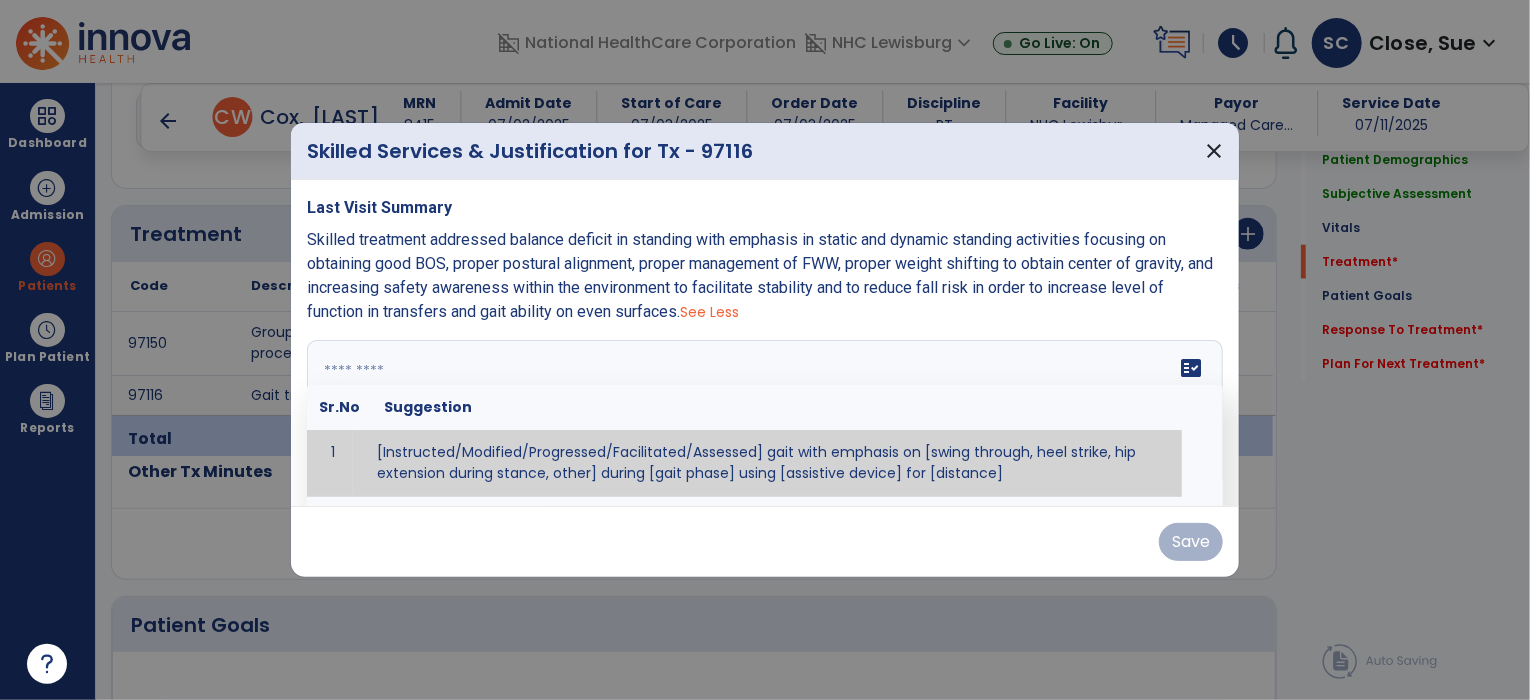 click on "fact_check  Sr.No Suggestion 1 [Instructed/Modified/Progressed/Facilitated/Assessed] gait with emphasis on [swing through, heel strike, hip extension during stance, other] during [gait phase] using [assistive device] for [distance] 2 [Instructed/Modified/Progressed/Facilitated/Assessed] use of [assistive device] and [NWB, PWB, step-to gait pattern, step through gait pattern] 3 [Instructed/Modified/Progressed/Facilitated/Assessed] patient's ability to [ascend/descend # of steps, perform directional changes, walk on even/uneven surfaces, pick-up objects off floor, velocity changes, other] using [assistive device]. 4 [Instructed/Modified/Progressed/Facilitated/Assessed] pre-gait activities including [identify exercise] in order to prepare for gait training. 5" at bounding box center [765, 415] 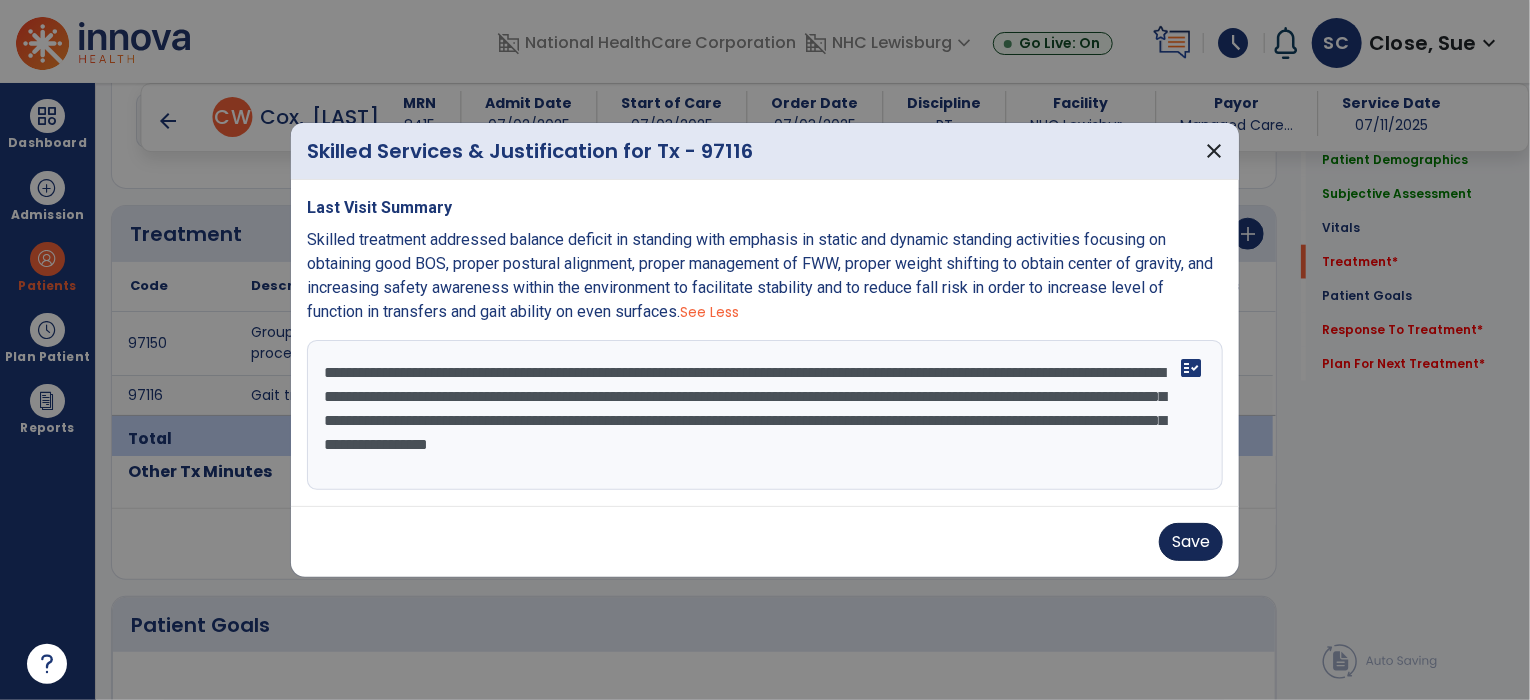 type on "**********" 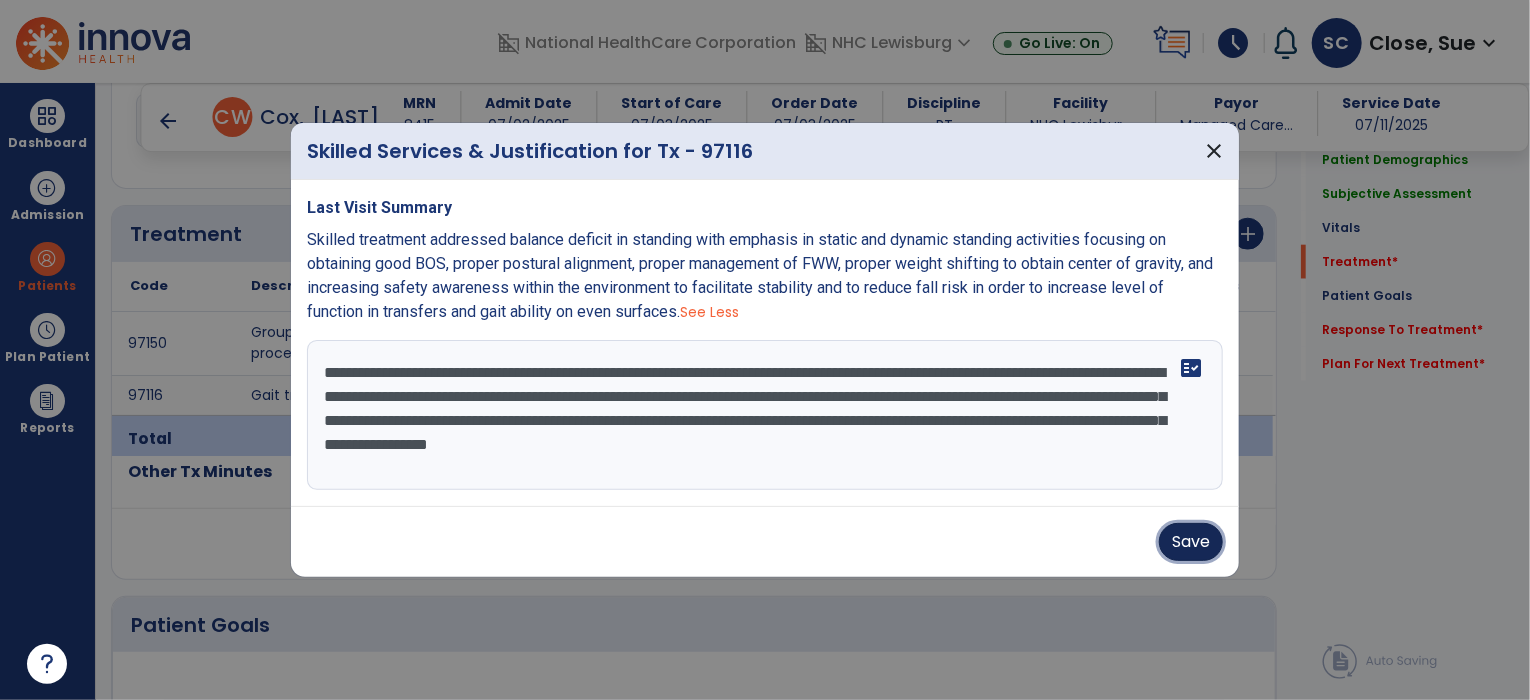 click on "Save" at bounding box center (1191, 542) 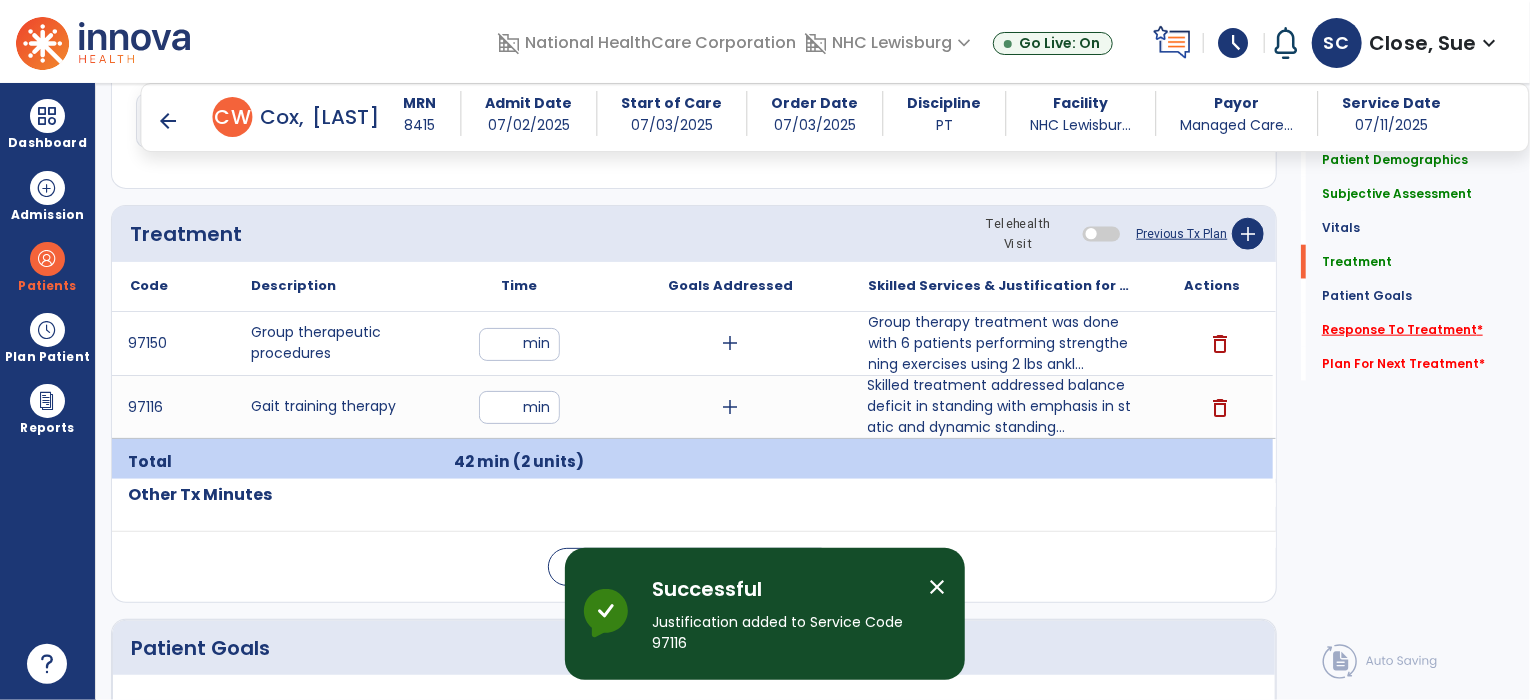 click on "Response To Treatment   *" 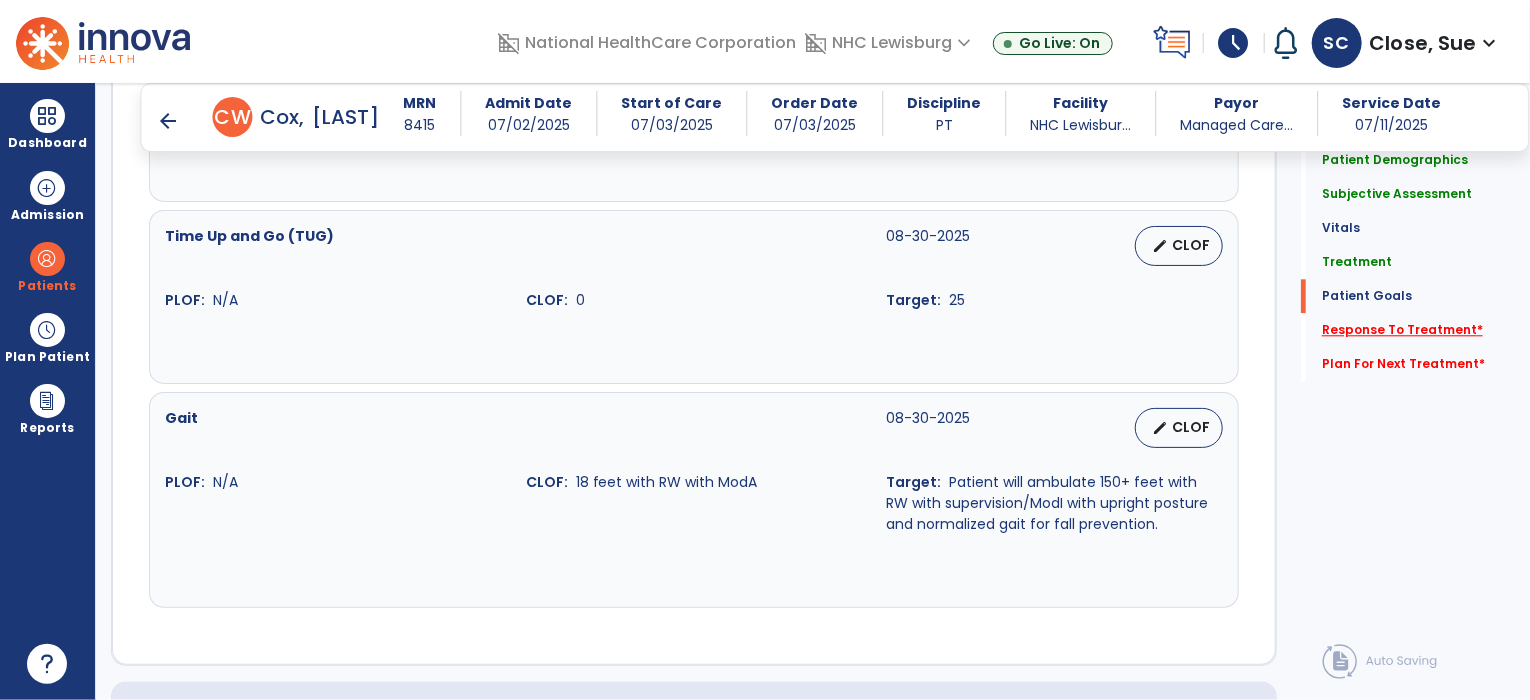 scroll, scrollTop: 2819, scrollLeft: 0, axis: vertical 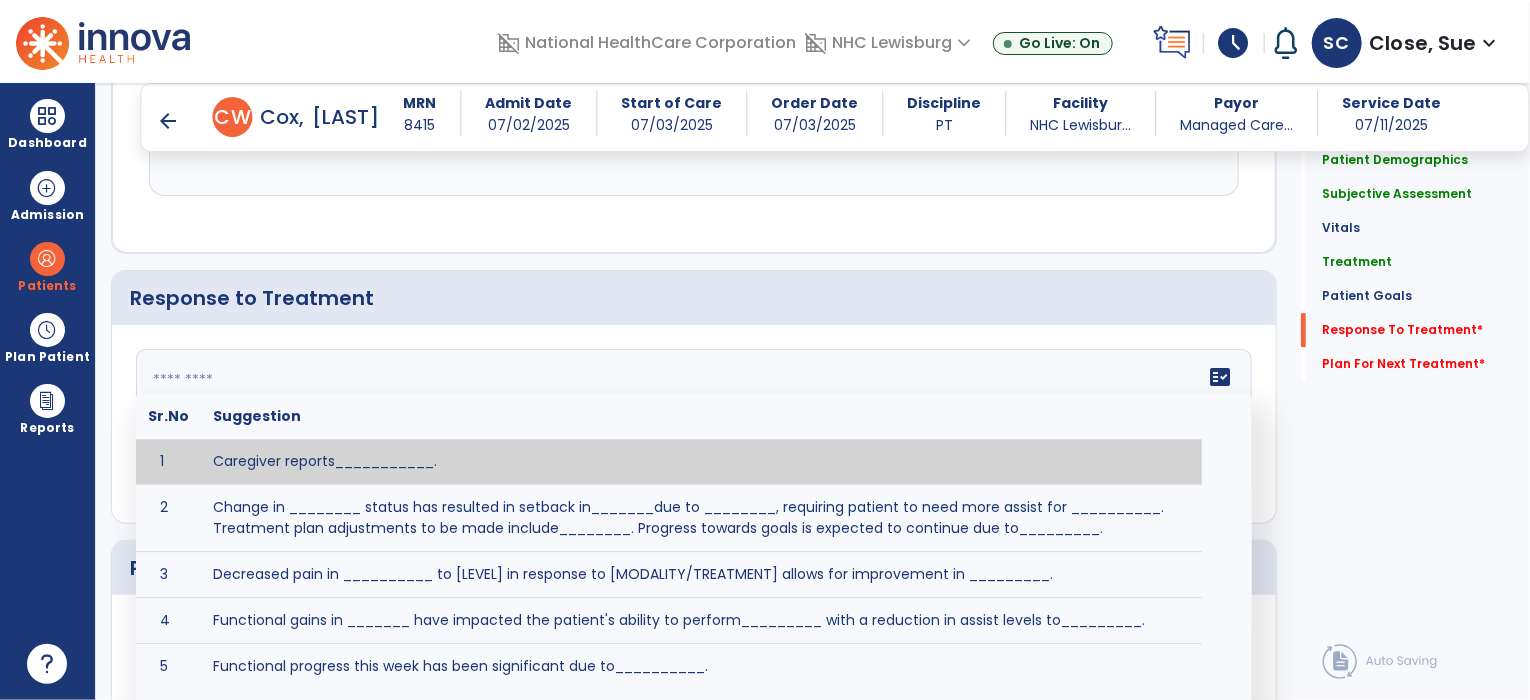click on "fact_check  Sr.No Suggestion 1 Caregiver reports___________. 2 Change in ________ status has resulted in setback in_______due to ________, requiring patient to need more assist for __________.   Treatment plan adjustments to be made include________.  Progress towards goals is expected to continue due to_________. 3 Decreased pain in __________ to [LEVEL] in response to [MODALITY/TREATMENT] allows for improvement in _________. 4 Functional gains in _______ have impacted the patient's ability to perform_________ with a reduction in assist levels to_________. 5 Functional progress this week has been significant due to__________. 6 Gains in ________ have improved the patient's ability to perform ______with decreased levels of assist to___________. 7 Improvement in ________allows patient to tolerate higher levels of challenges in_________. 8 Pain in [AREA] has decreased to [LEVEL] in response to [TREATMENT/MODALITY], allowing fore ease in completing__________. 9 10 11 12 13 14 15 16 17 18 19 20 21" 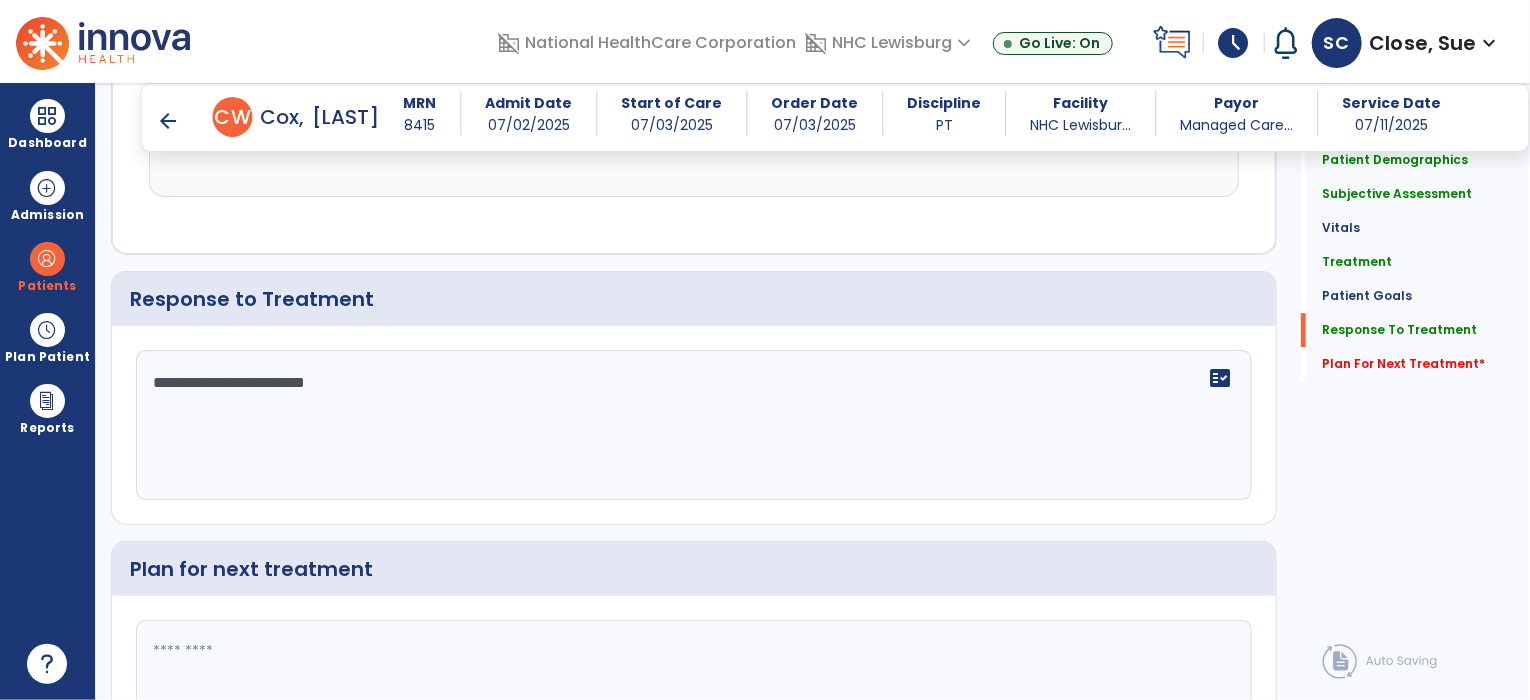 scroll, scrollTop: 2818, scrollLeft: 0, axis: vertical 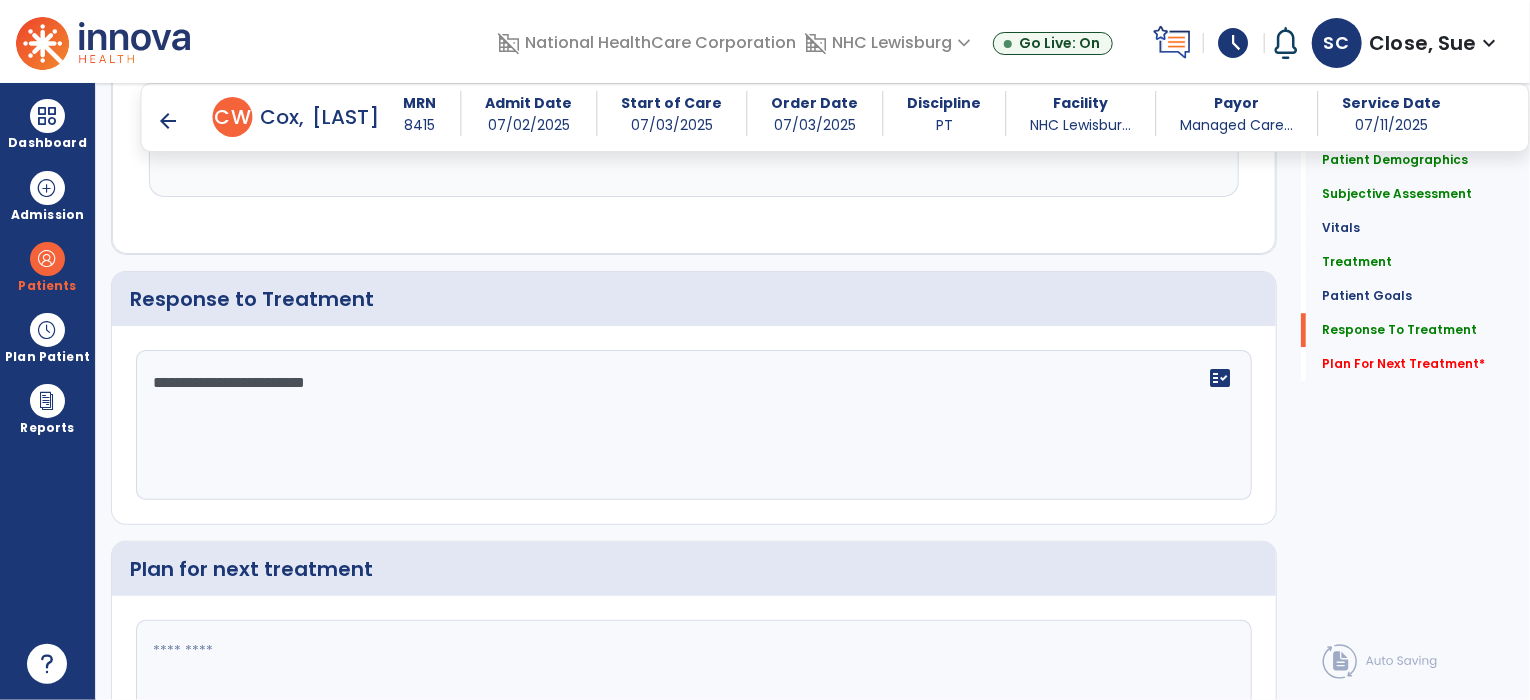 drag, startPoint x: 537, startPoint y: 393, endPoint x: 264, endPoint y: 389, distance: 273.0293 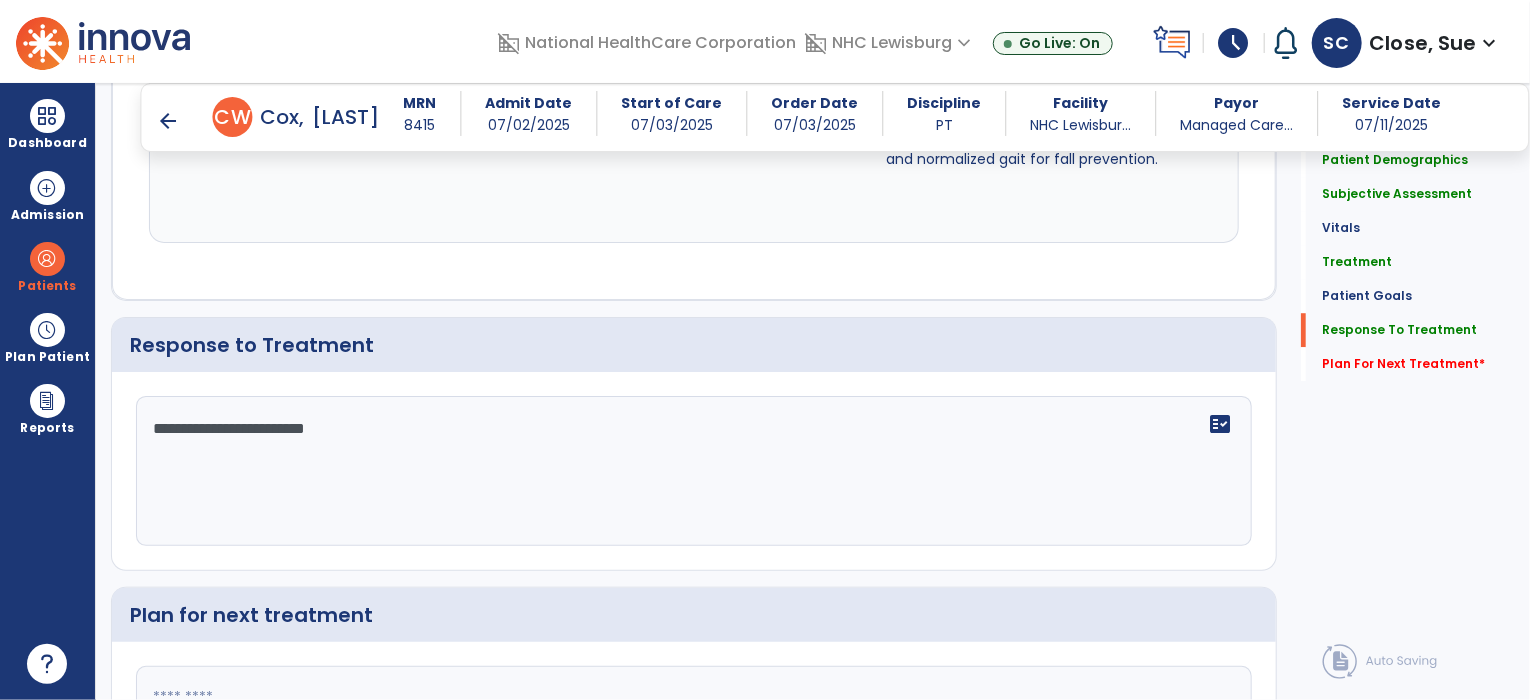 click 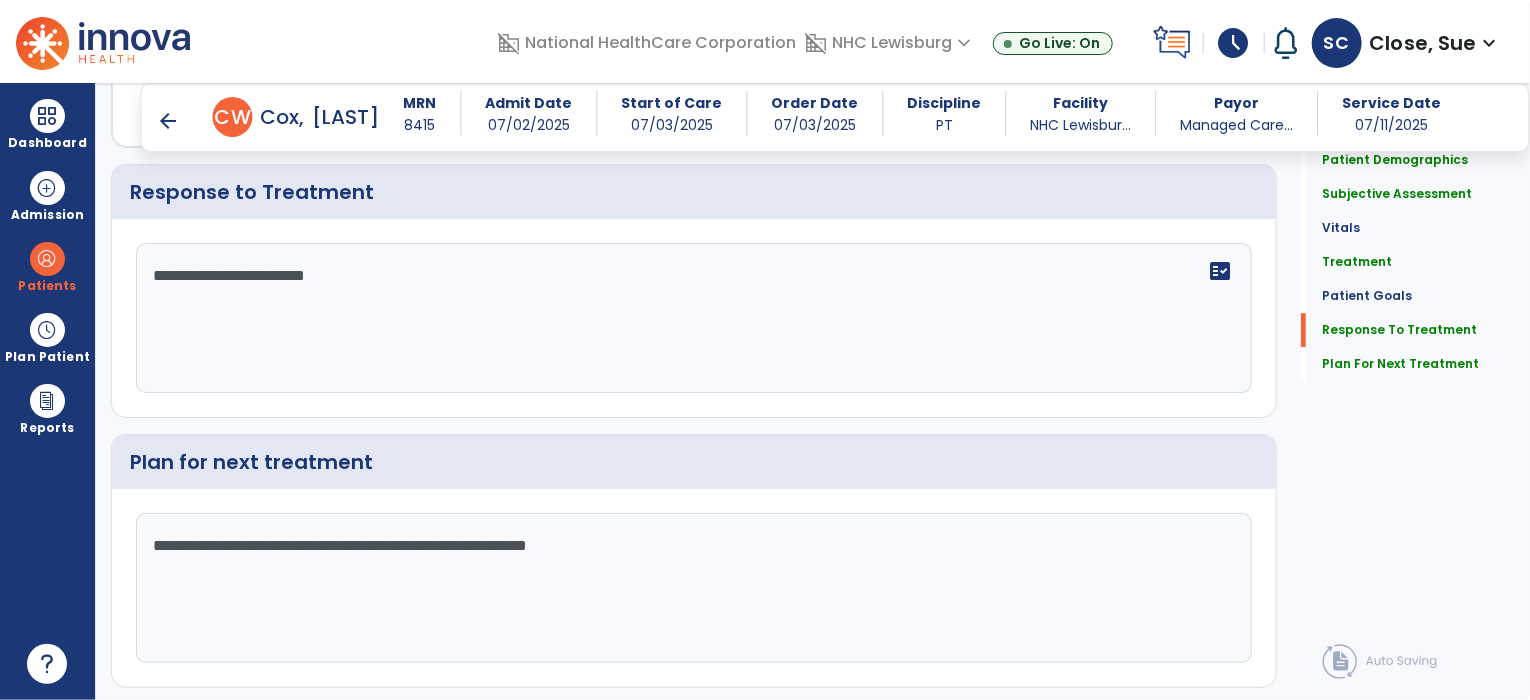 scroll, scrollTop: 2972, scrollLeft: 0, axis: vertical 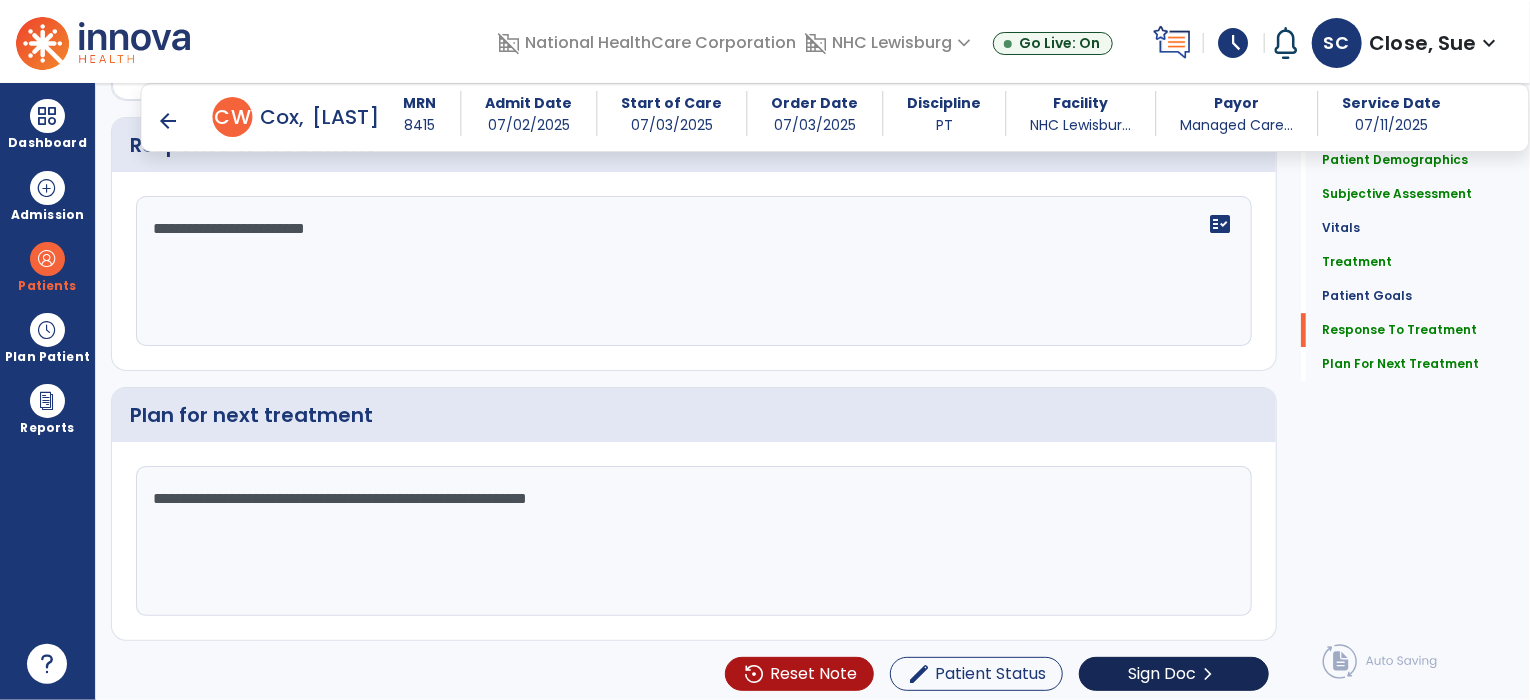 type on "**********" 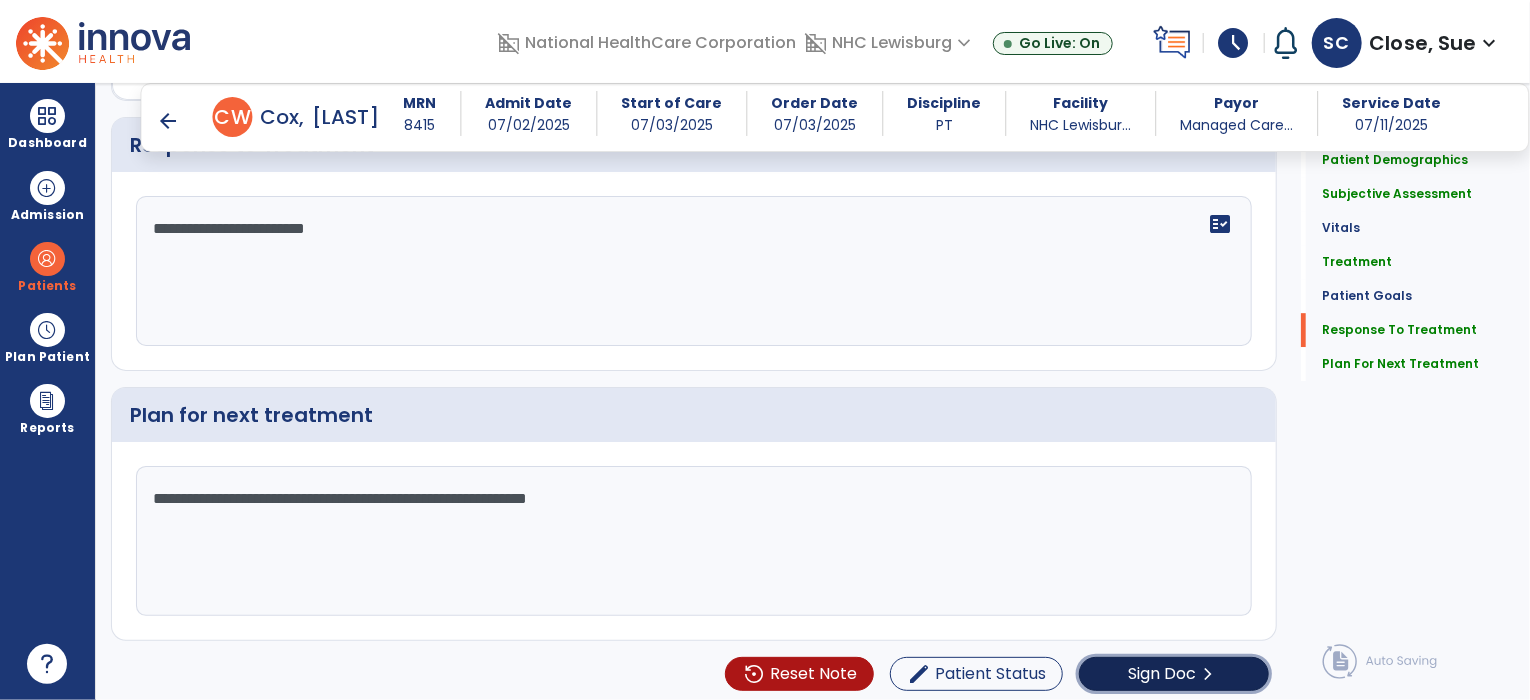 click on "Sign Doc  chevron_right" 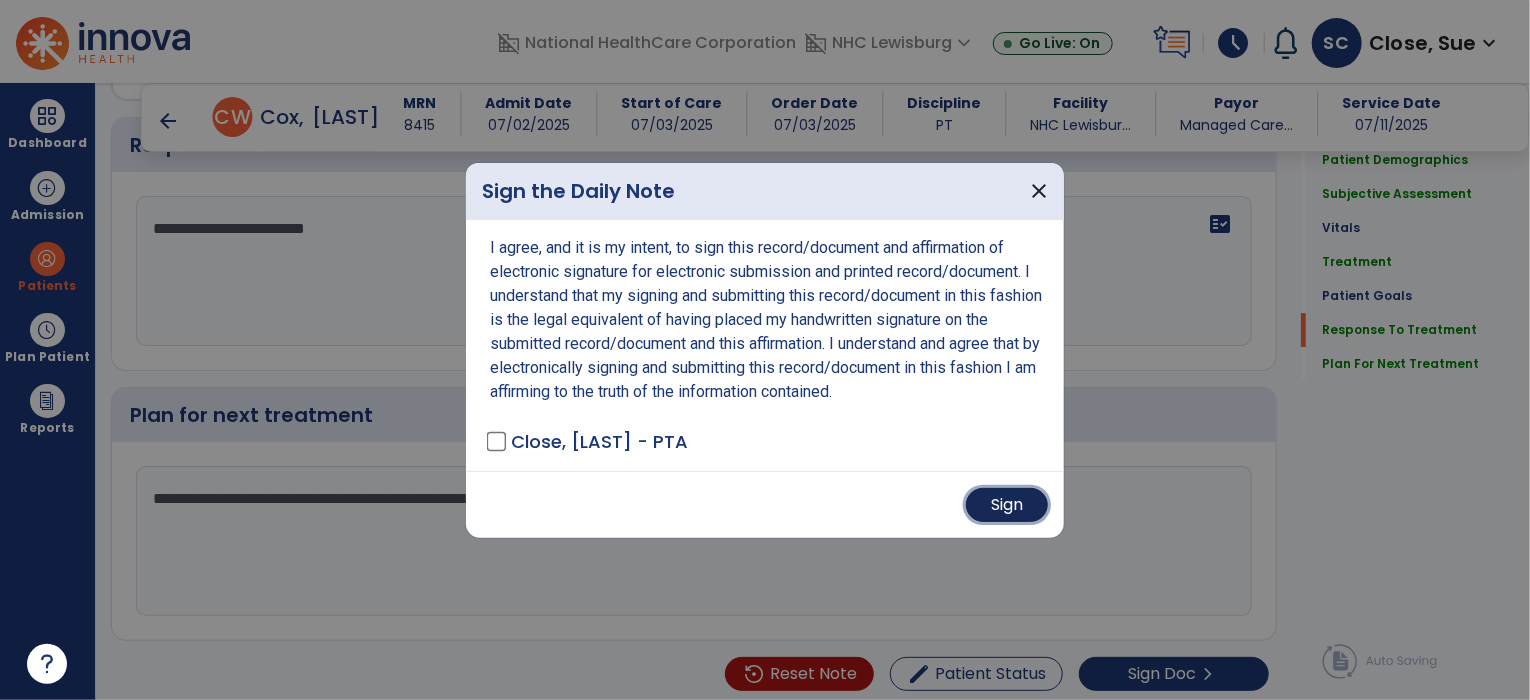 click on "Sign" at bounding box center [1007, 505] 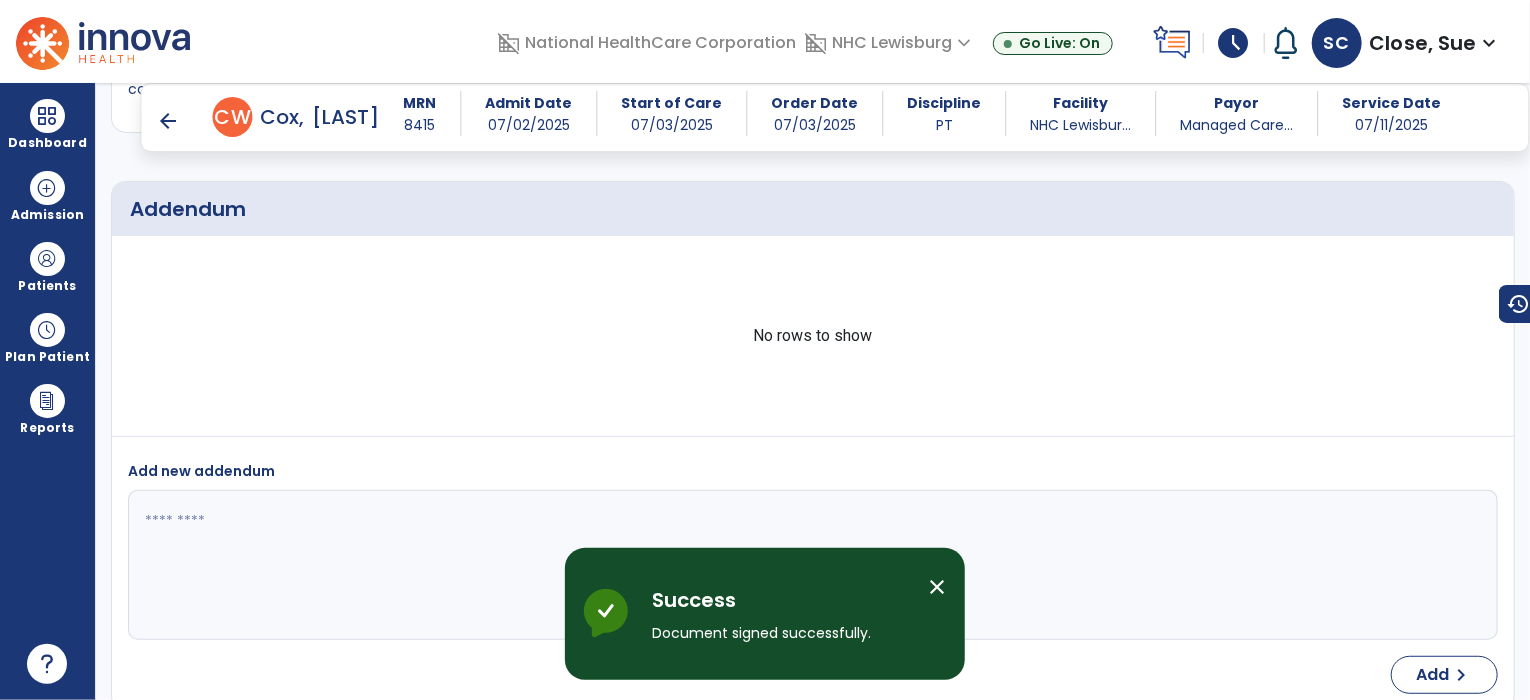 scroll, scrollTop: 4132, scrollLeft: 0, axis: vertical 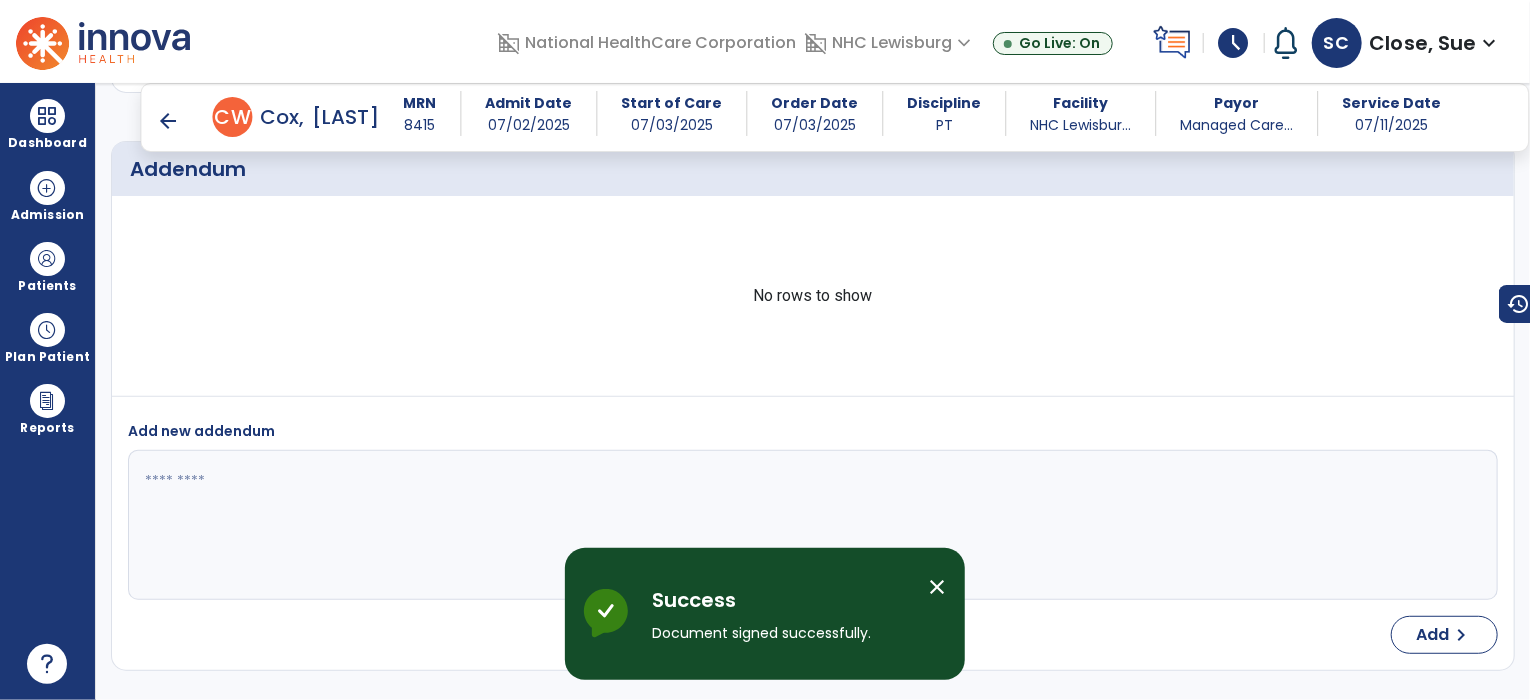 click on "arrow_back" at bounding box center (169, 121) 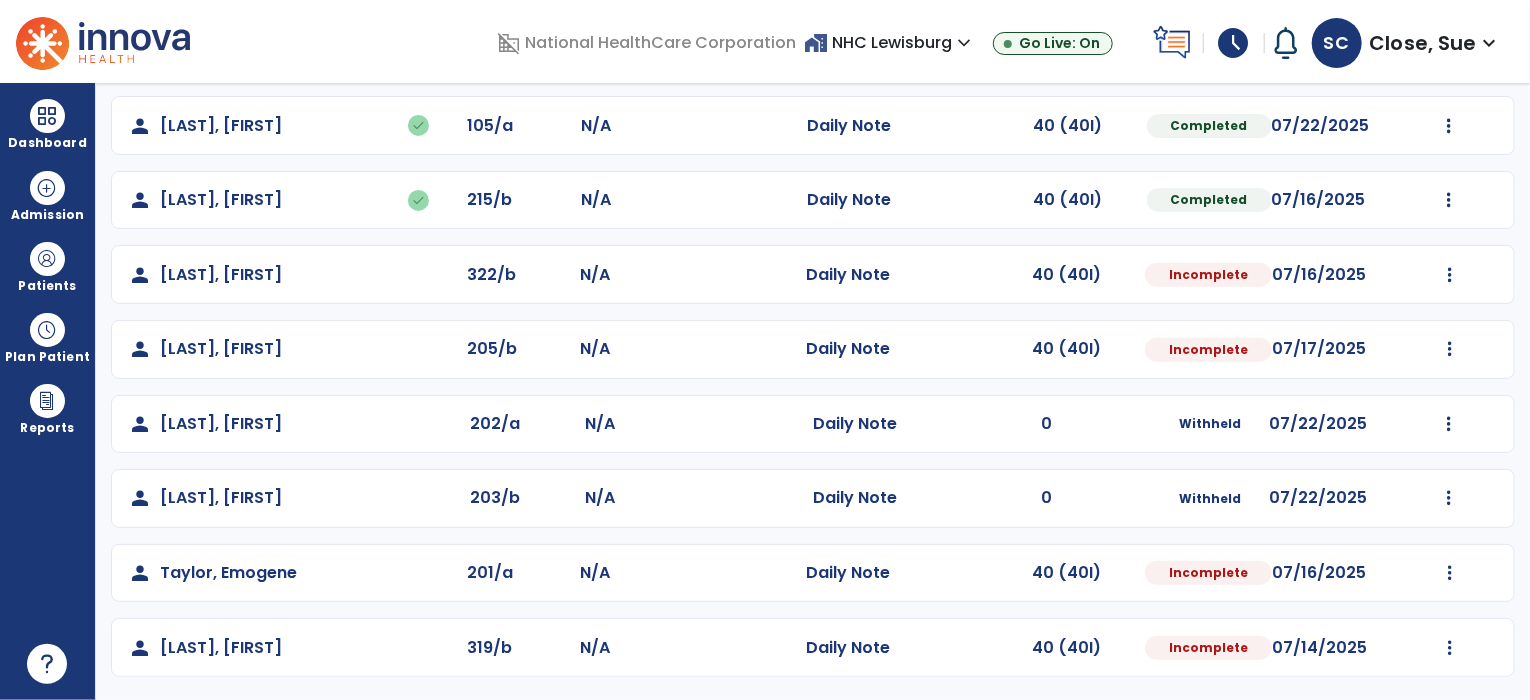 scroll, scrollTop: 312, scrollLeft: 0, axis: vertical 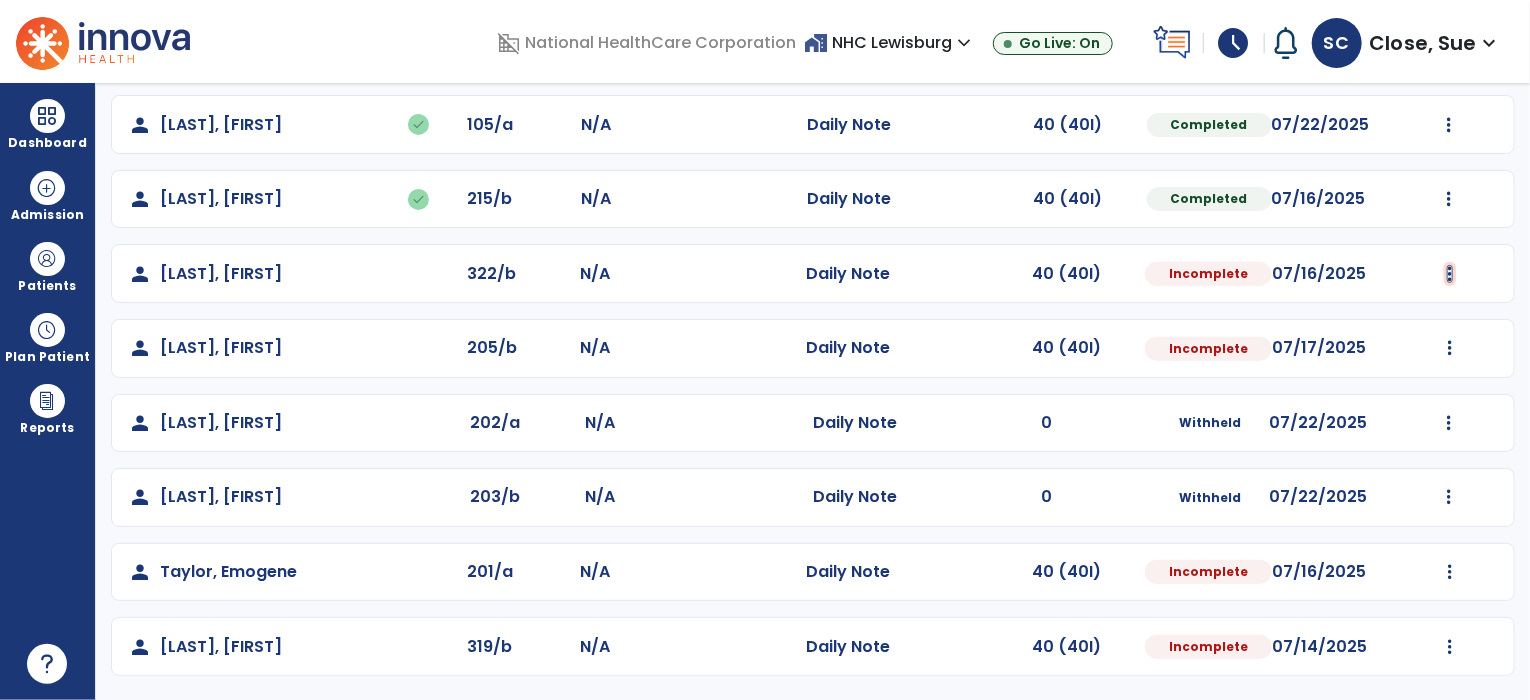 click at bounding box center [1449, -24] 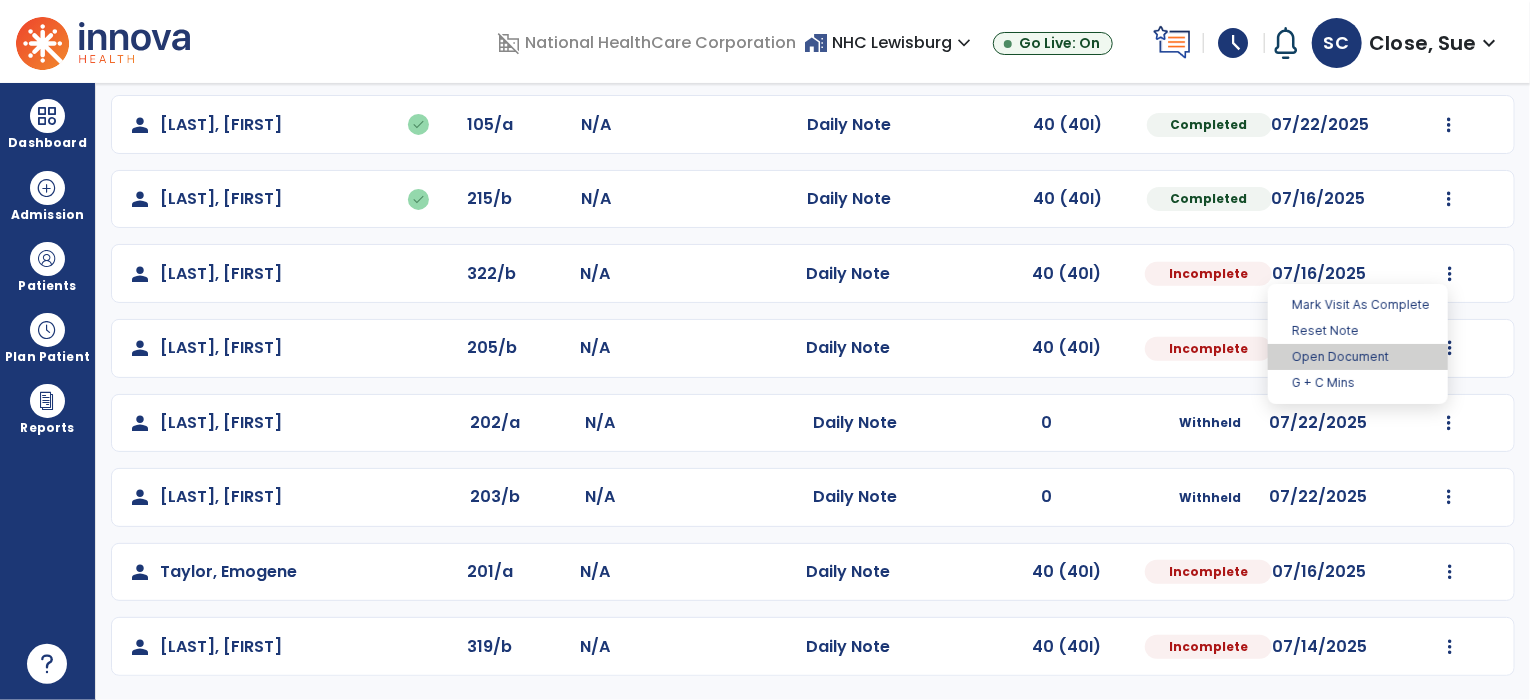 click on "Open Document" at bounding box center [1358, 357] 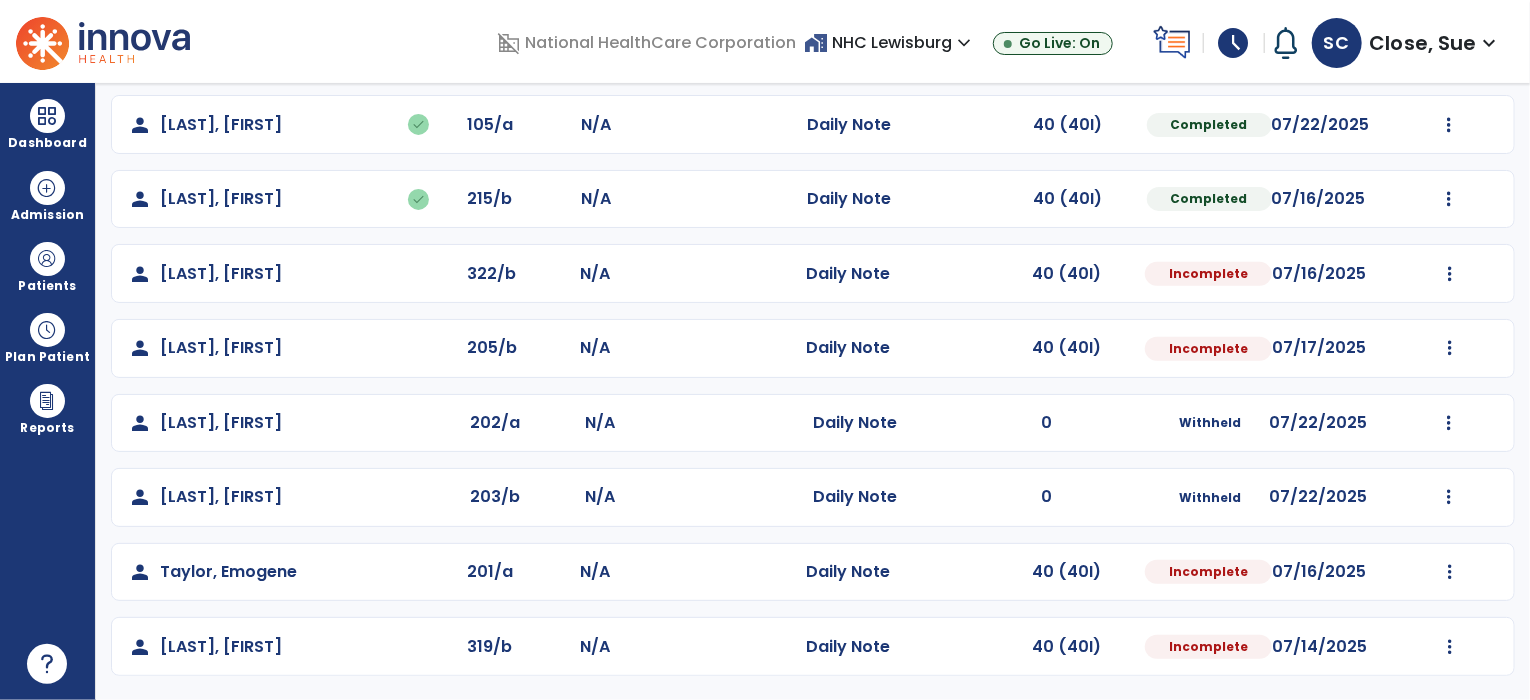 select on "*" 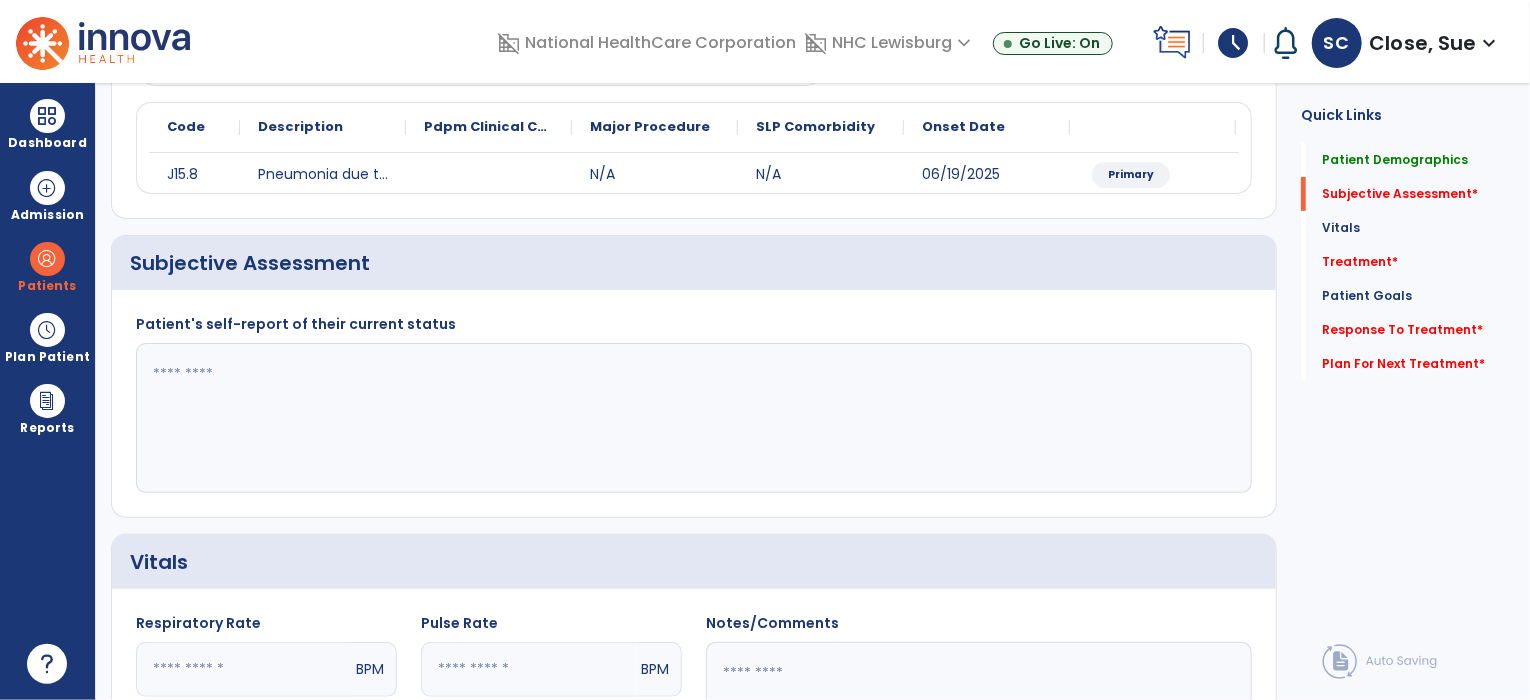click 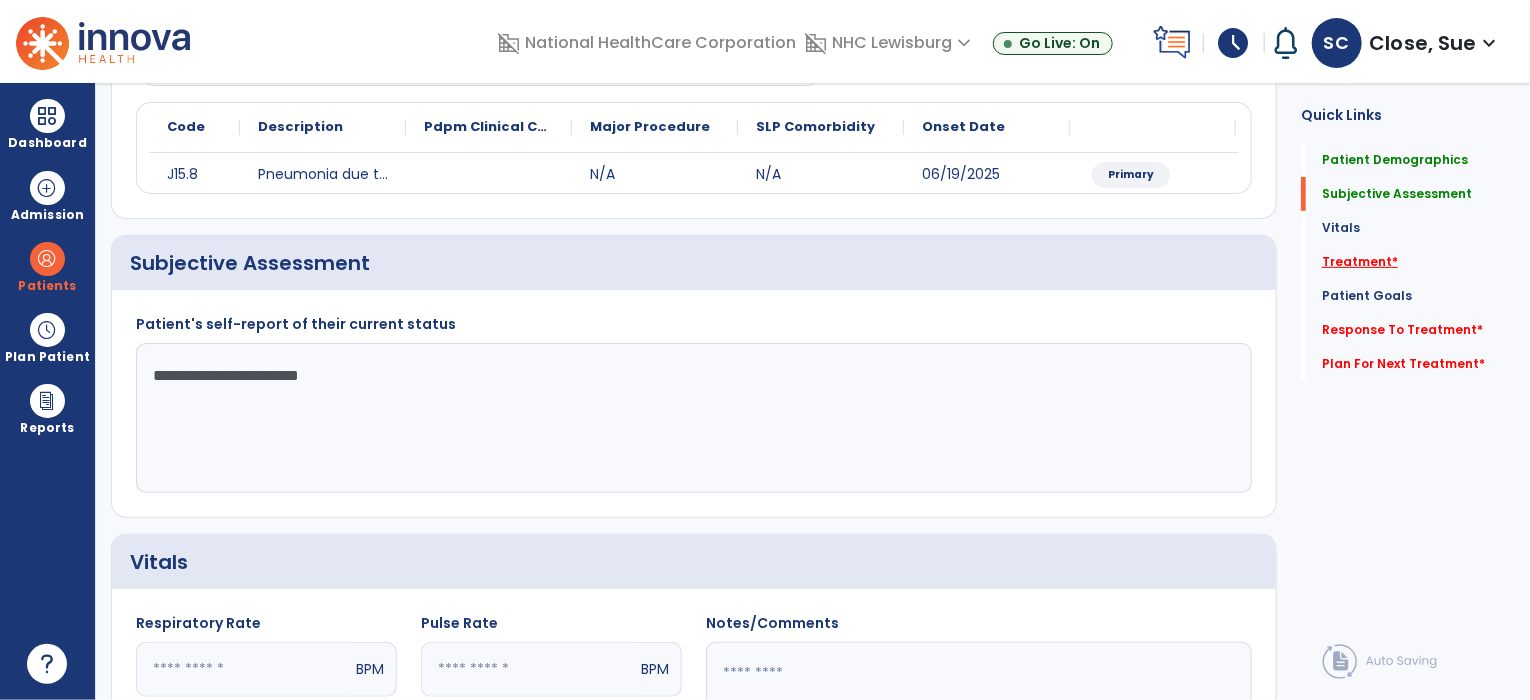 type on "**********" 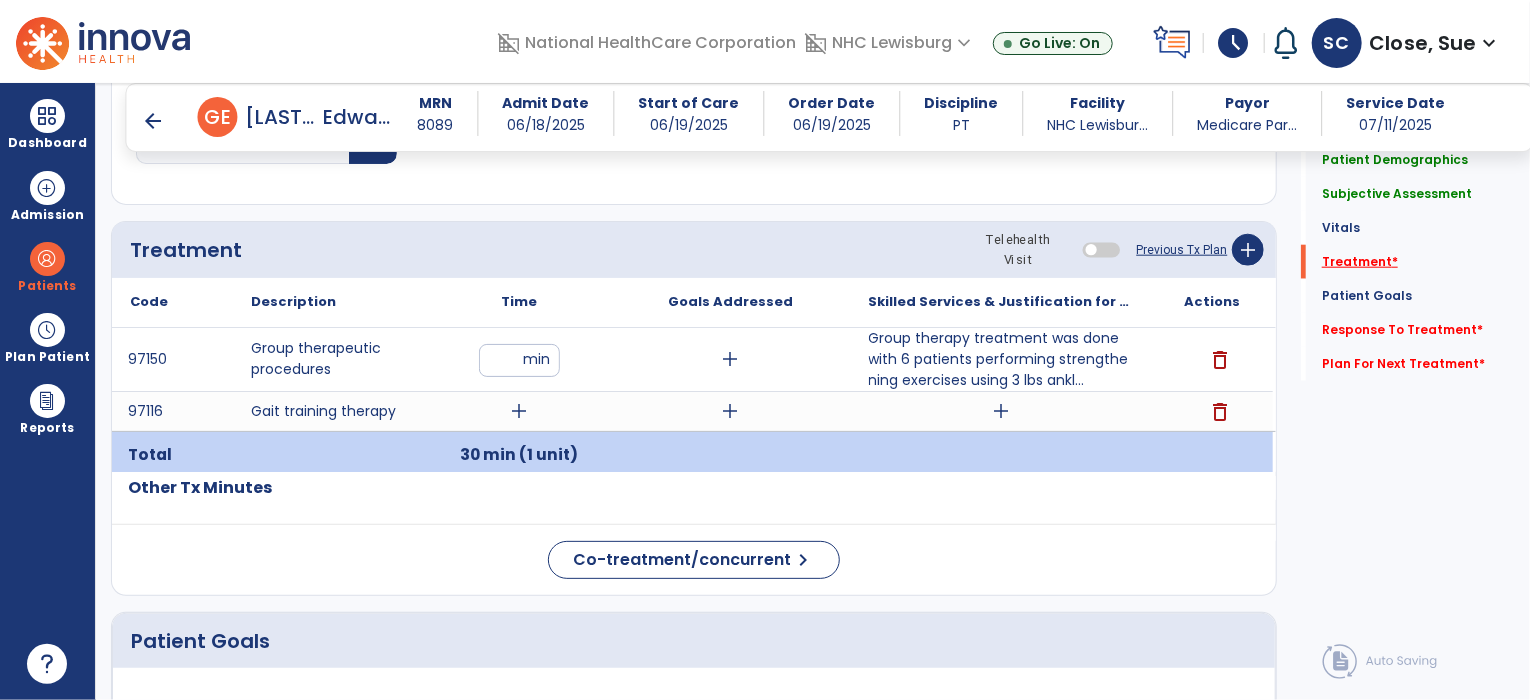 scroll, scrollTop: 1062, scrollLeft: 0, axis: vertical 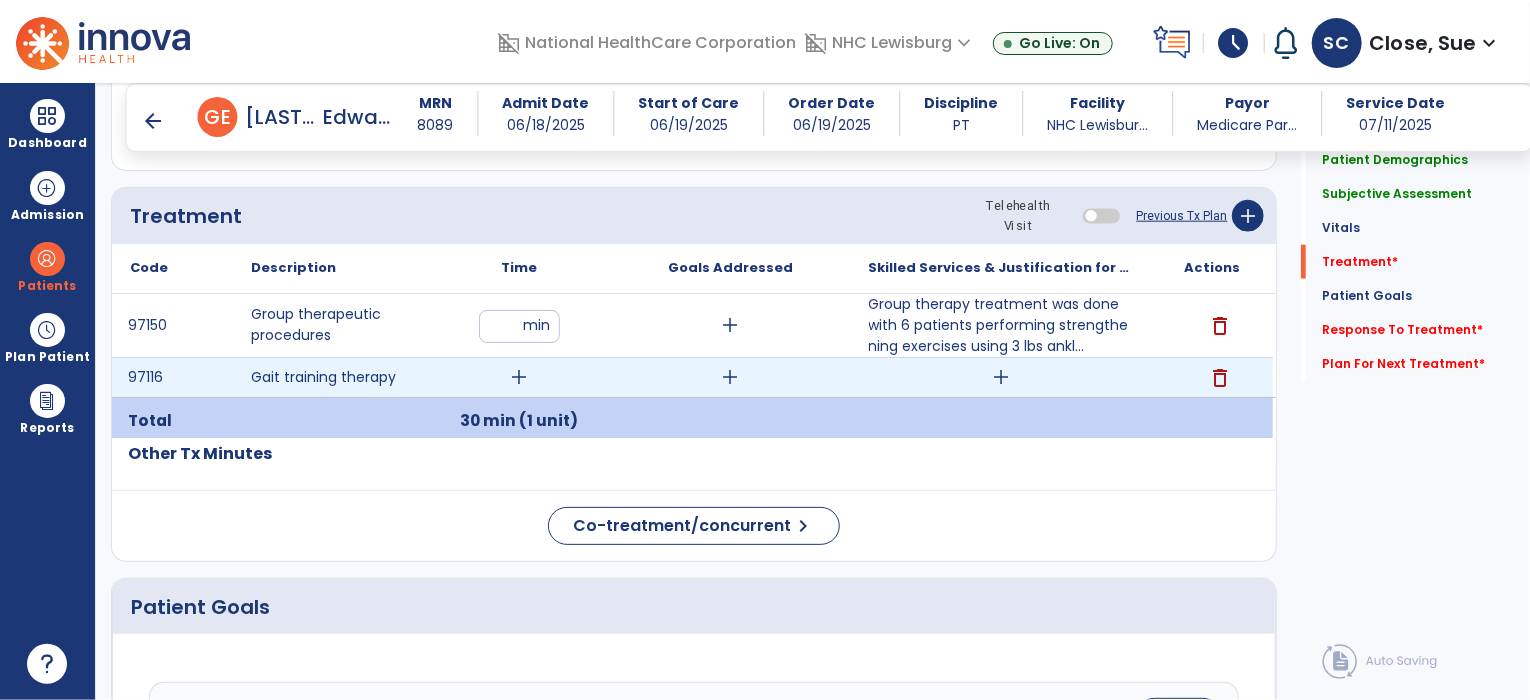 click on "add" at bounding box center (519, 377) 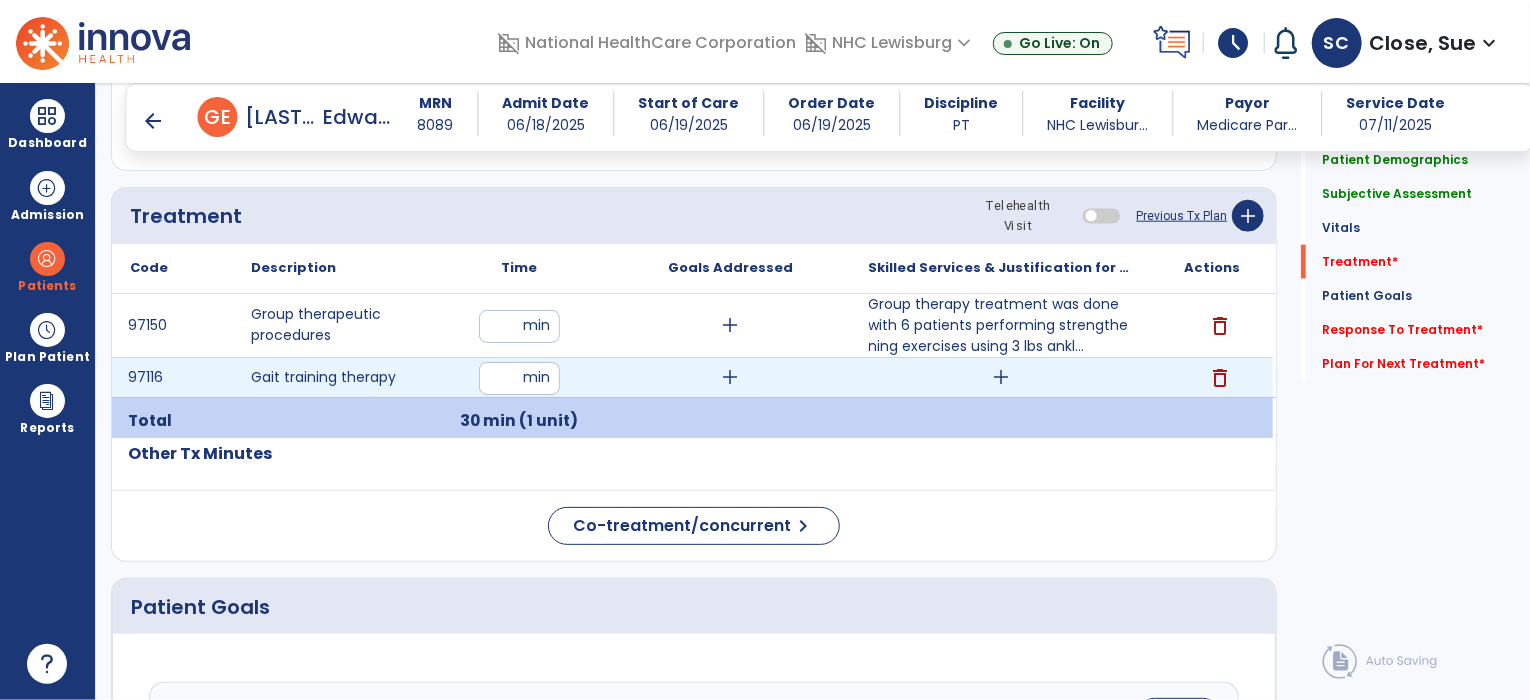 click at bounding box center (519, 378) 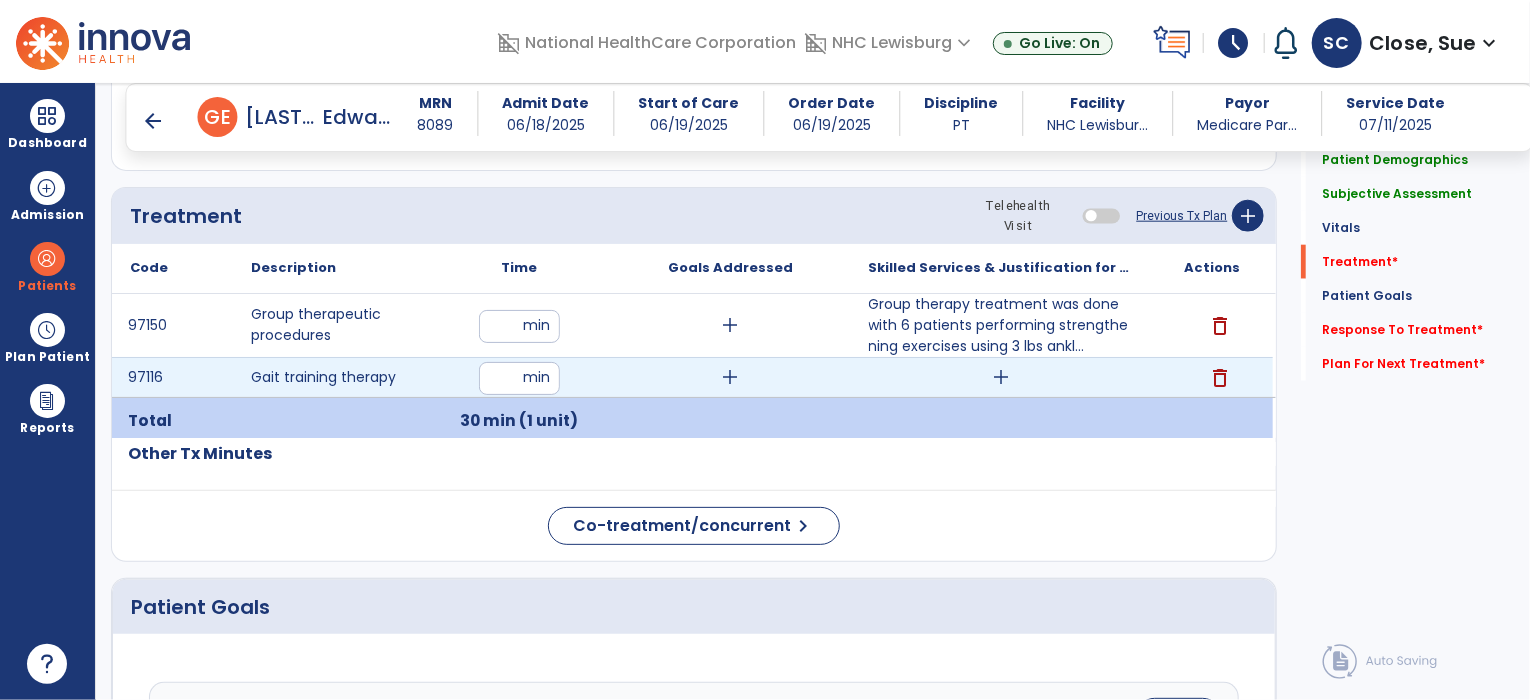 type on "**" 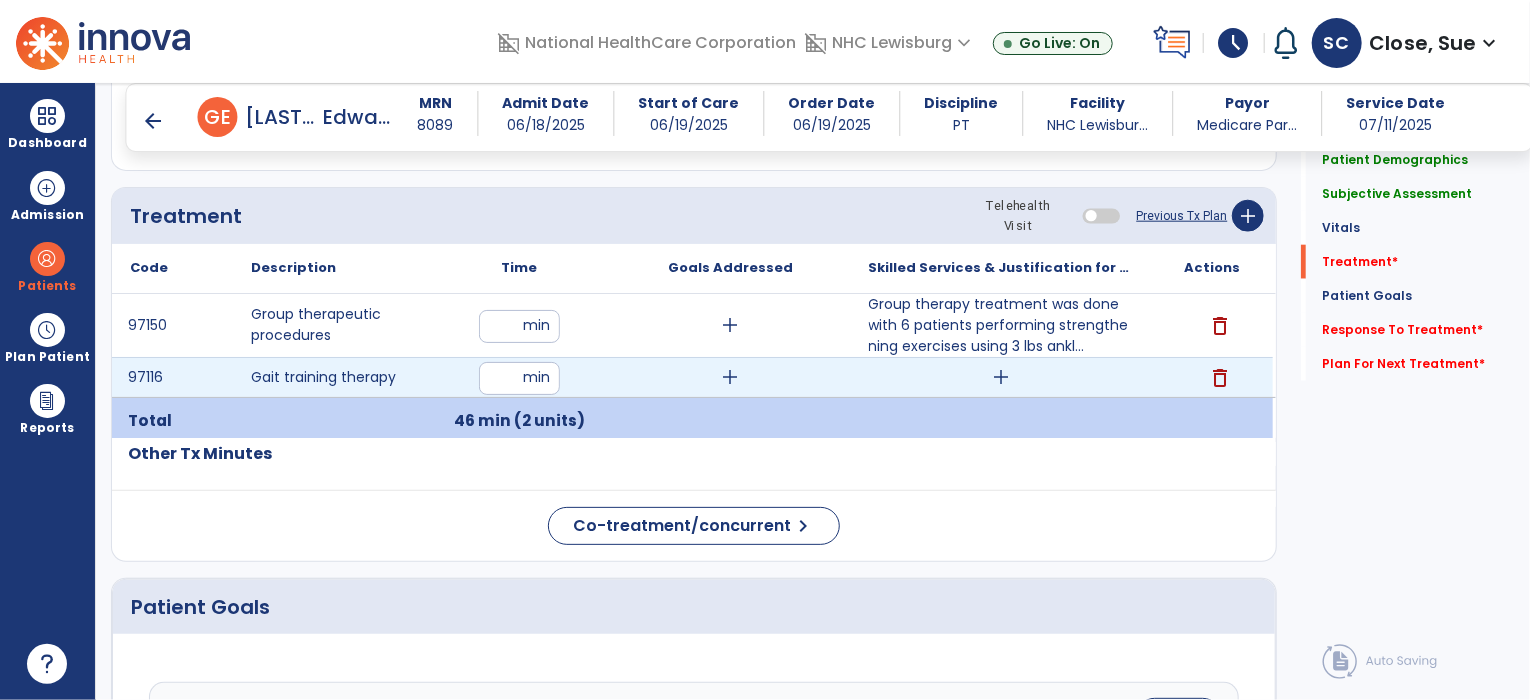 click on "add" at bounding box center (1001, 377) 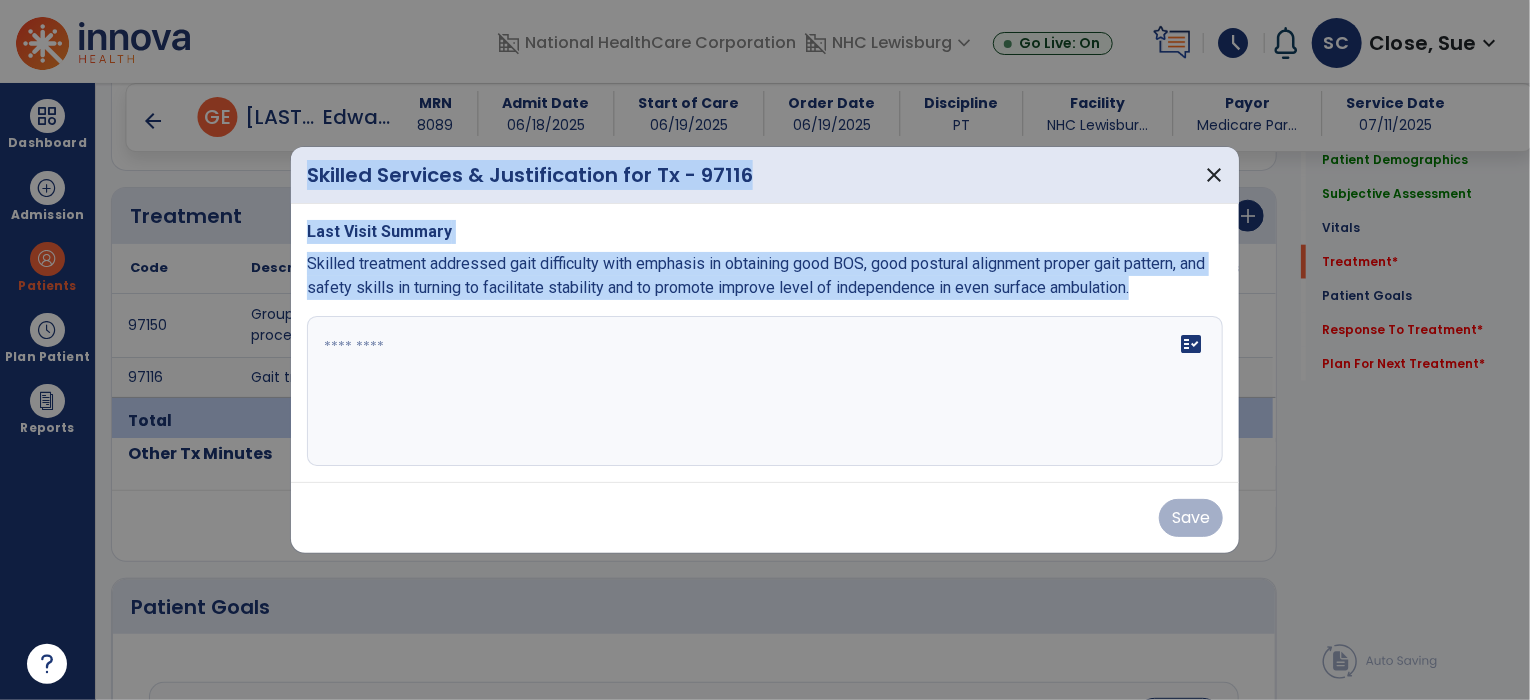 drag, startPoint x: 1190, startPoint y: 287, endPoint x: 278, endPoint y: 243, distance: 913.0608 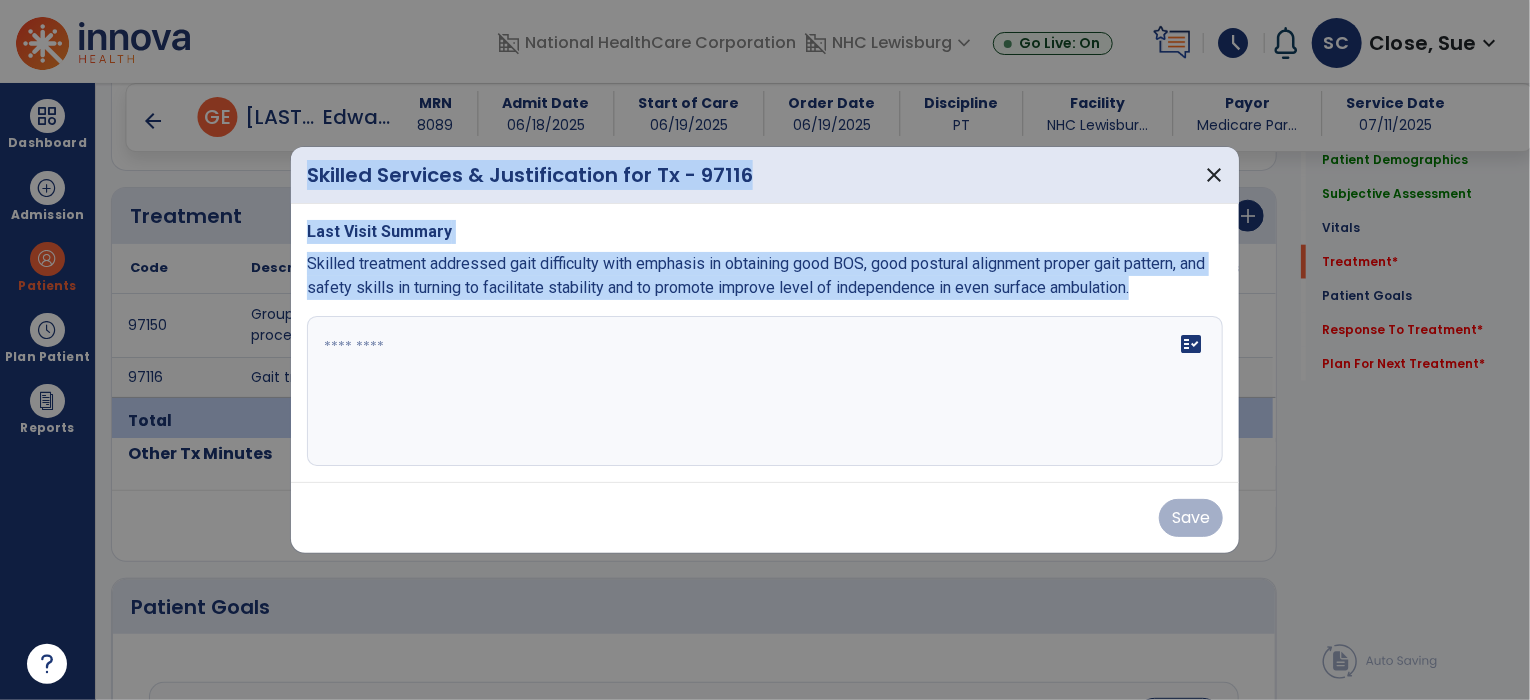 click on "Skilled Services & Justification for Tx - 97116   close   Last Visit Summary Skilled treatment addressed gait difficulty with emphasis in obtaining good BOS, good postural alignment proper gait pattern, and safety skills in turning to facilitate stability and to promote improve level of independence in even surface ambulation.
fact_check   Save" at bounding box center [765, 350] 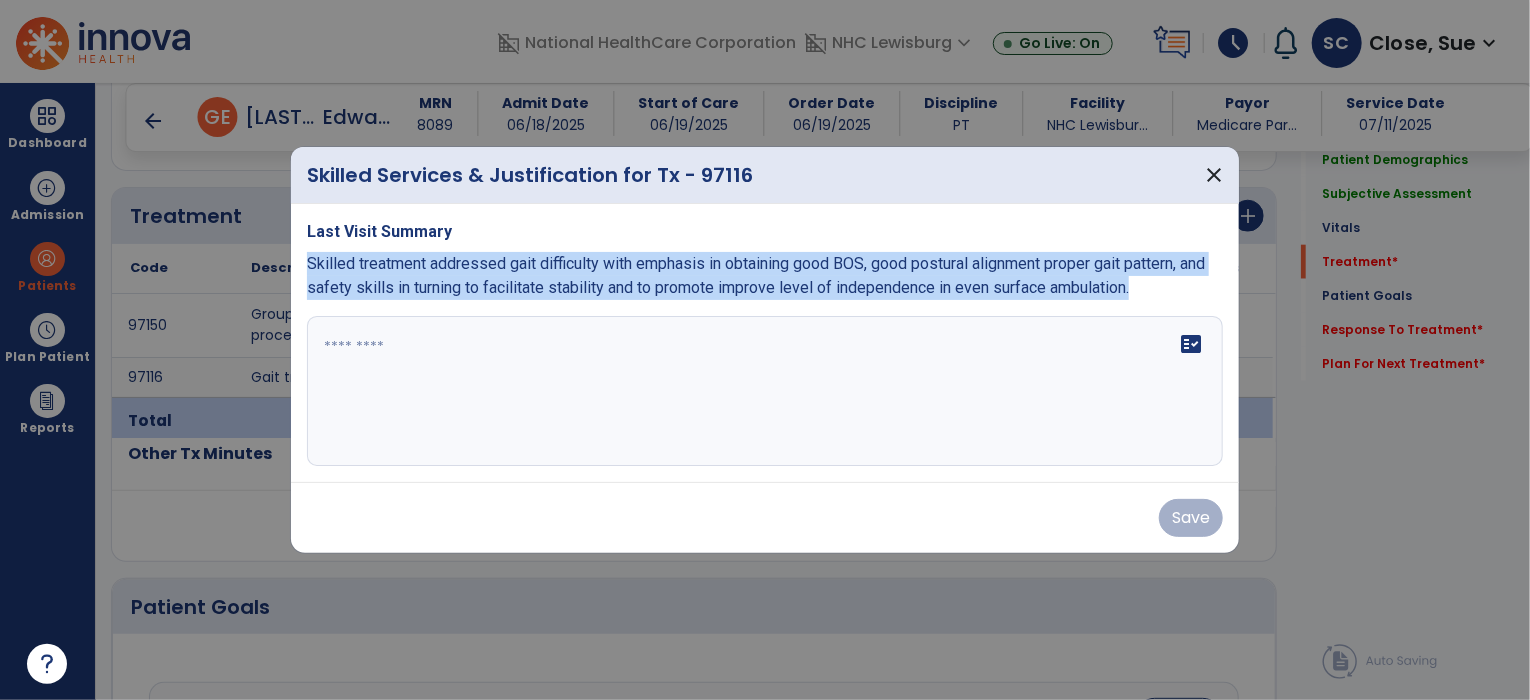 drag, startPoint x: 303, startPoint y: 263, endPoint x: 1174, endPoint y: 309, distance: 872.21387 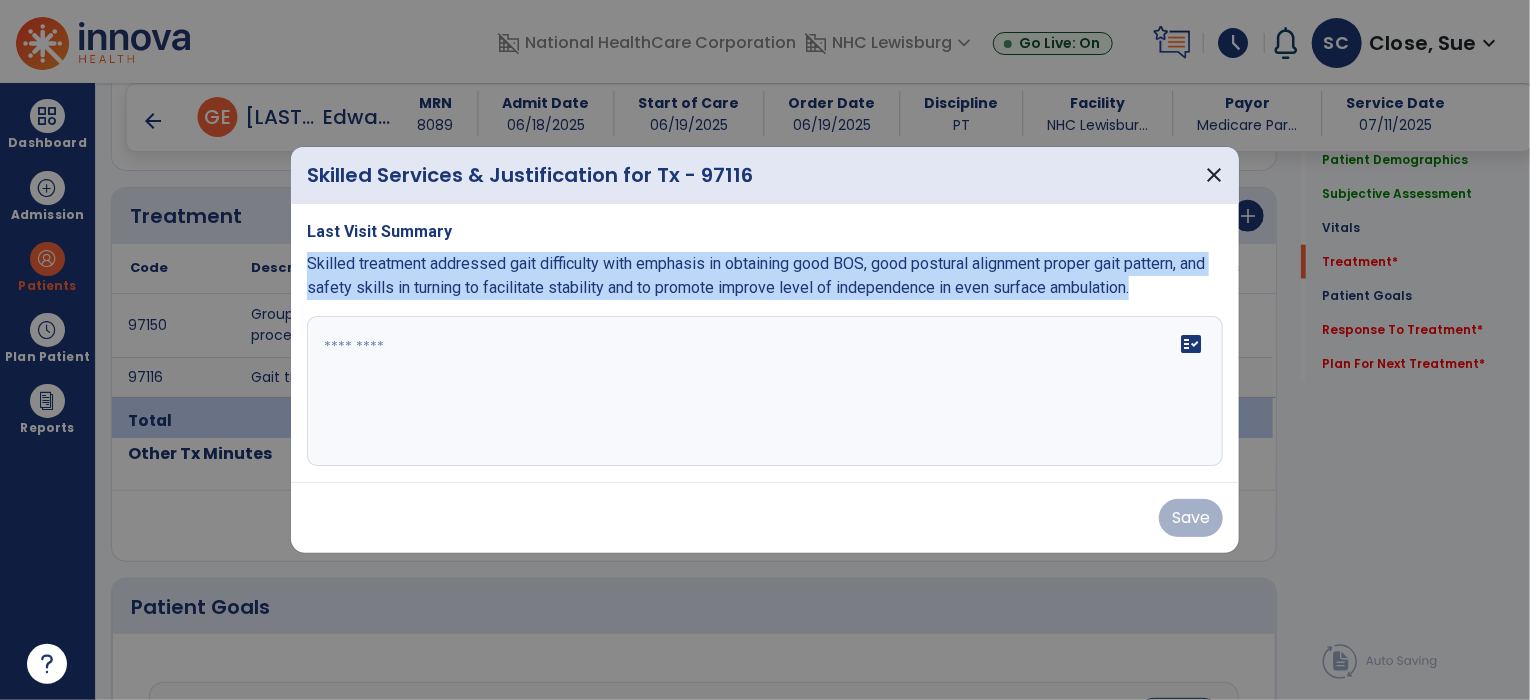 click on "Last Visit Summary Skilled treatment addressed gait difficulty with emphasis in obtaining good BOS, good postural alignment proper gait pattern, and safety skills in turning to facilitate stability and to promote improve level of independence in even surface ambulation.
fact_check" at bounding box center (765, 343) 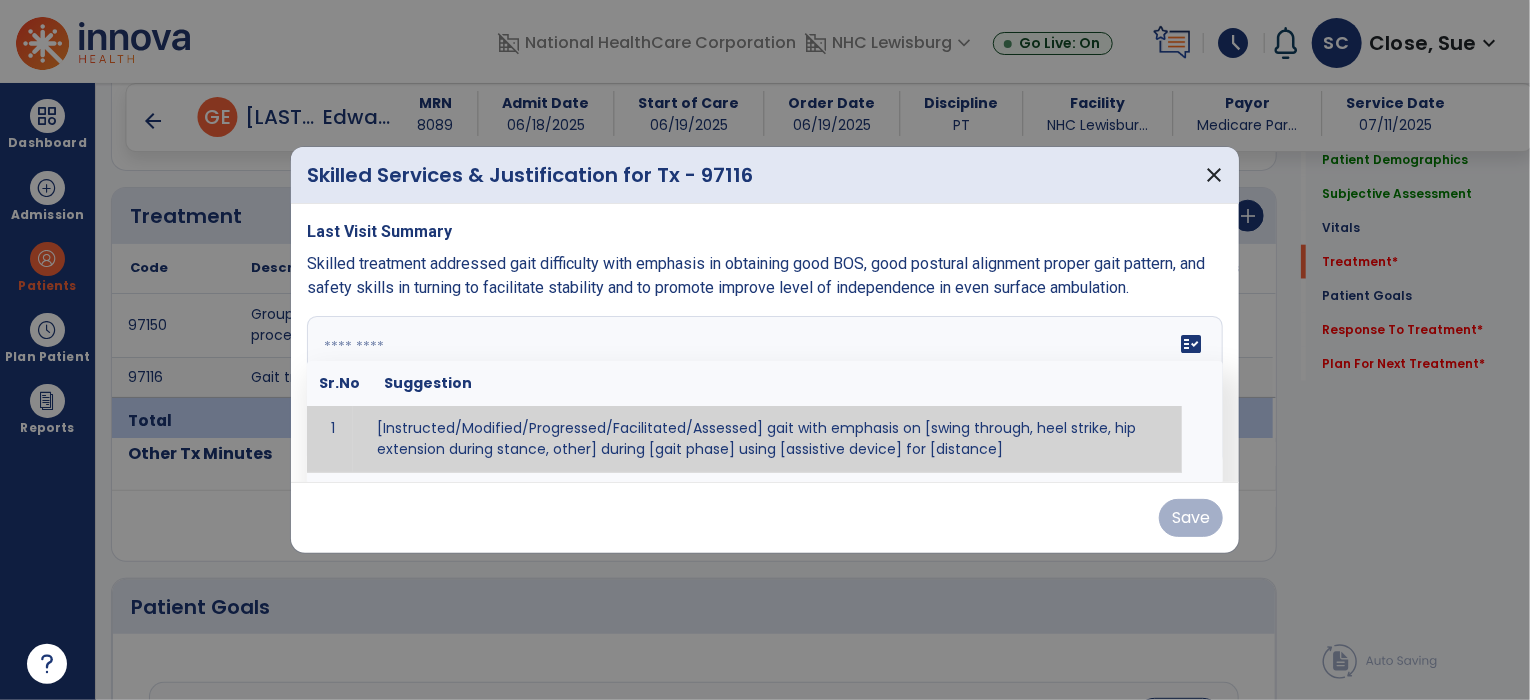 click on "fact_check  Sr.No Suggestion 1 [Instructed/Modified/Progressed/Facilitated/Assessed] gait with emphasis on [swing through, heel strike, hip extension during stance, other] during [gait phase] using [assistive device] for [distance] 2 [Instructed/Modified/Progressed/Facilitated/Assessed] use of [assistive device] and [NWB, PWB, step-to gait pattern, step through gait pattern] 3 [Instructed/Modified/Progressed/Facilitated/Assessed] patient's ability to [ascend/descend # of steps, perform directional changes, walk on even/uneven surfaces, pick-up objects off floor, velocity changes, other] using [assistive device]. 4 [Instructed/Modified/Progressed/Facilitated/Assessed] pre-gait activities including [identify exercise] in order to prepare for gait training. 5" at bounding box center [765, 391] 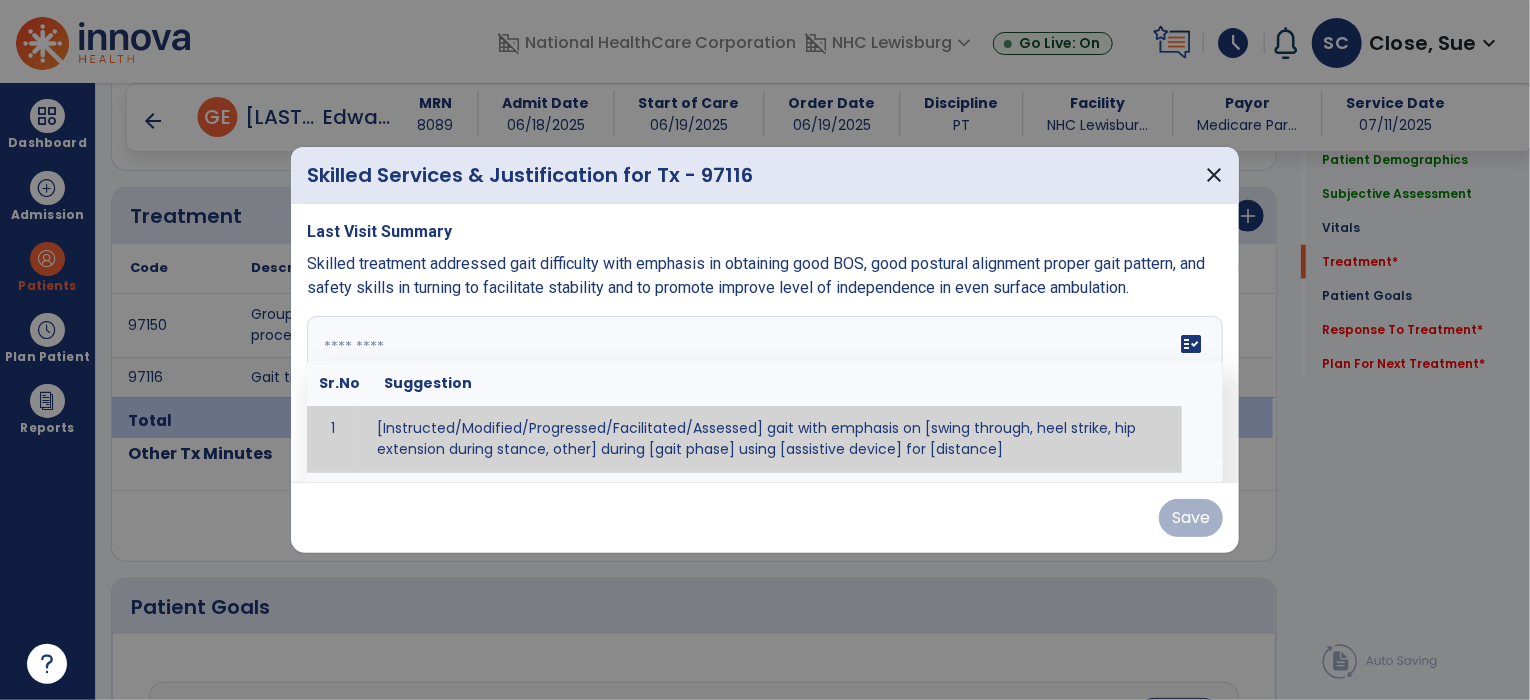 paste on "**********" 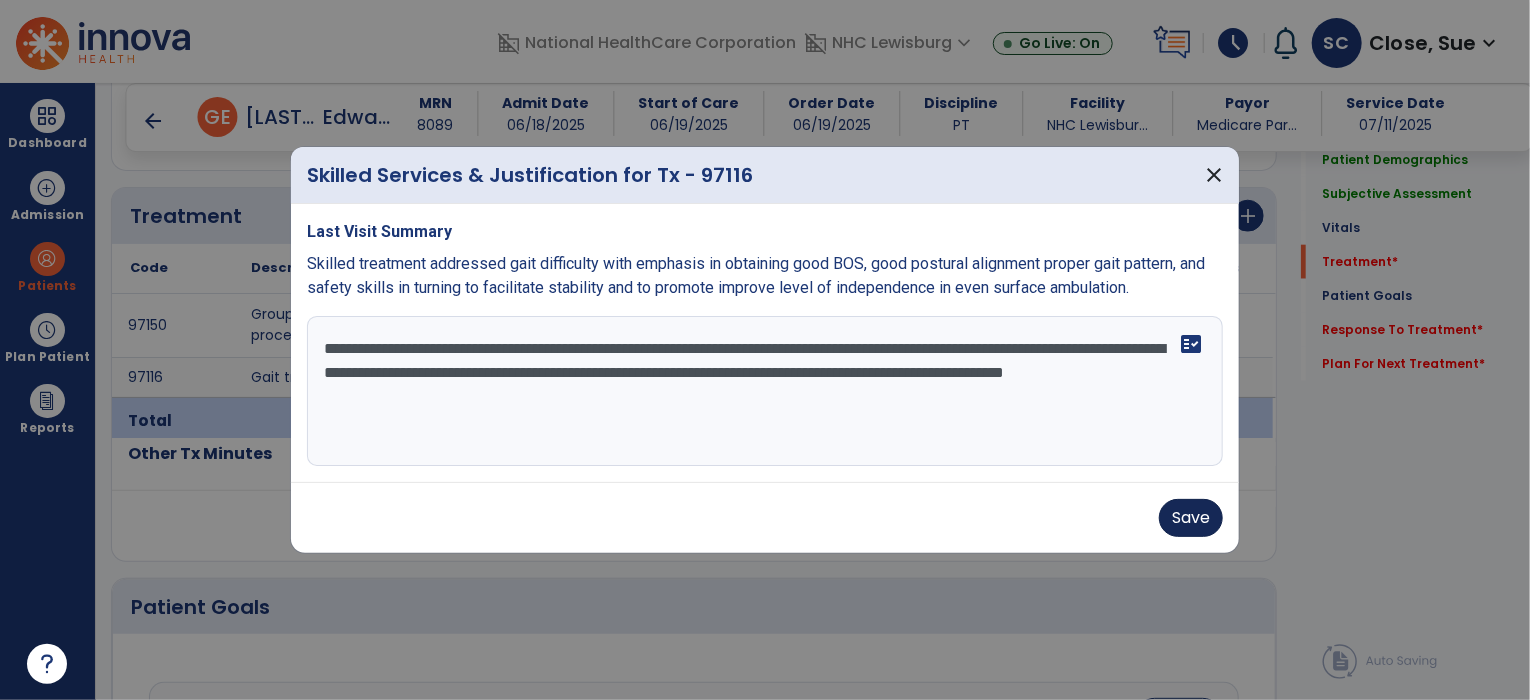 type on "**********" 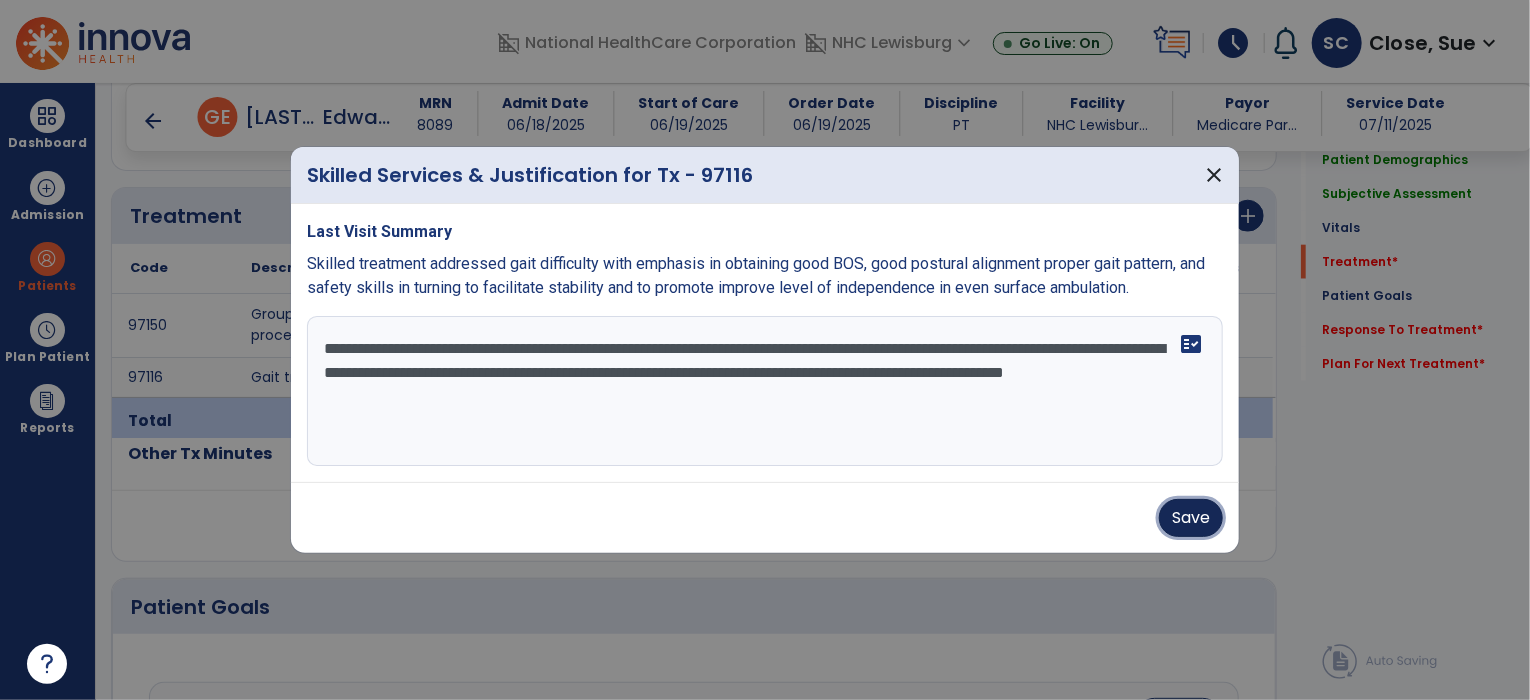 click on "Save" at bounding box center [1191, 518] 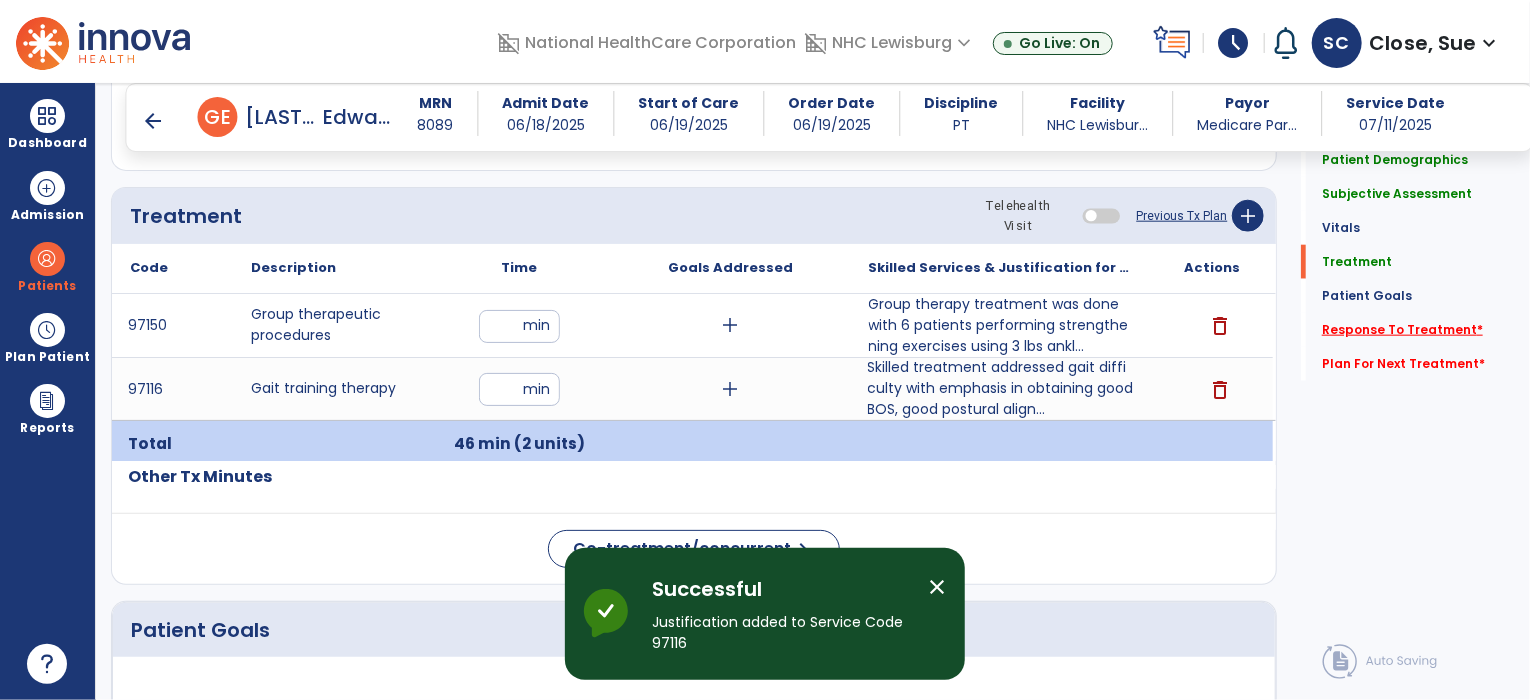click on "Response To Treatment   *" 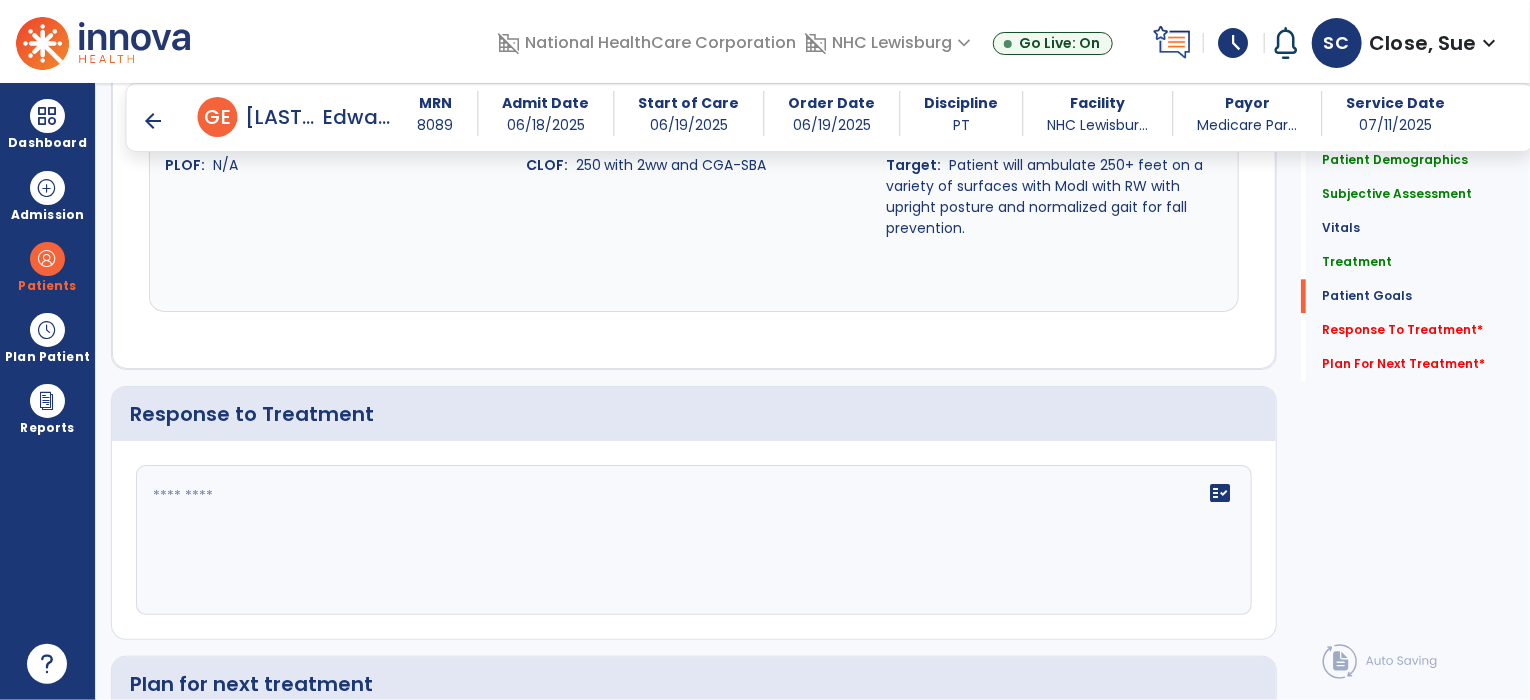 scroll, scrollTop: 2626, scrollLeft: 0, axis: vertical 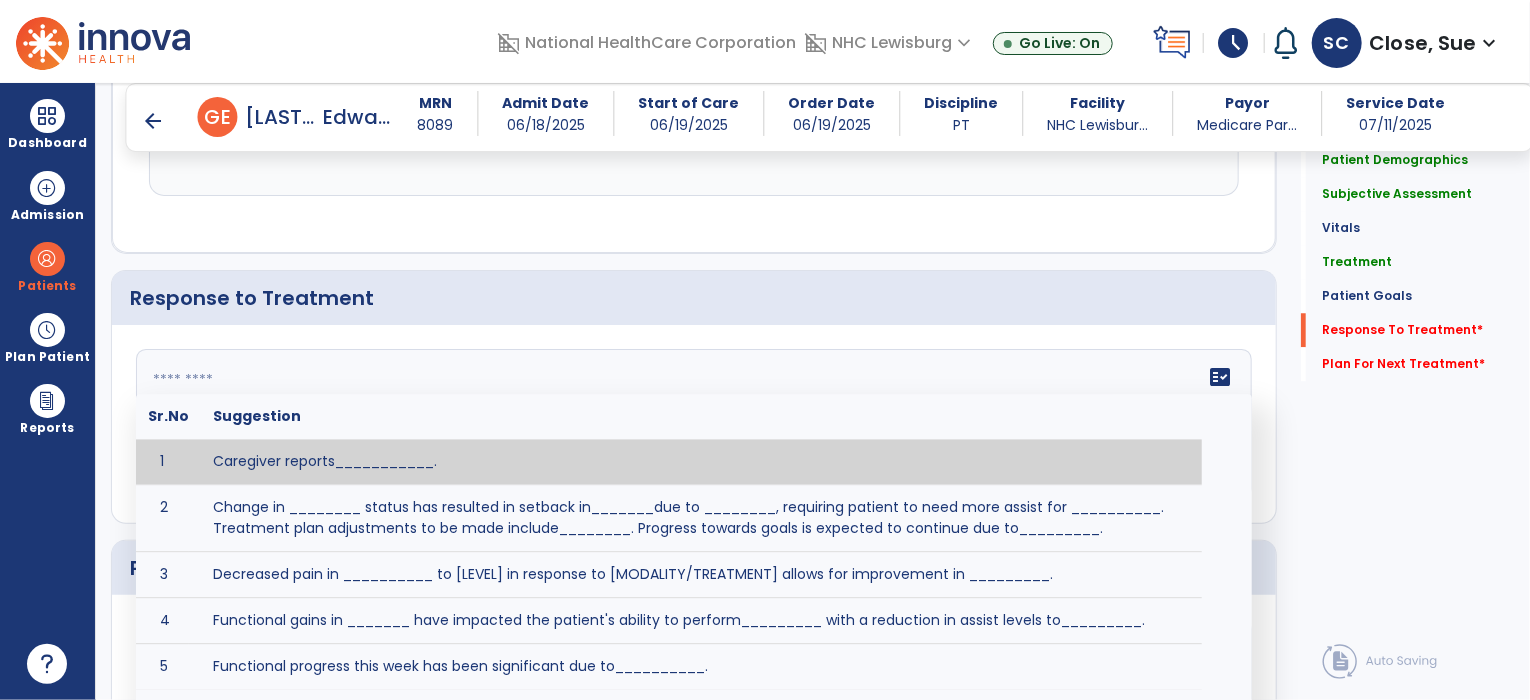 click on "fact_check  Sr.No Suggestion 1 Caregiver reports___________. 2 Change in ________ status has resulted in setback in_______due to ________, requiring patient to need more assist for __________.   Treatment plan adjustments to be made include________.  Progress towards goals is expected to continue due to_________. 3 Decreased pain in __________ to [LEVEL] in response to [MODALITY/TREATMENT] allows for improvement in _________. 4 Functional gains in _______ have impacted the patient's ability to perform_________ with a reduction in assist levels to_________. 5 Functional progress this week has been significant due to__________. 6 Gains in ________ have improved the patient's ability to perform ______with decreased levels of assist to___________. 7 Improvement in ________allows patient to tolerate higher levels of challenges in_________. 8 Pain in [AREA] has decreased to [LEVEL] in response to [TREATMENT/MODALITY], allowing fore ease in completing__________. 9 10 11 12 13 14 15 16 17 18 19 20 21" 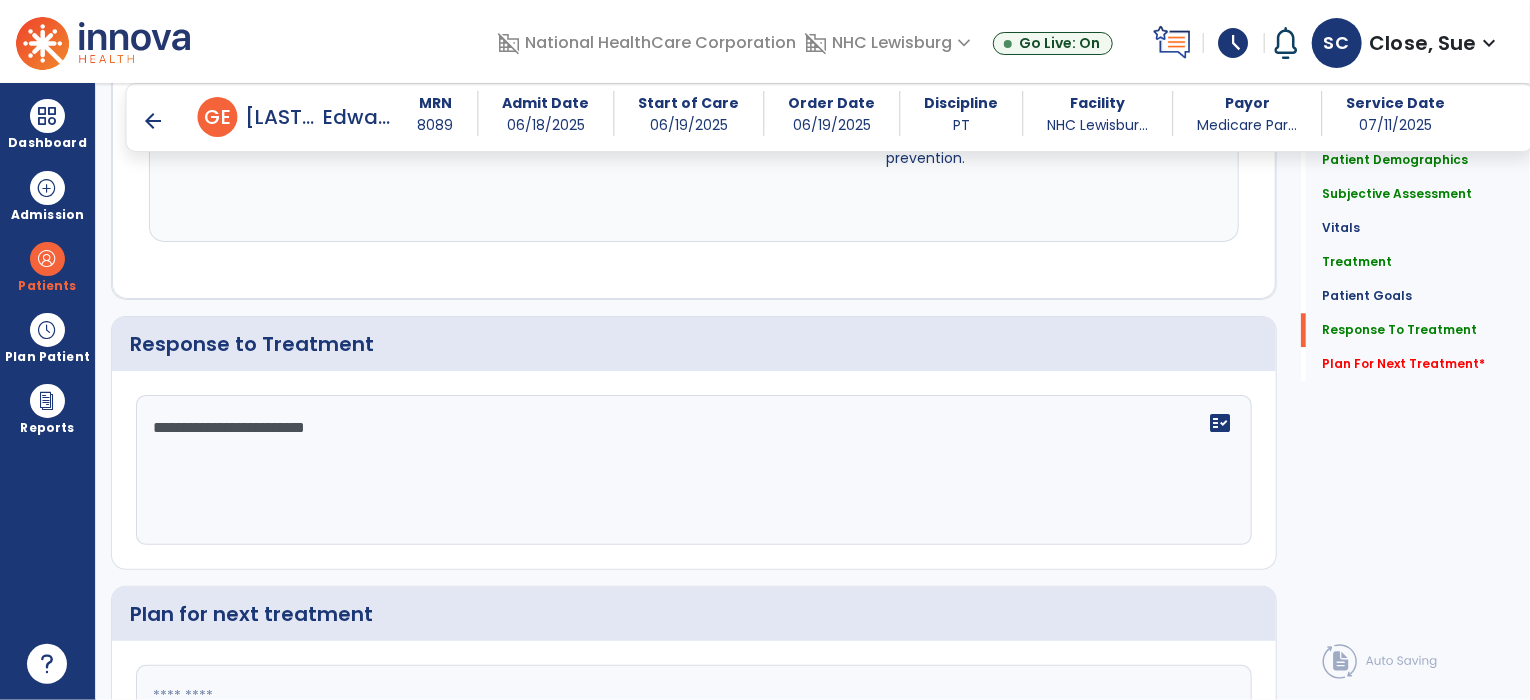 scroll, scrollTop: 2625, scrollLeft: 0, axis: vertical 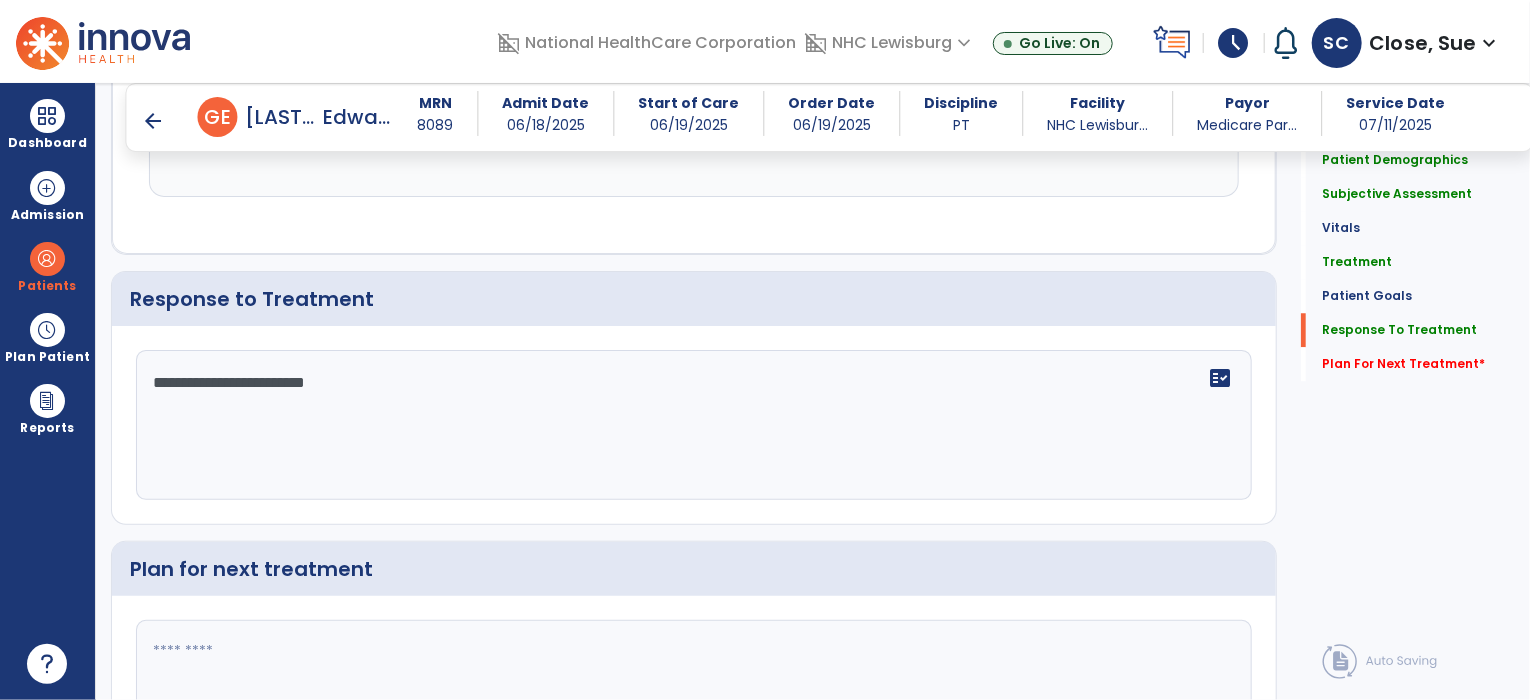 type on "**********" 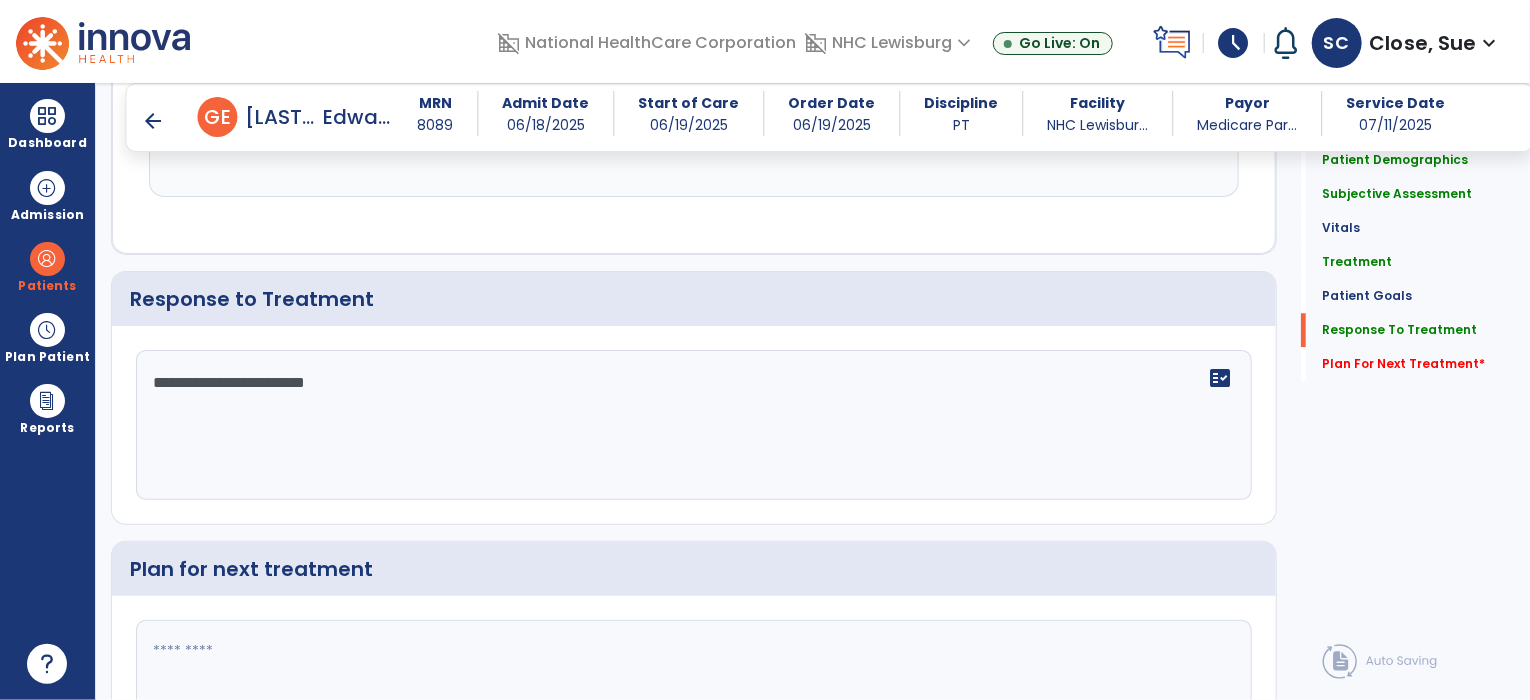 click 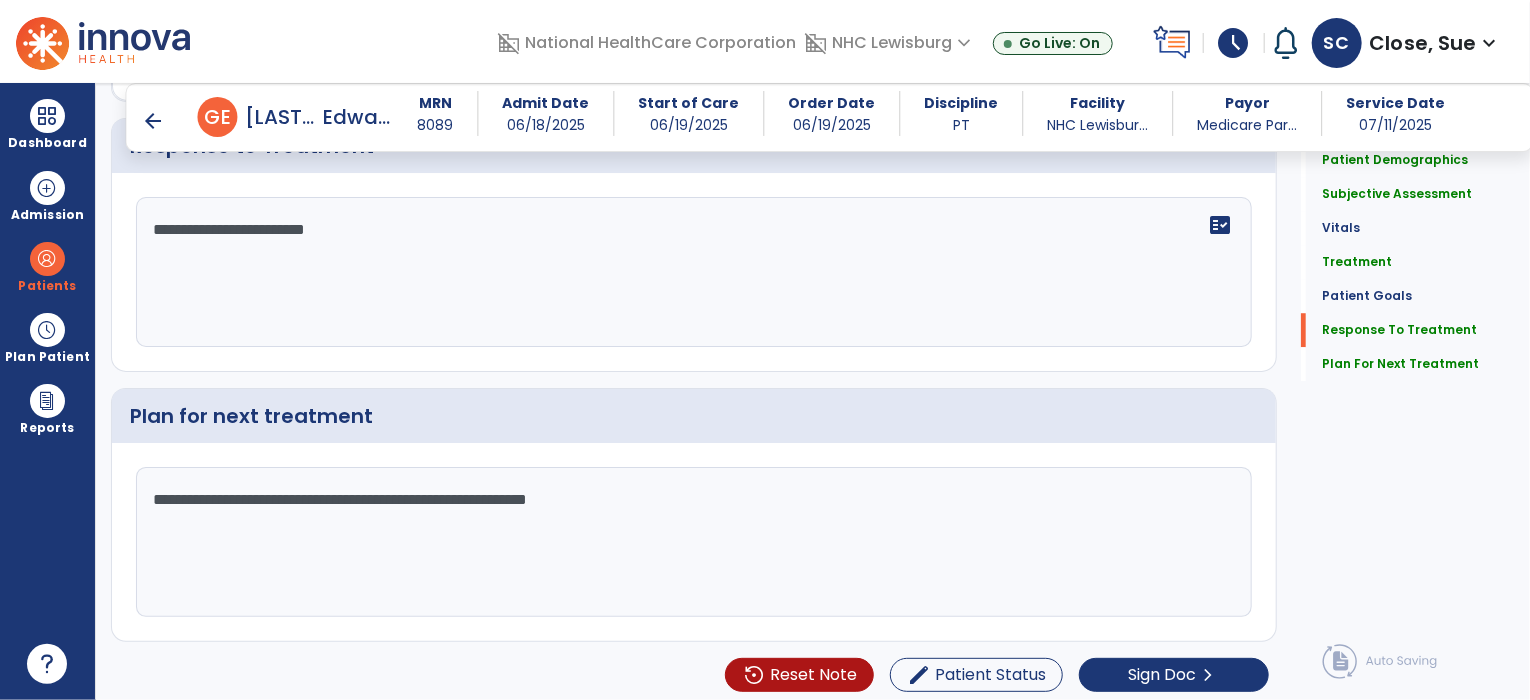 scroll, scrollTop: 2779, scrollLeft: 0, axis: vertical 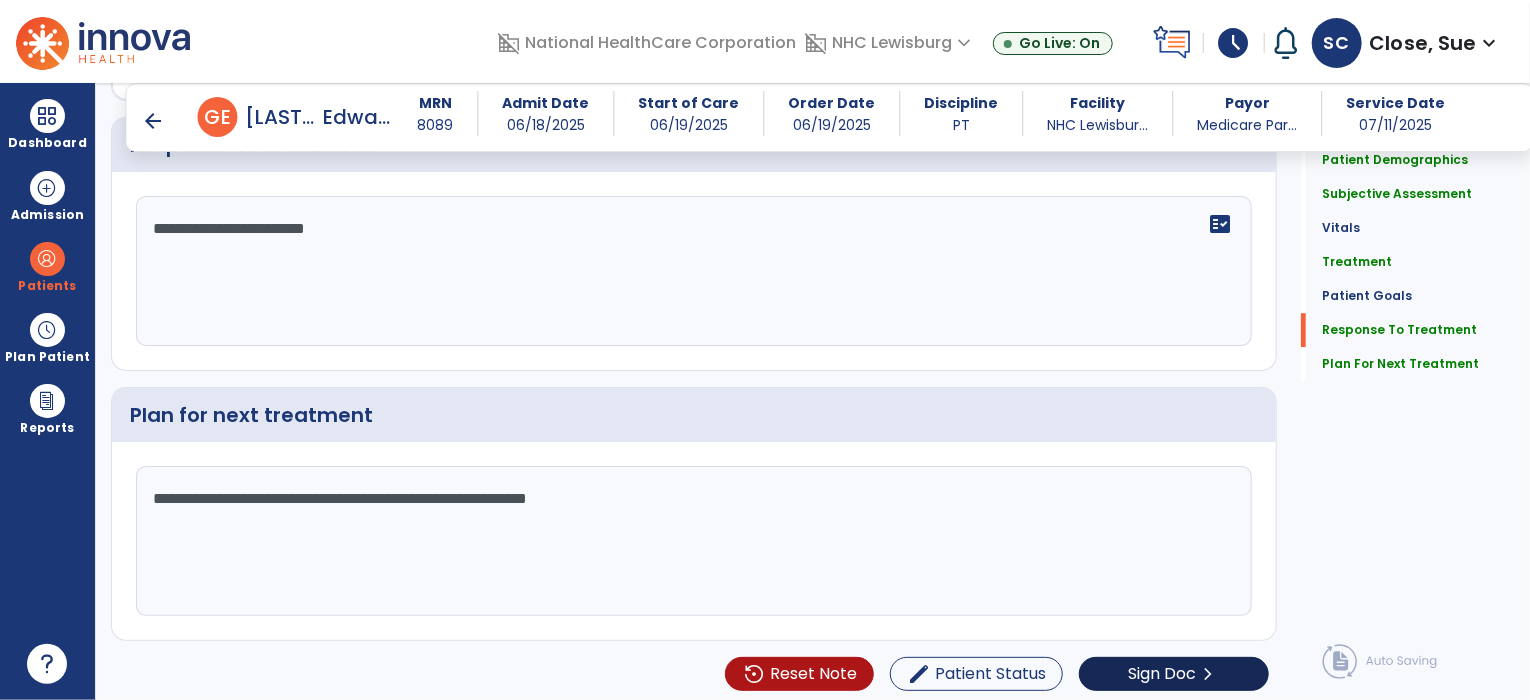 type on "**********" 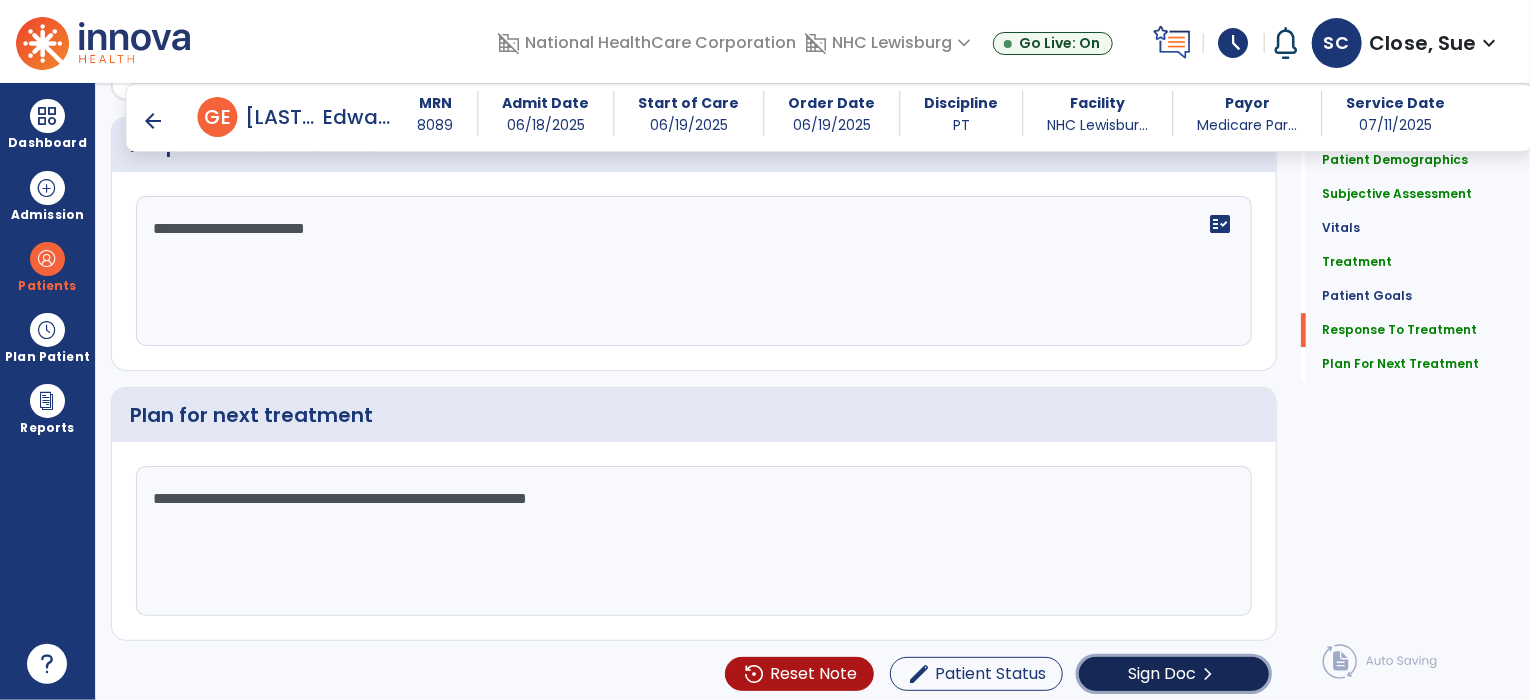 click on "Sign Doc  chevron_right" 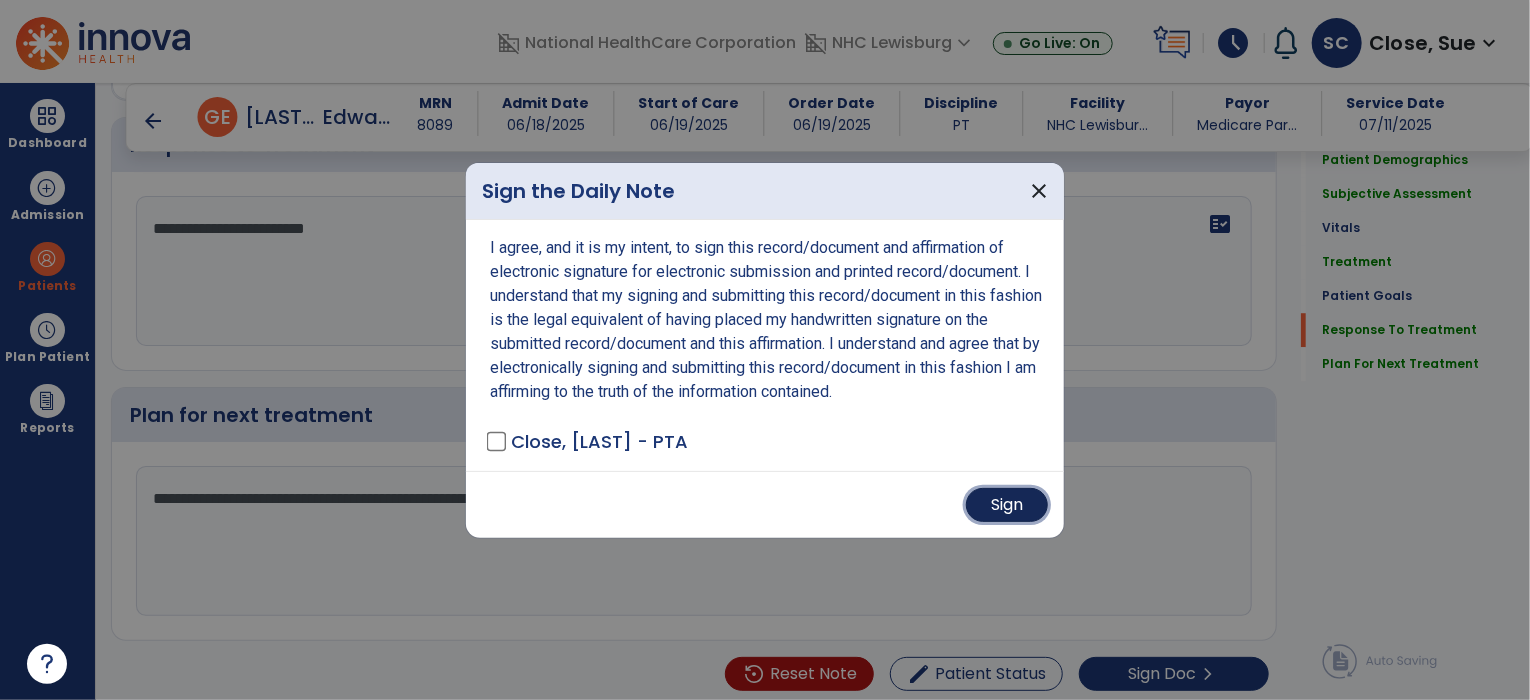 click on "Sign" at bounding box center (1007, 505) 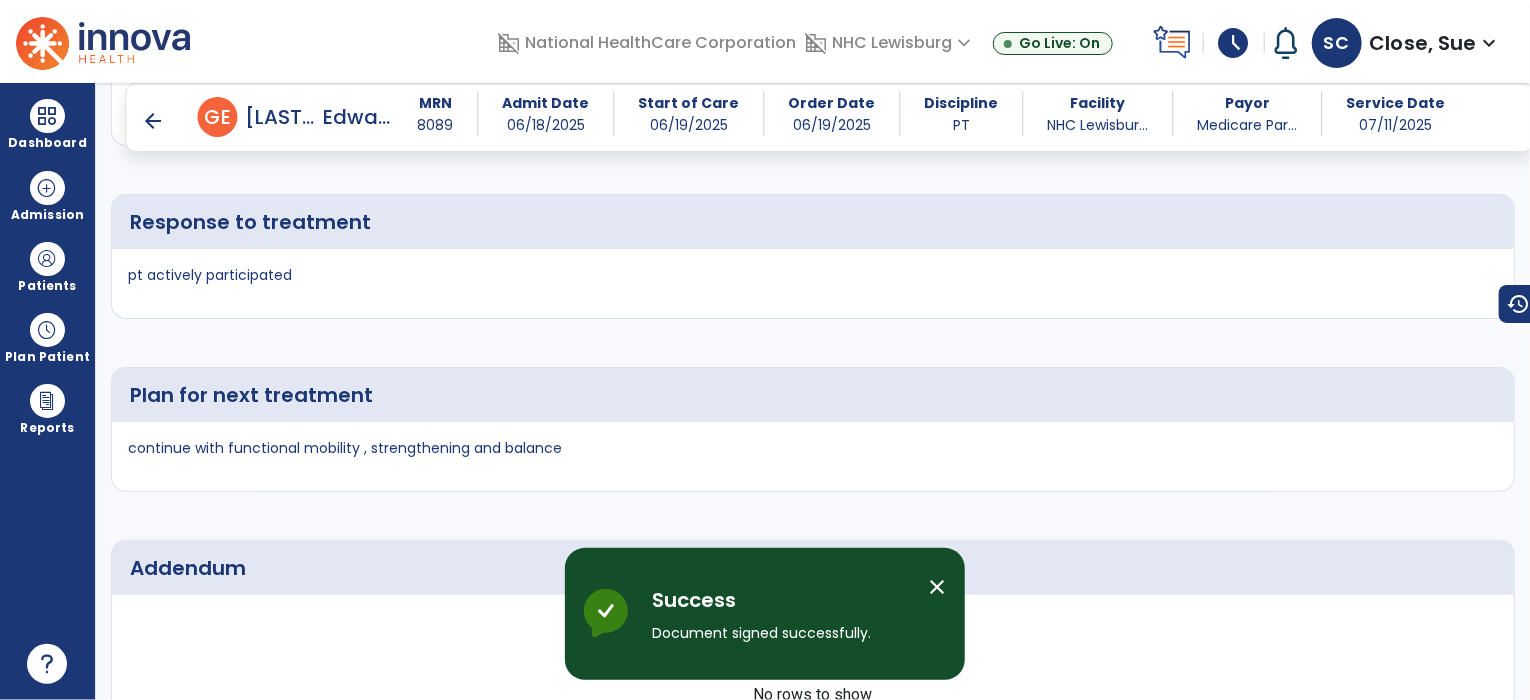 scroll, scrollTop: 3667, scrollLeft: 0, axis: vertical 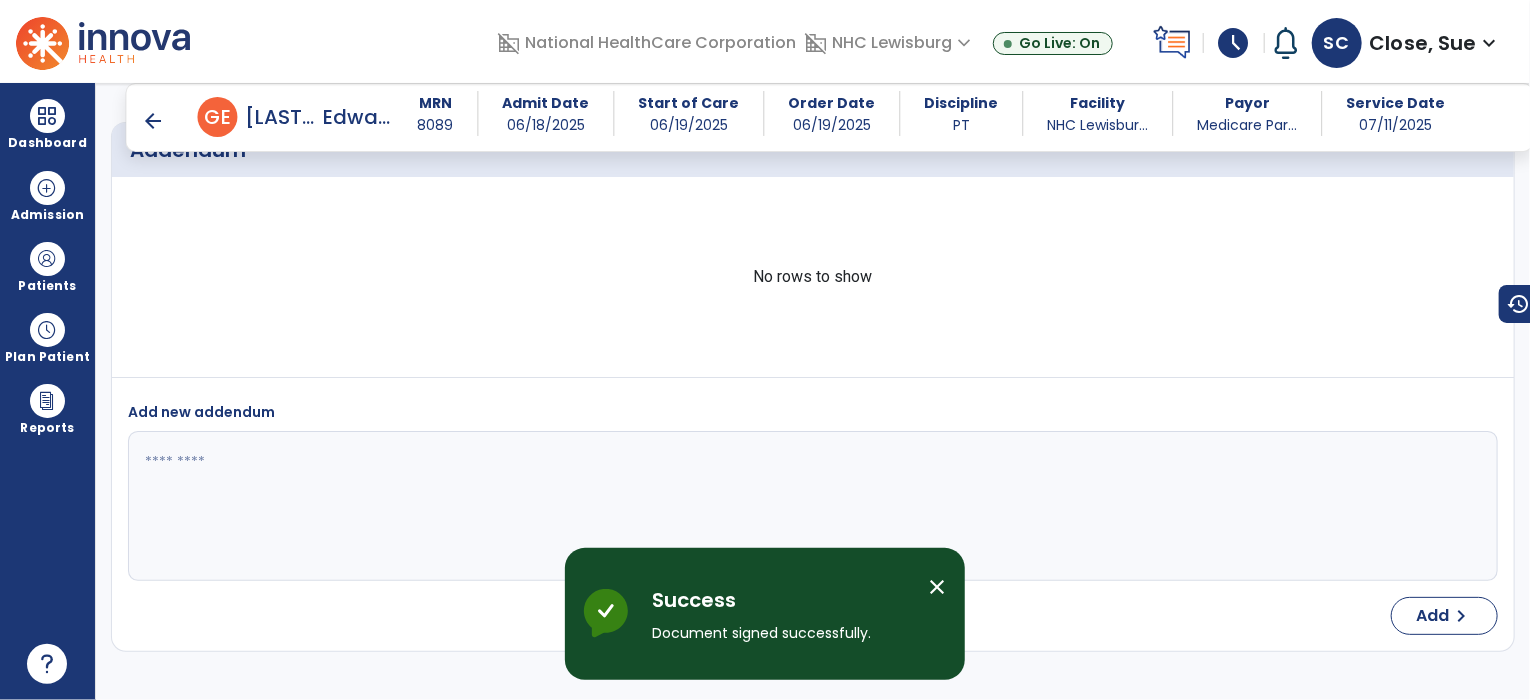 click on "arrow_back" at bounding box center (154, 121) 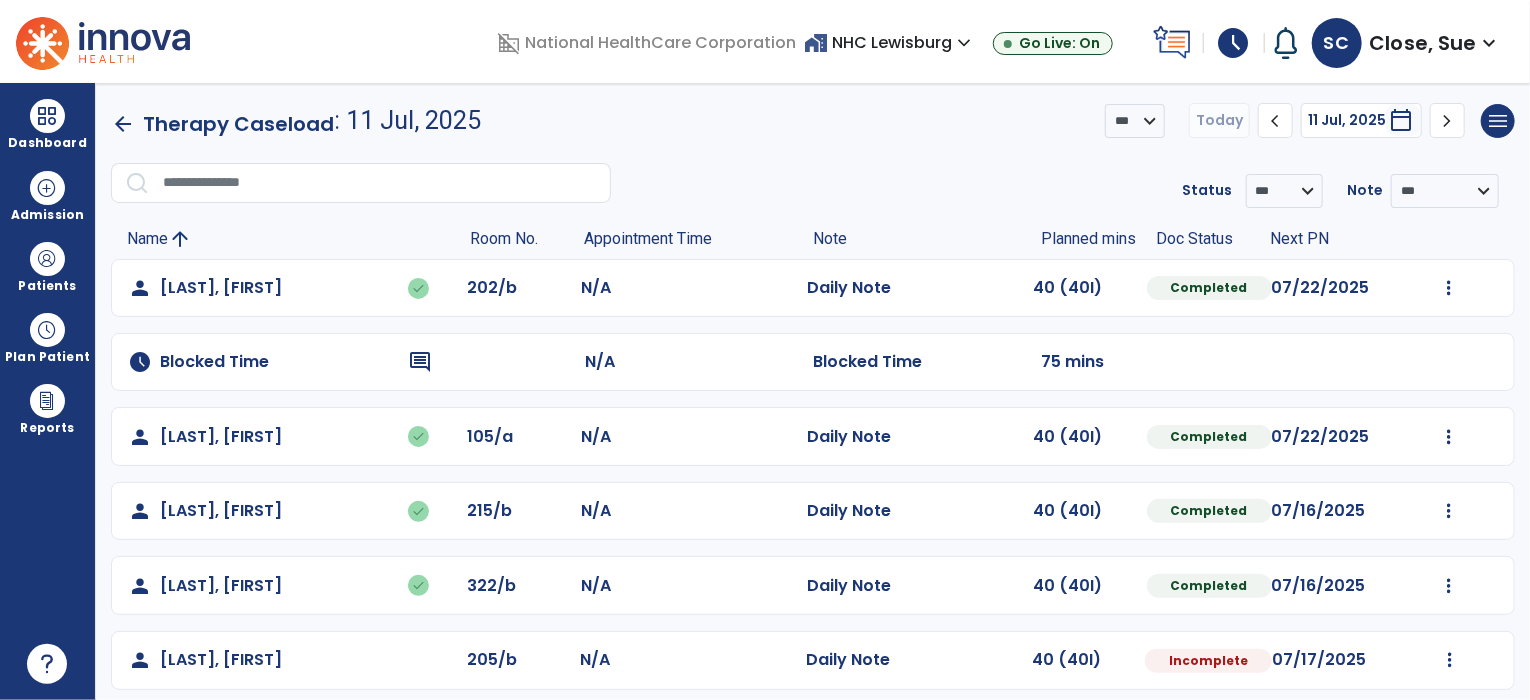 scroll, scrollTop: 312, scrollLeft: 0, axis: vertical 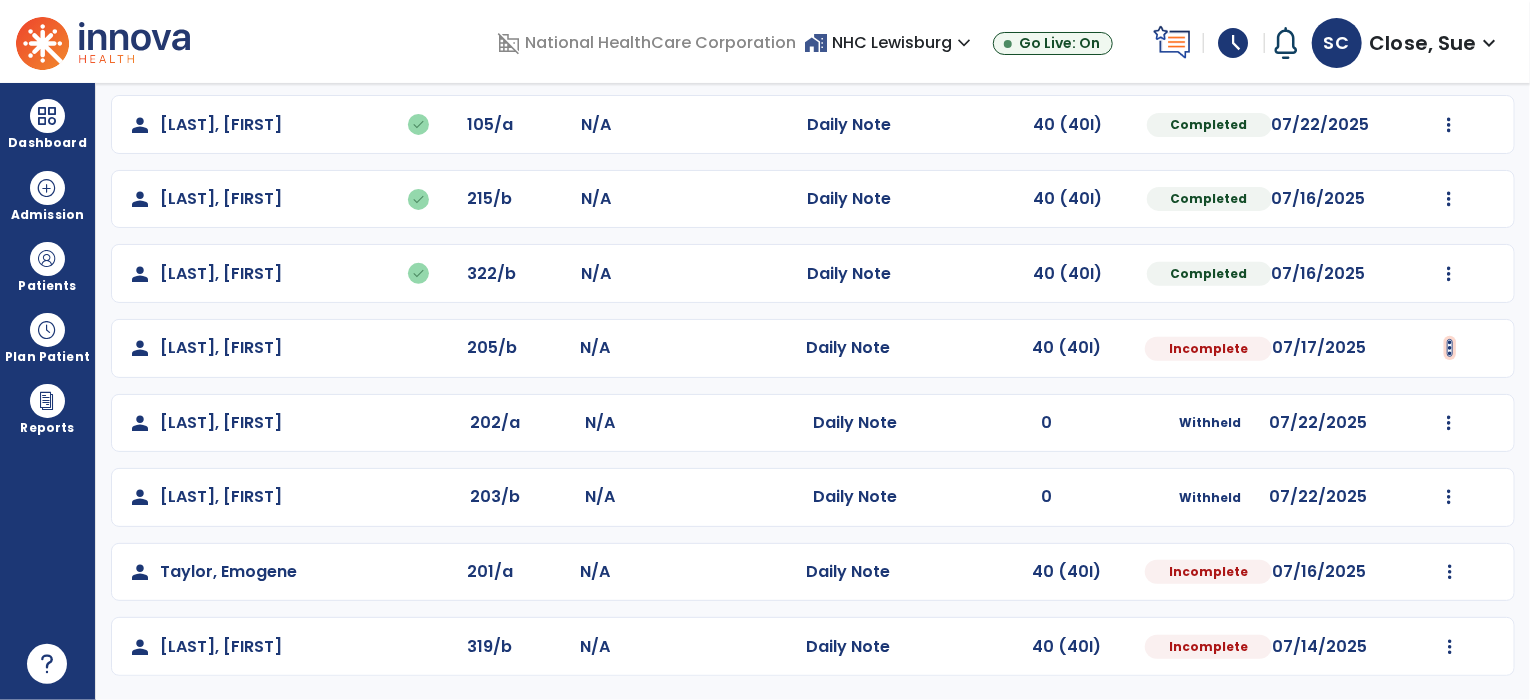 click at bounding box center (1449, -24) 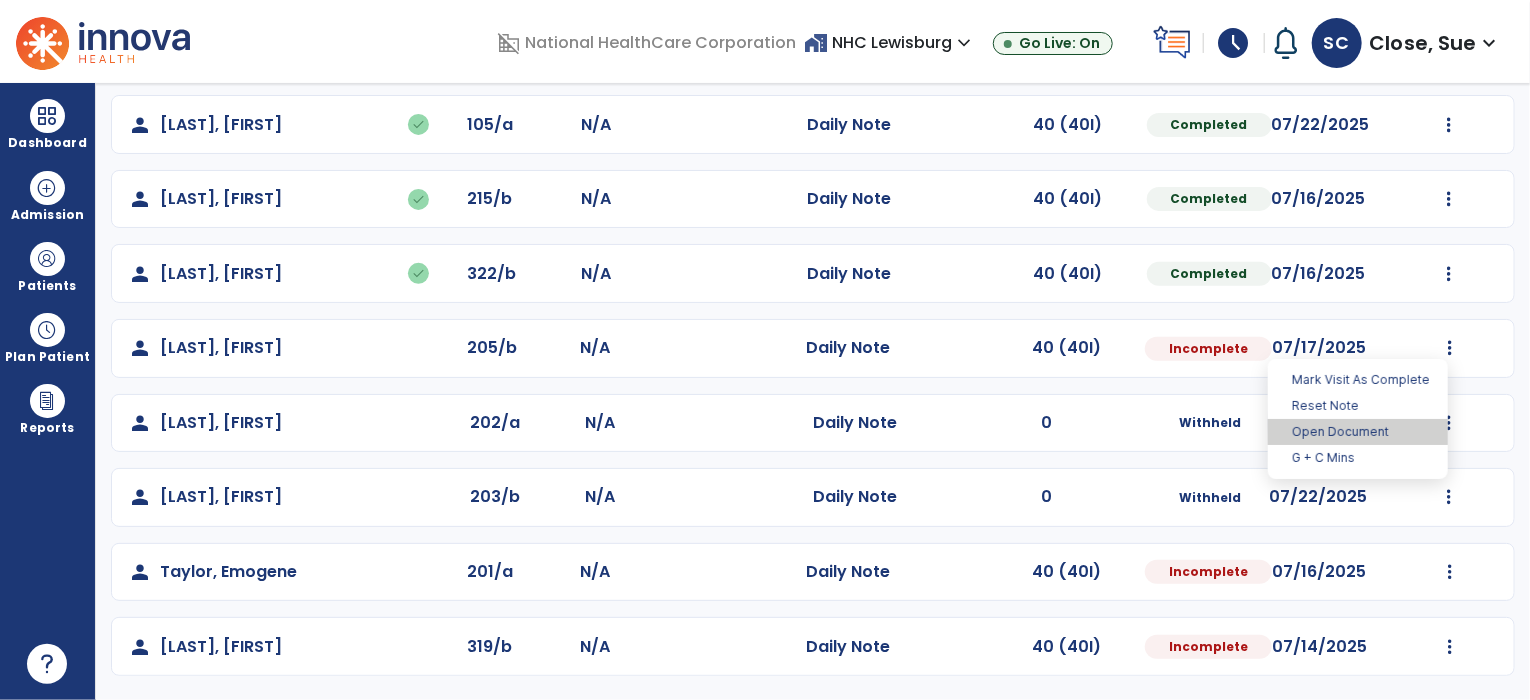 click on "Open Document" at bounding box center (1358, 432) 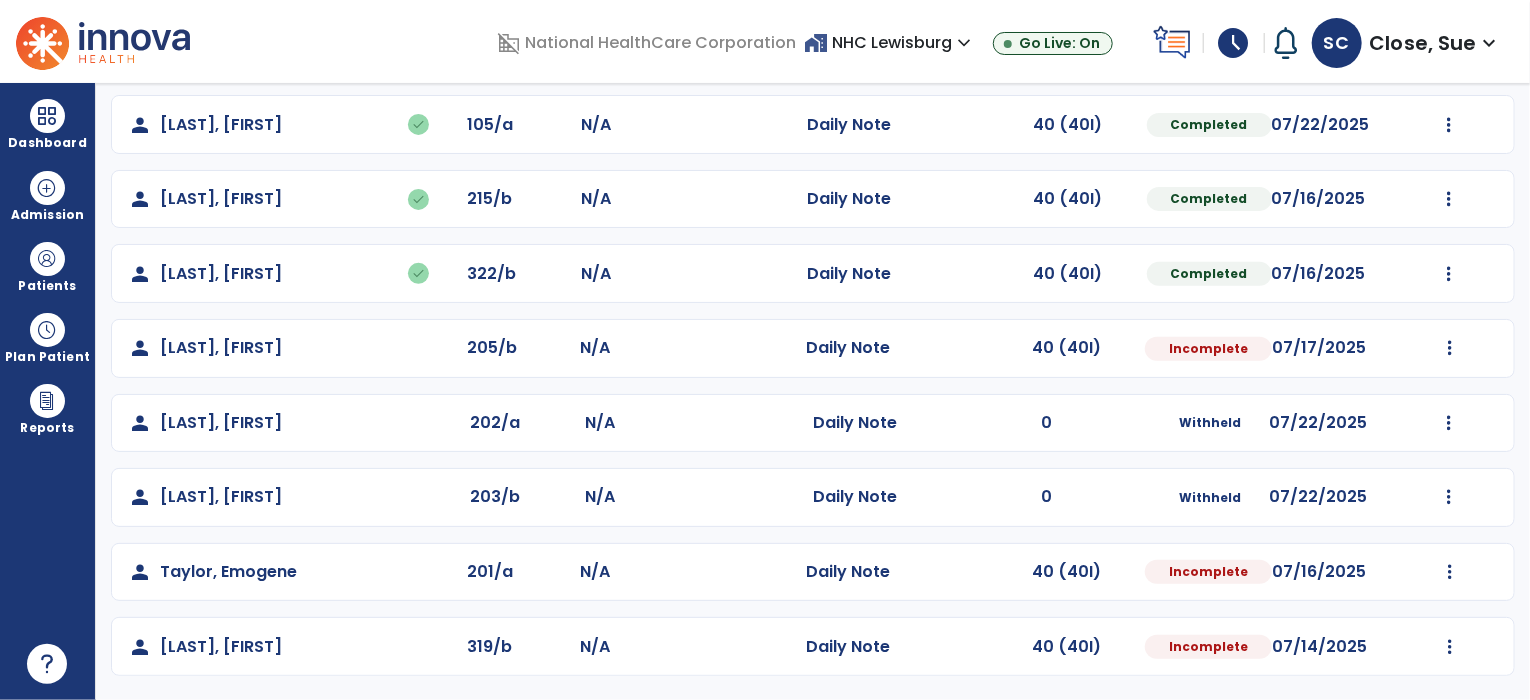 select on "*" 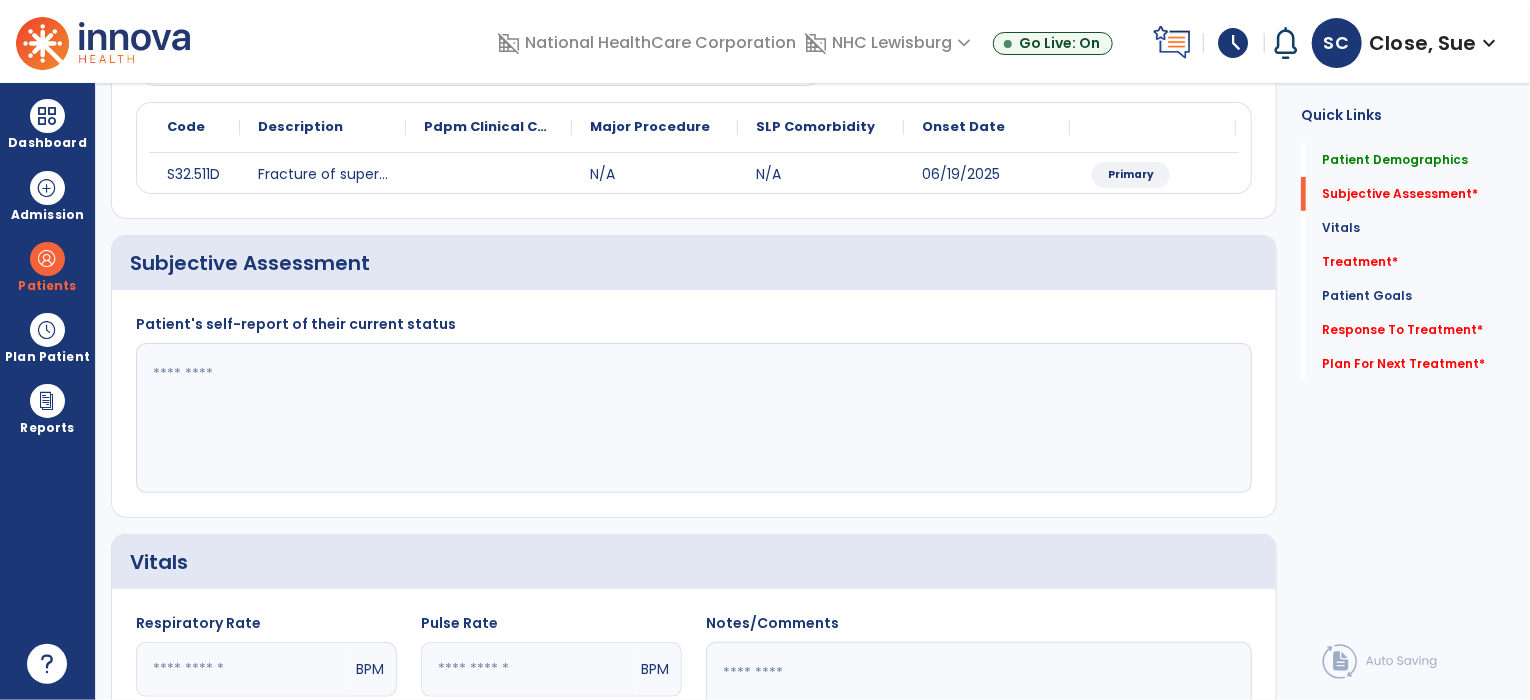 paste on "**********" 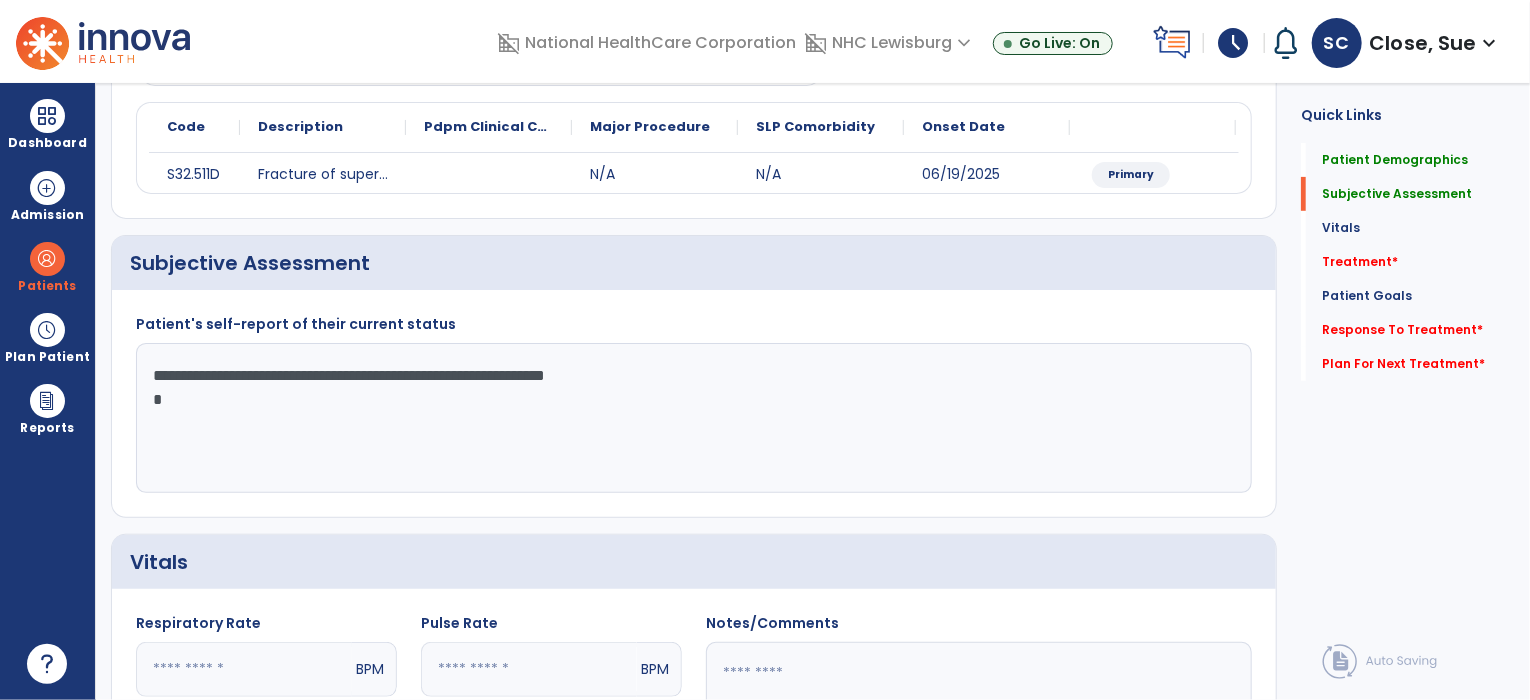 drag, startPoint x: 1129, startPoint y: 413, endPoint x: 668, endPoint y: 334, distance: 467.72 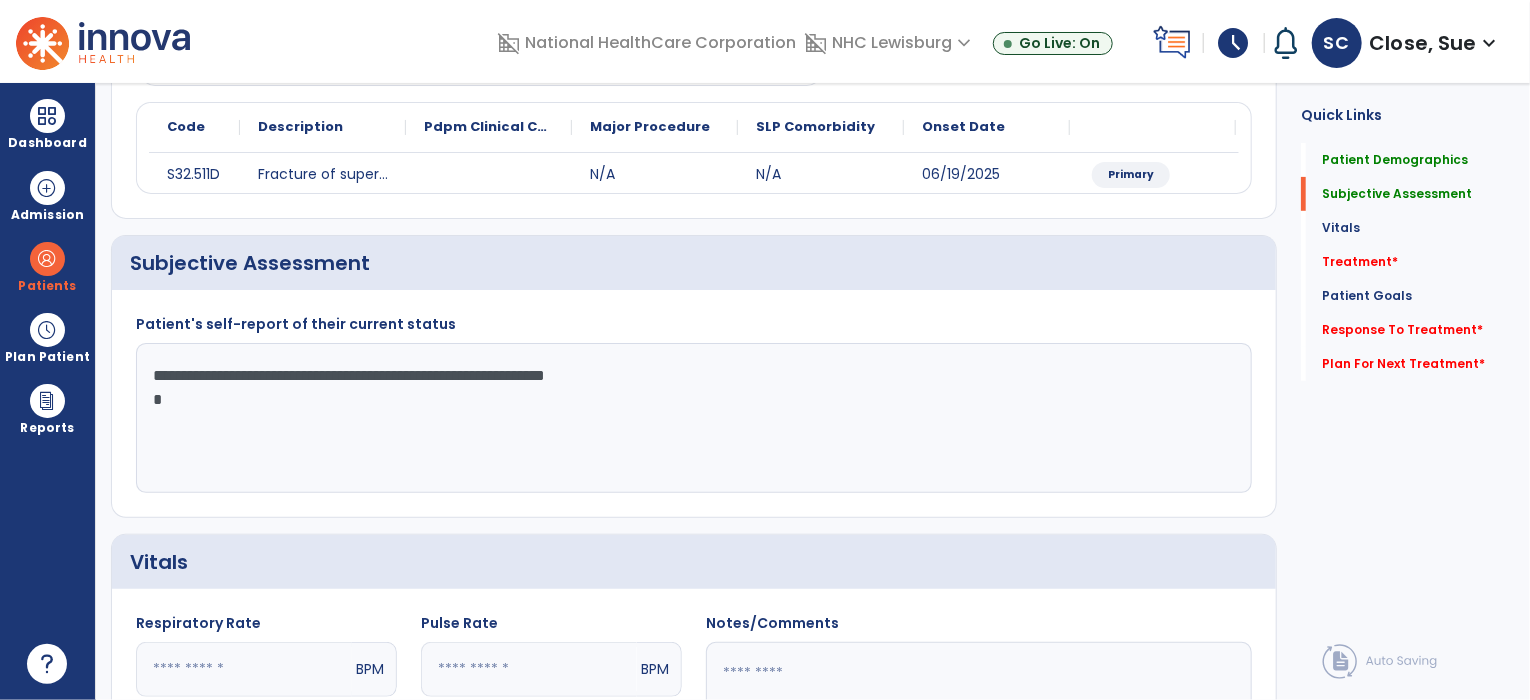 click on "**********" 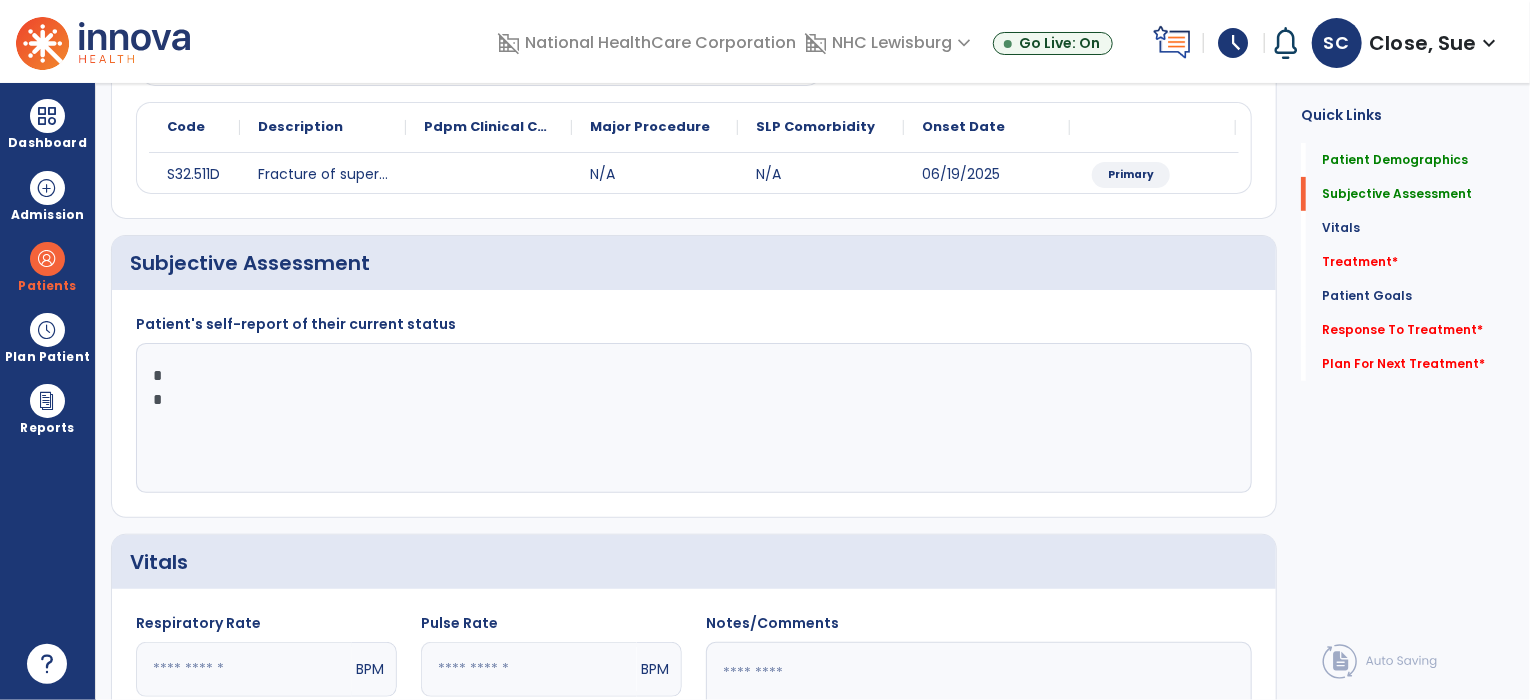 type on "*" 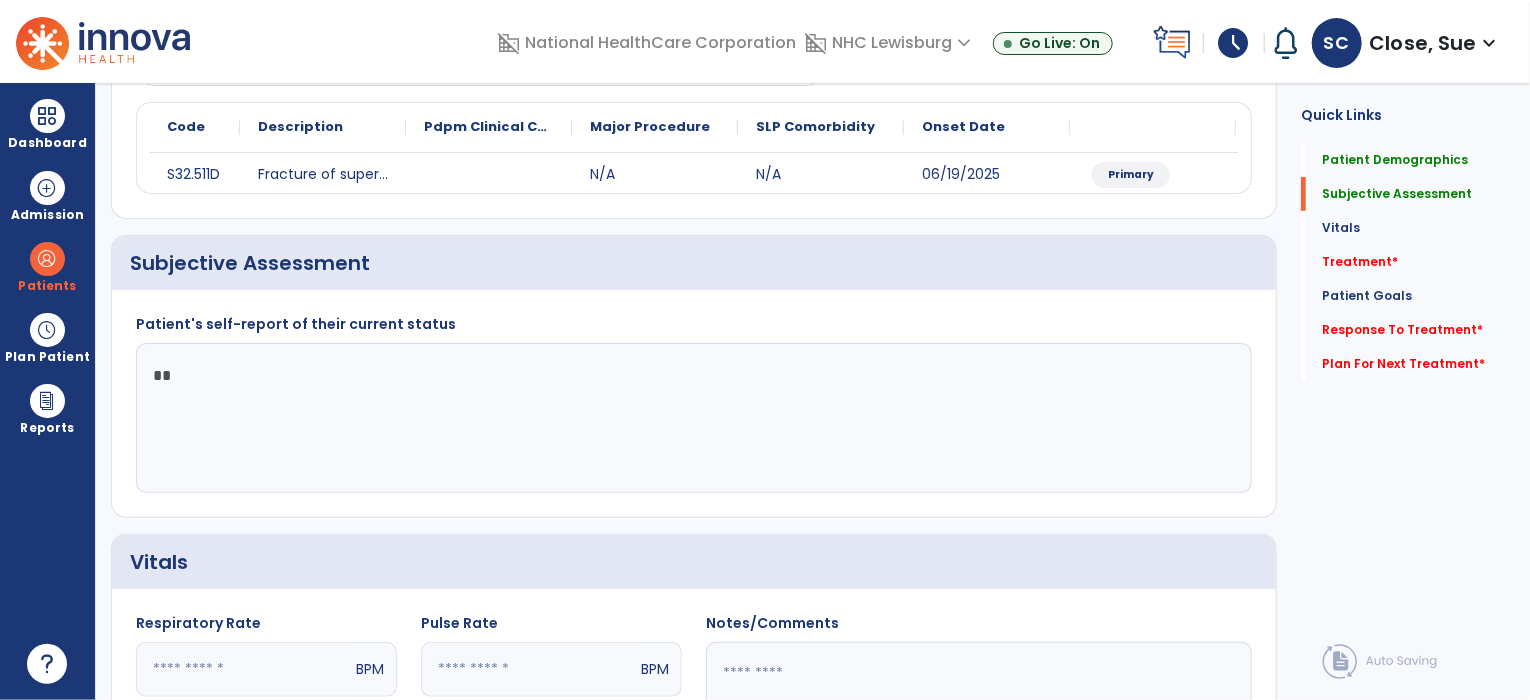 click on "*" 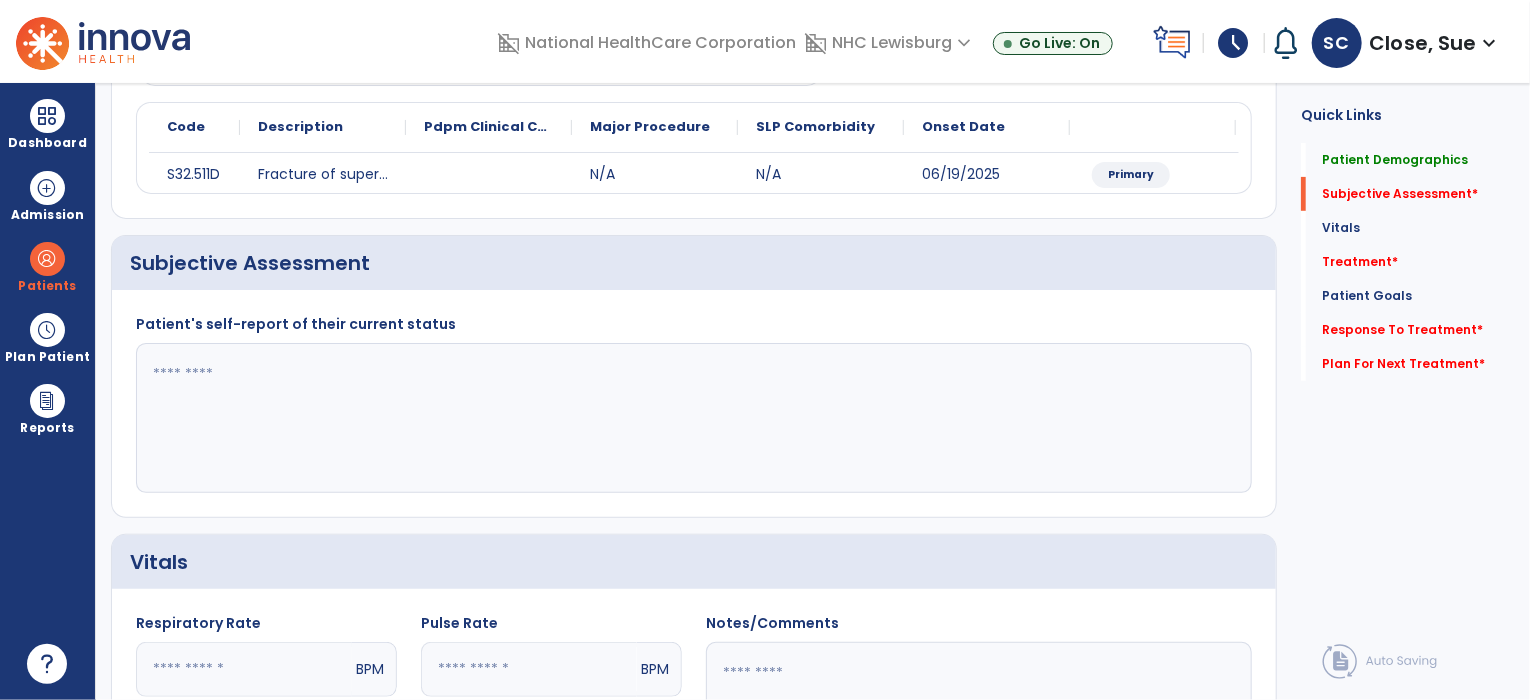 click 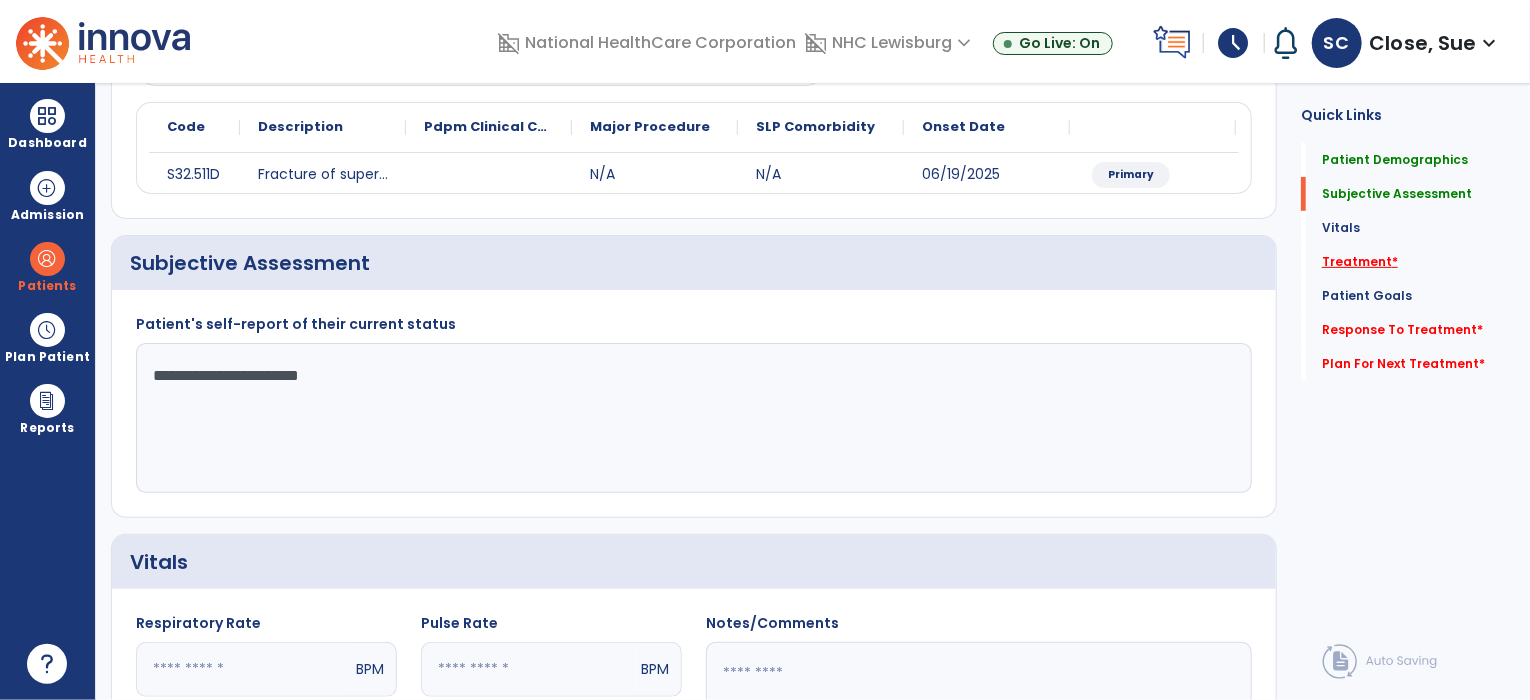 type on "**********" 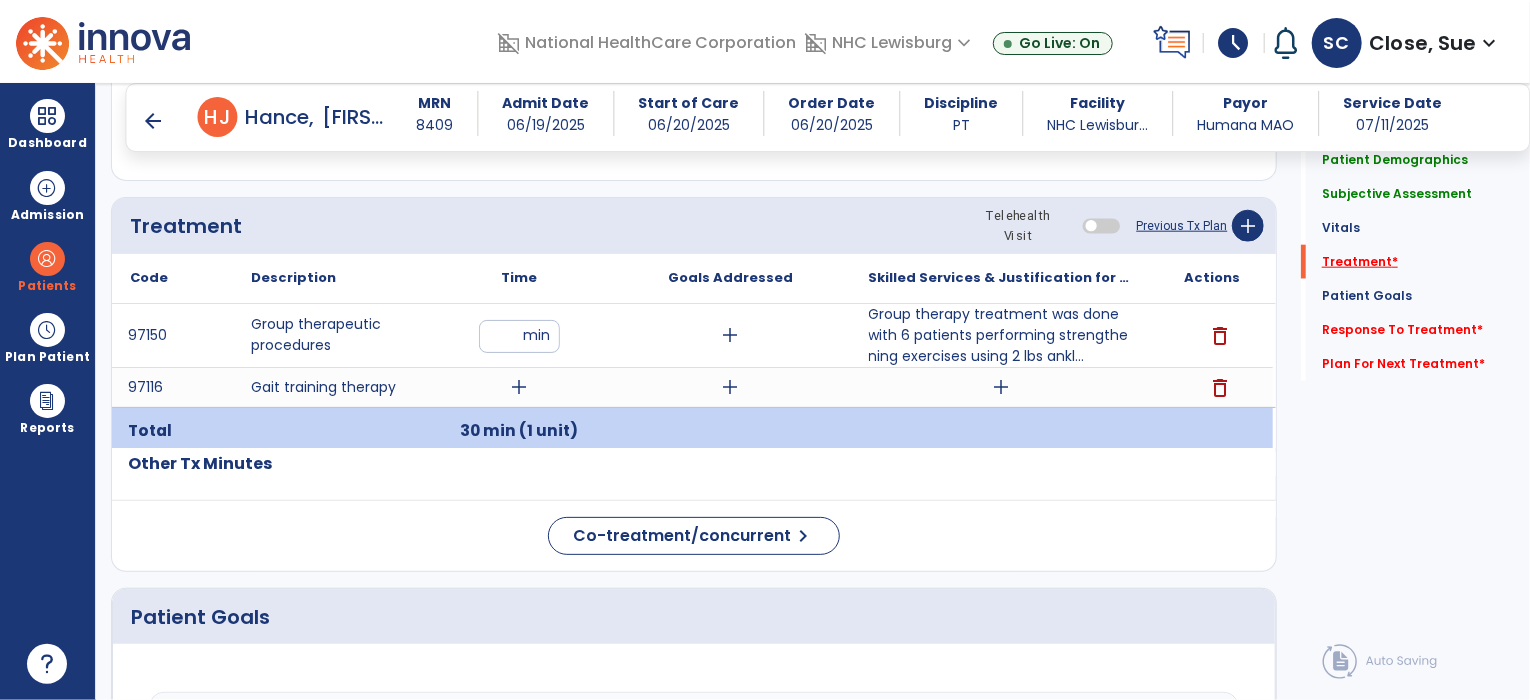 scroll, scrollTop: 1062, scrollLeft: 0, axis: vertical 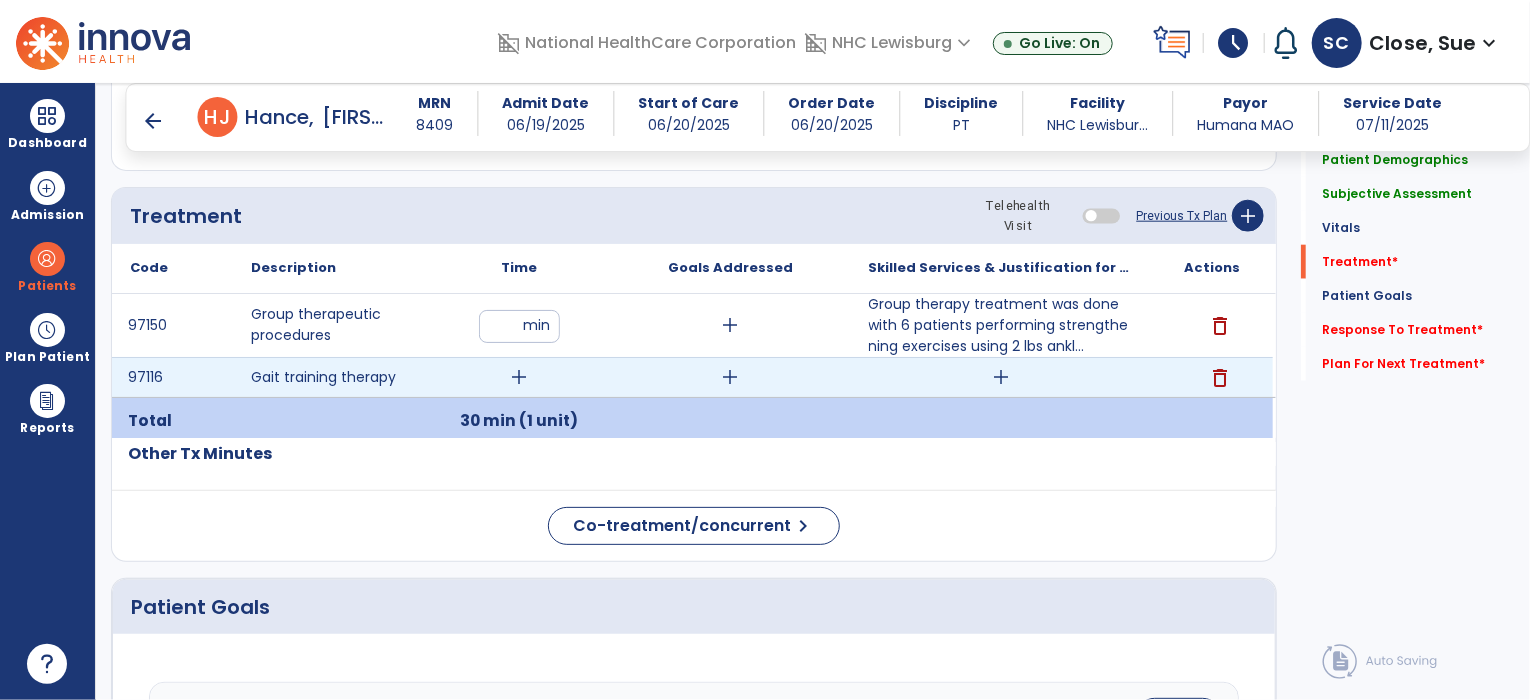 click on "add" at bounding box center (519, 377) 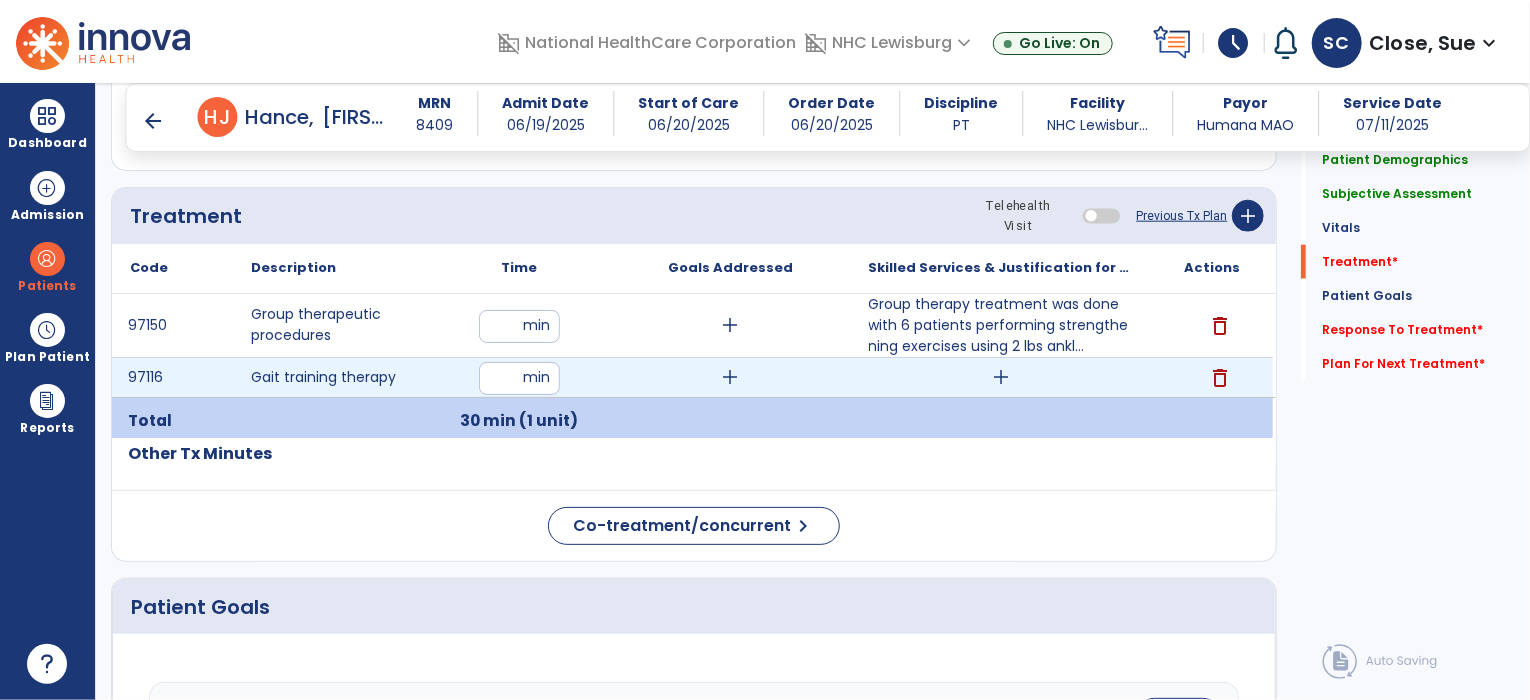 type on "**" 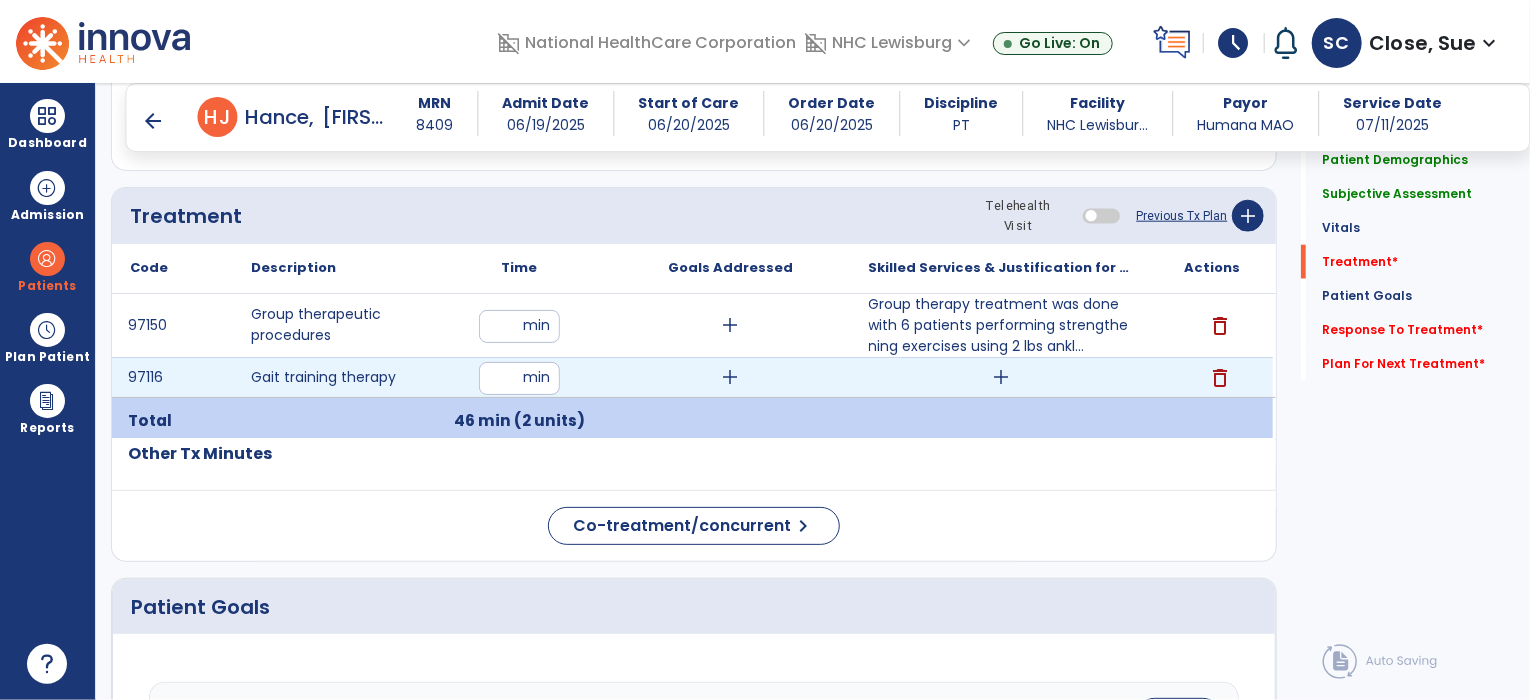 click on "add" at bounding box center [1001, 377] 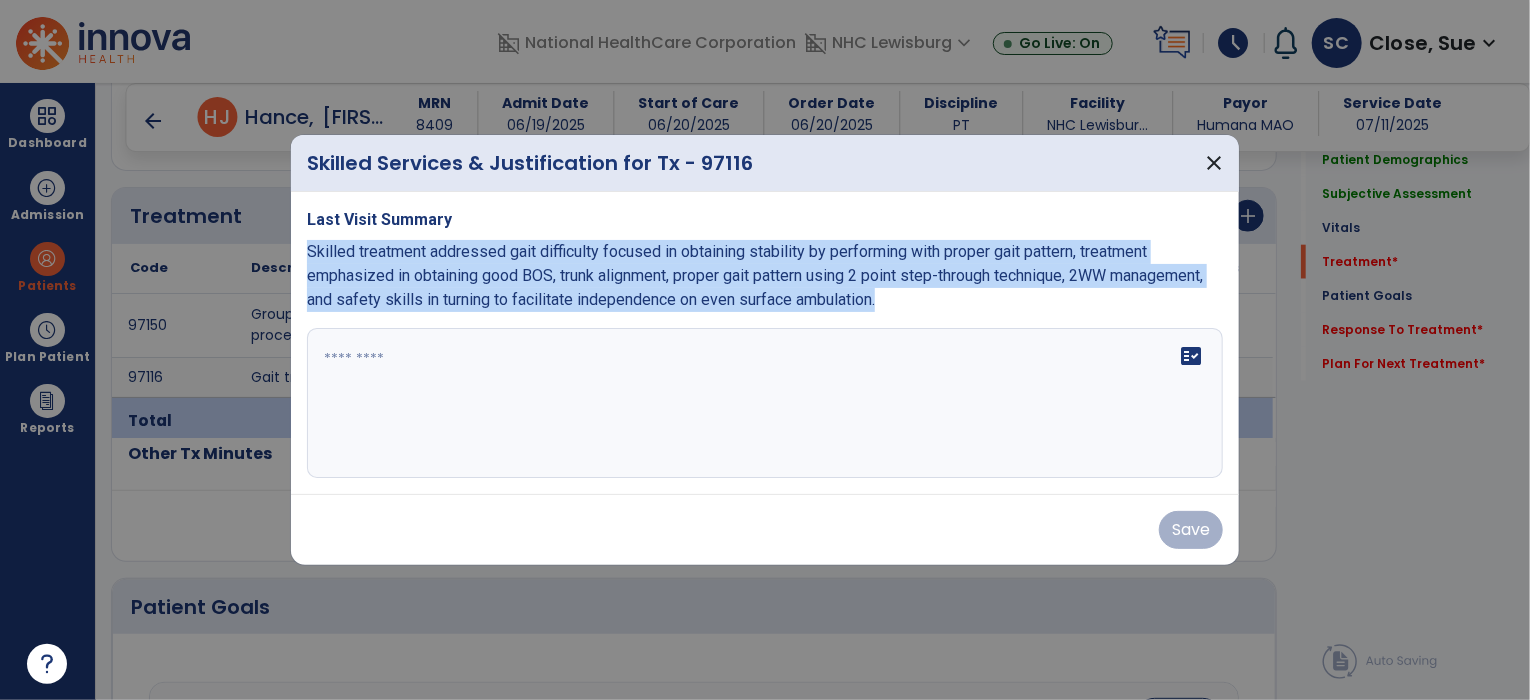 drag, startPoint x: 996, startPoint y: 302, endPoint x: 305, endPoint y: 254, distance: 692.66516 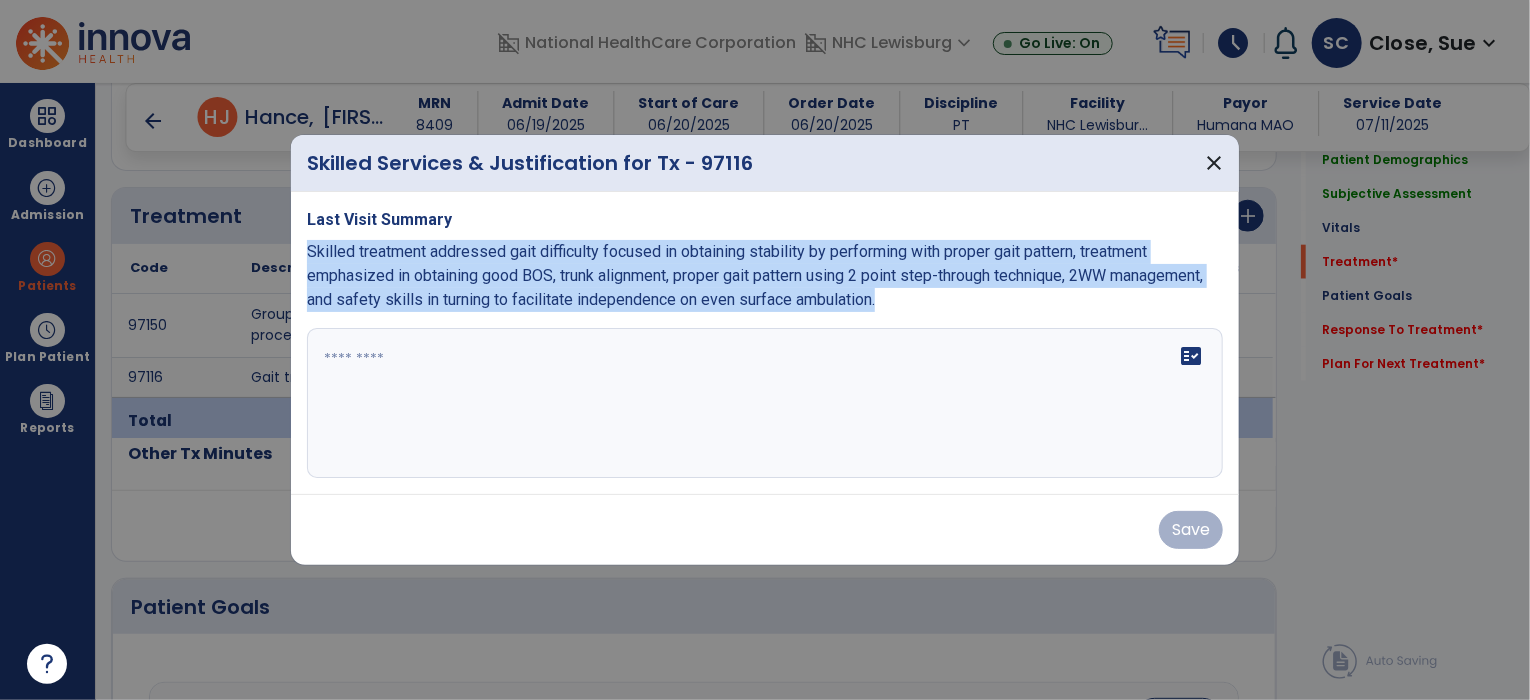 click on "Last Visit Summary Skilled treatment addressed gait difficulty focused in obtaining stability by performing with proper gait pattern, treatment emphasized in obtaining good BOS, trunk alignment, proper gait pattern using 2 point step-through technique, 2WW management, and safety skills in turning to facilitate independence on even surface ambulation. fact_check" at bounding box center (765, 343) 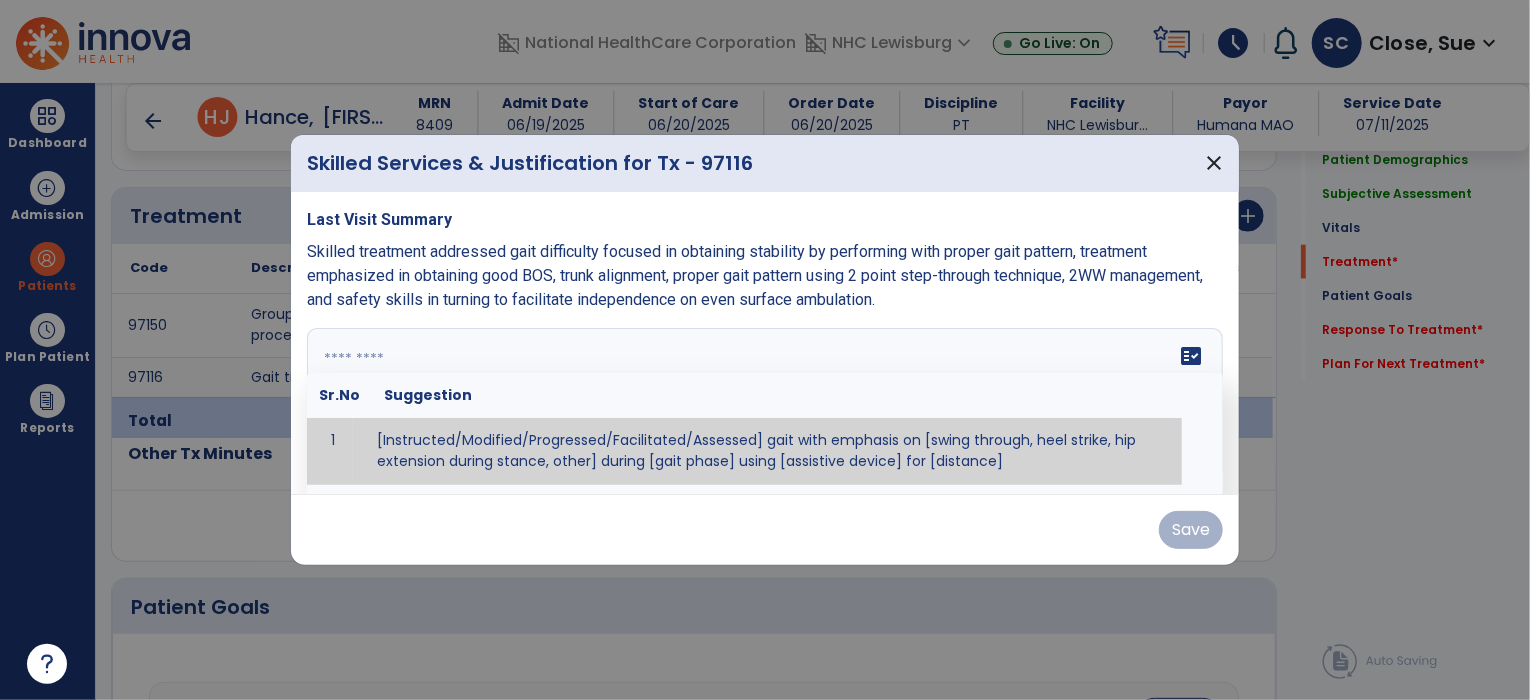 click on "fact_check  Sr.No Suggestion 1 [Instructed/Modified/Progressed/Facilitated/Assessed] gait with emphasis on [swing through, heel strike, hip extension during stance, other] during [gait phase] using [assistive device] for [distance] 2 [Instructed/Modified/Progressed/Facilitated/Assessed] use of [assistive device] and [NWB, PWB, step-to gait pattern, step through gait pattern] 3 [Instructed/Modified/Progressed/Facilitated/Assessed] patient's ability to [ascend/descend # of steps, perform directional changes, walk on even/uneven surfaces, pick-up objects off floor, velocity changes, other] using [assistive device]. 4 [Instructed/Modified/Progressed/Facilitated/Assessed] pre-gait activities including [identify exercise] in order to prepare for gait training. 5" at bounding box center [765, 403] 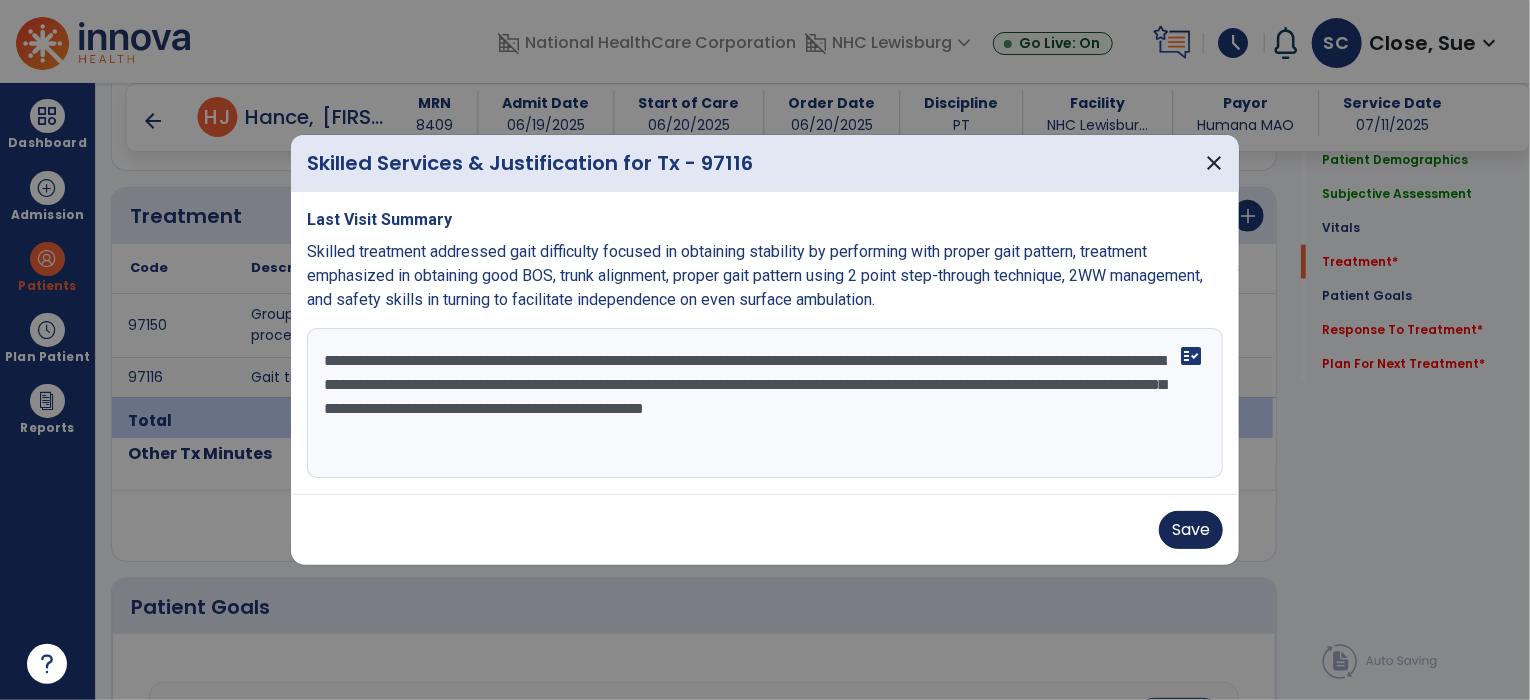 type on "**********" 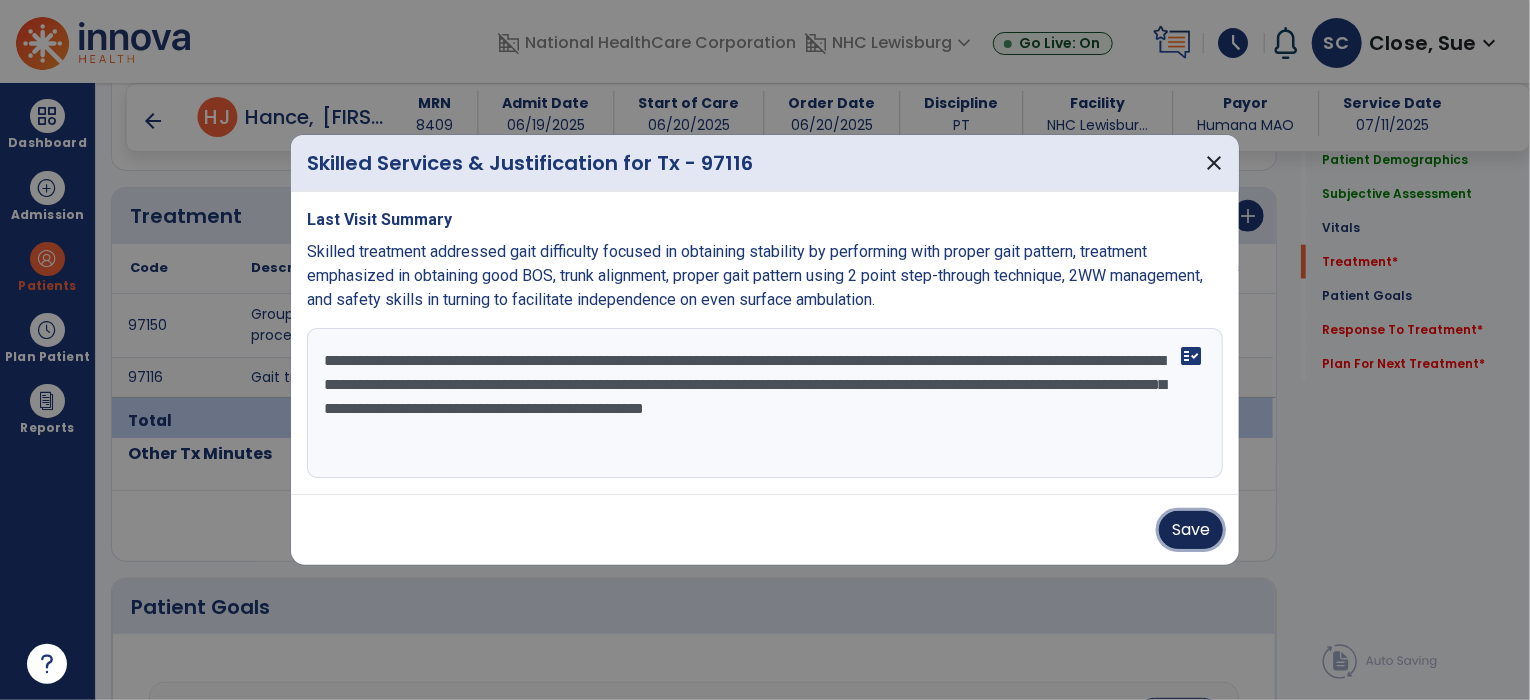 click on "Save" at bounding box center (1191, 530) 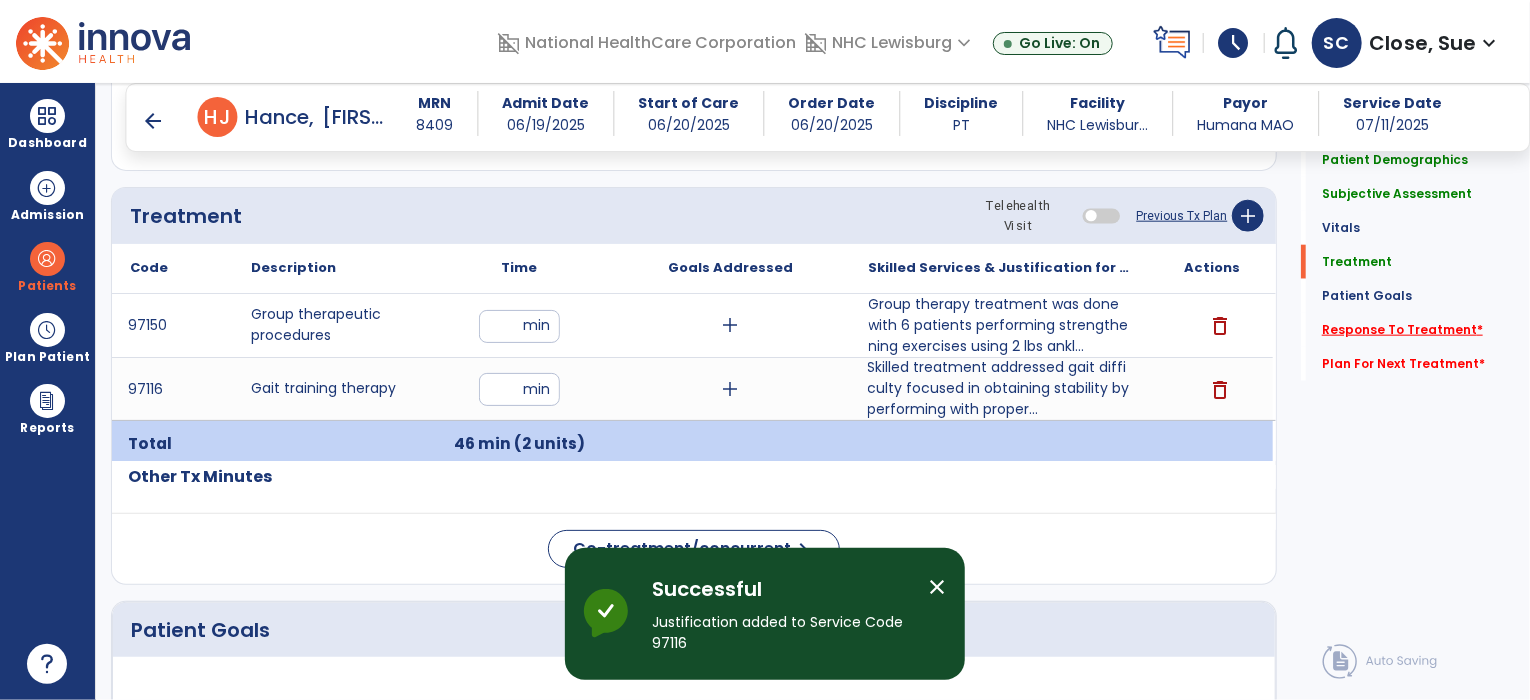 click on "Response To Treatment   *" 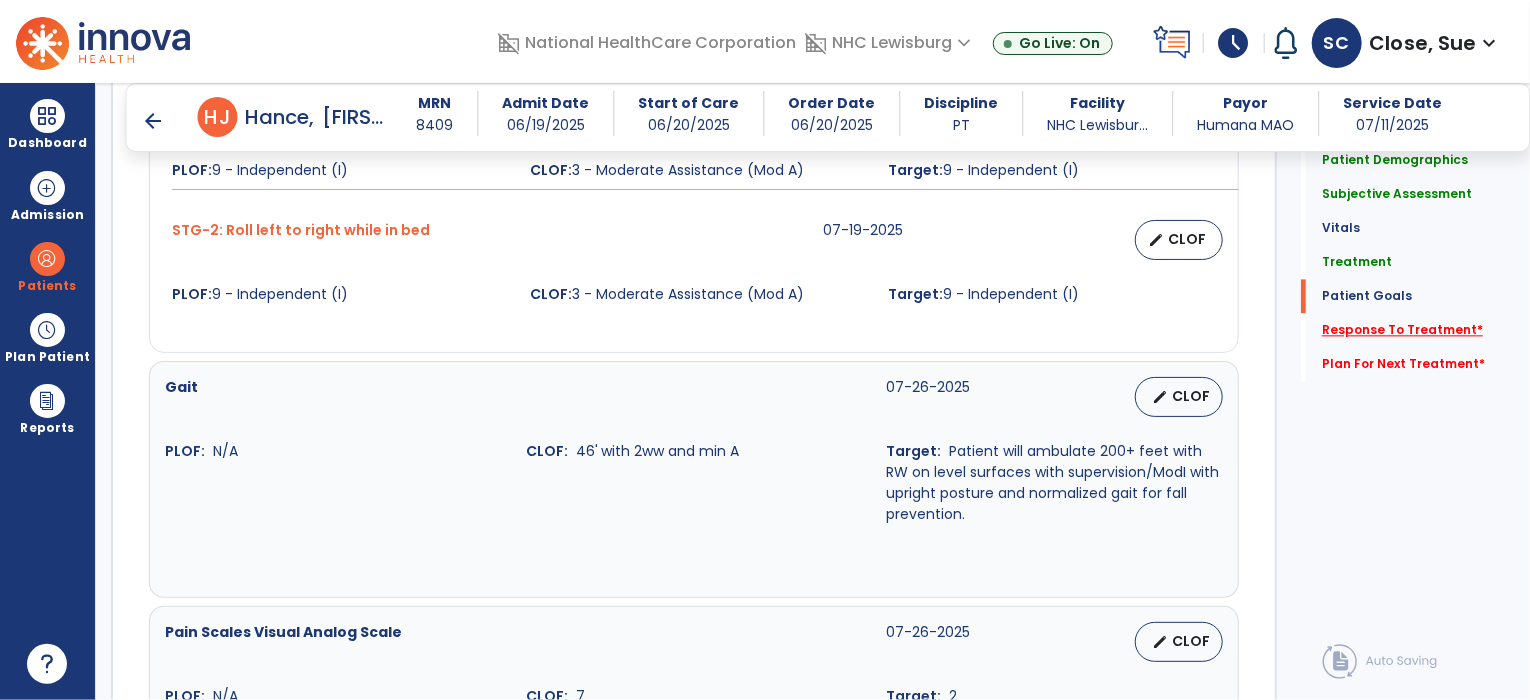 click on "Response To Treatment   *" 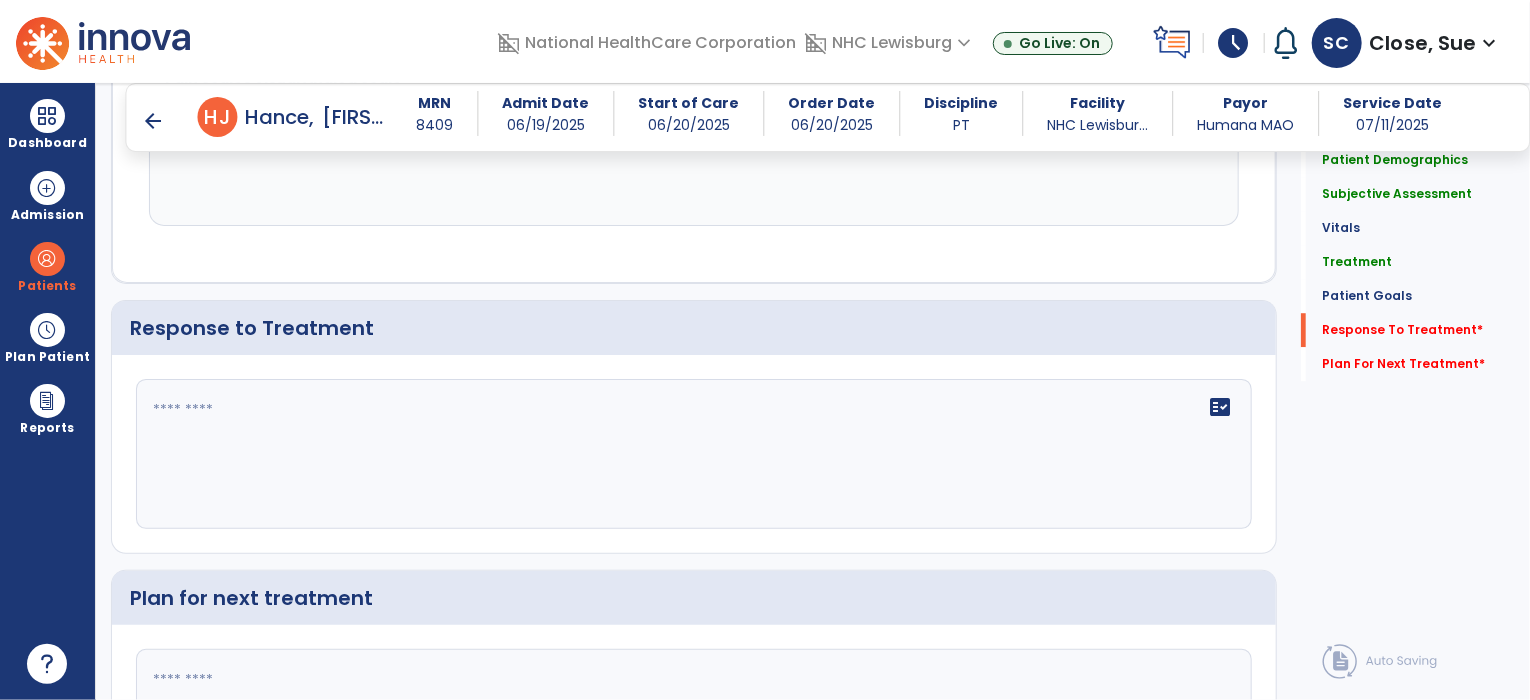 scroll, scrollTop: 2782, scrollLeft: 0, axis: vertical 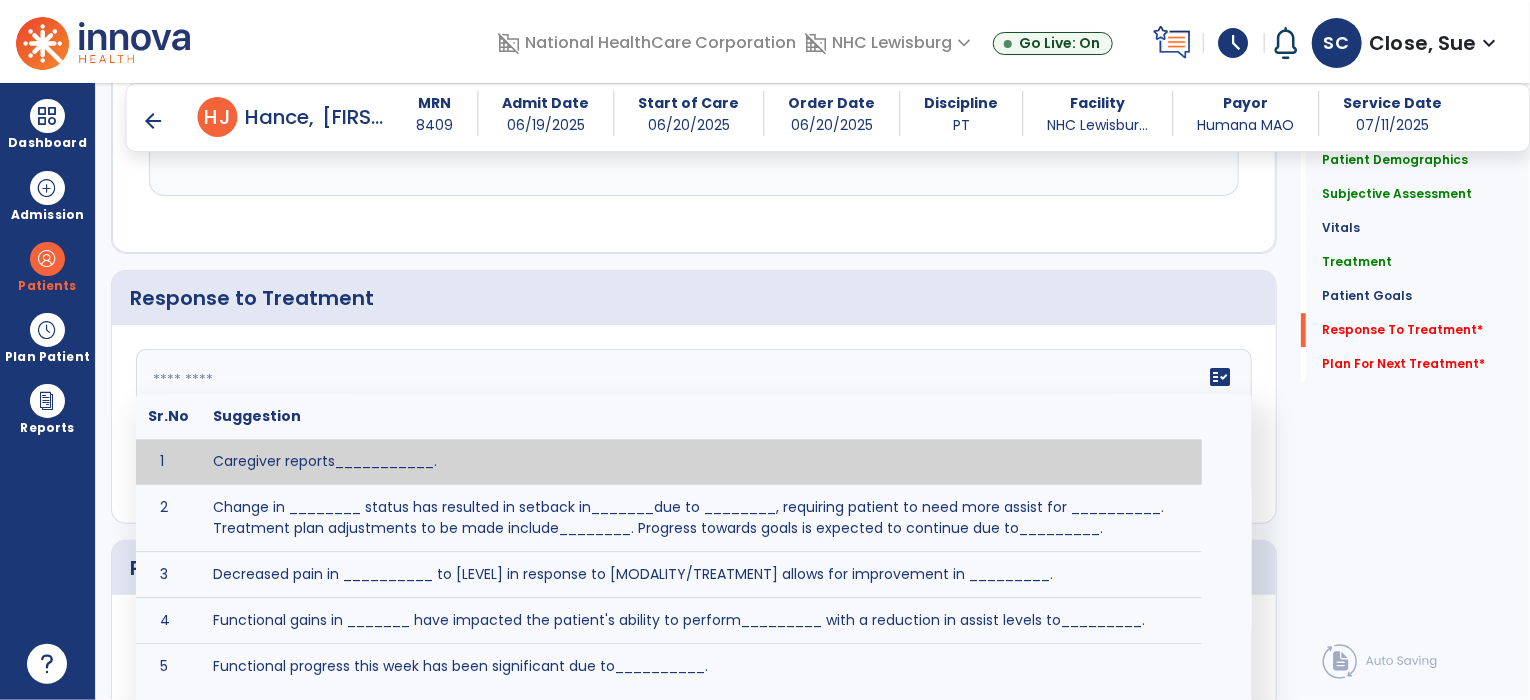 click 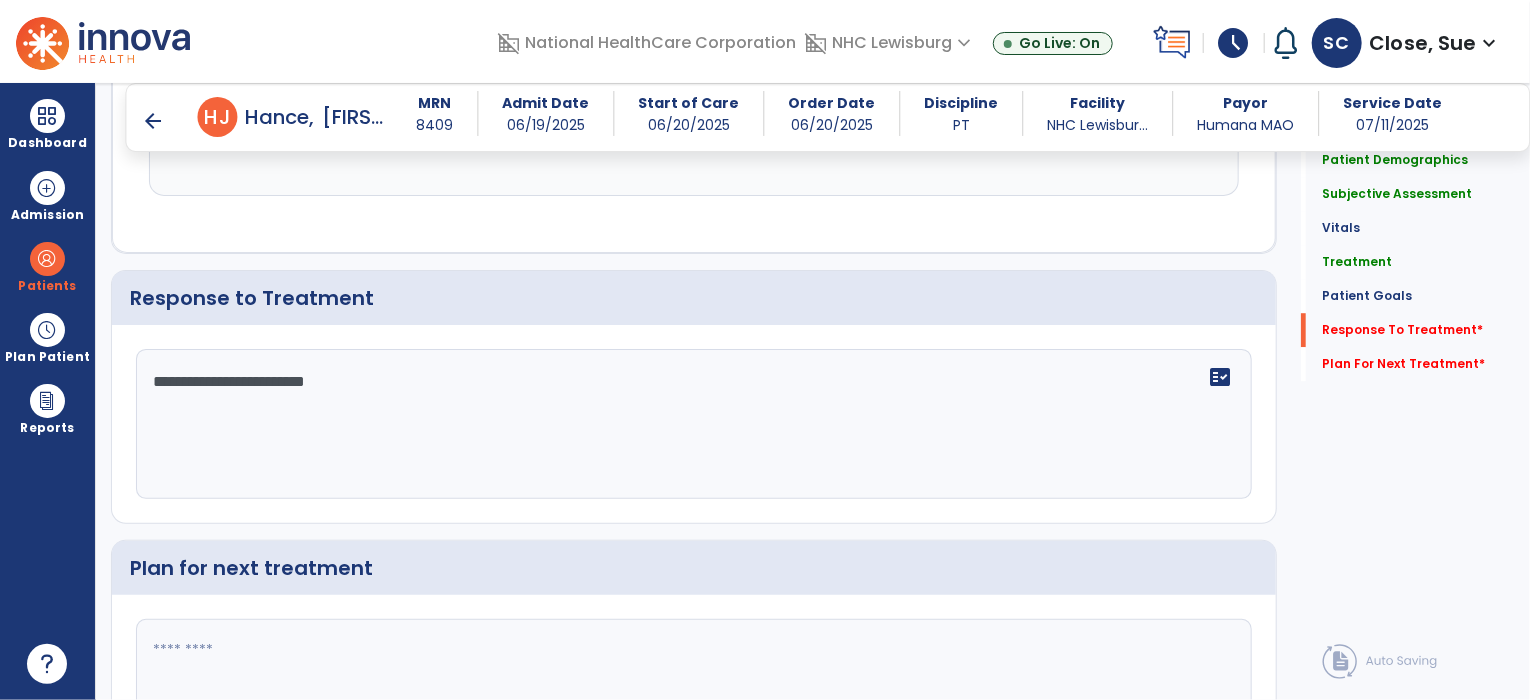 type on "**********" 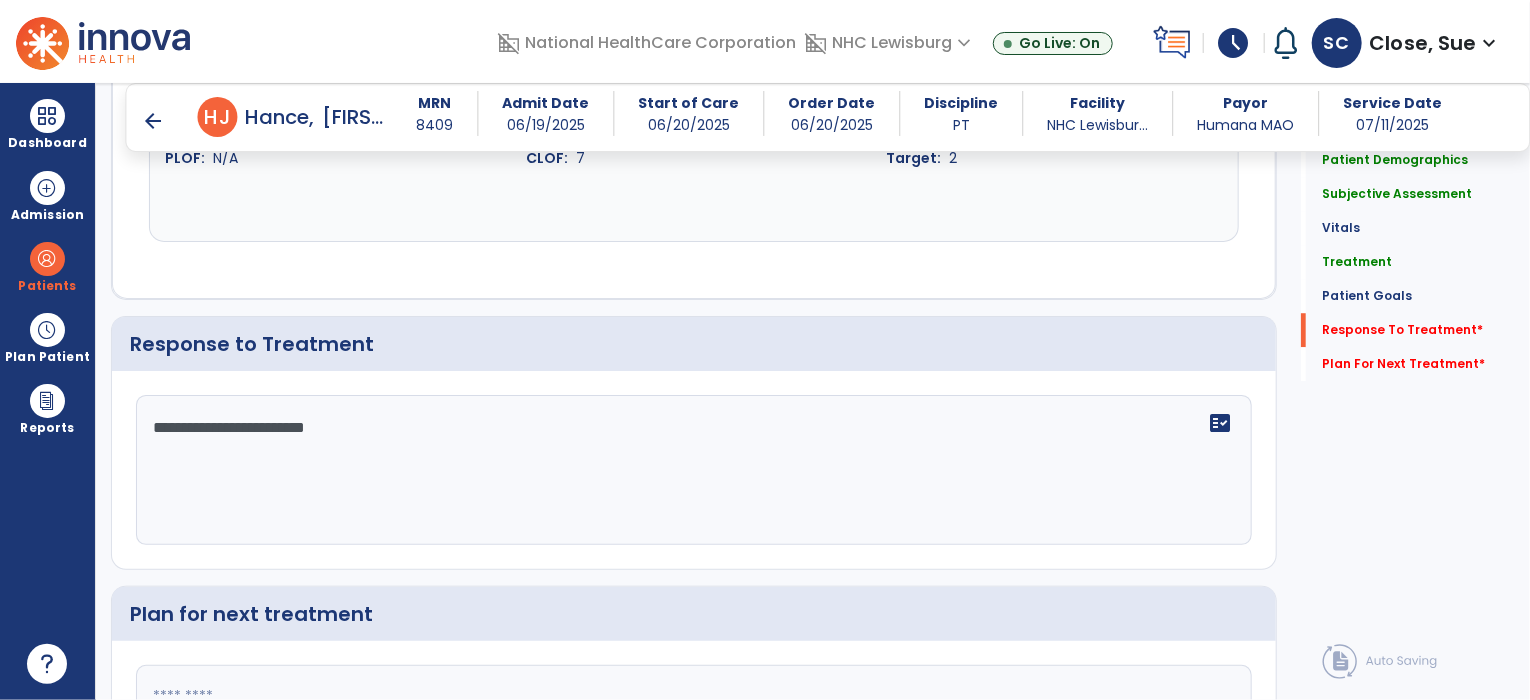 click 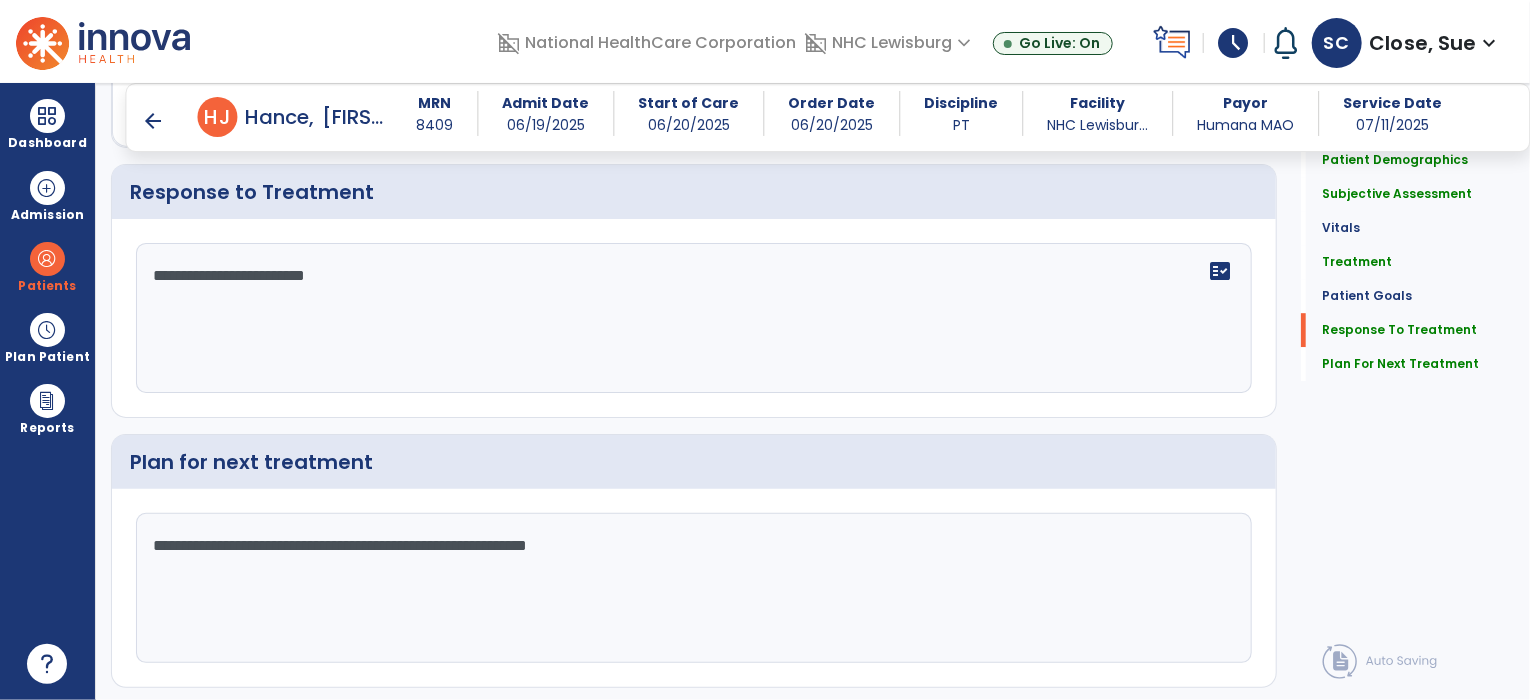 scroll, scrollTop: 2935, scrollLeft: 0, axis: vertical 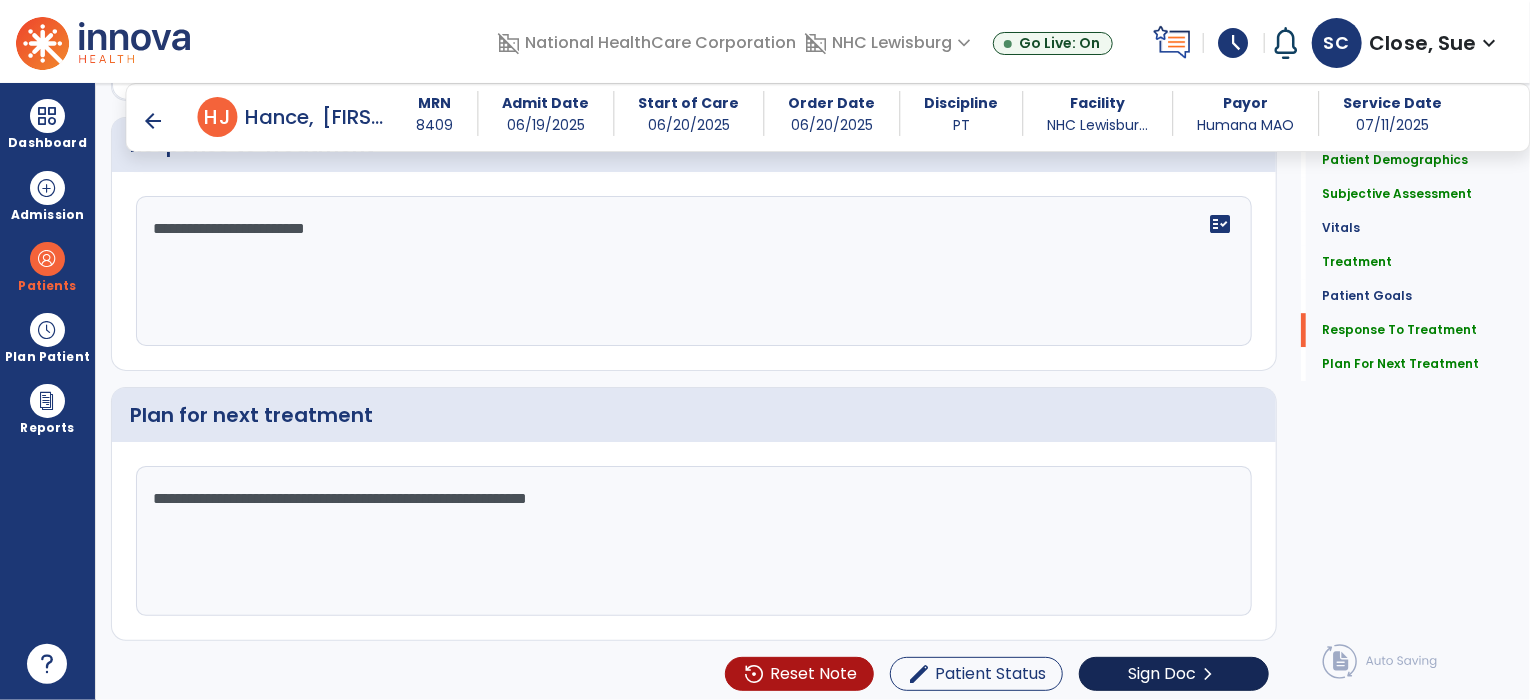 type on "**********" 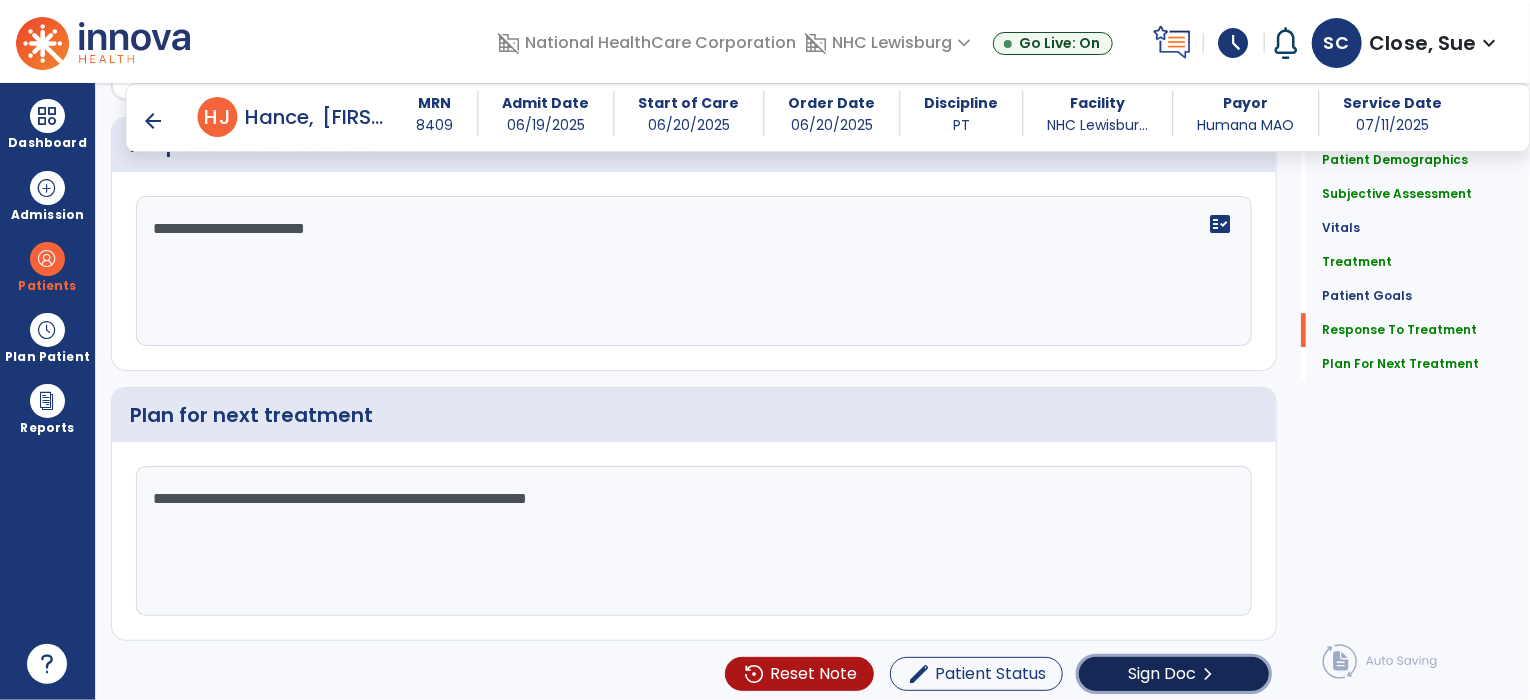 click on "Sign Doc  chevron_right" 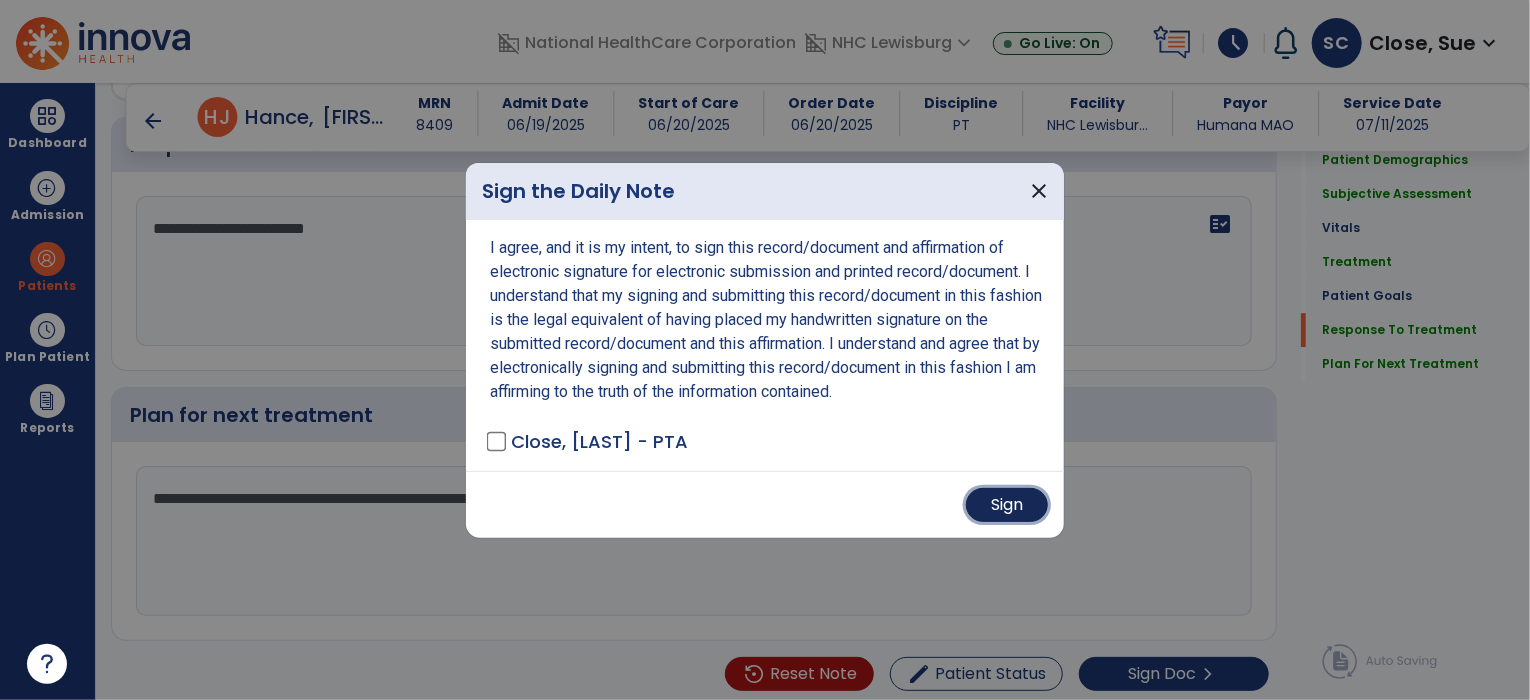 click on "Sign" at bounding box center (1007, 505) 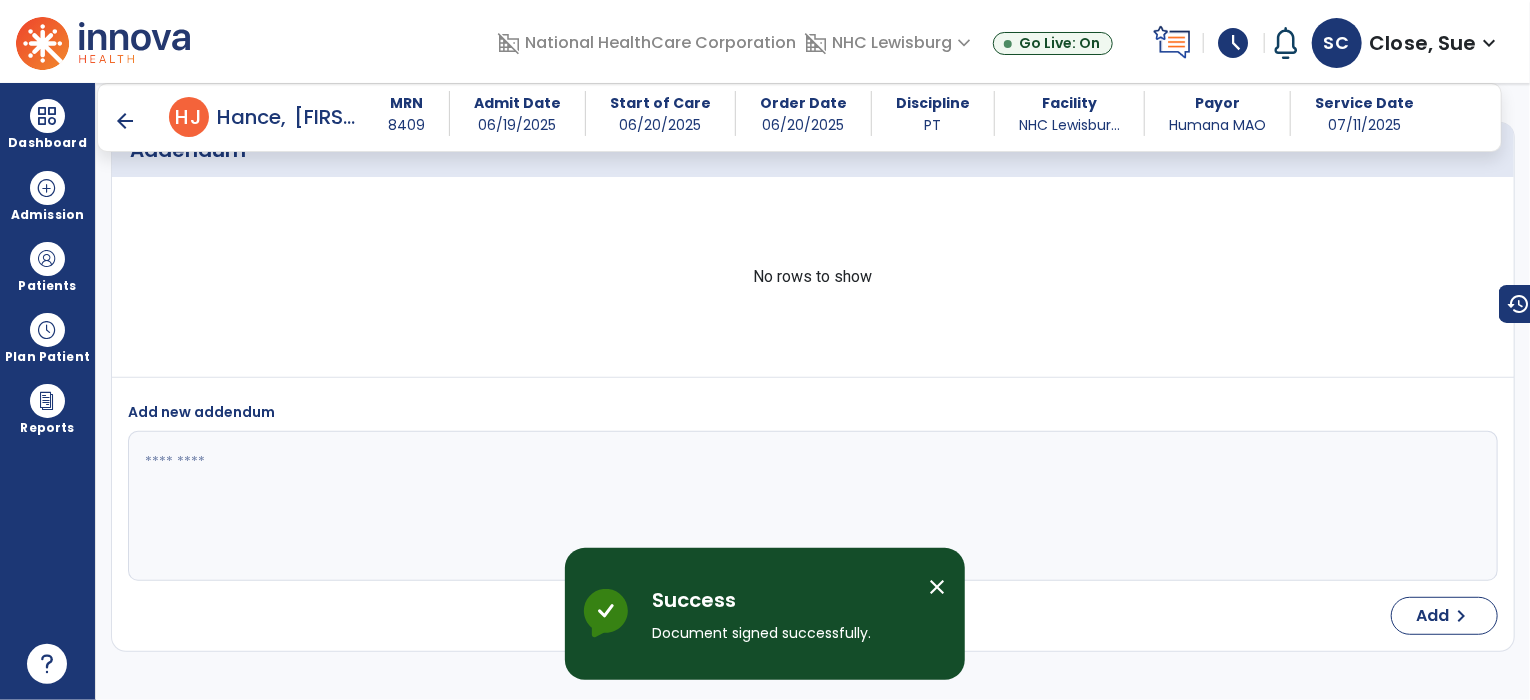scroll, scrollTop: 4129, scrollLeft: 0, axis: vertical 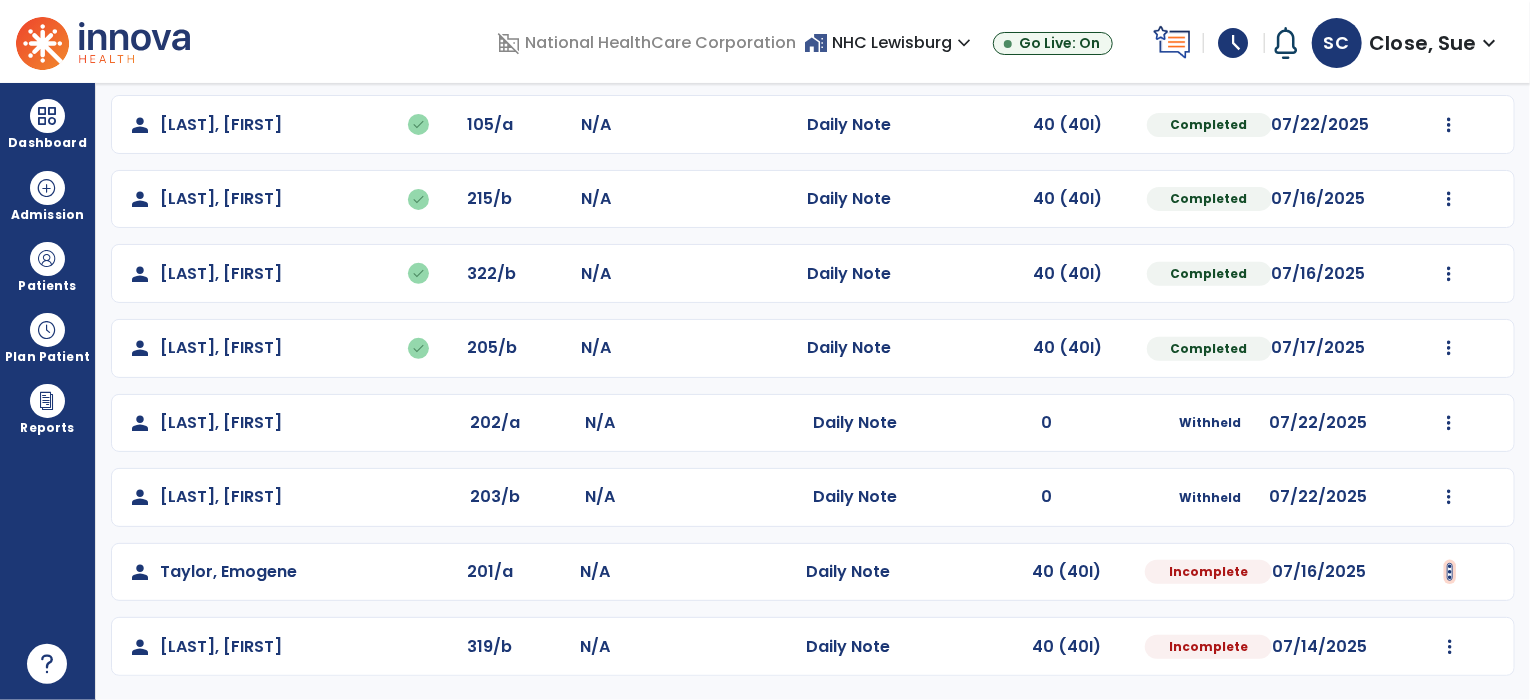 click at bounding box center (1449, -24) 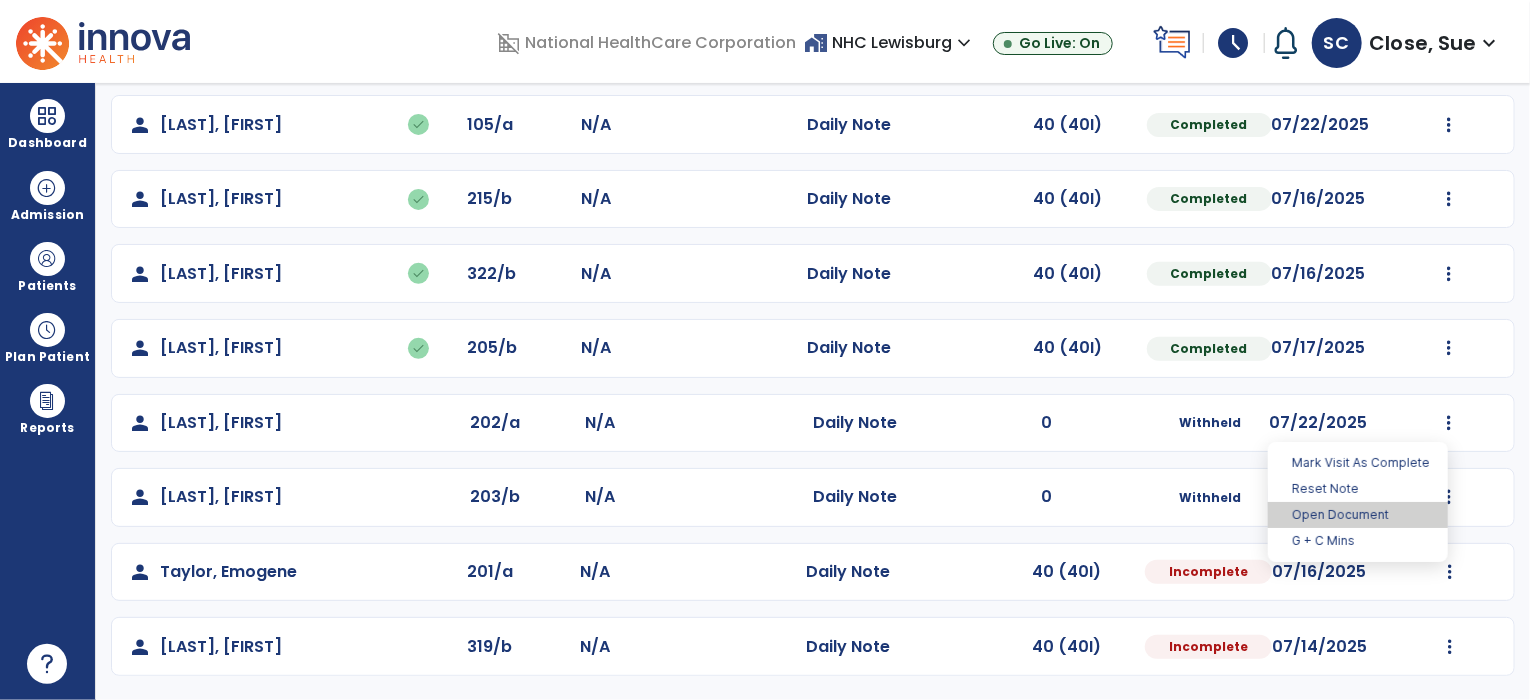 click on "Open Document" at bounding box center [1358, 515] 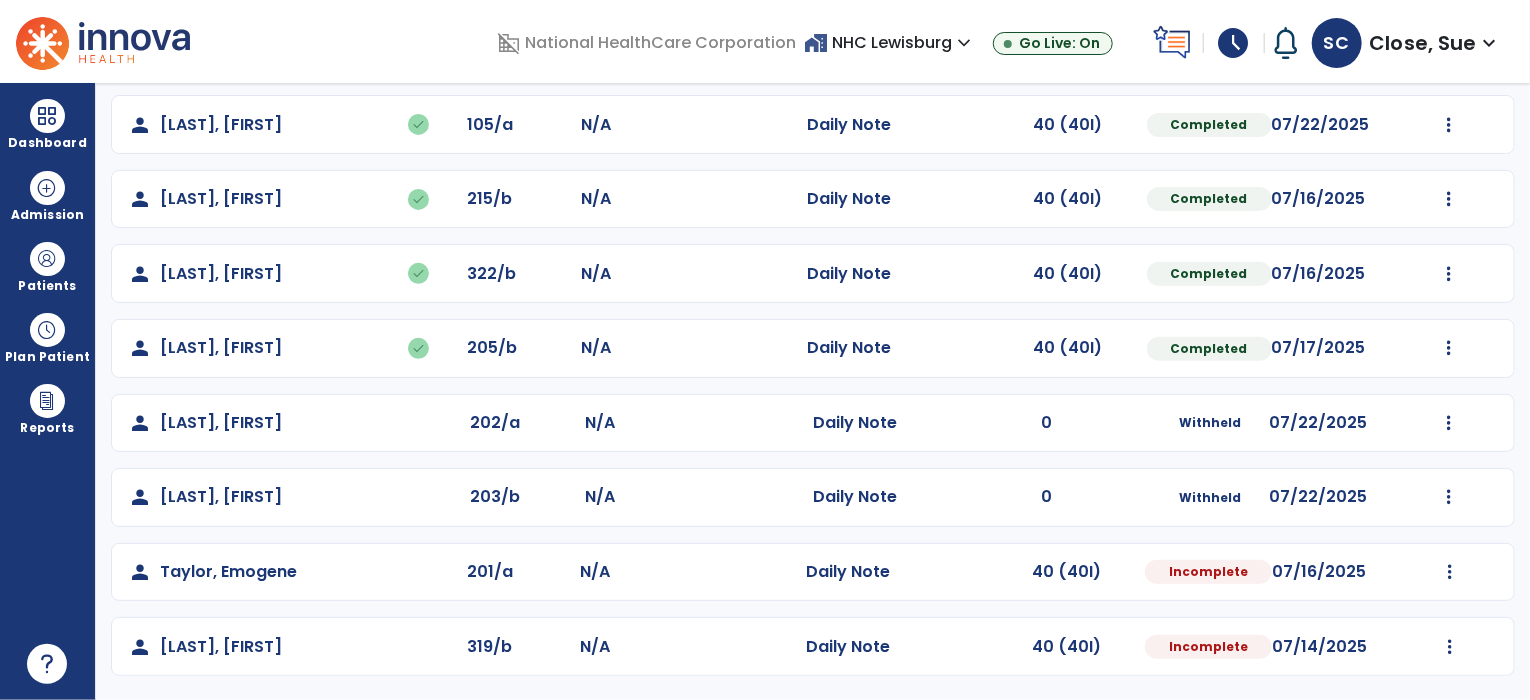 click on "Mark Visit As Complete   Reset Note   Open Document   G + C Mins" 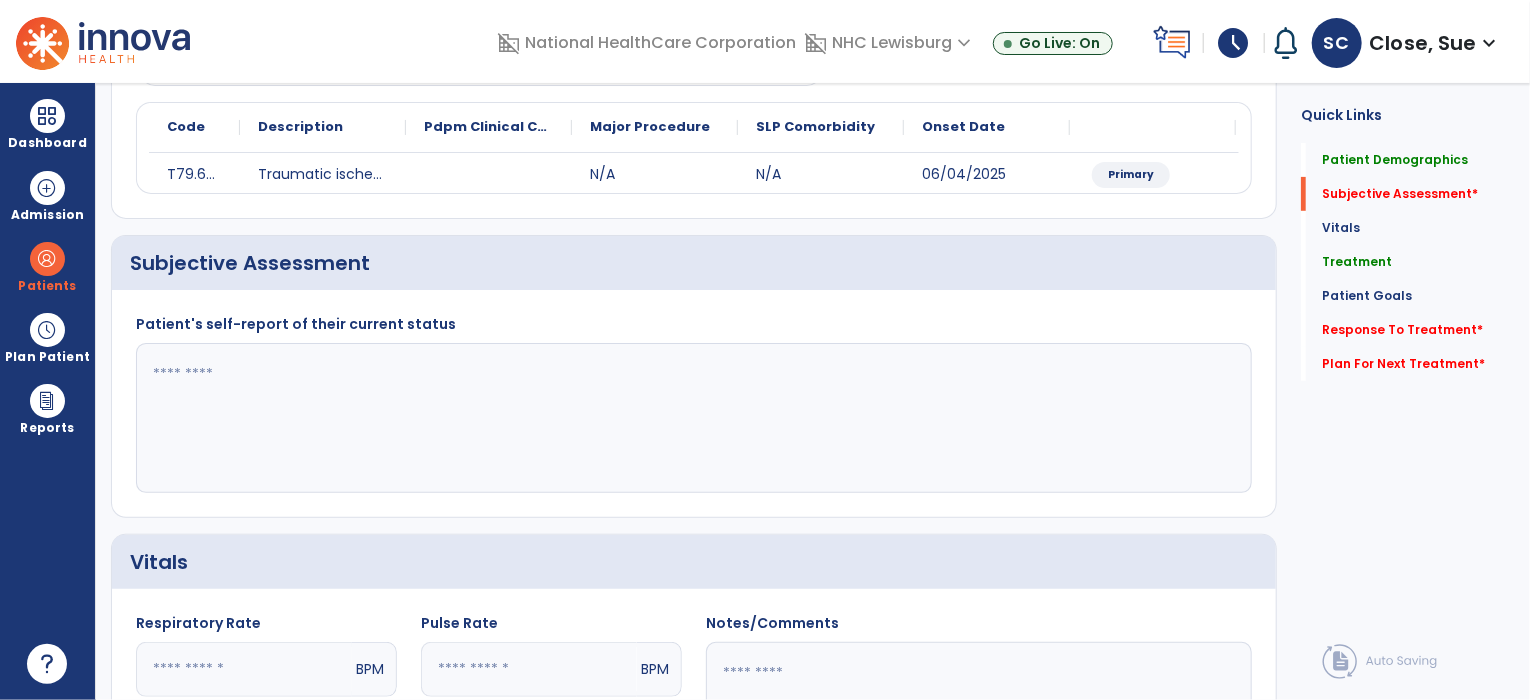 click 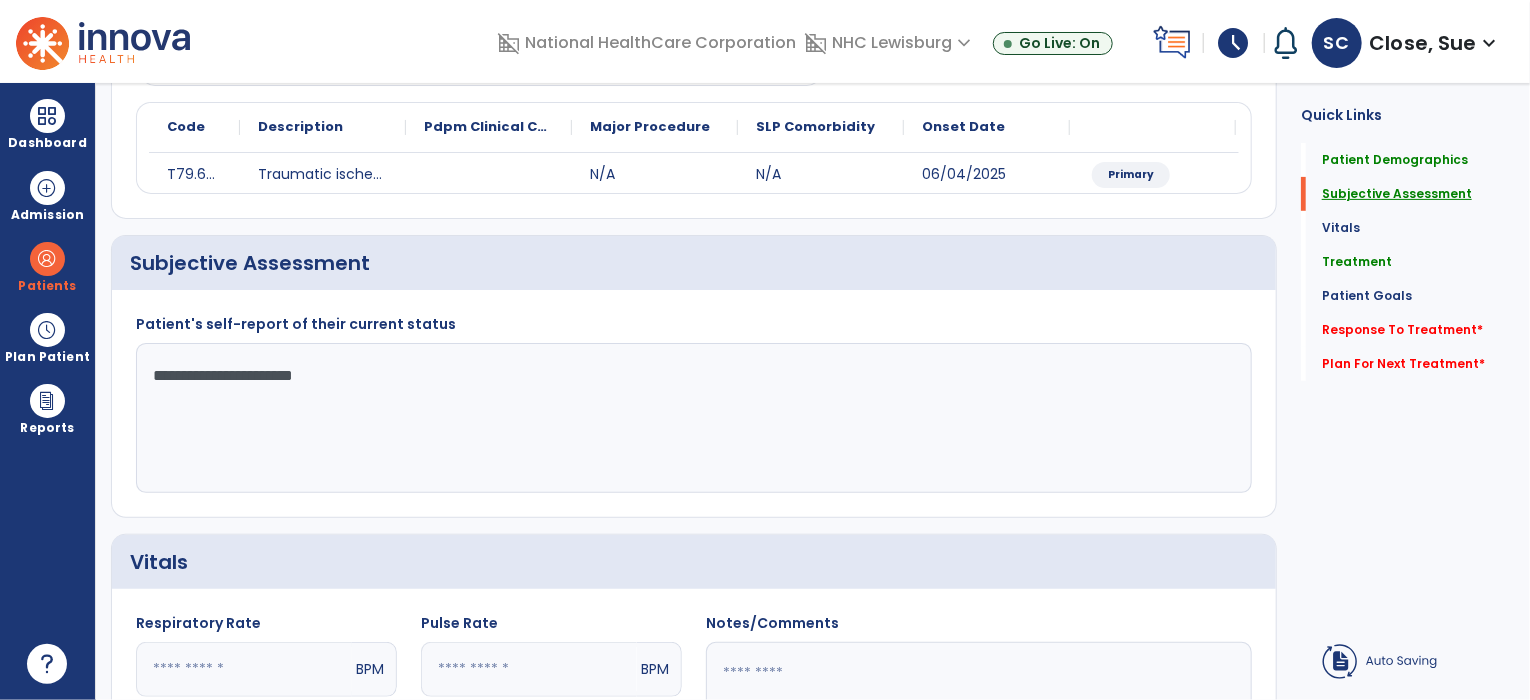 type on "**********" 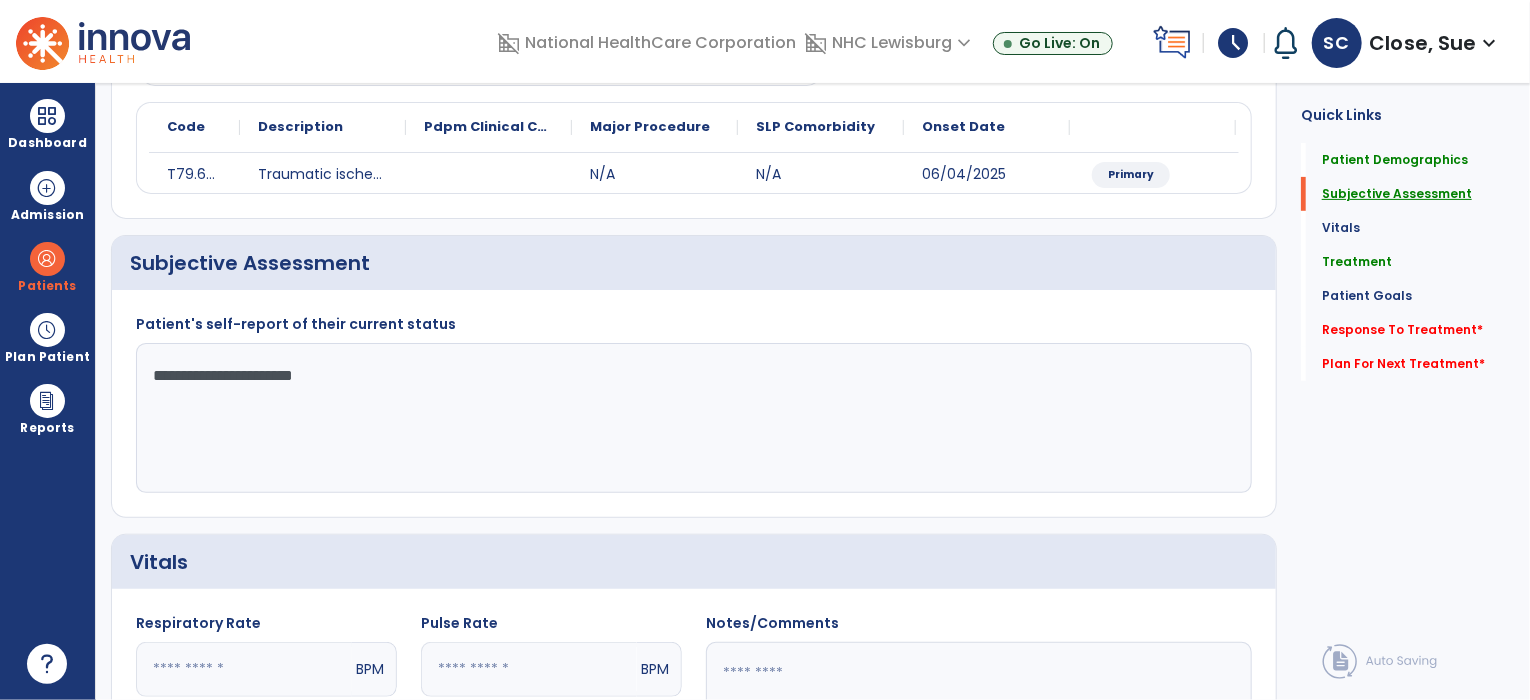 click on "Subjective Assessment" 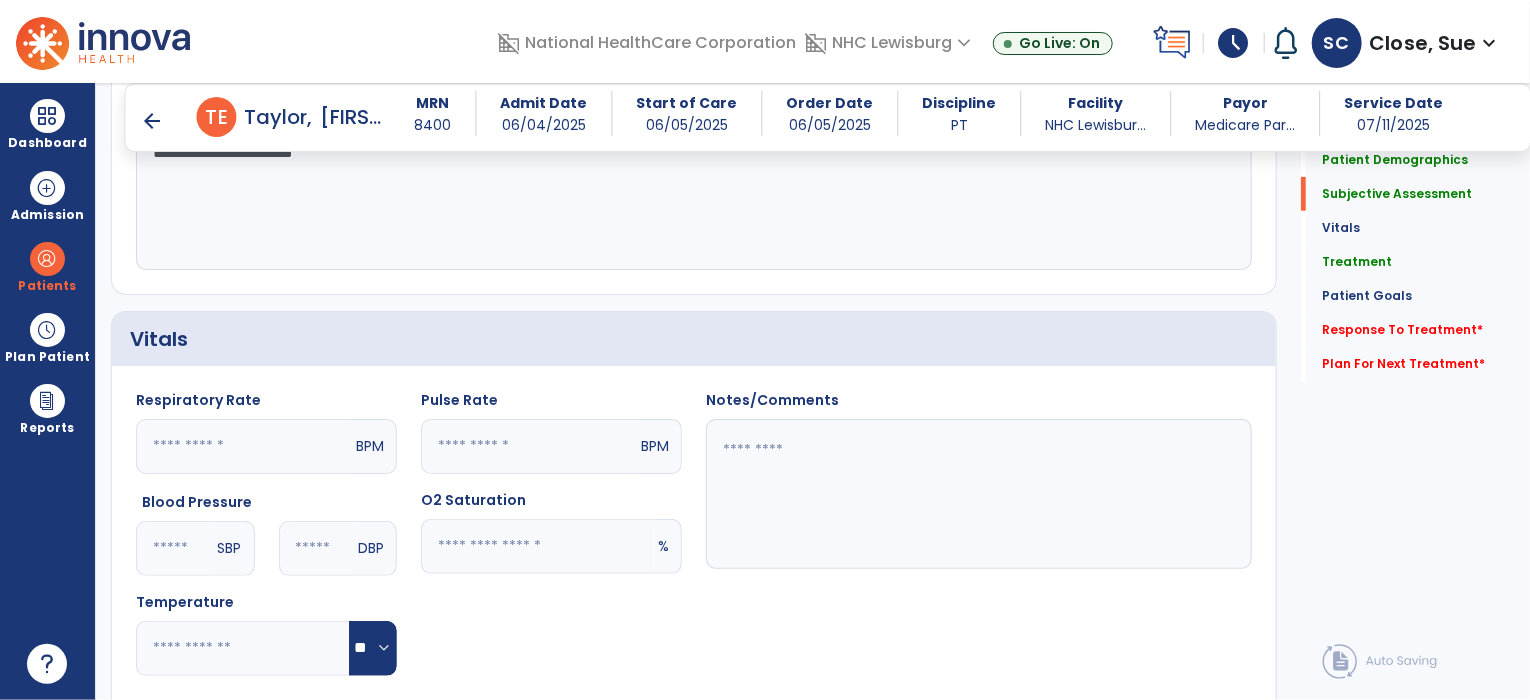 scroll, scrollTop: 604, scrollLeft: 0, axis: vertical 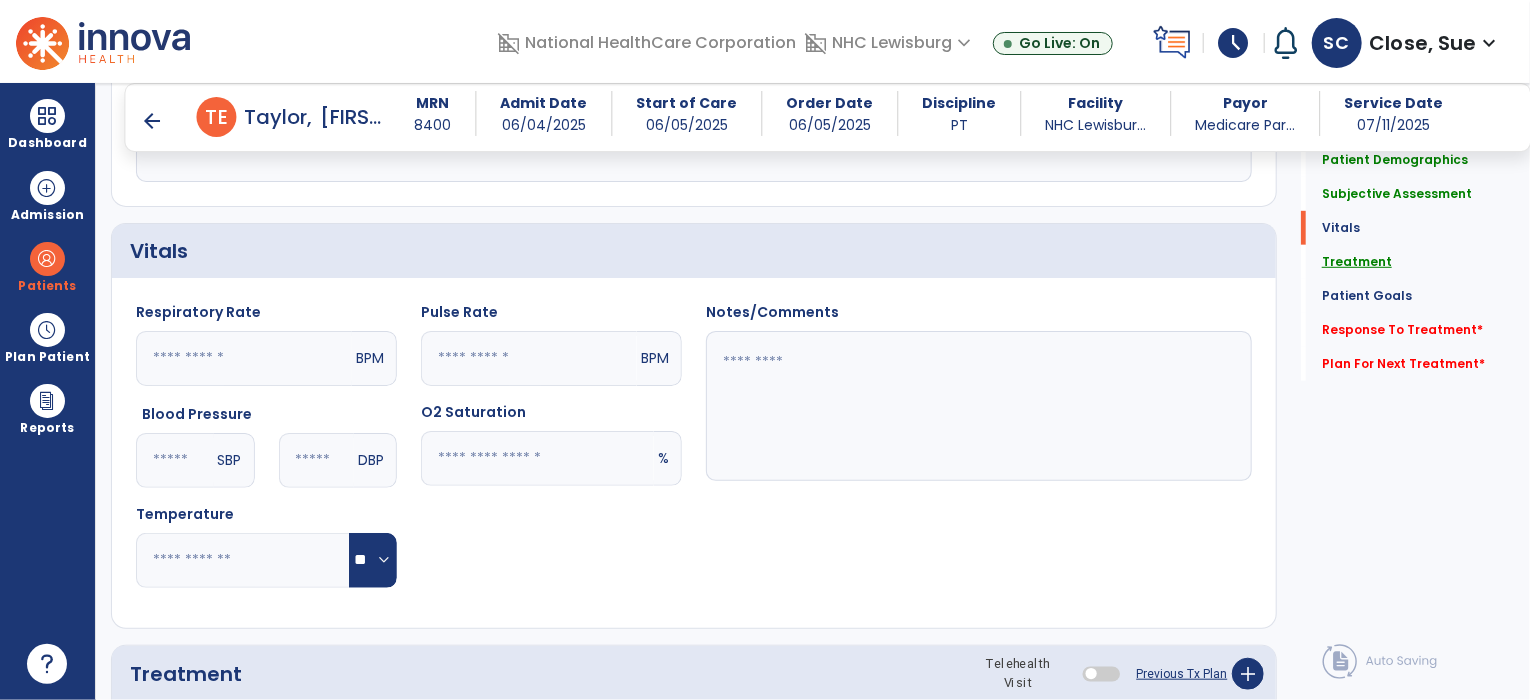 click on "Treatment" 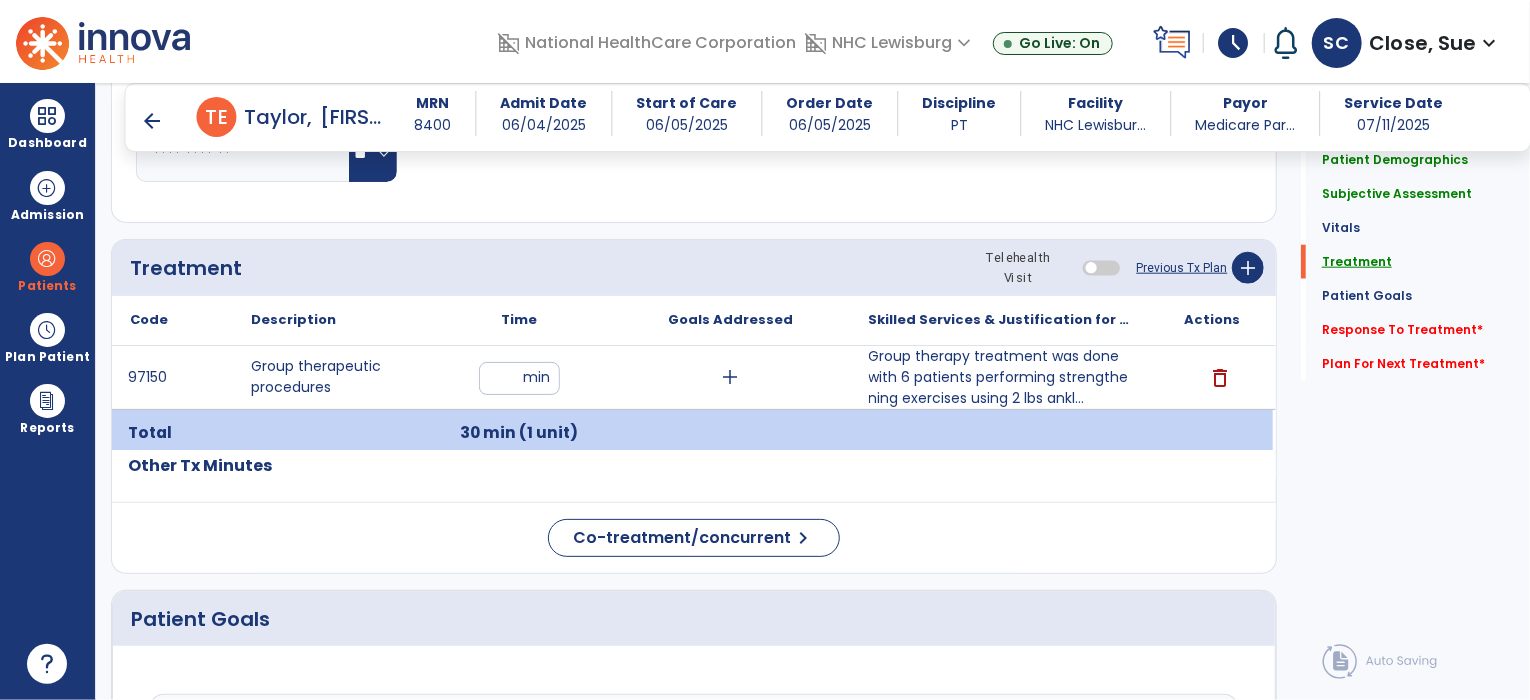 scroll, scrollTop: 1024, scrollLeft: 0, axis: vertical 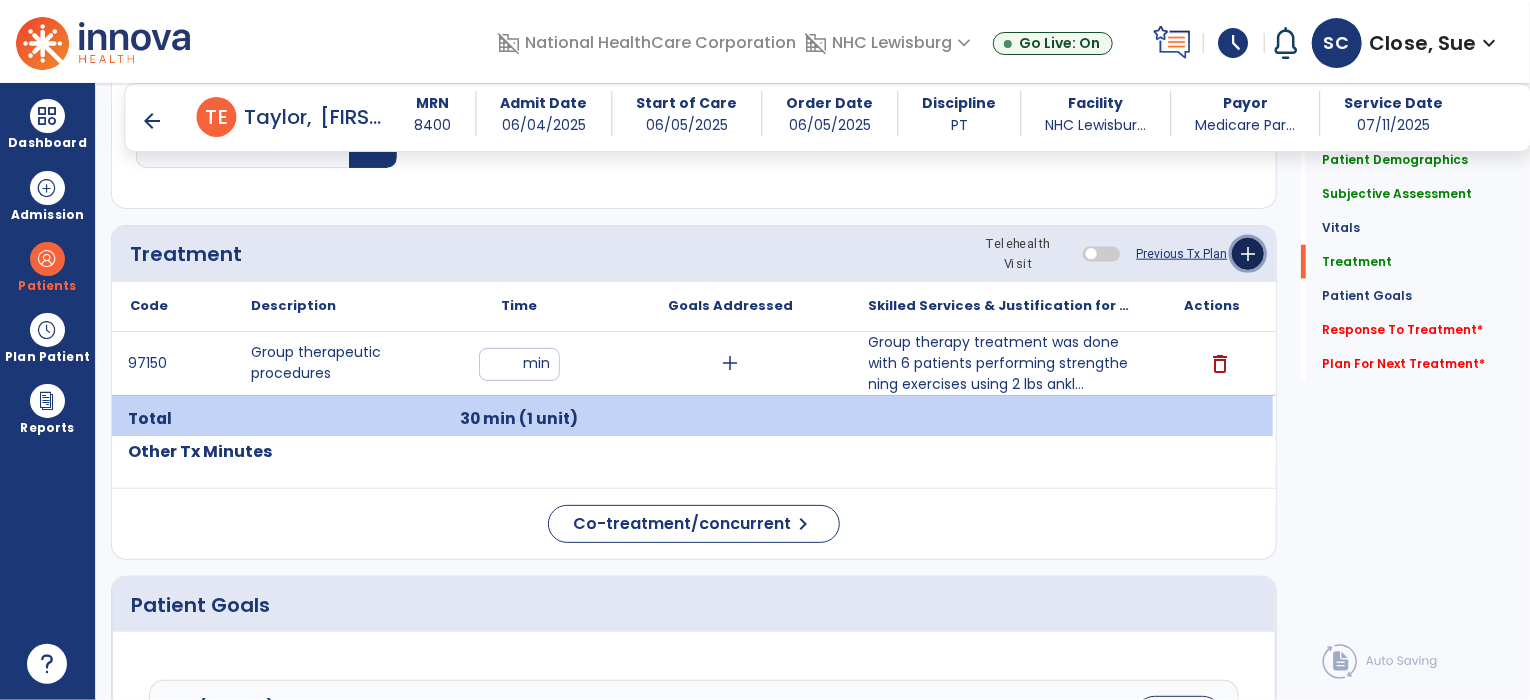 click on "add" 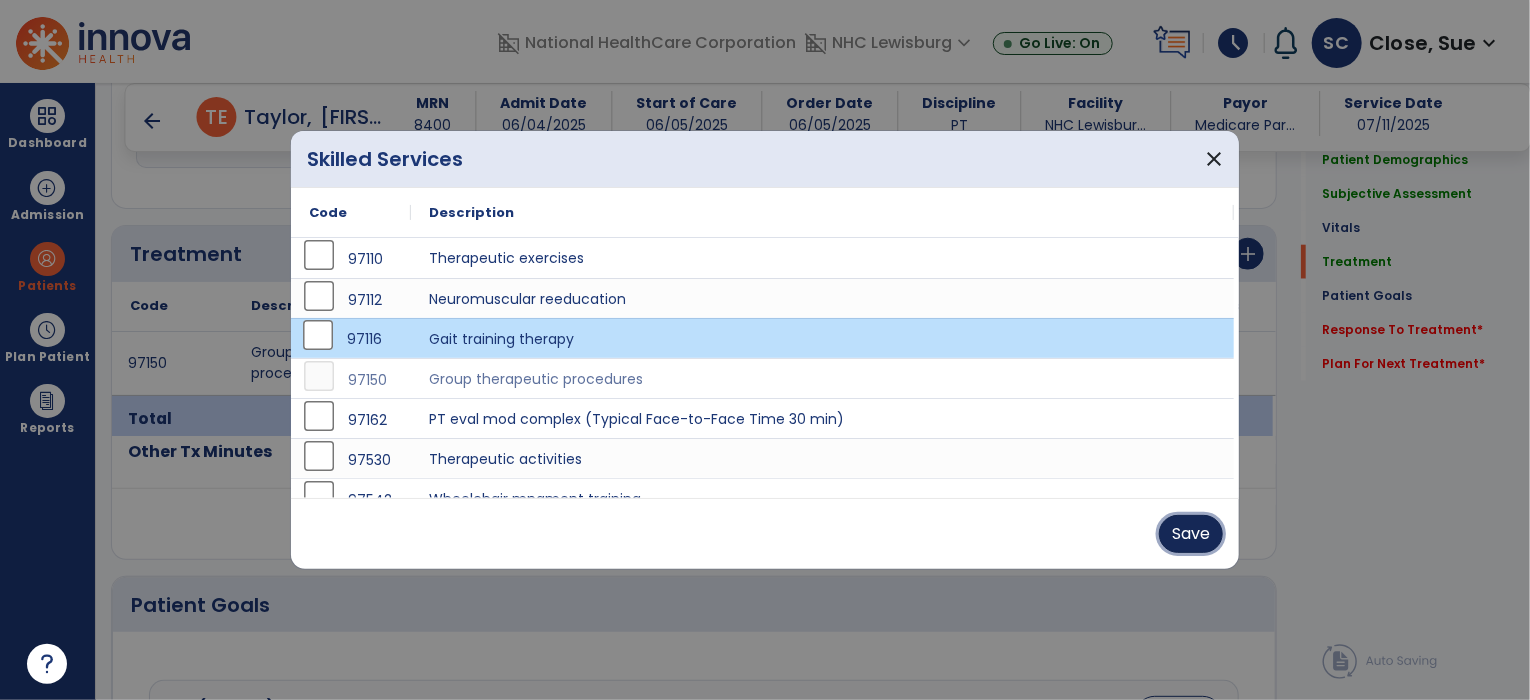 click on "Save" at bounding box center (1191, 534) 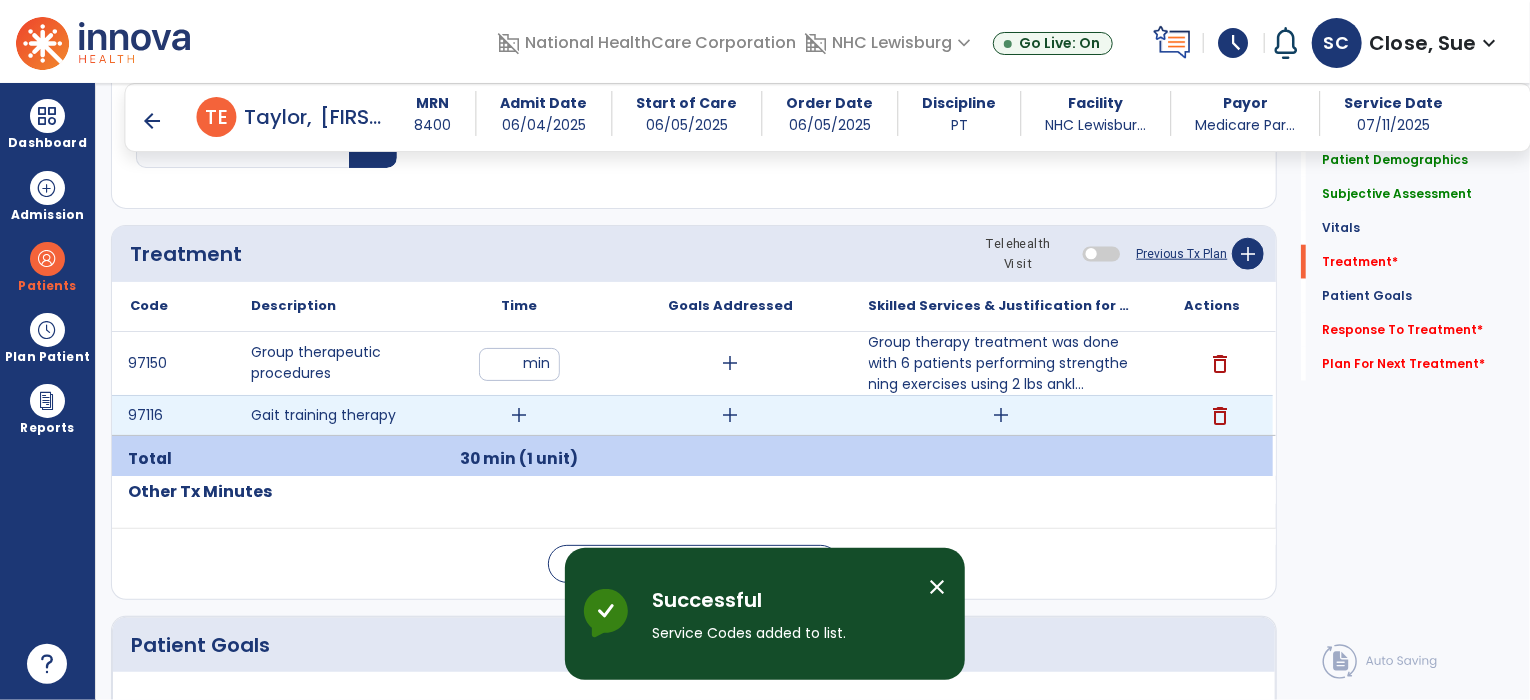 click on "add" at bounding box center (519, 415) 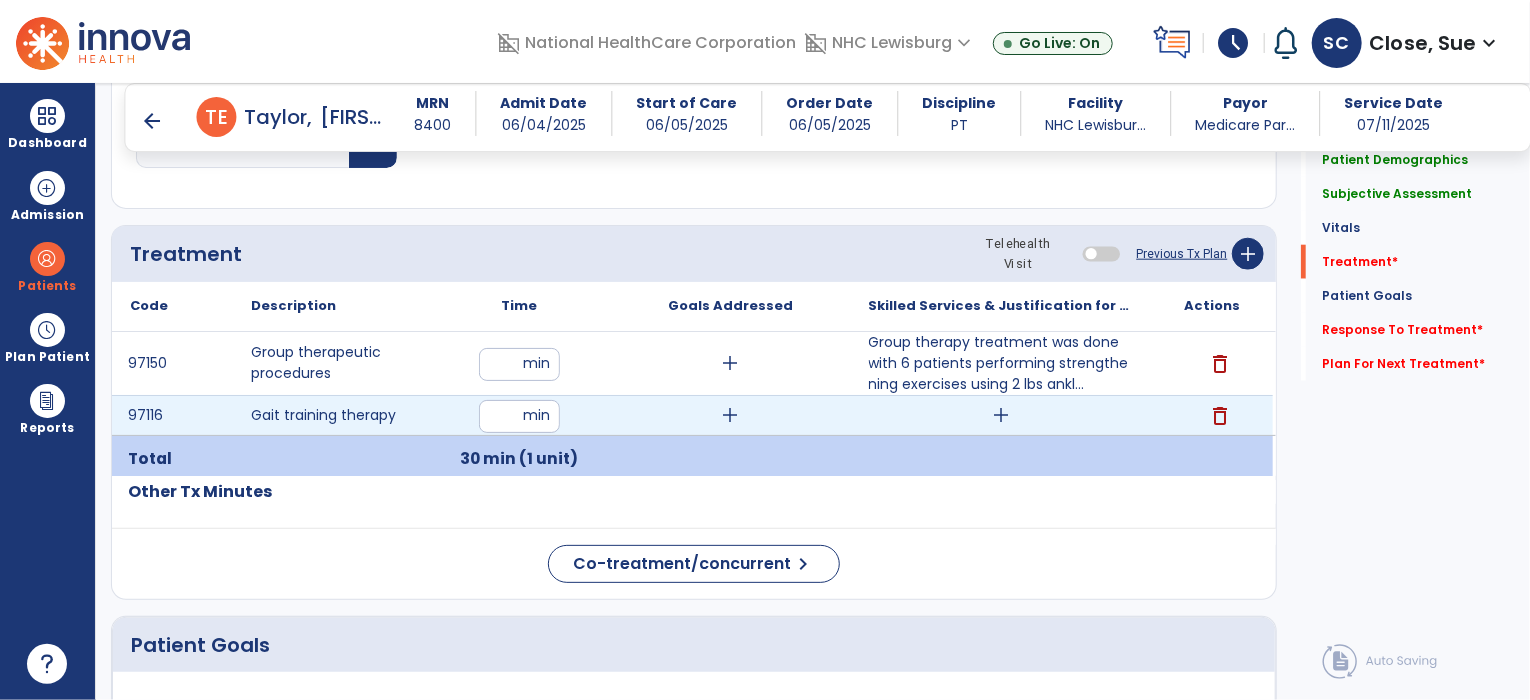 type on "**" 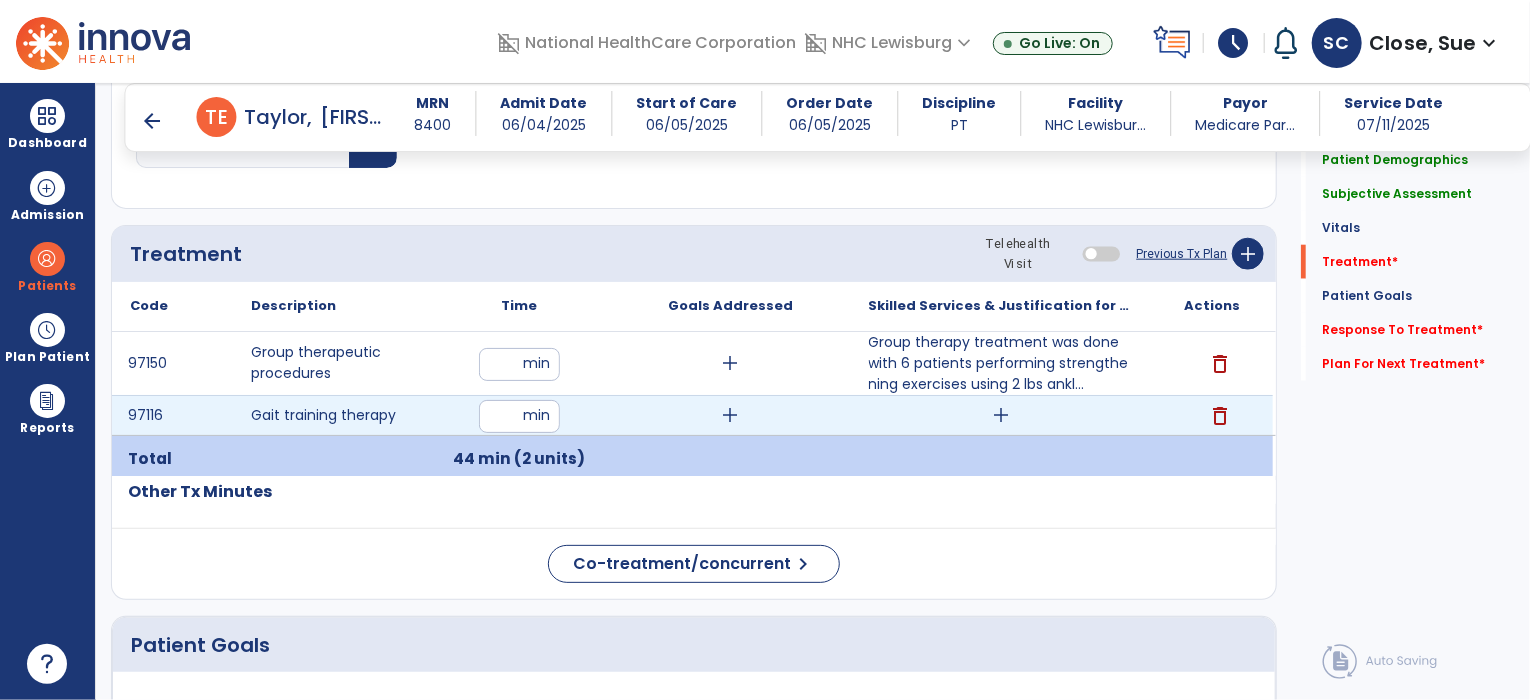 click on "add" at bounding box center [1001, 415] 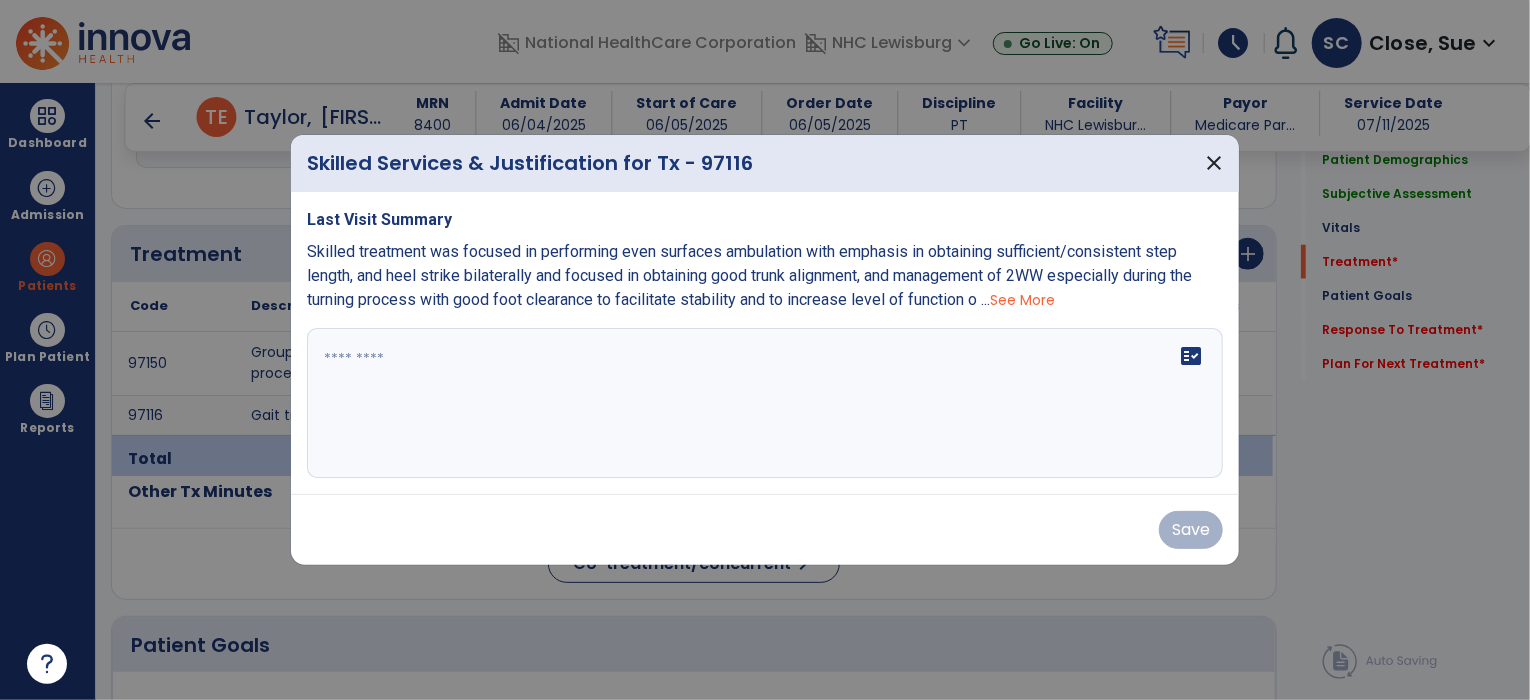 click on "See More" at bounding box center (1022, 300) 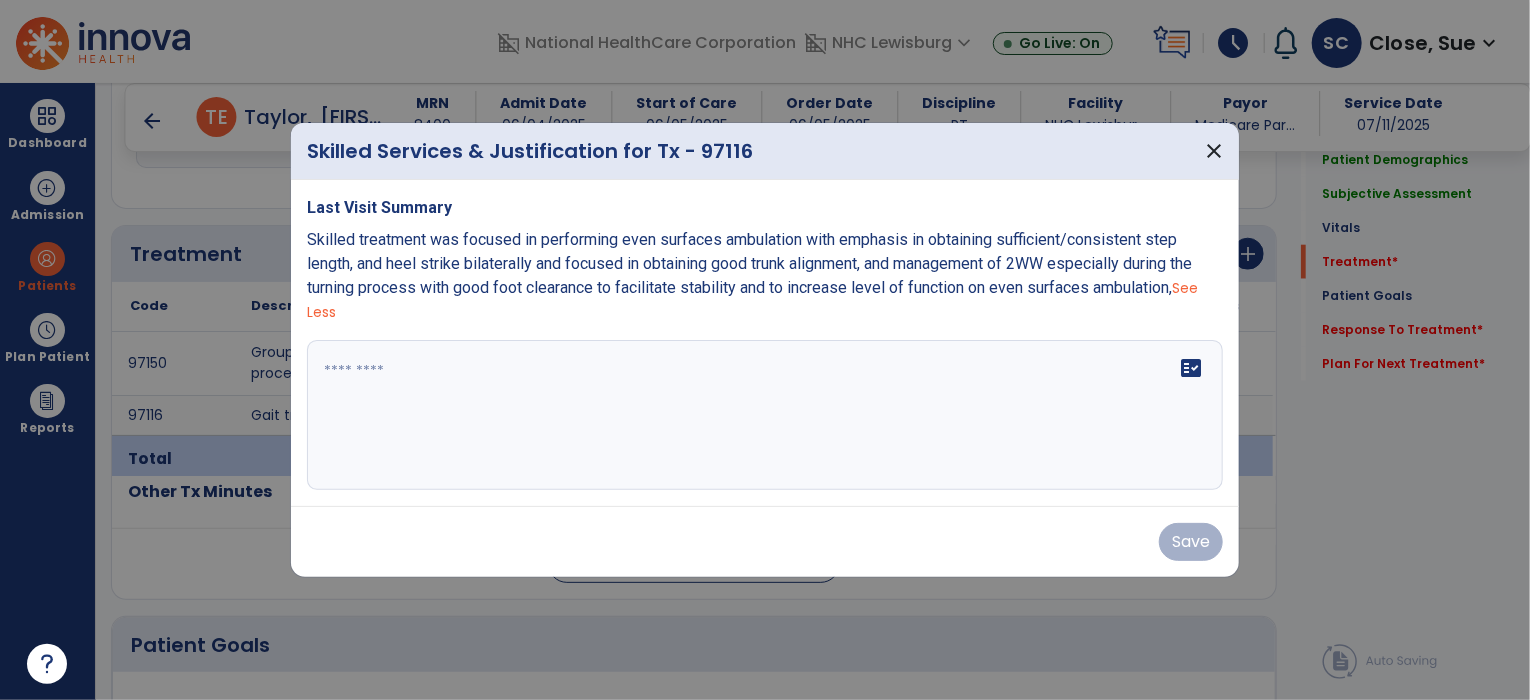 drag, startPoint x: 300, startPoint y: 240, endPoint x: 953, endPoint y: 304, distance: 656.1288 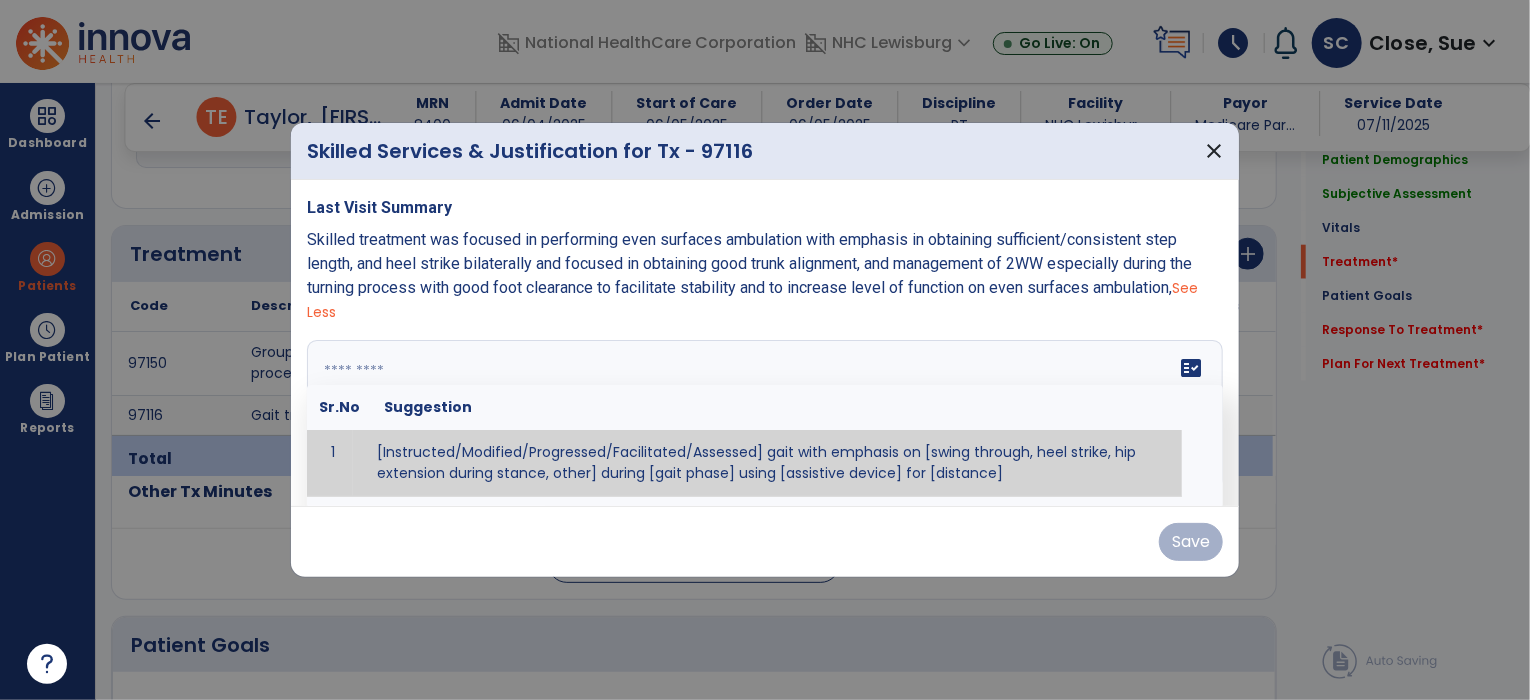 click on "fact_check  Sr.No Suggestion 1 [Instructed/Modified/Progressed/Facilitated/Assessed] gait with emphasis on [swing through, heel strike, hip extension during stance, other] during [gait phase] using [assistive device] for [distance] 2 [Instructed/Modified/Progressed/Facilitated/Assessed] use of [assistive device] and [NWB, PWB, step-to gait pattern, step through gait pattern] 3 [Instructed/Modified/Progressed/Facilitated/Assessed] patient's ability to [ascend/descend # of steps, perform directional changes, walk on even/uneven surfaces, pick-up objects off floor, velocity changes, other] using [assistive device]. 4 [Instructed/Modified/Progressed/Facilitated/Assessed] pre-gait activities including [identify exercise] in order to prepare for gait training. 5" at bounding box center (765, 415) 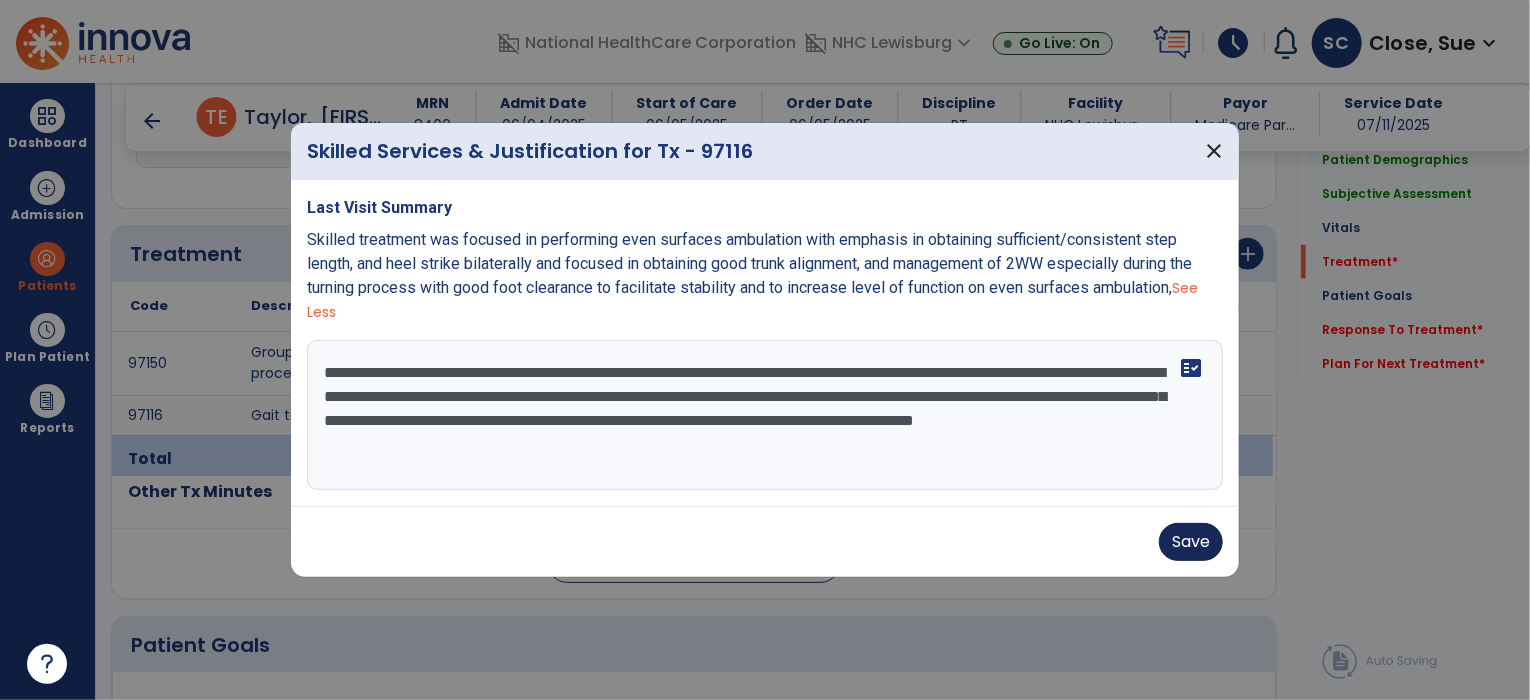 type on "**********" 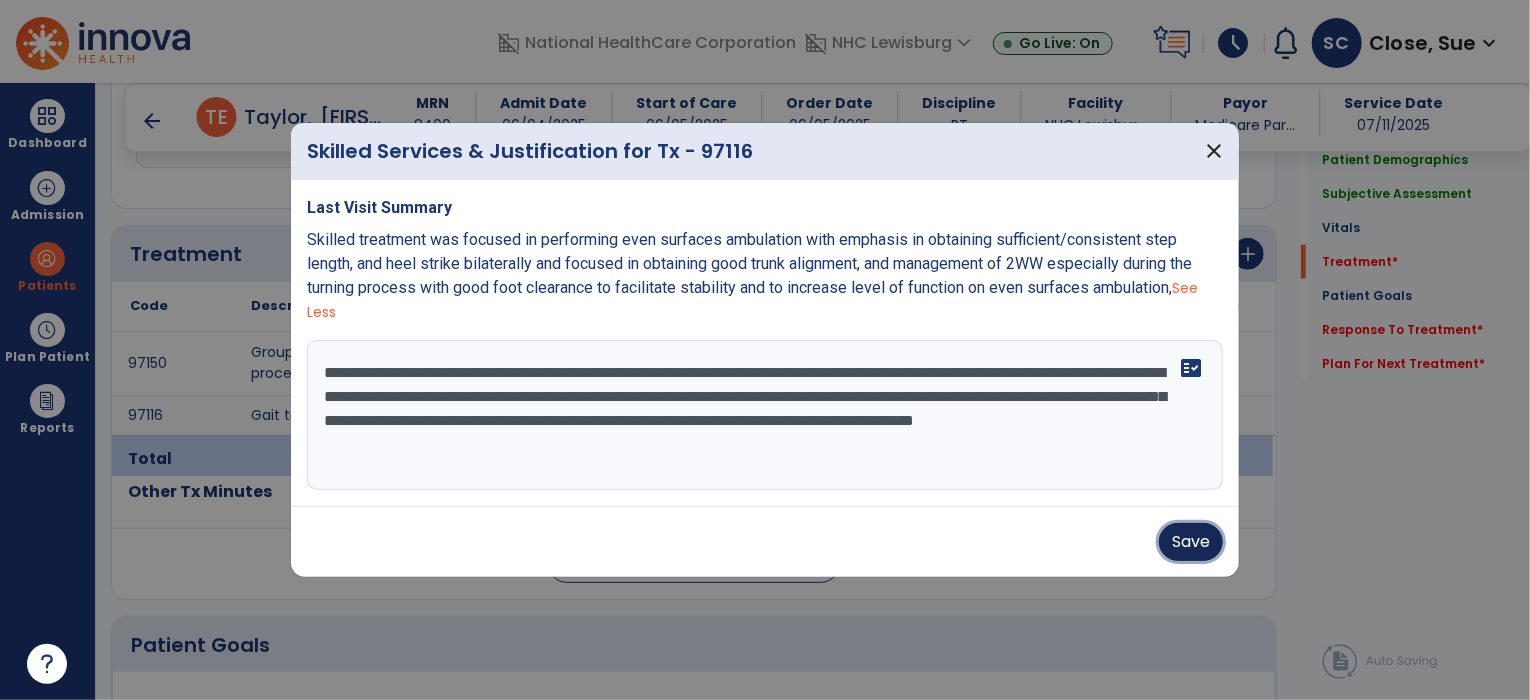 click on "Save" at bounding box center [1191, 542] 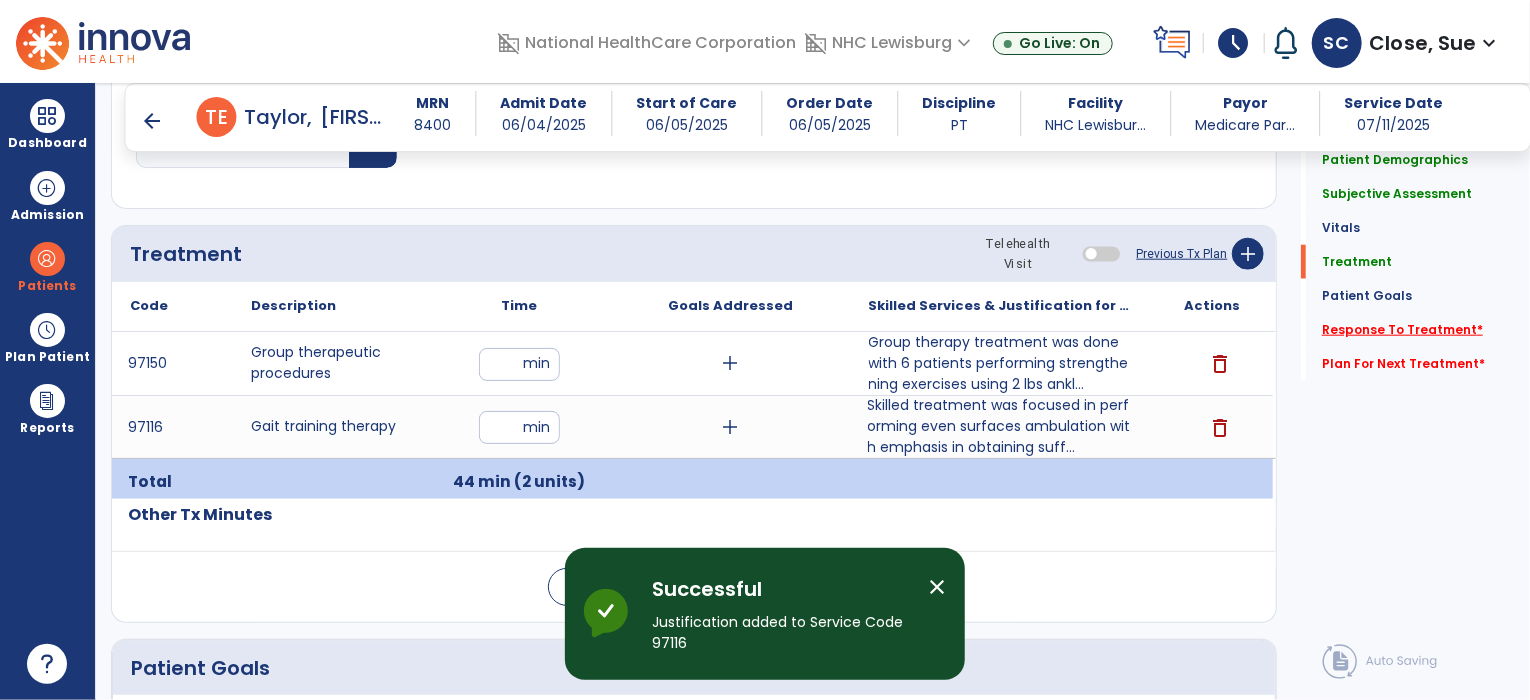click on "Response To Treatment   *" 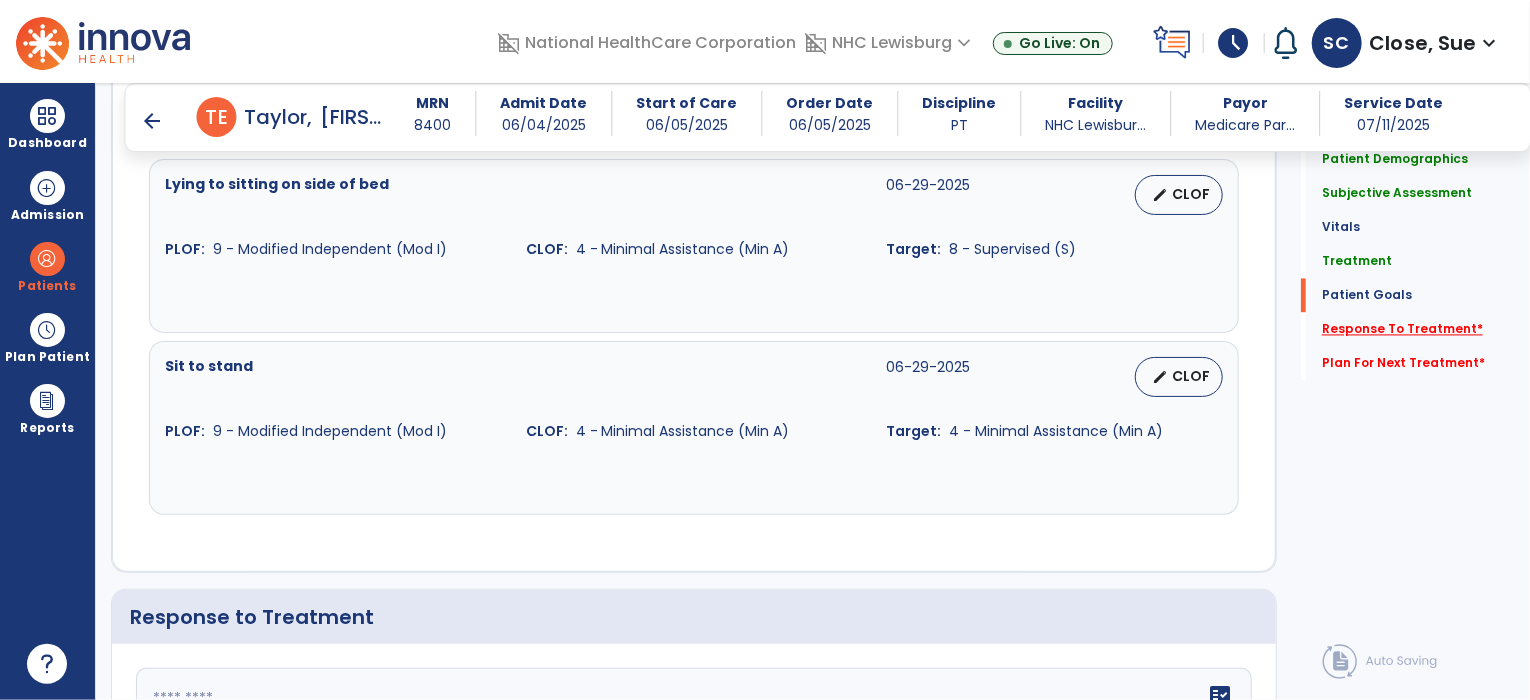 scroll, scrollTop: 2292, scrollLeft: 0, axis: vertical 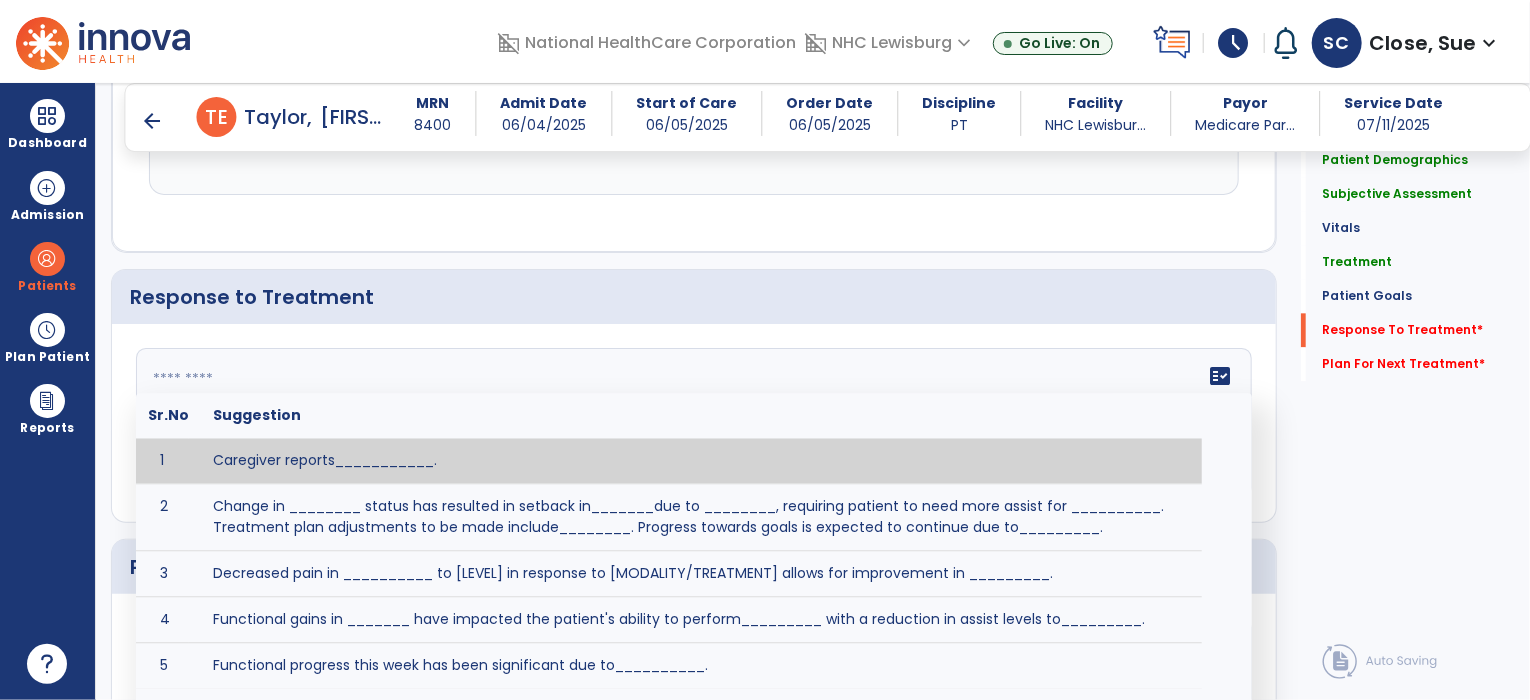 click on "fact_check  Sr.No Suggestion 1 Caregiver reports___________. 2 Change in ________ status has resulted in setback in_______due to ________, requiring patient to need more assist for __________.   Treatment plan adjustments to be made include________.  Progress towards goals is expected to continue due to_________. 3 Decreased pain in __________ to [LEVEL] in response to [MODALITY/TREATMENT] allows for improvement in _________. 4 Functional gains in _______ have impacted the patient's ability to perform_________ with a reduction in assist levels to_________. 5 Functional progress this week has been significant due to__________. 6 Gains in ________ have improved the patient's ability to perform ______with decreased levels of assist to___________. 7 Improvement in ________allows patient to tolerate higher levels of challenges in_________. 8 Pain in [AREA] has decreased to [LEVEL] in response to [TREATMENT/MODALITY], allowing fore ease in completing__________. 9 10 11 12 13 14 15 16 17 18 19 20 21" 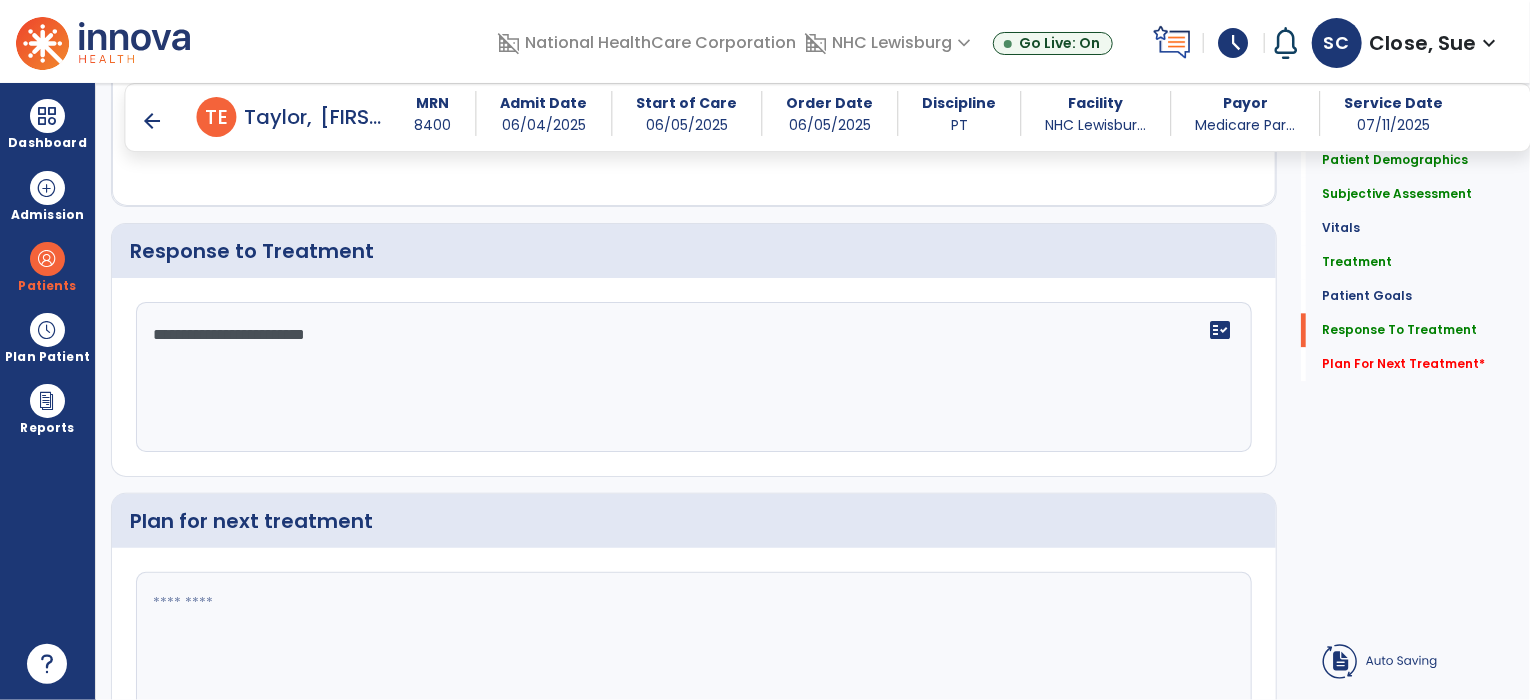 type on "**********" 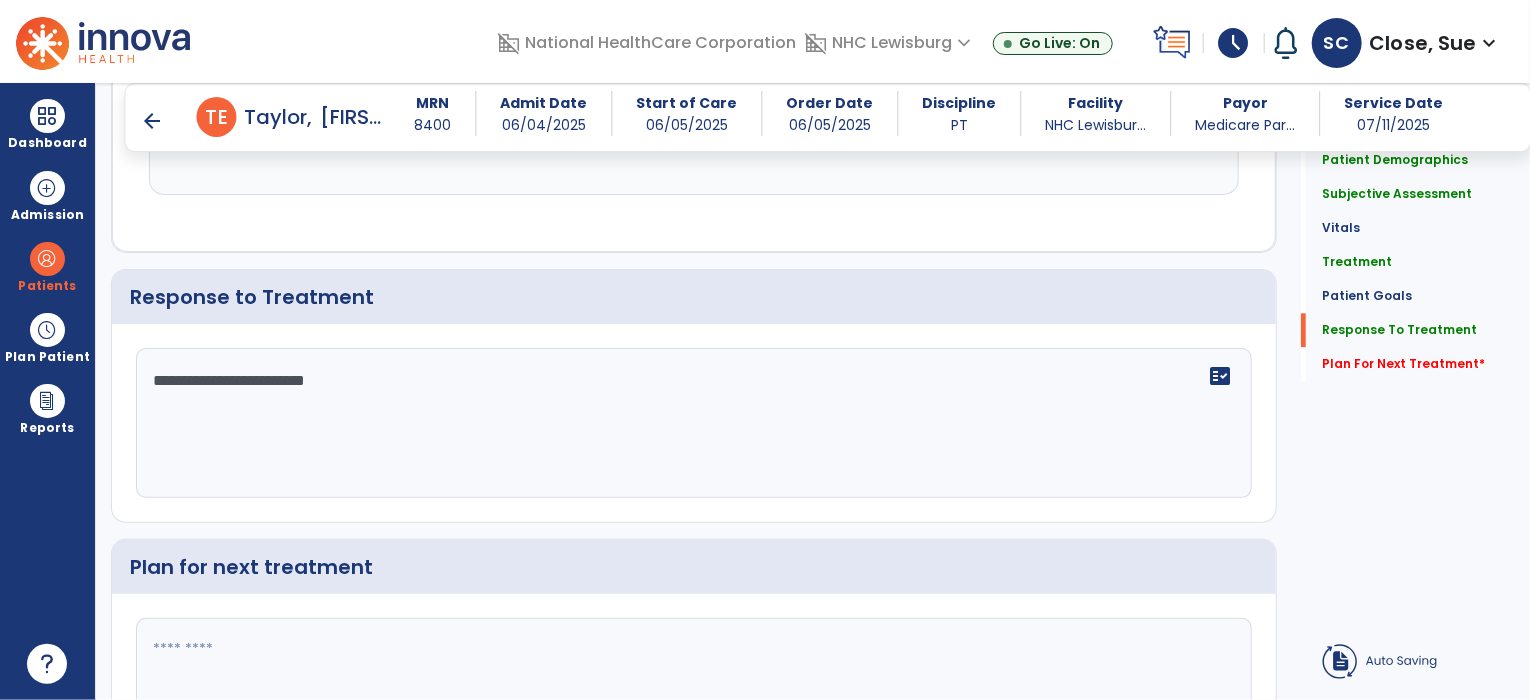 click 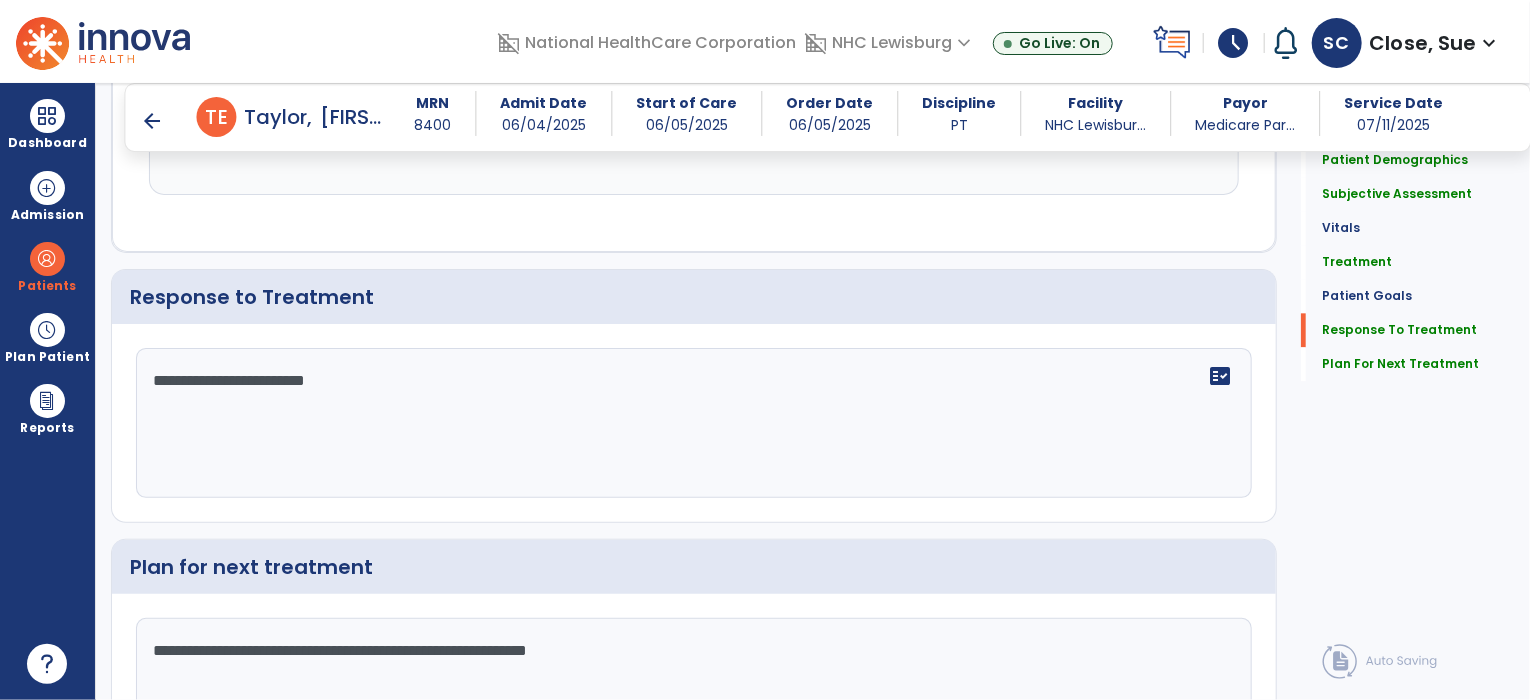 scroll, scrollTop: 2444, scrollLeft: 0, axis: vertical 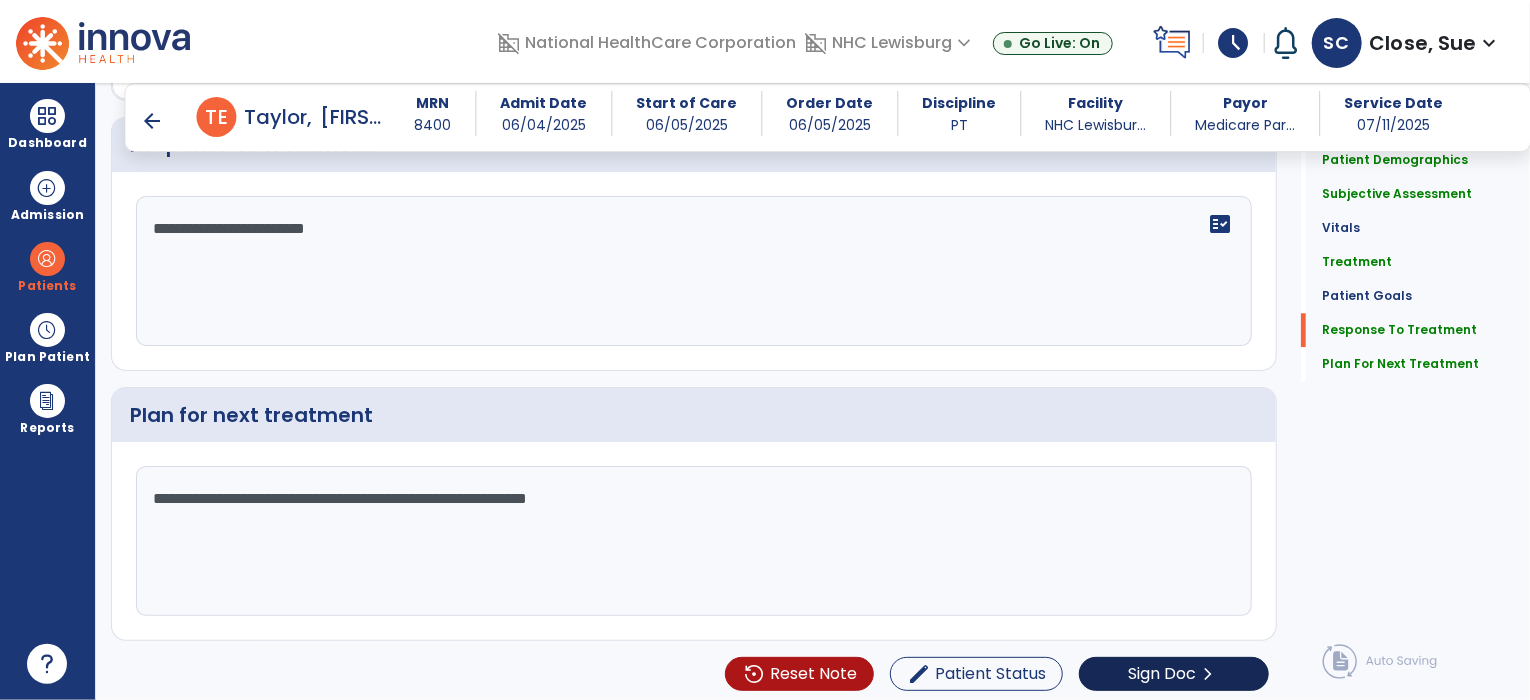 type on "**********" 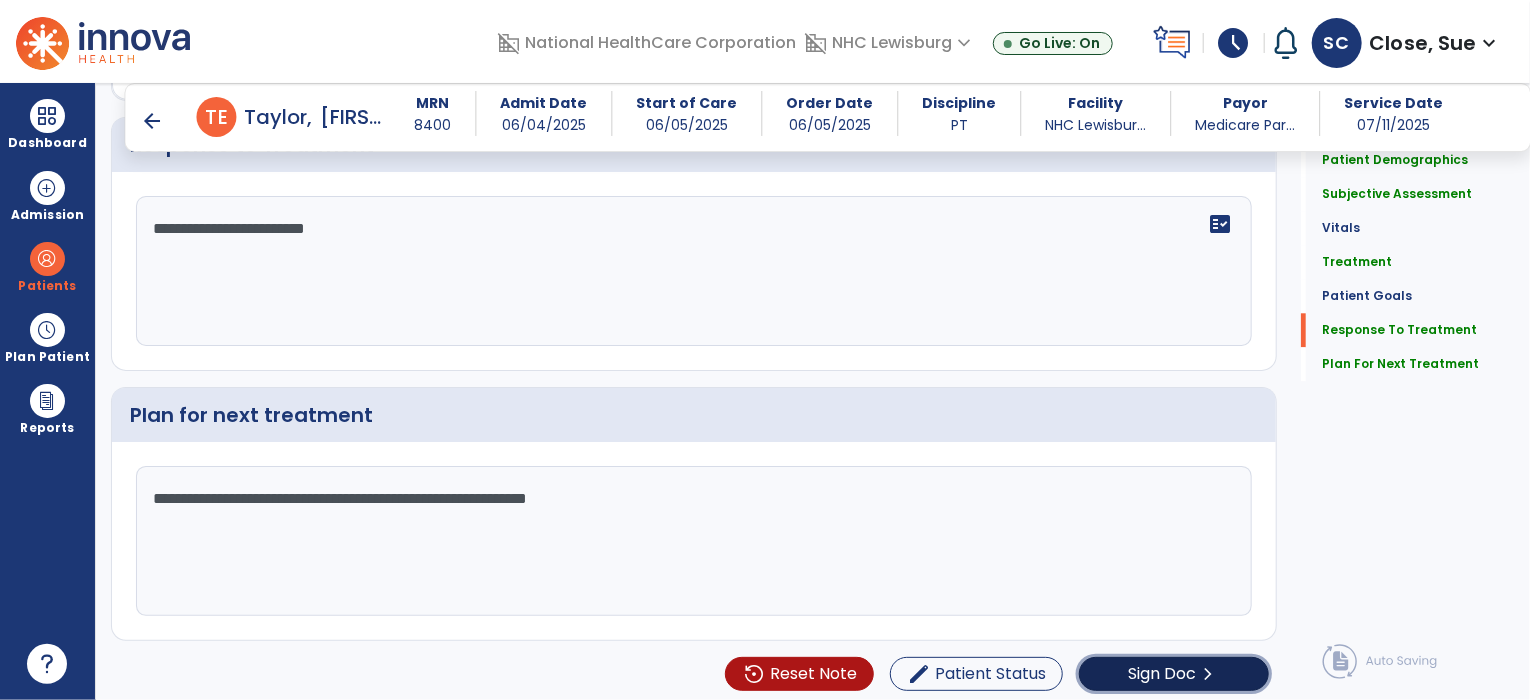 click on "Sign Doc  chevron_right" 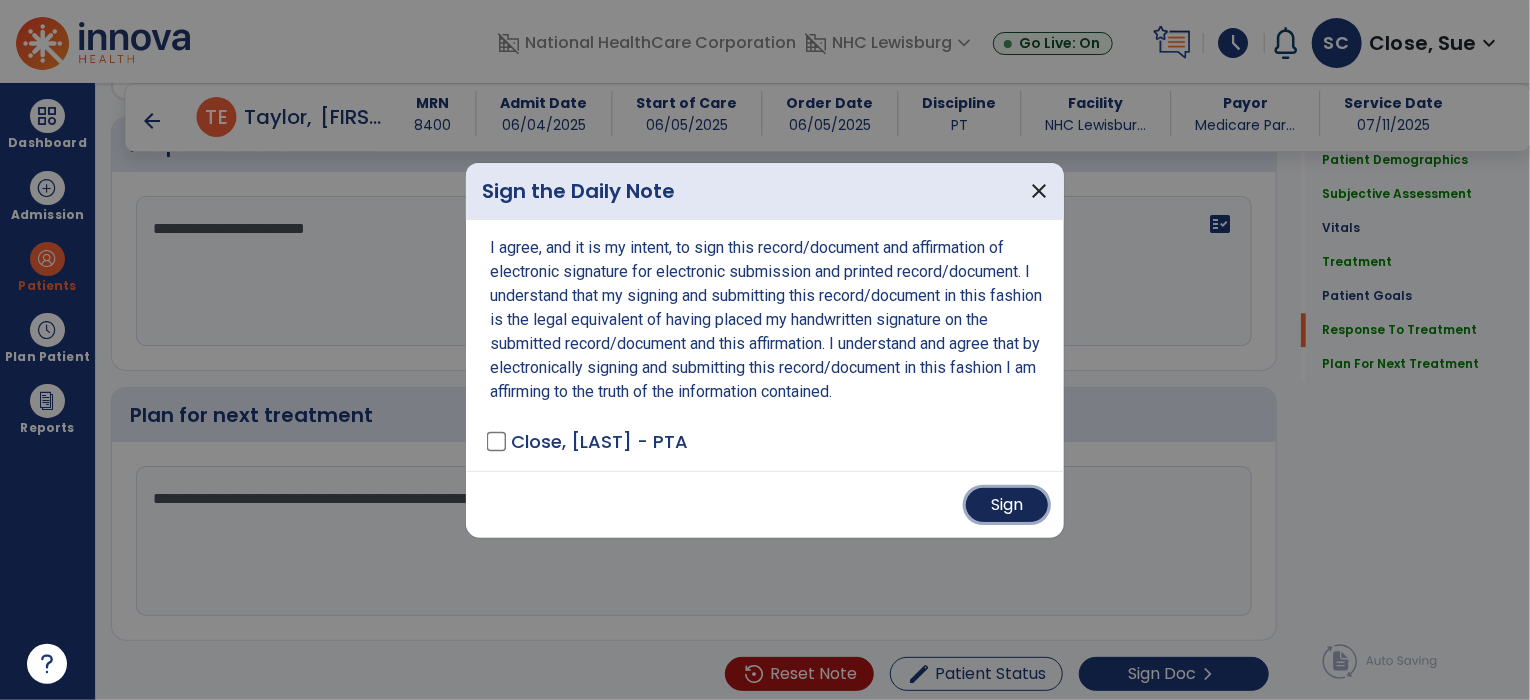 click on "Sign" at bounding box center [1007, 505] 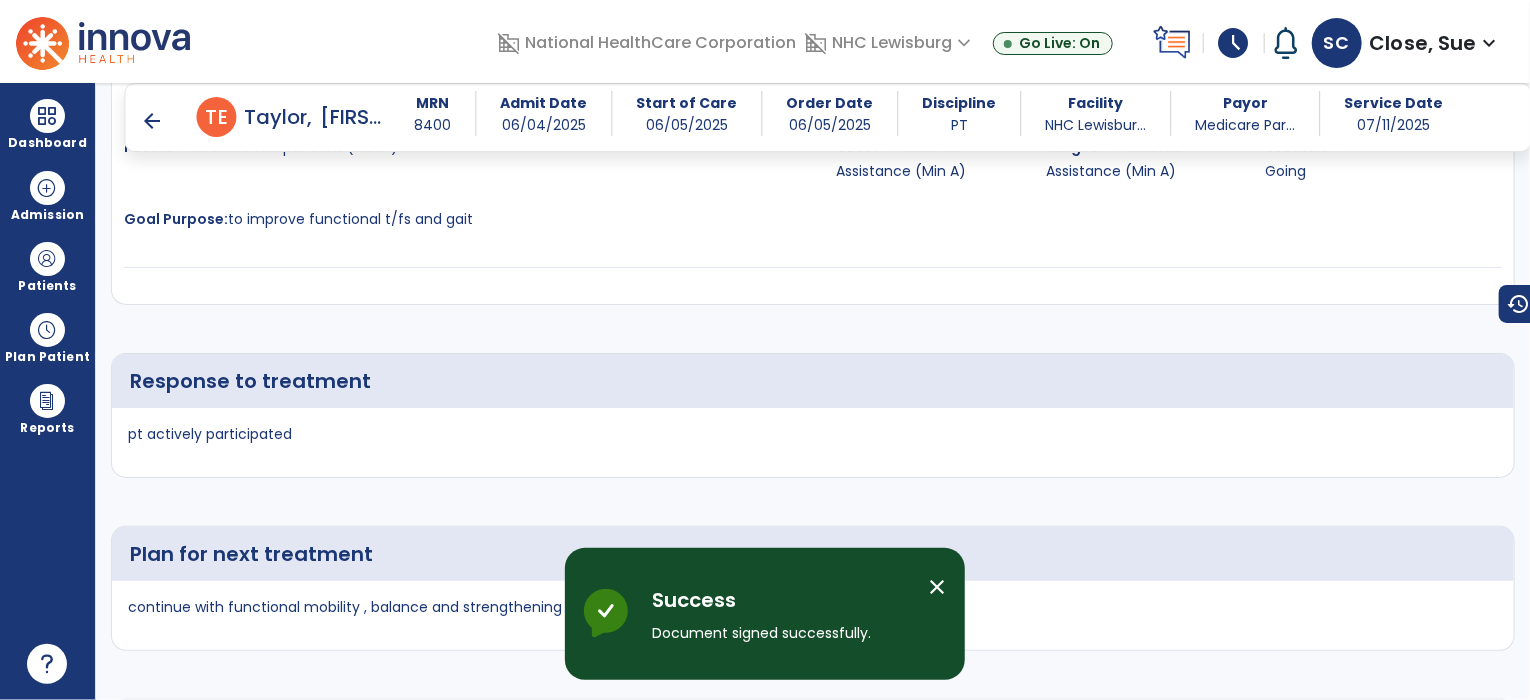 scroll, scrollTop: 3380, scrollLeft: 0, axis: vertical 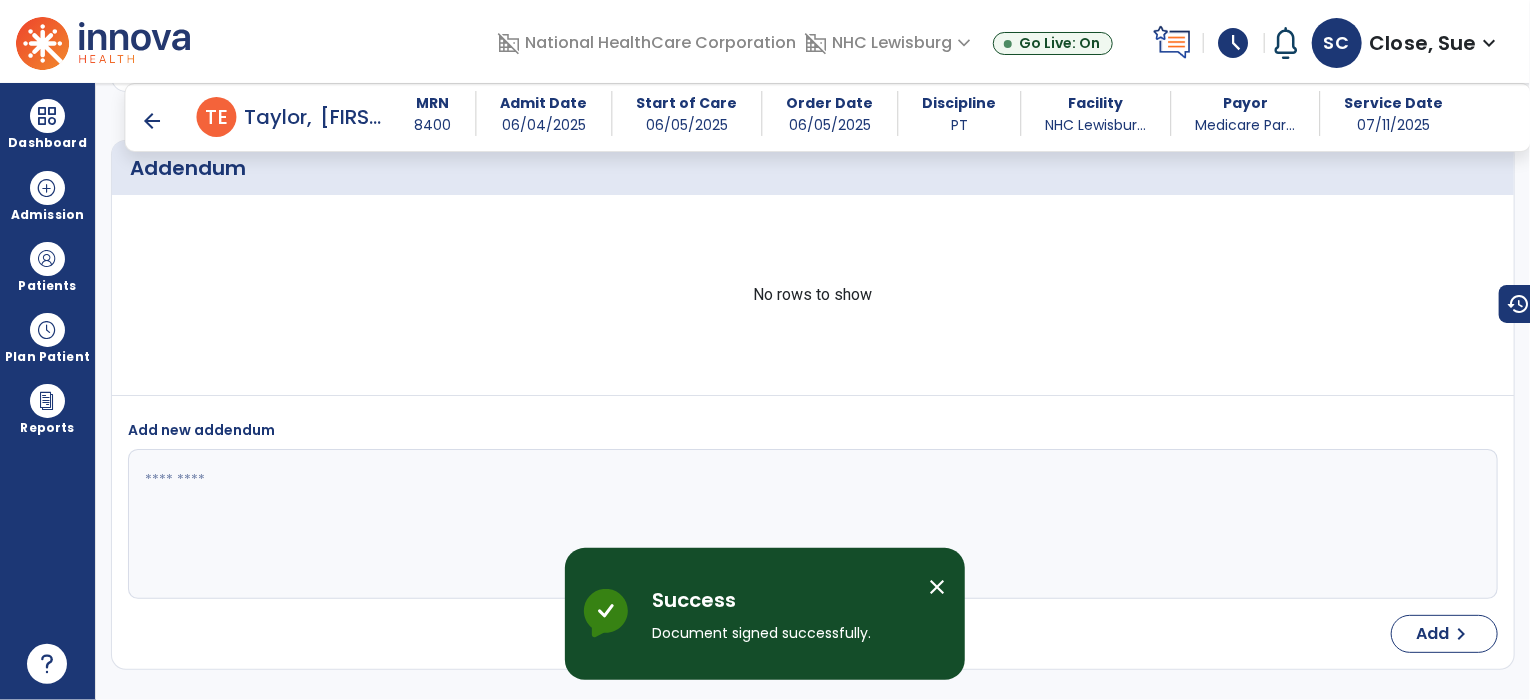 click on "arrow_back" at bounding box center (153, 121) 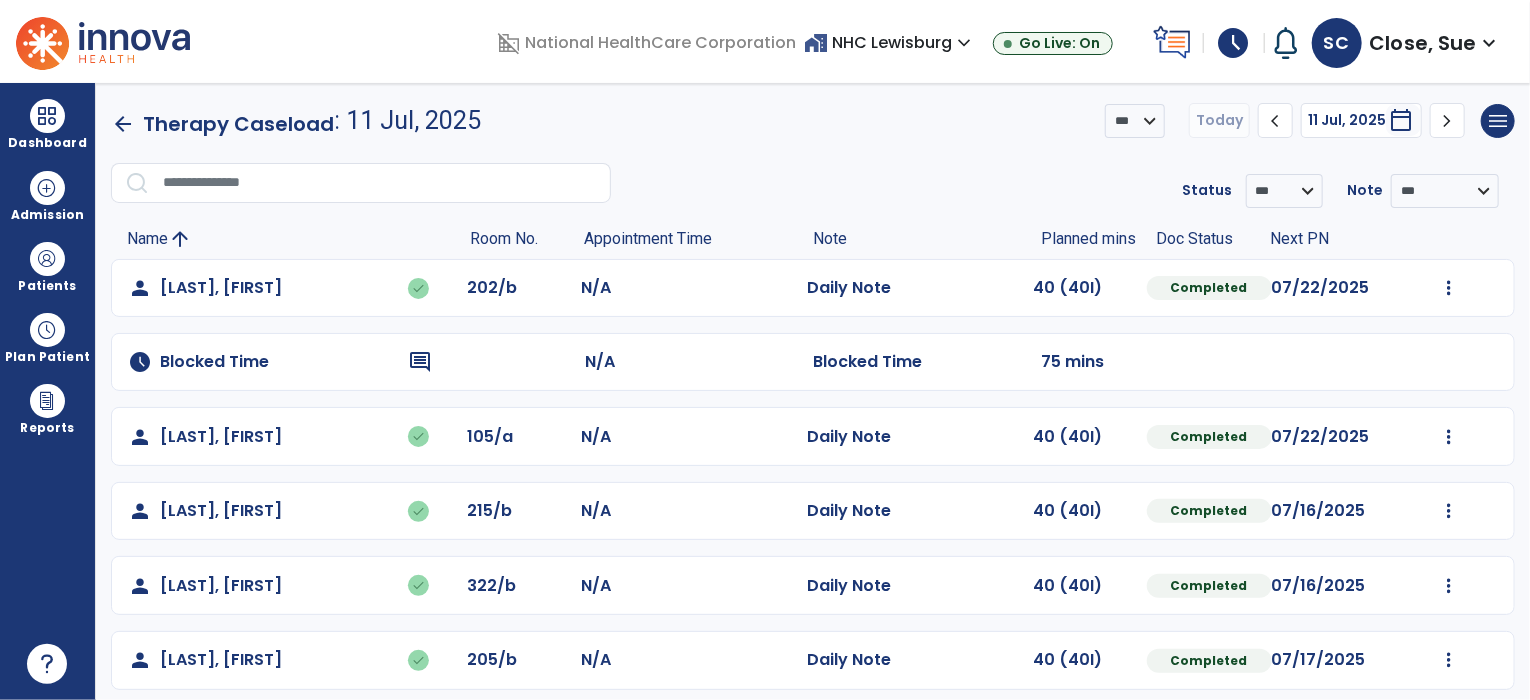 scroll, scrollTop: 312, scrollLeft: 0, axis: vertical 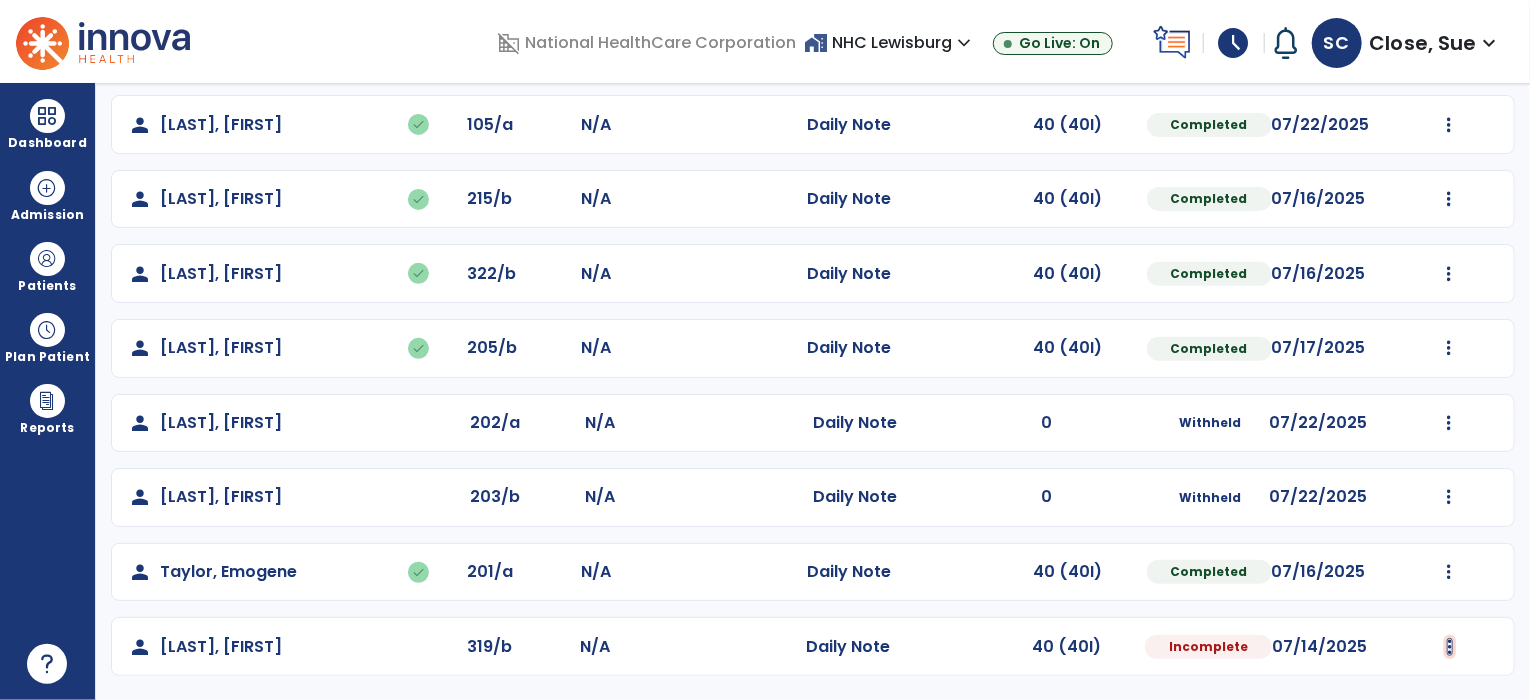 click at bounding box center (1449, -24) 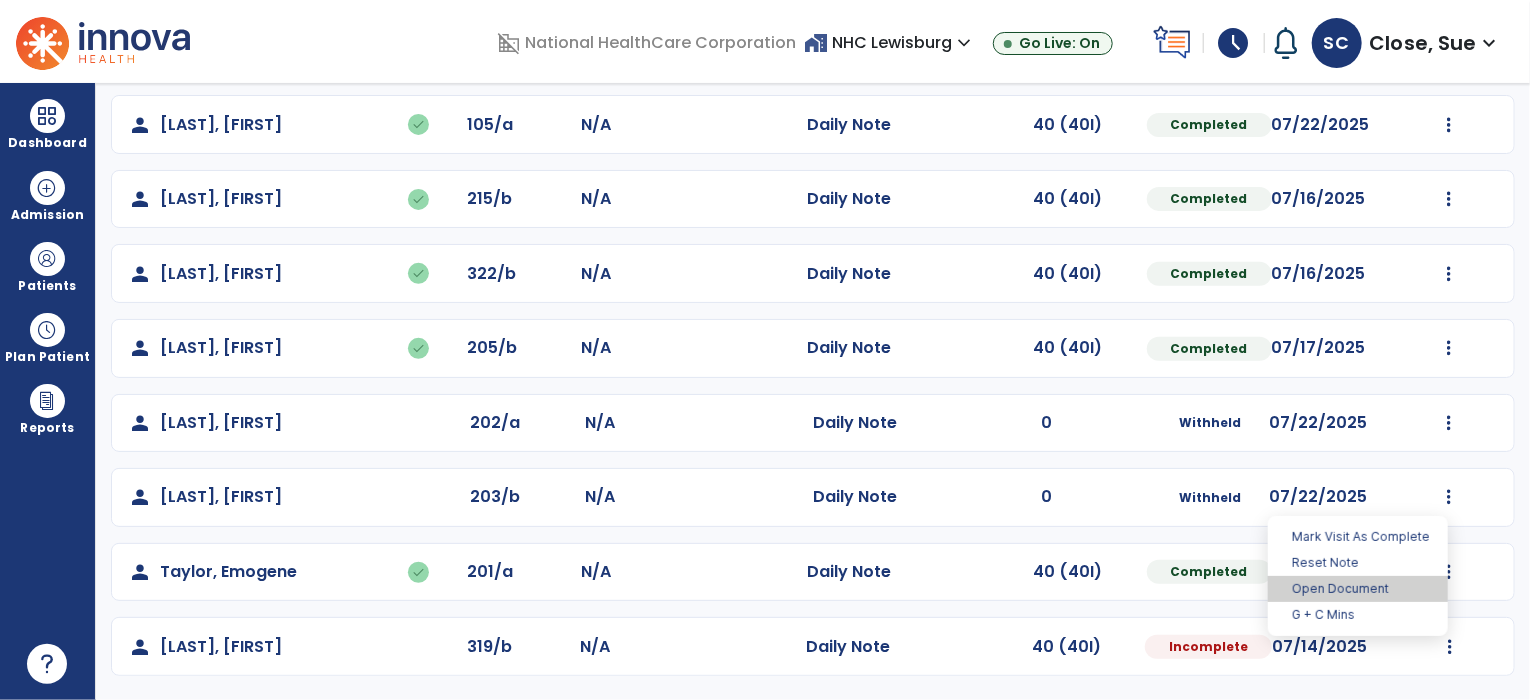 click on "Open Document" at bounding box center (1358, 589) 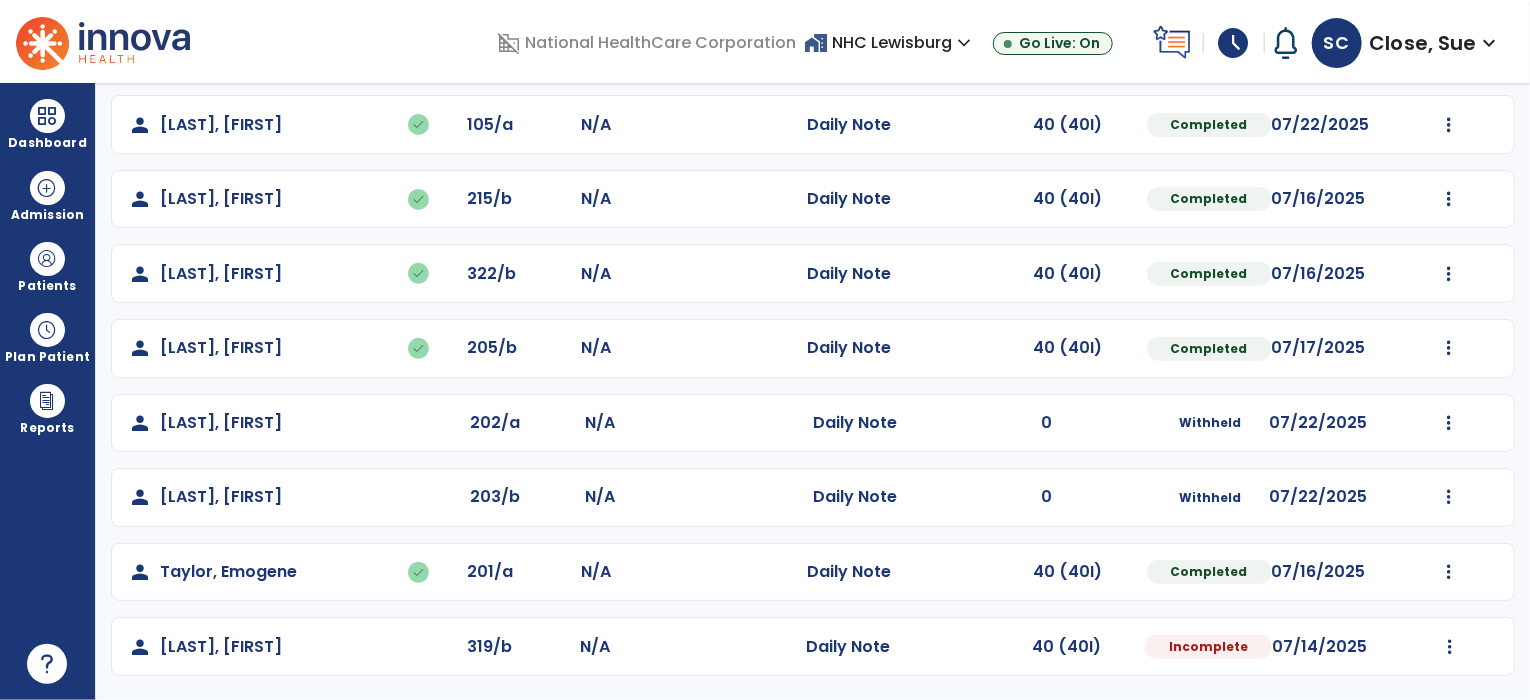 select on "*" 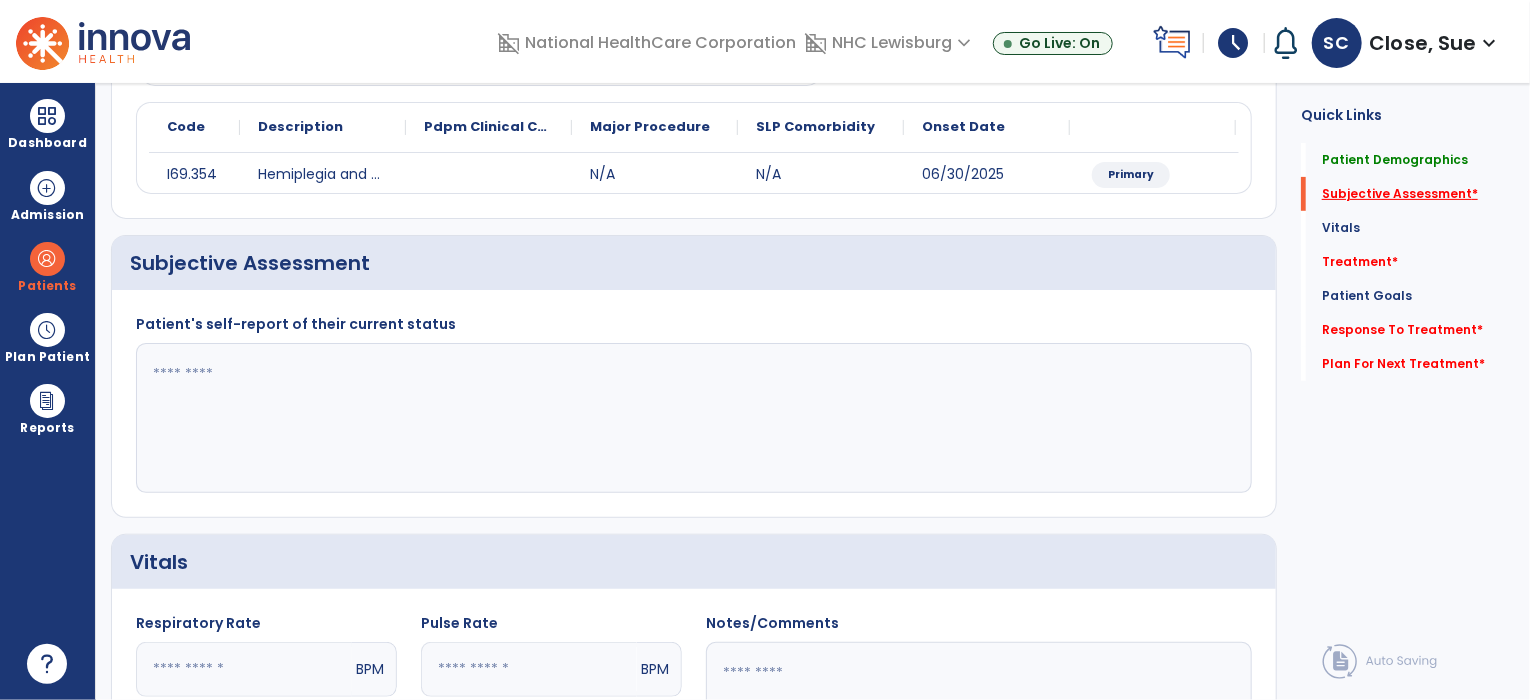 click on "Subjective Assessment   *" 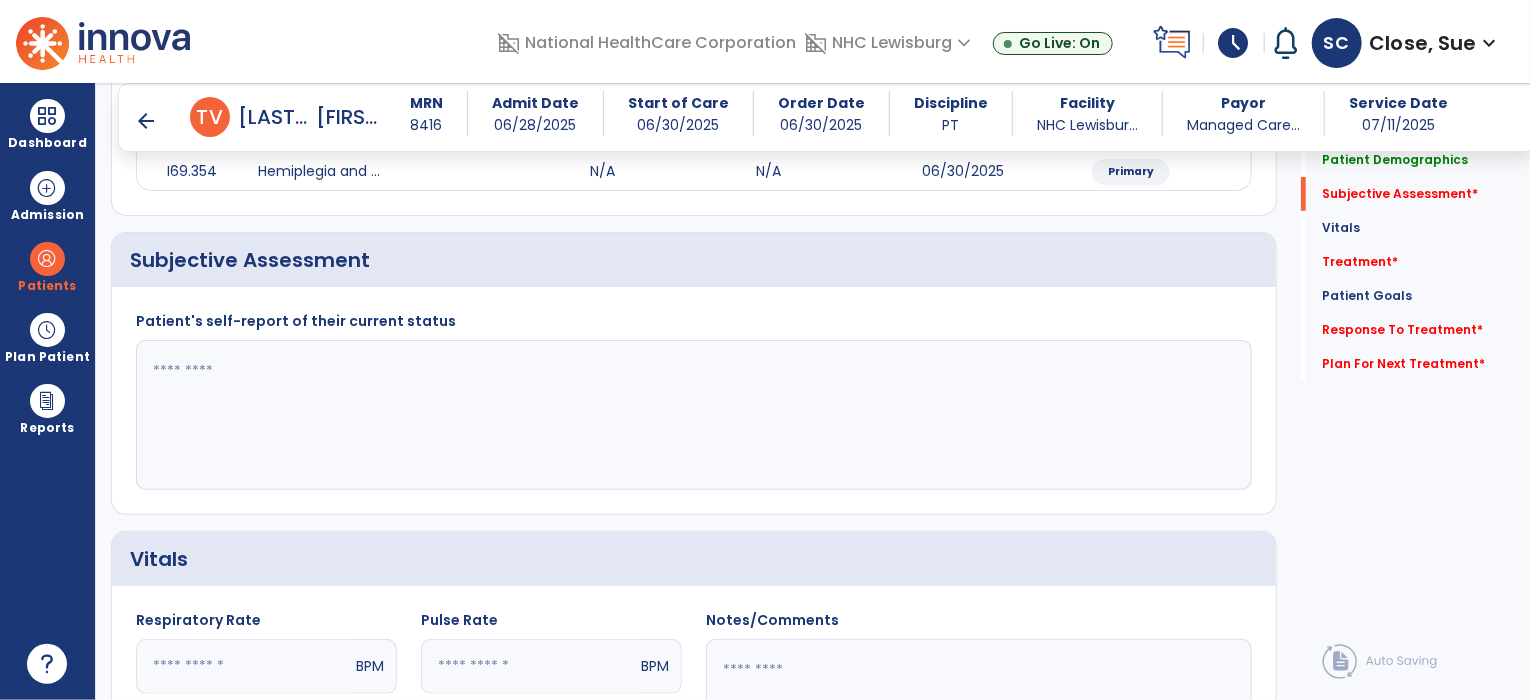 paste on "**********" 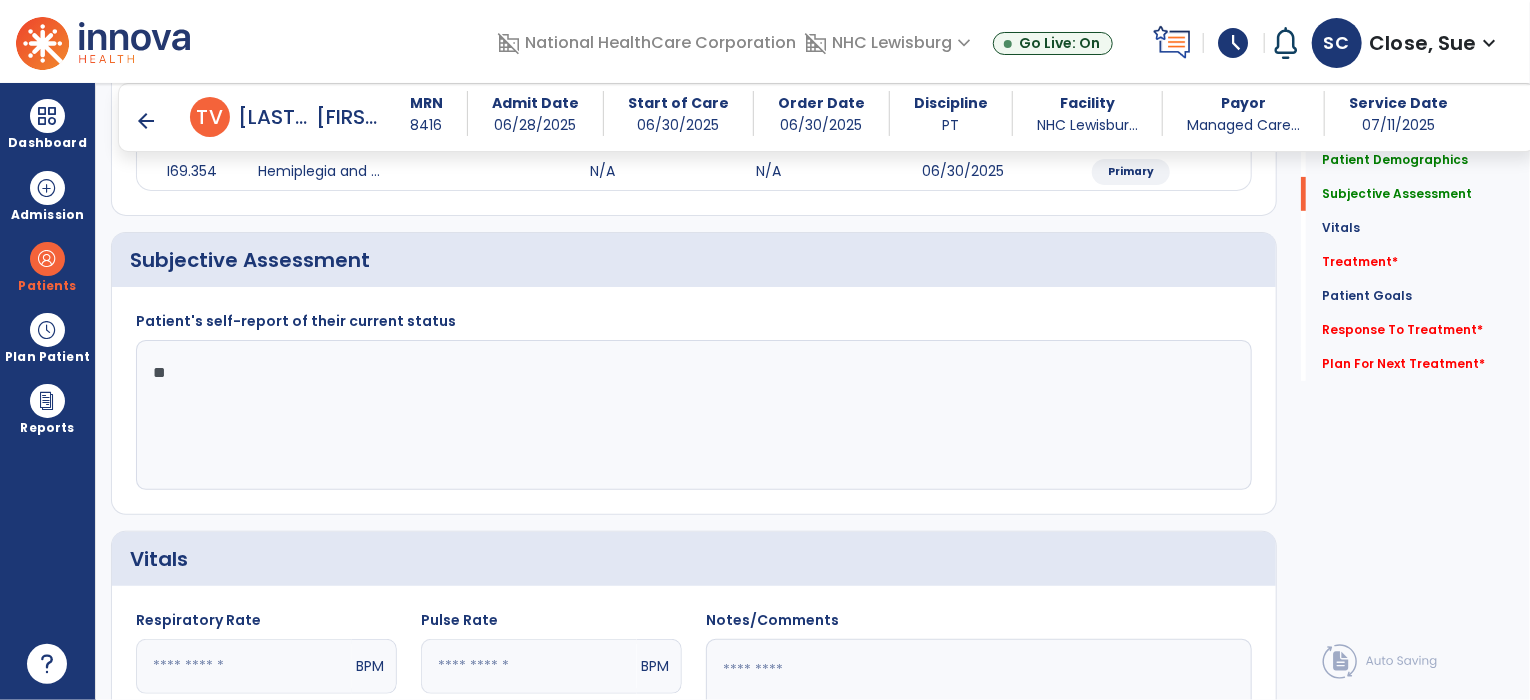 type on "*" 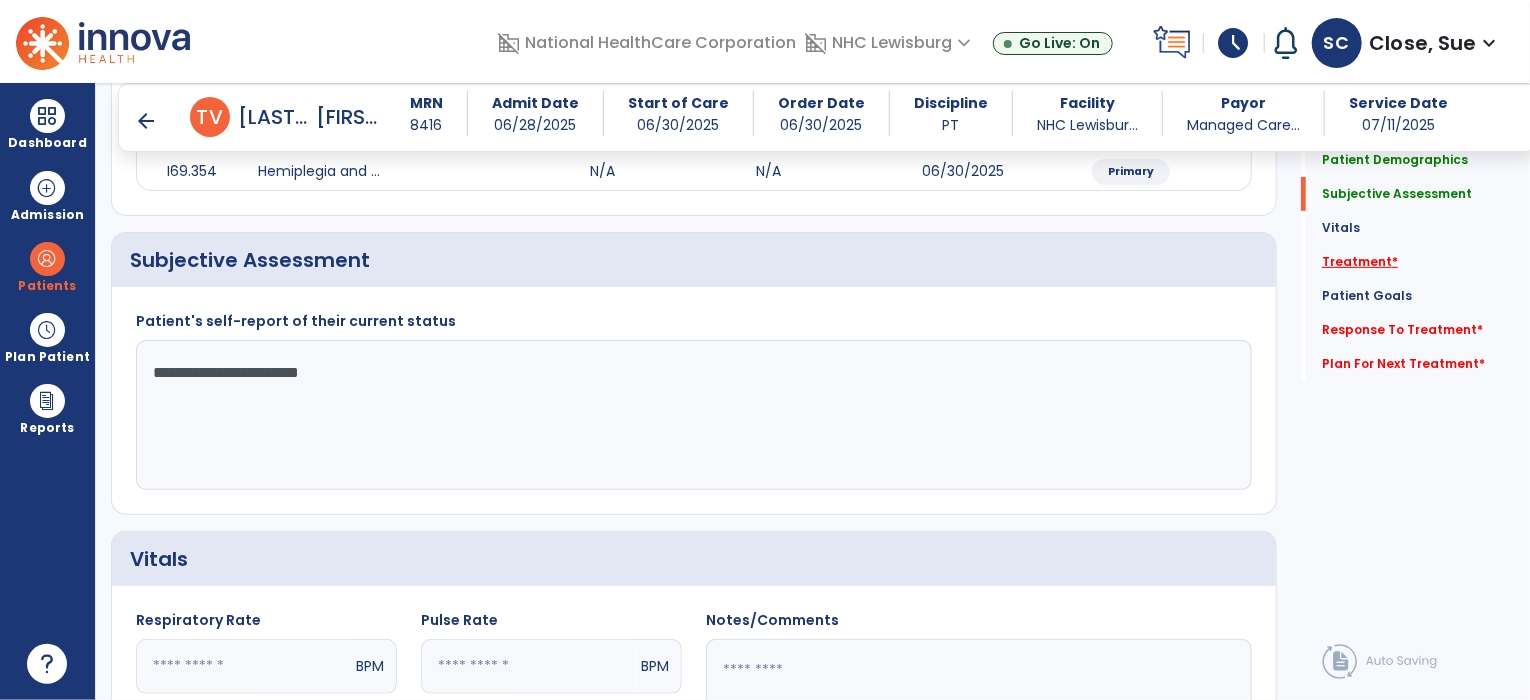 type on "**********" 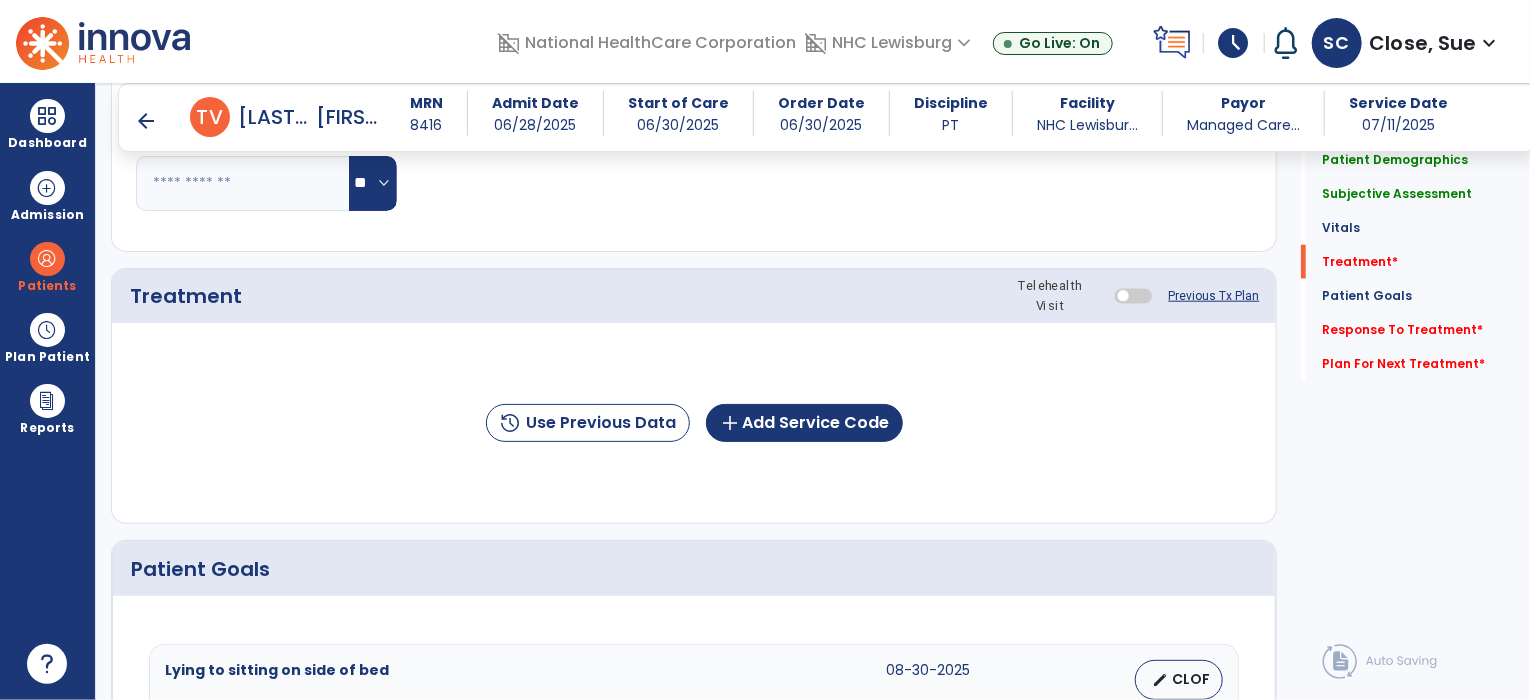 scroll, scrollTop: 984, scrollLeft: 0, axis: vertical 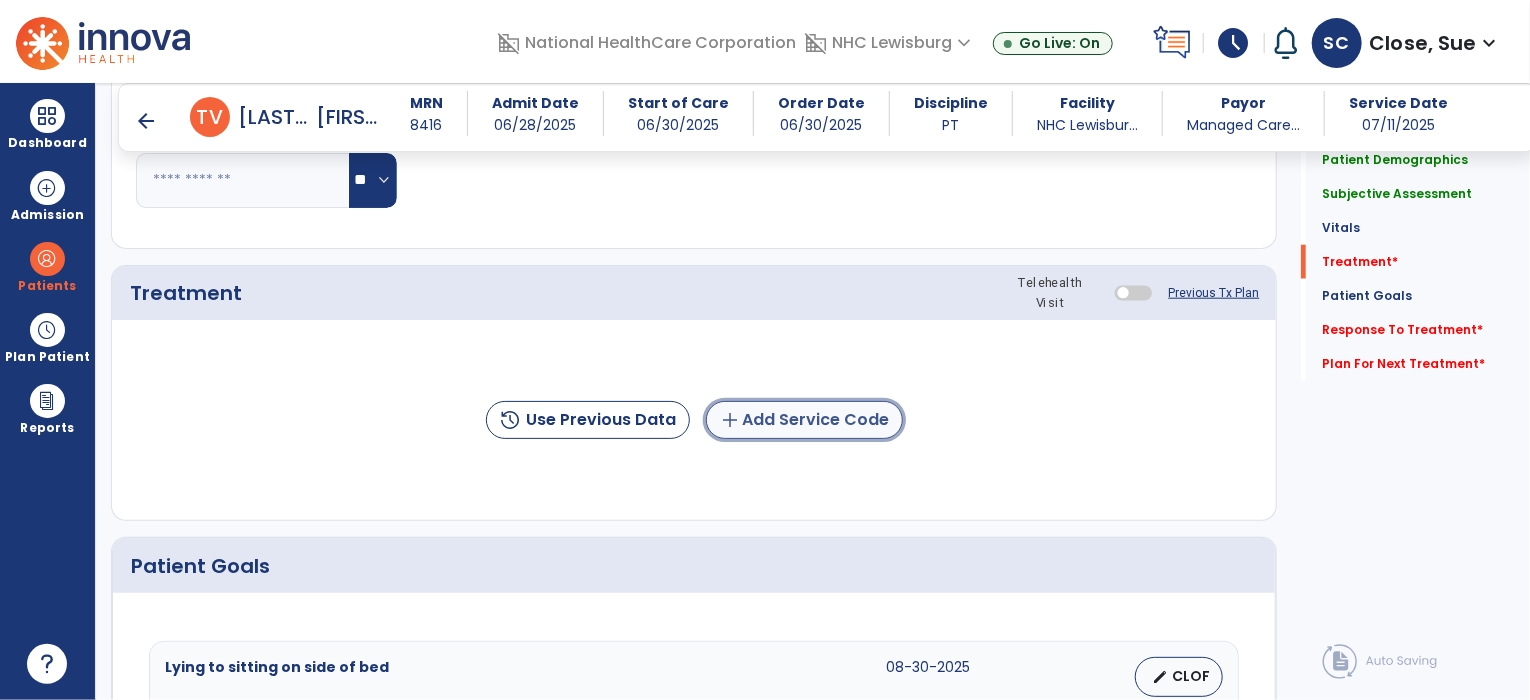 click on "add  Add Service Code" 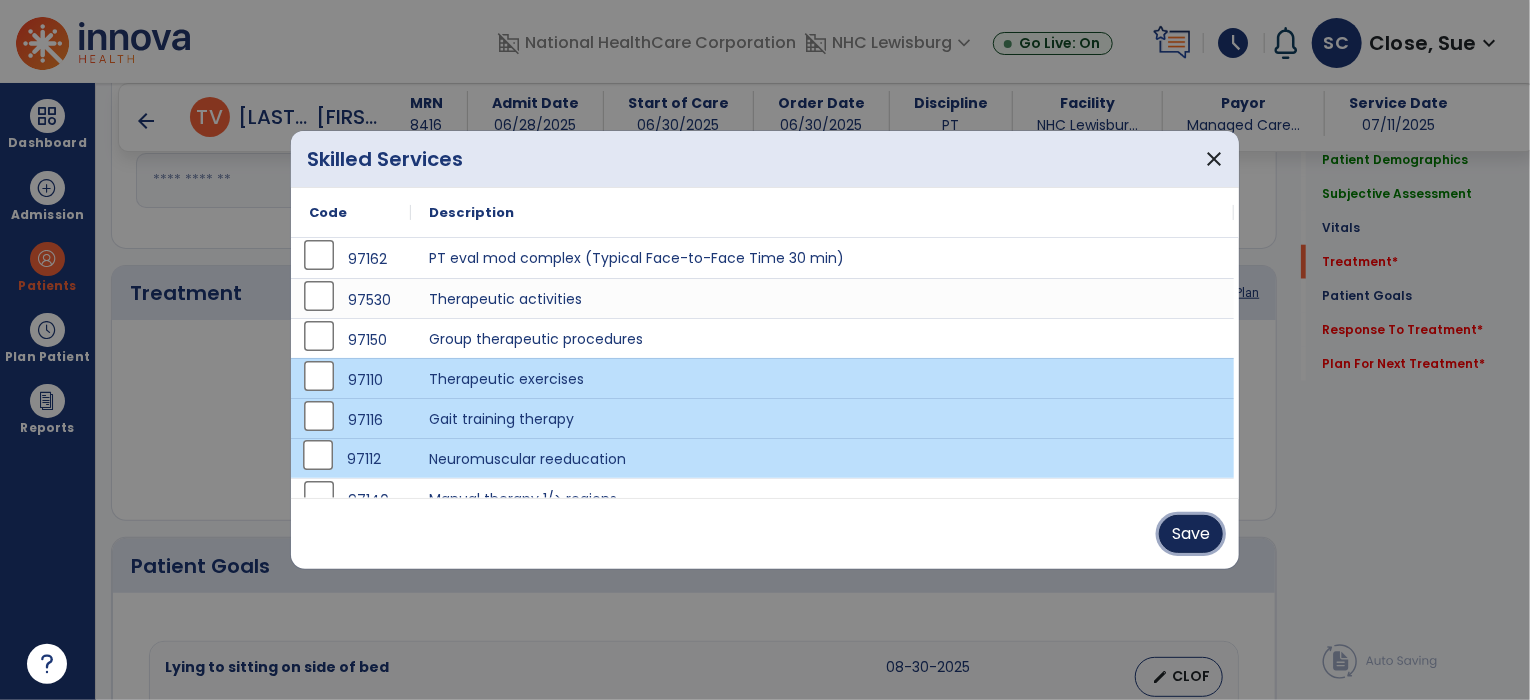 click on "Save" at bounding box center [1191, 534] 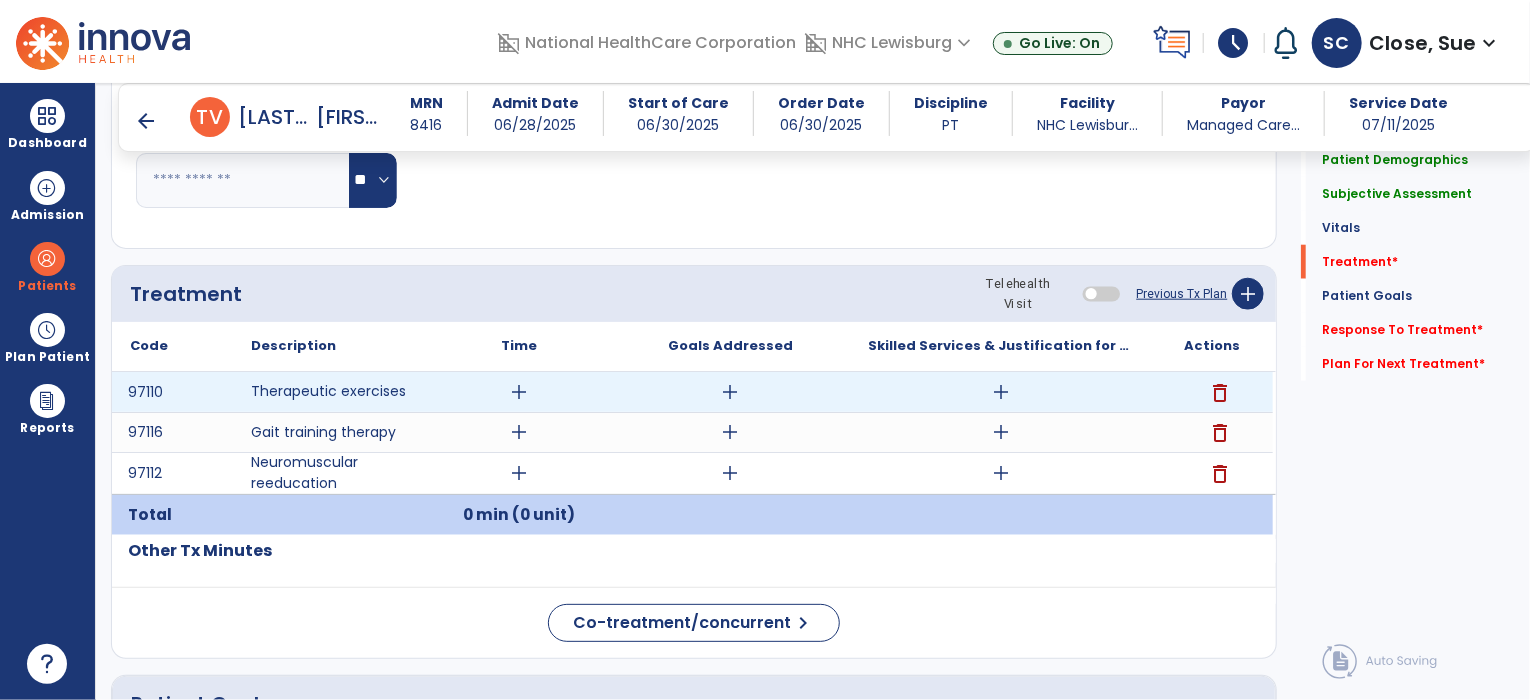 click on "add" at bounding box center [519, 392] 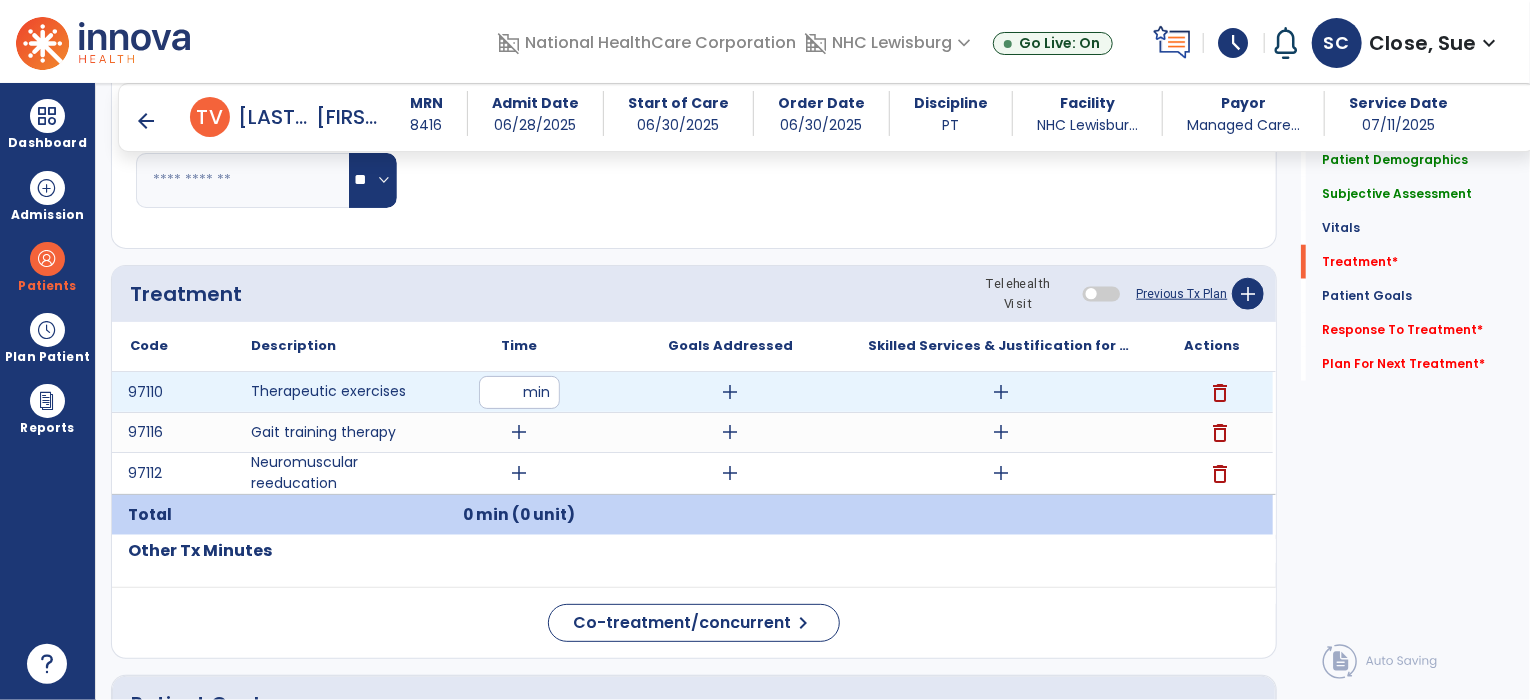 type on "**" 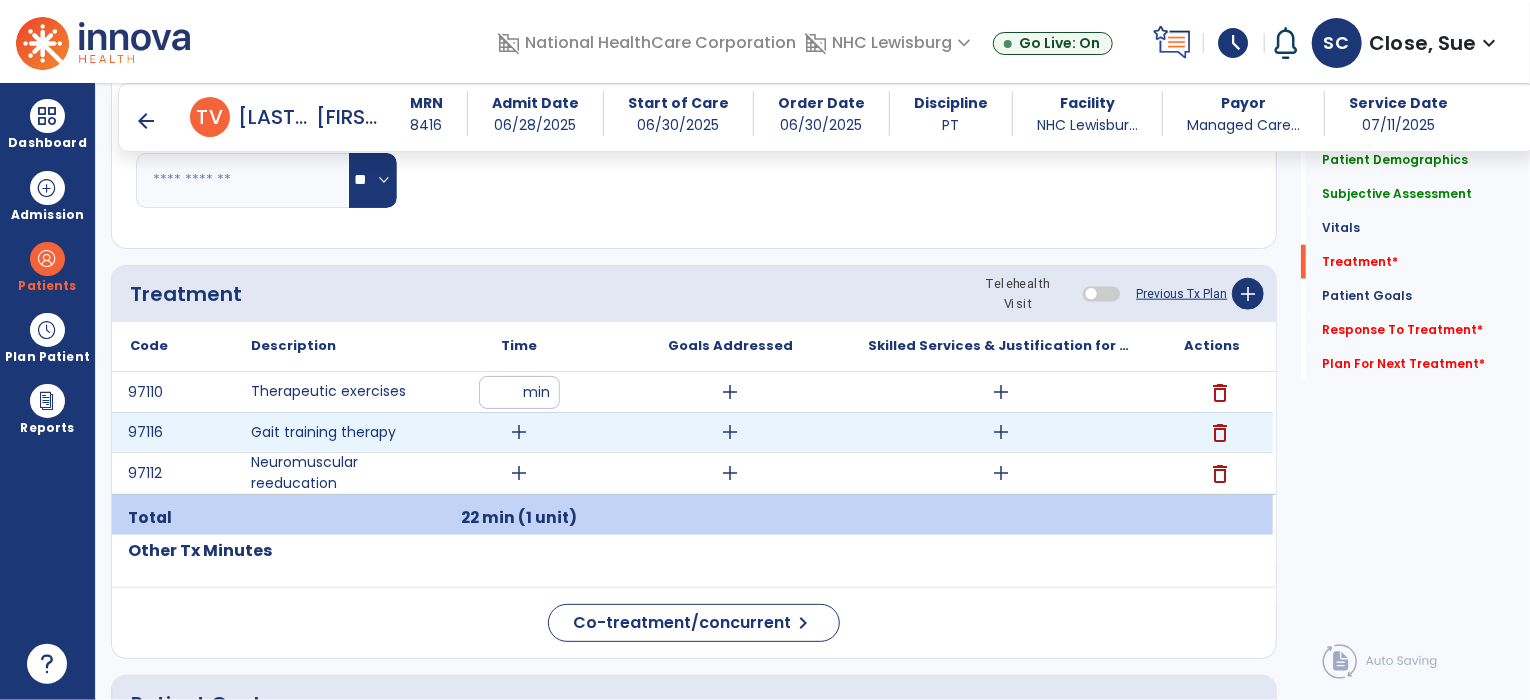 click on "add" at bounding box center [519, 432] 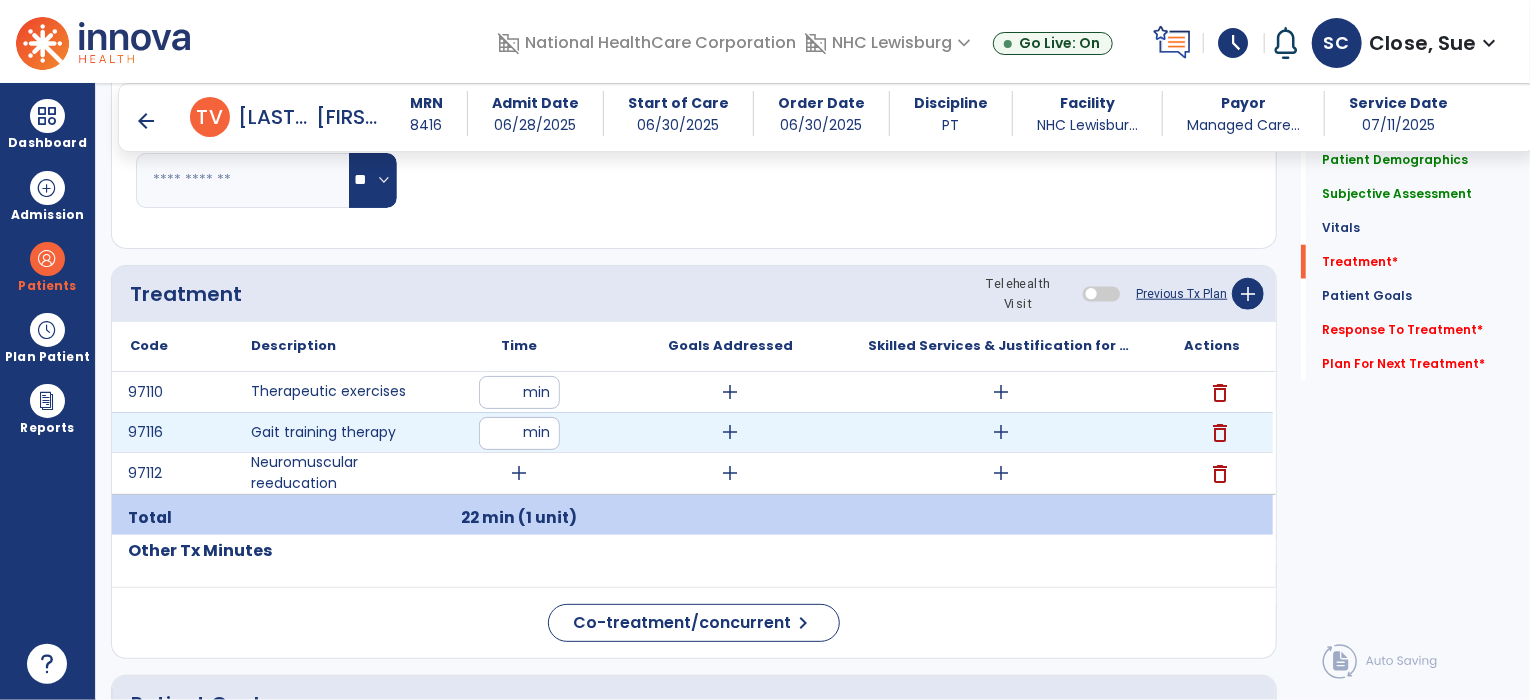 click at bounding box center (519, 433) 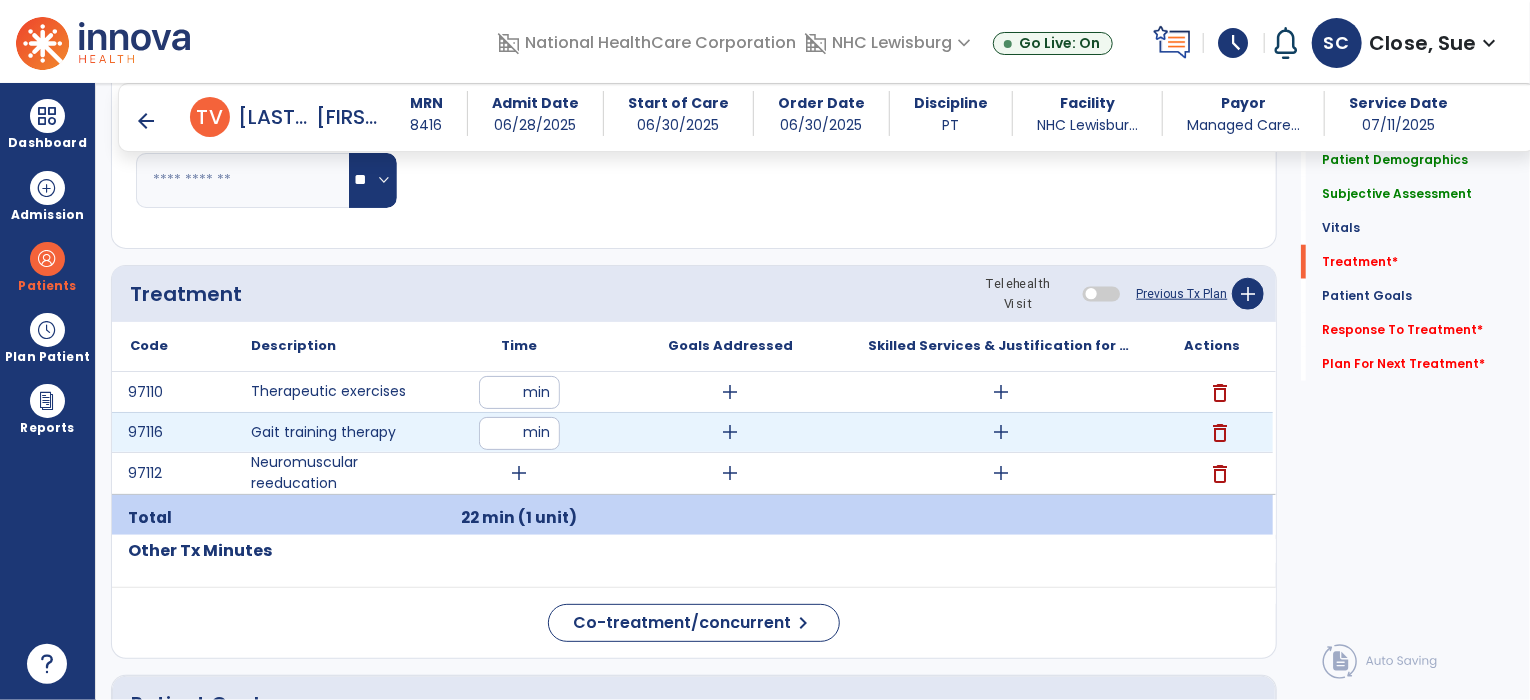 type on "**" 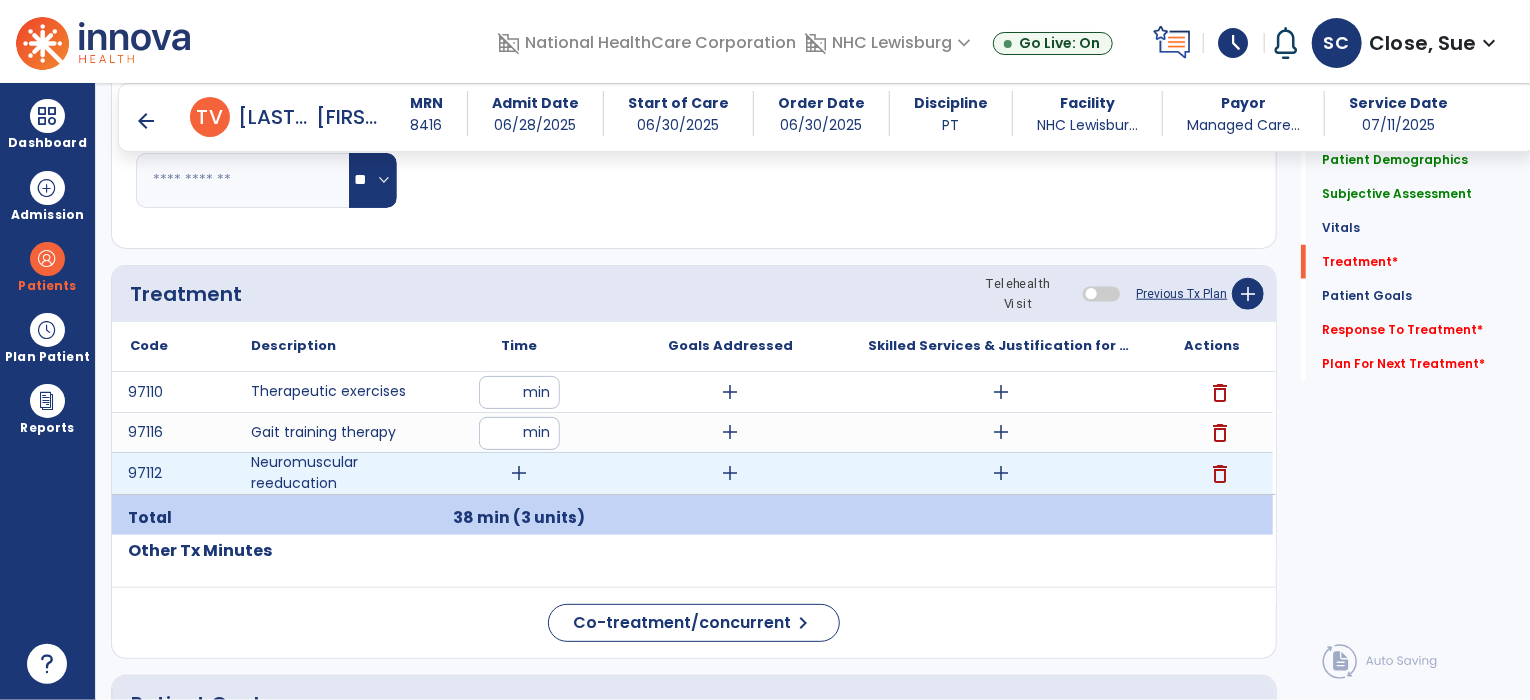 click on "add" at bounding box center (519, 473) 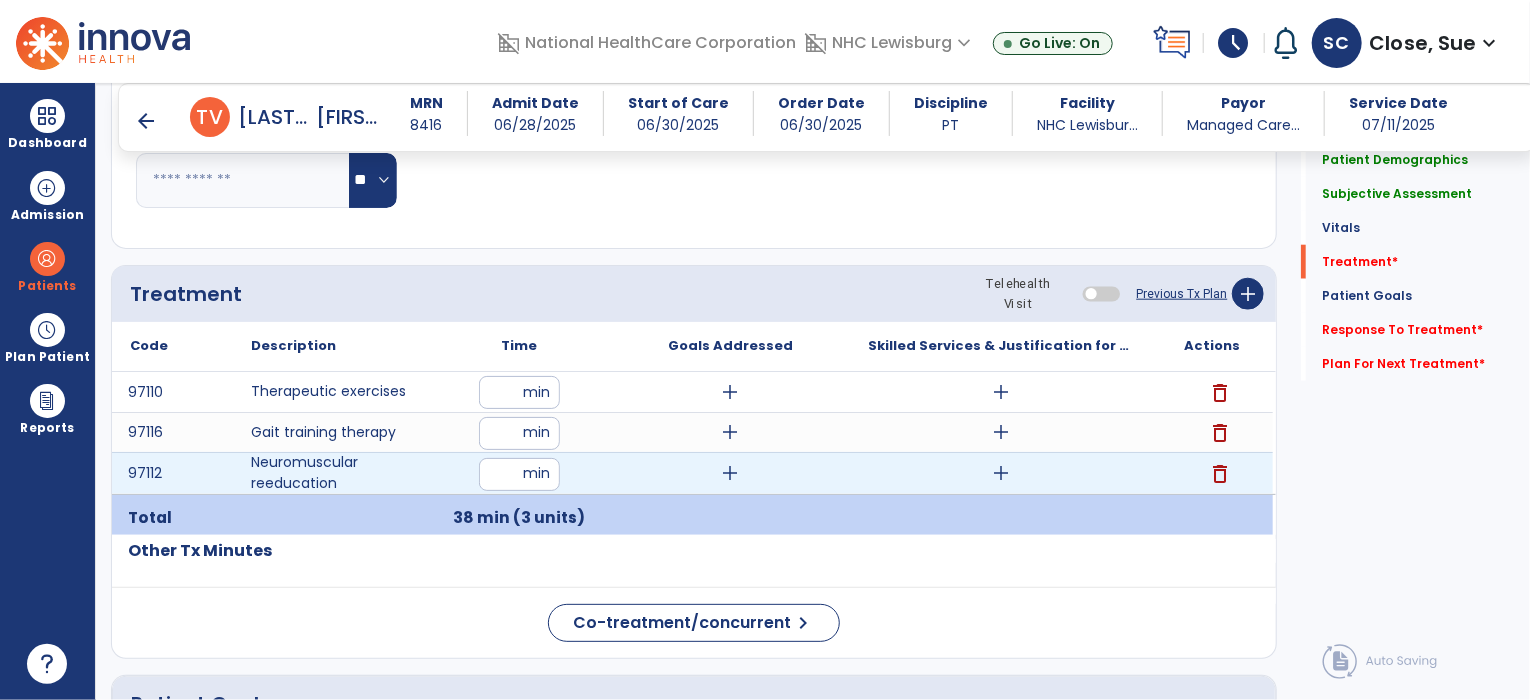 click at bounding box center (519, 474) 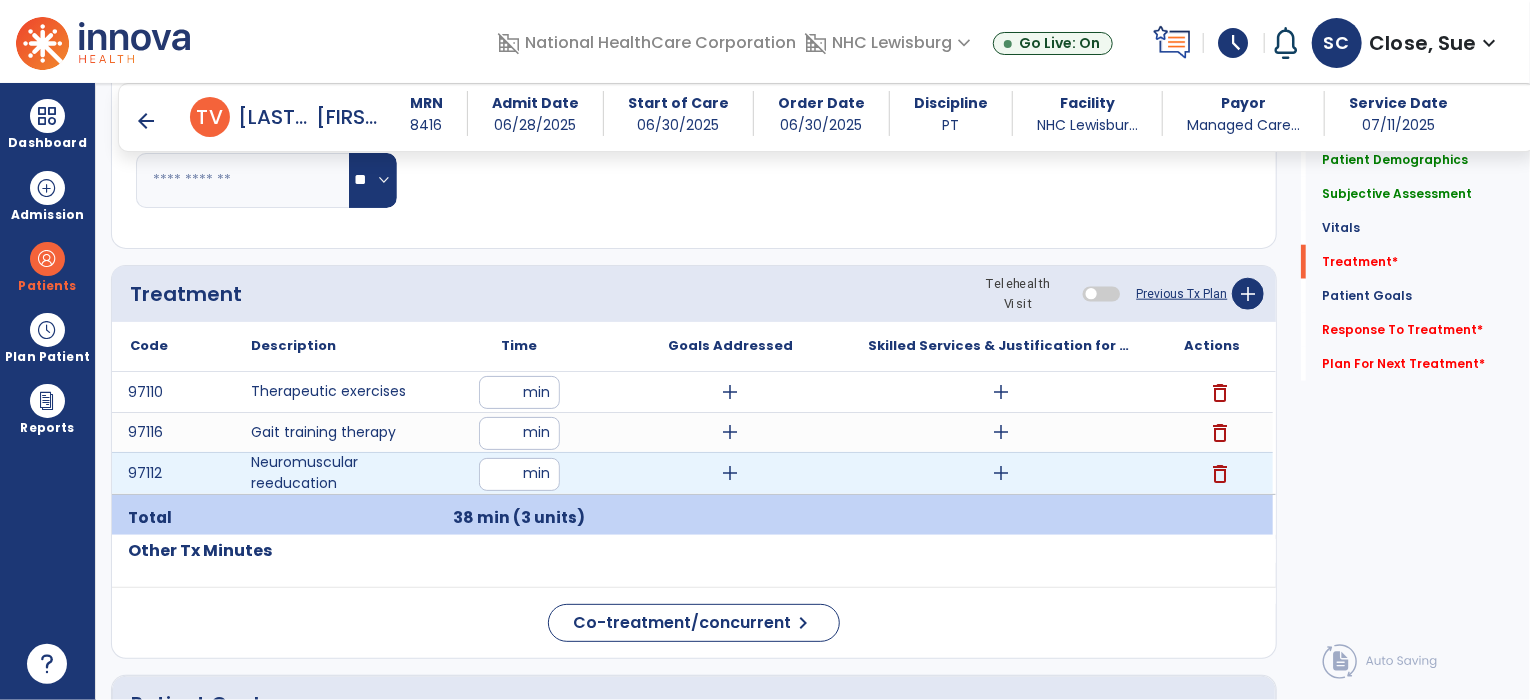 type on "**" 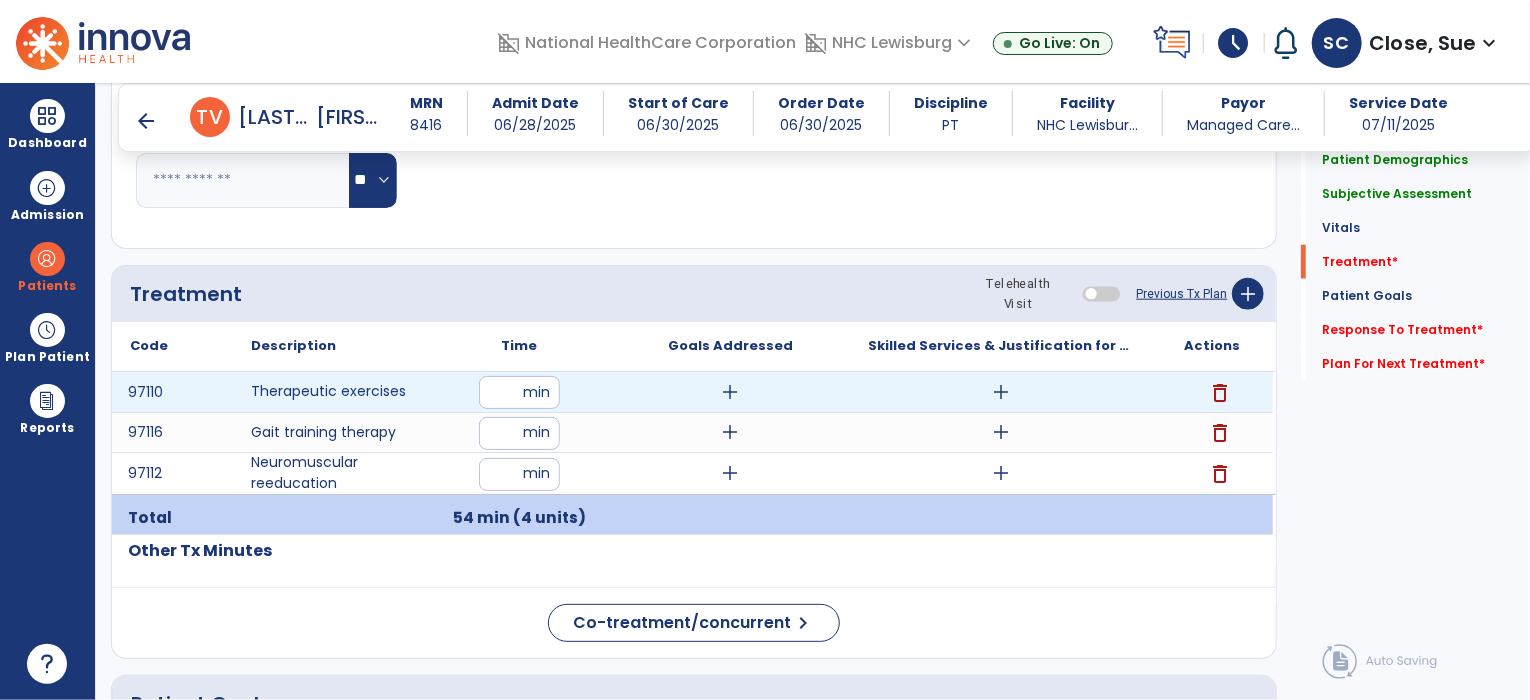 click on "add" at bounding box center [1001, 392] 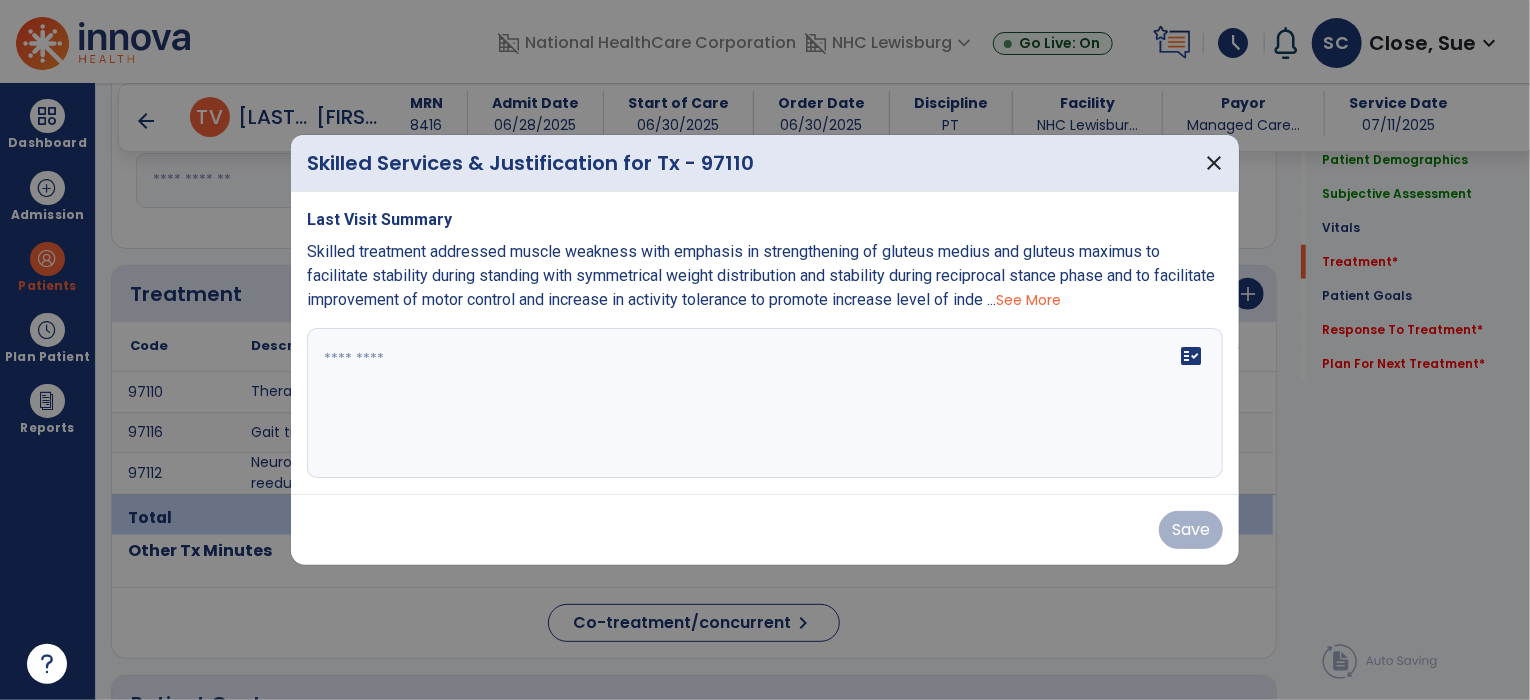 click on "See More" at bounding box center (1028, 300) 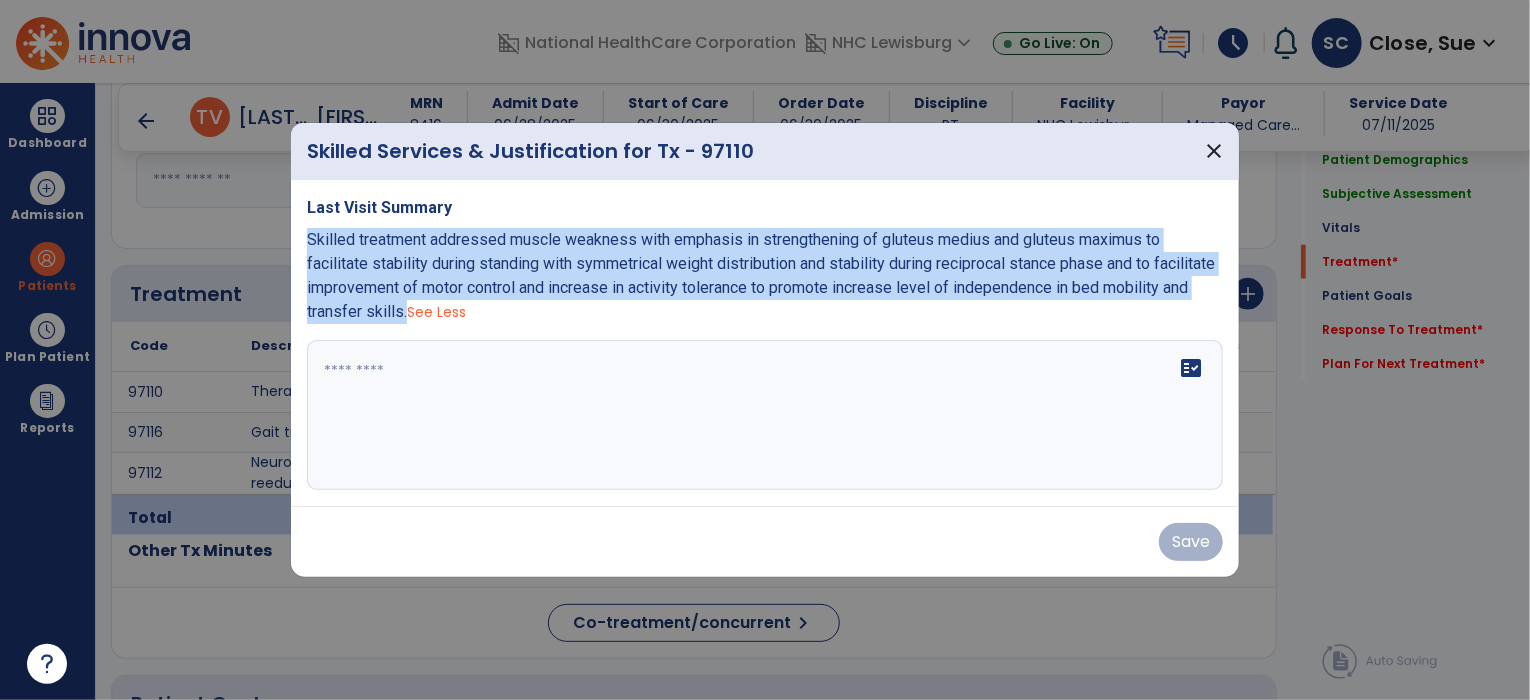 drag, startPoint x: 404, startPoint y: 318, endPoint x: 303, endPoint y: 243, distance: 125.80143 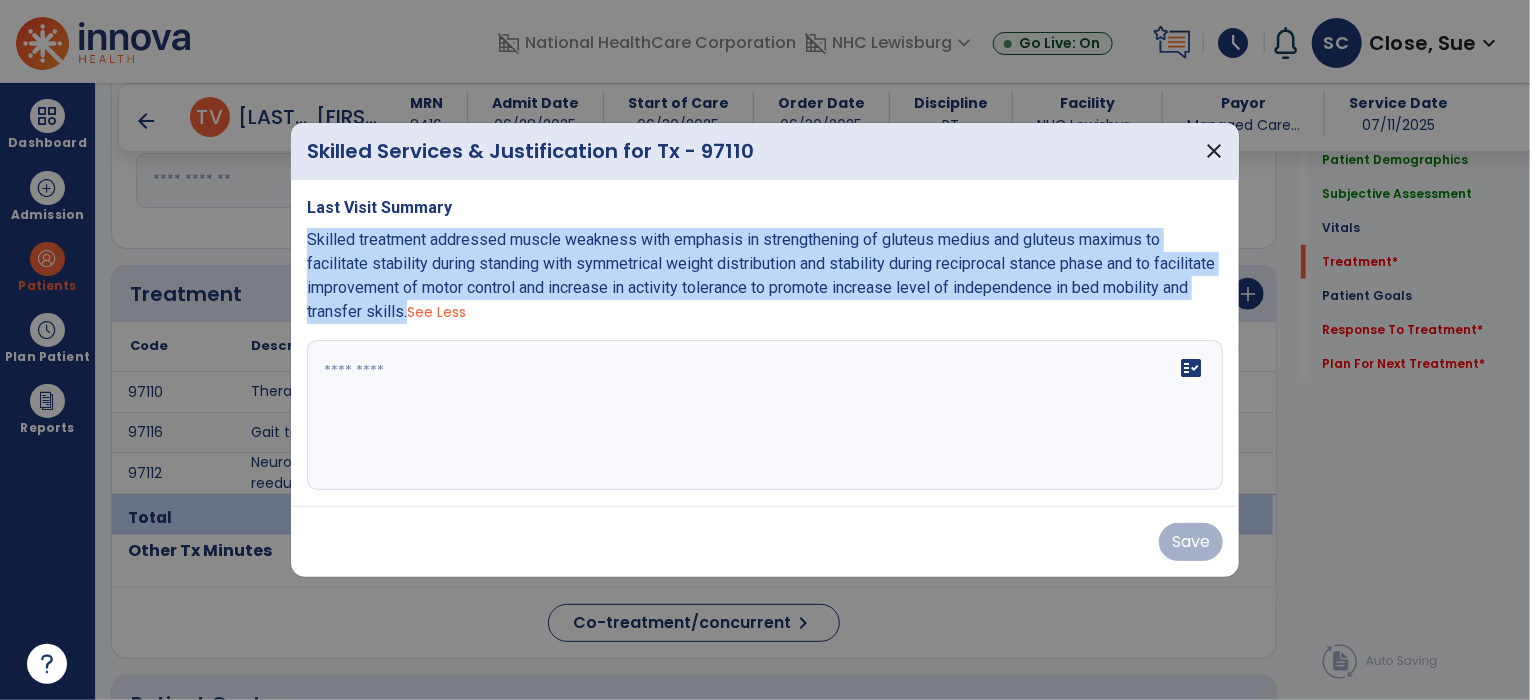 click on "Last Visit Summary Skilled treatment addressed muscle weakness with emphasis in strengthening of gluteus medius and gluteus maximus to facilitate stability during standing with symmetrical weight distribution and stability during reciprocal stance phase and to facilitate improvement of motor control and increase in activity tolerance to promote increase level of independence in bed mobility and transfer skills. See Less fact_check" at bounding box center [765, 343] 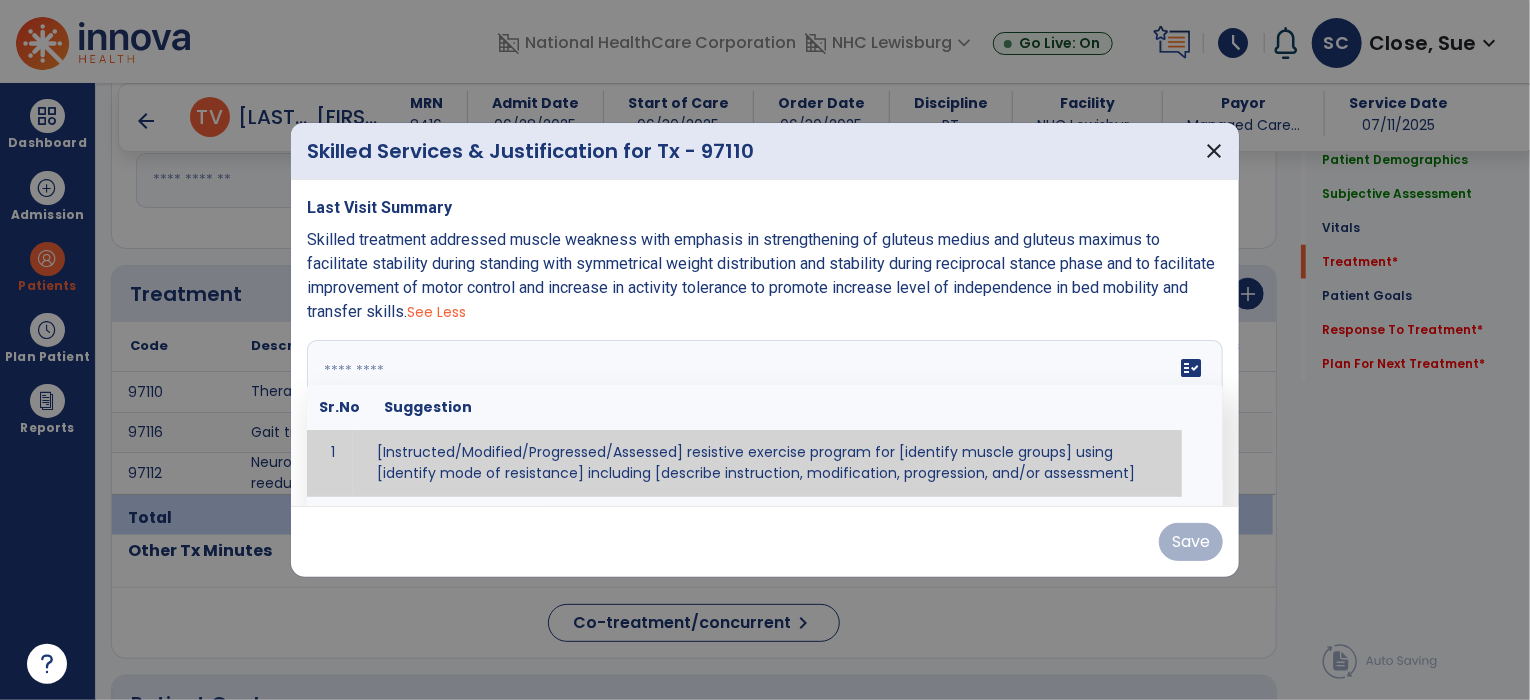 click on "fact_check  Sr.No Suggestion 1 [Instructed/Modified/Progressed/Assessed] resistive exercise program for [identify muscle groups] using [identify mode of resistance] including [describe instruction, modification, progression, and/or assessment] 2 [Instructed/Modified/Progressed/Assessed] aerobic exercise program using [identify equipment/mode] including [describe instruction, modification,progression, and/or assessment] 3 [Instructed/Modified/Progressed/Assessed] [PROM/A/AROM/AROM] program for [identify joint movements] using [contract-relax, over-pressure, inhibitory techniques, other] 4 [Assessed/Tested] aerobic capacity with administration of [aerobic capacity test]" at bounding box center [765, 415] 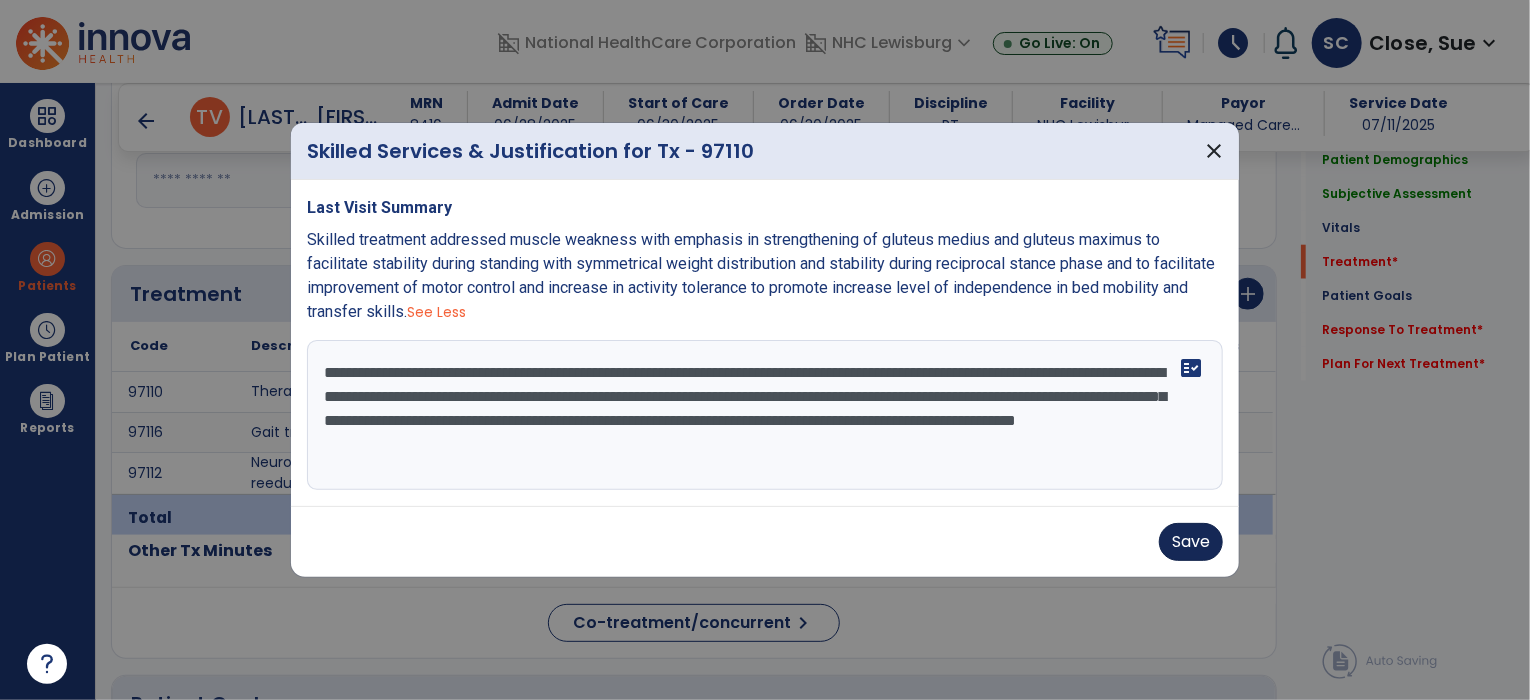 type on "**********" 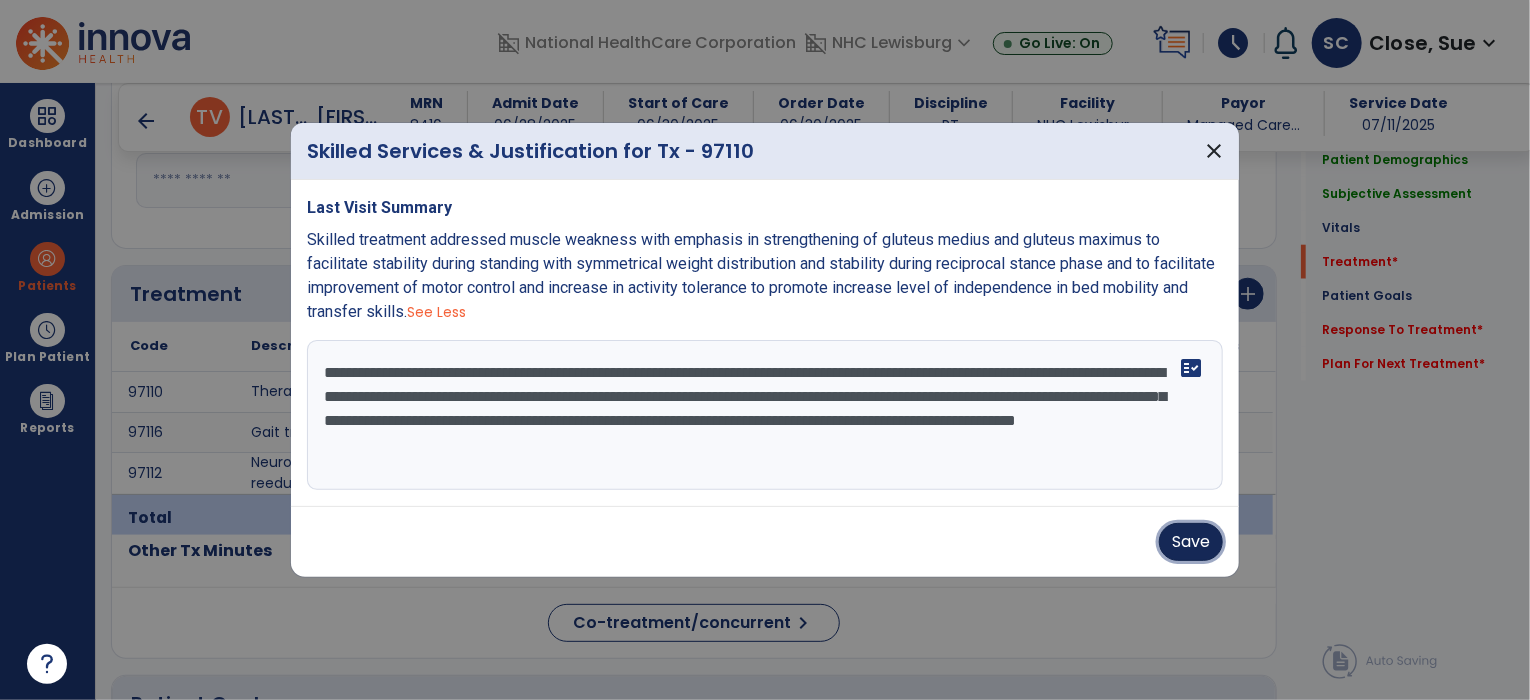click on "Save" at bounding box center [1191, 542] 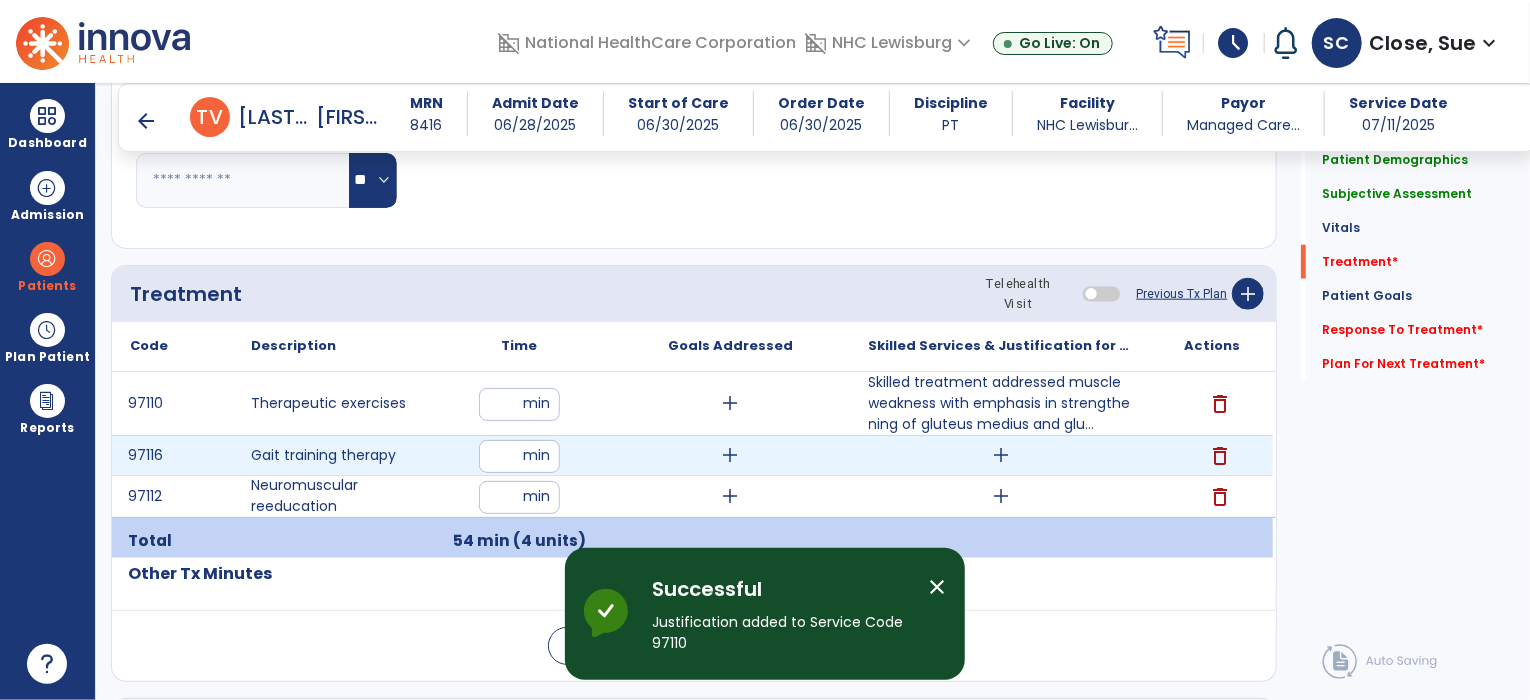 click on "add" at bounding box center [1001, 455] 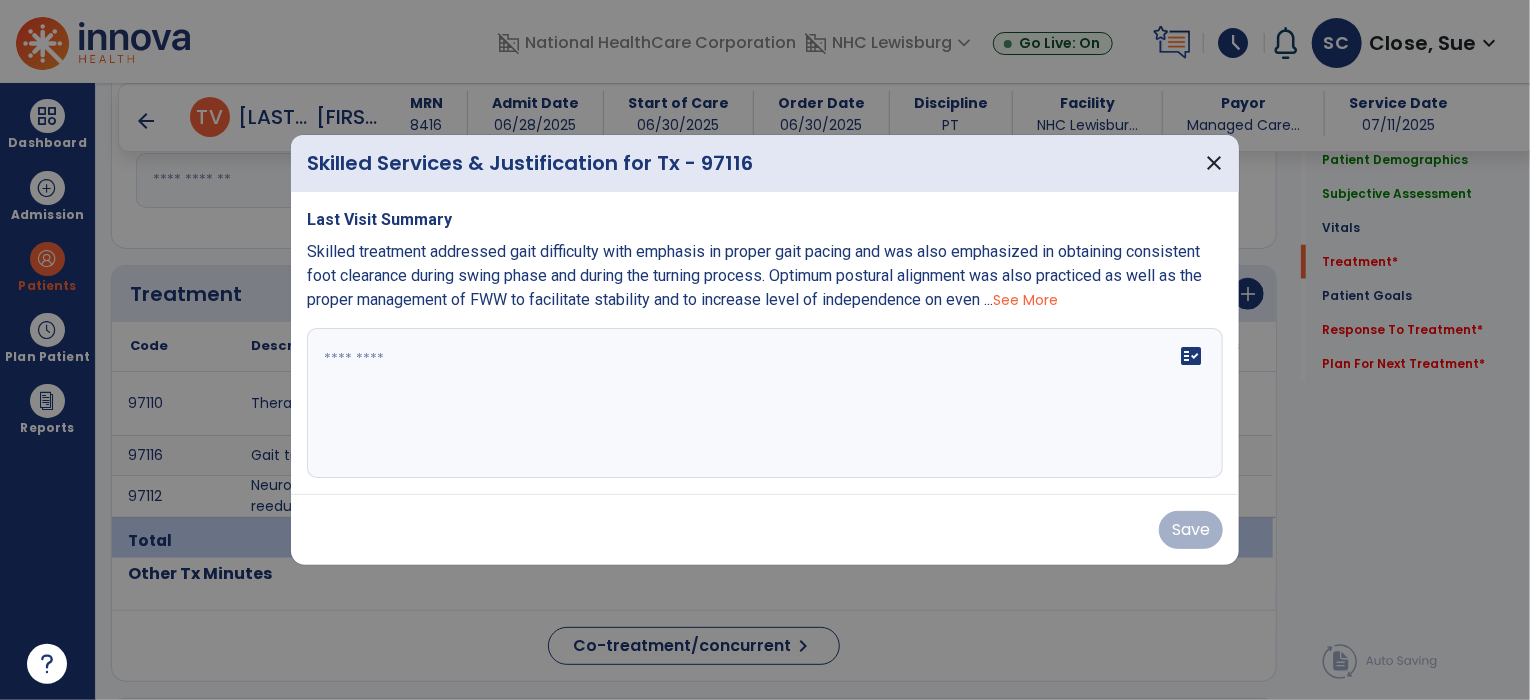 click on "See More" at bounding box center [1025, 300] 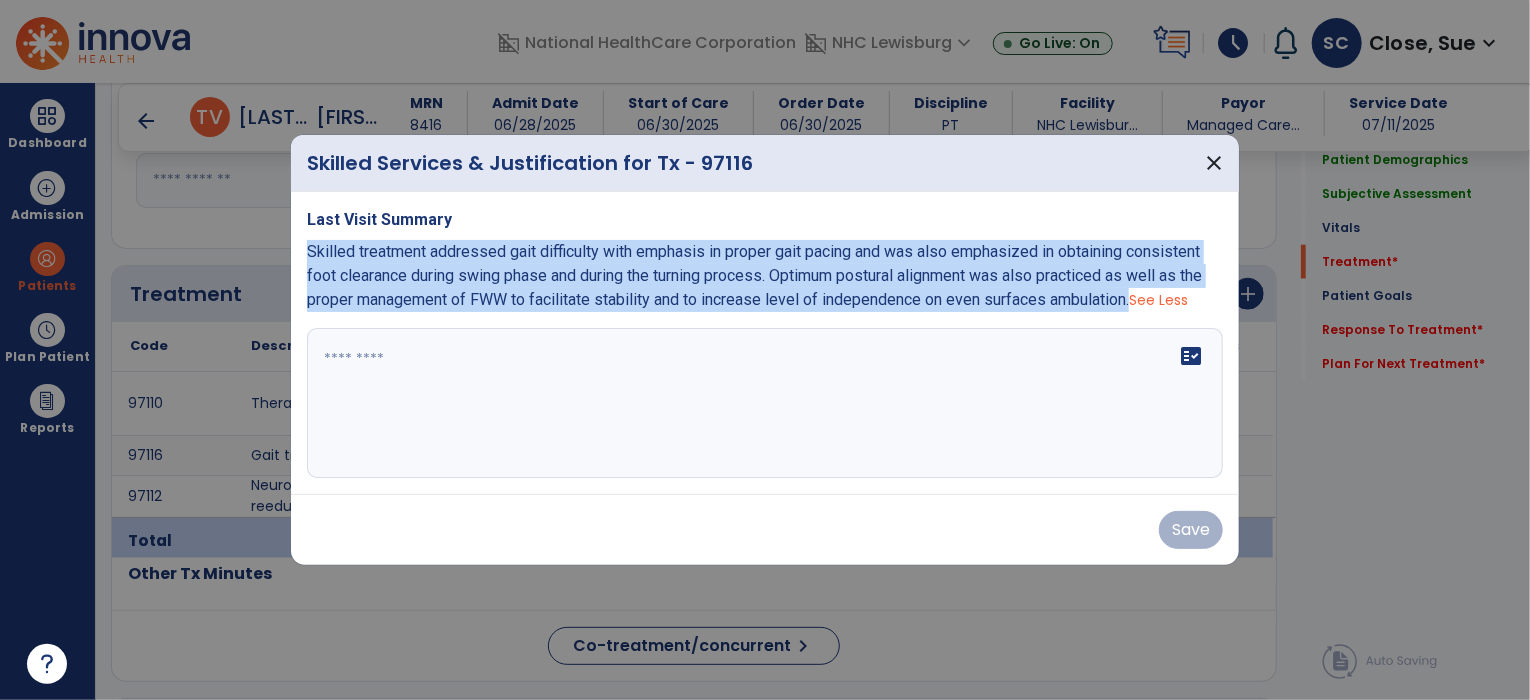 drag, startPoint x: 1138, startPoint y: 308, endPoint x: 307, endPoint y: 263, distance: 832.2175 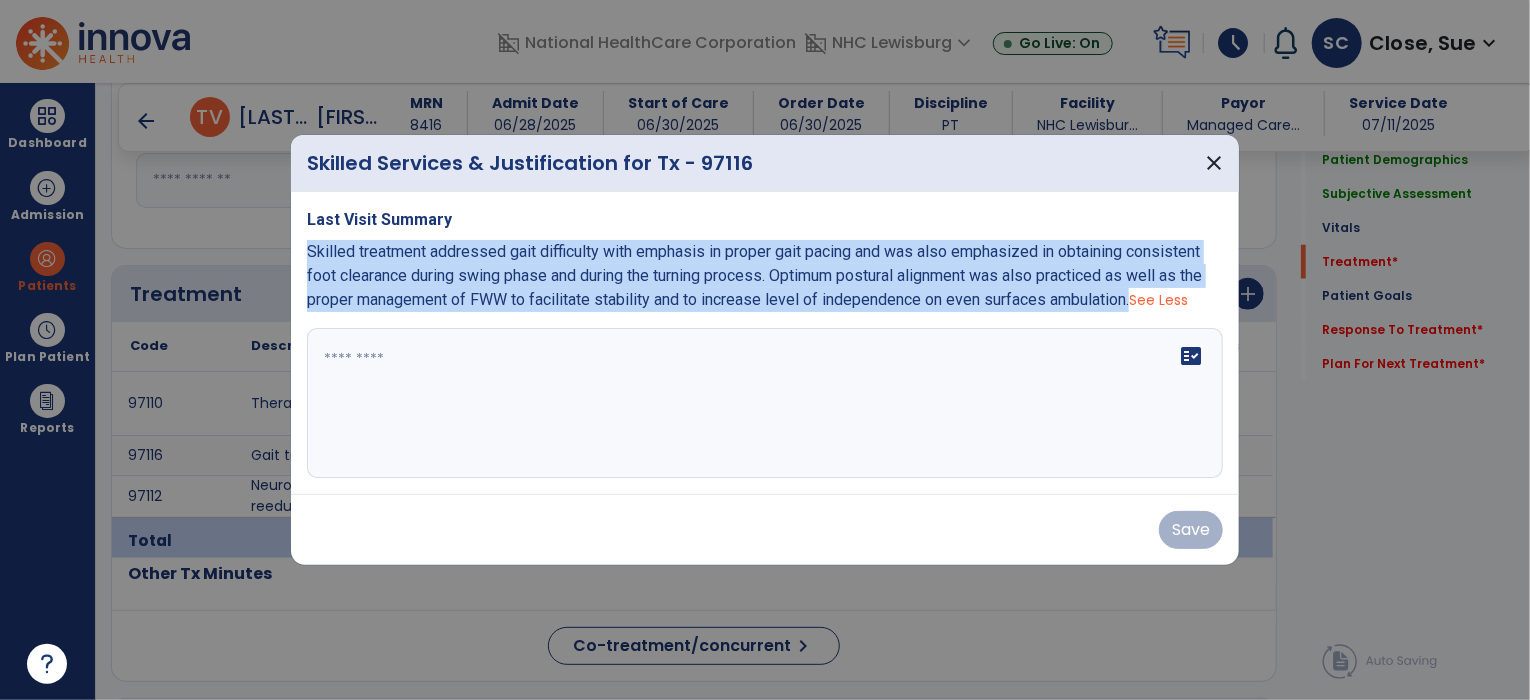 click on "Skilled treatment addressed gait difficulty with emphasis in proper gait pacing and was also emphasized in obtaining consistent foot clearance during swing phase and during the turning process. Optimum postural alignment was also practiced as well as the proper management of FWW to facilitate stability and to increase level of independence on even surfaces ambulation. See Less" at bounding box center (765, 276) 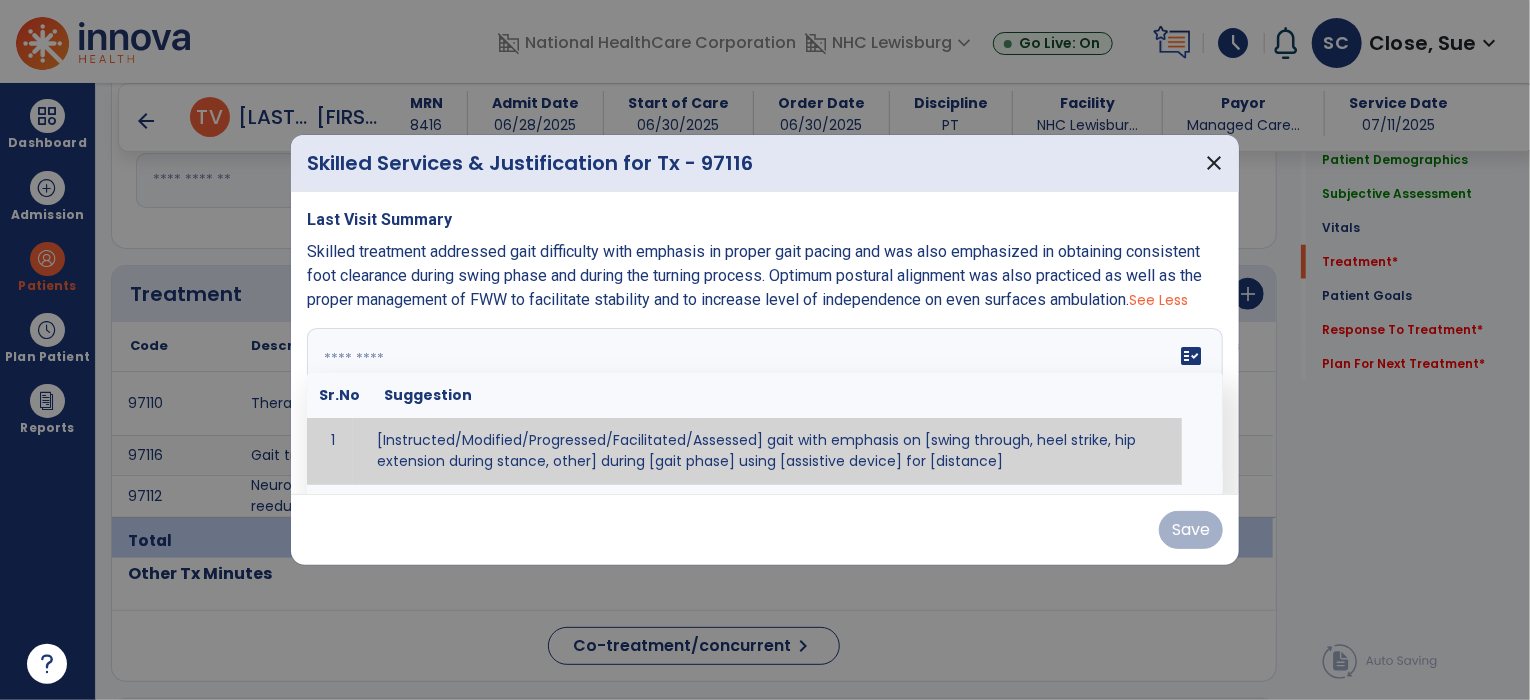 click on "fact_check  Sr.No Suggestion 1 [Instructed/Modified/Progressed/Facilitated/Assessed] gait with emphasis on [swing through, heel strike, hip extension during stance, other] during [gait phase] using [assistive device] for [distance] 2 [Instructed/Modified/Progressed/Facilitated/Assessed] use of [assistive device] and [NWB, PWB, step-to gait pattern, step through gait pattern] 3 [Instructed/Modified/Progressed/Facilitated/Assessed] patient's ability to [ascend/descend # of steps, perform directional changes, walk on even/uneven surfaces, pick-up objects off floor, velocity changes, other] using [assistive device]. 4 [Instructed/Modified/Progressed/Facilitated/Assessed] pre-gait activities including [identify exercise] in order to prepare for gait training. 5" at bounding box center [765, 403] 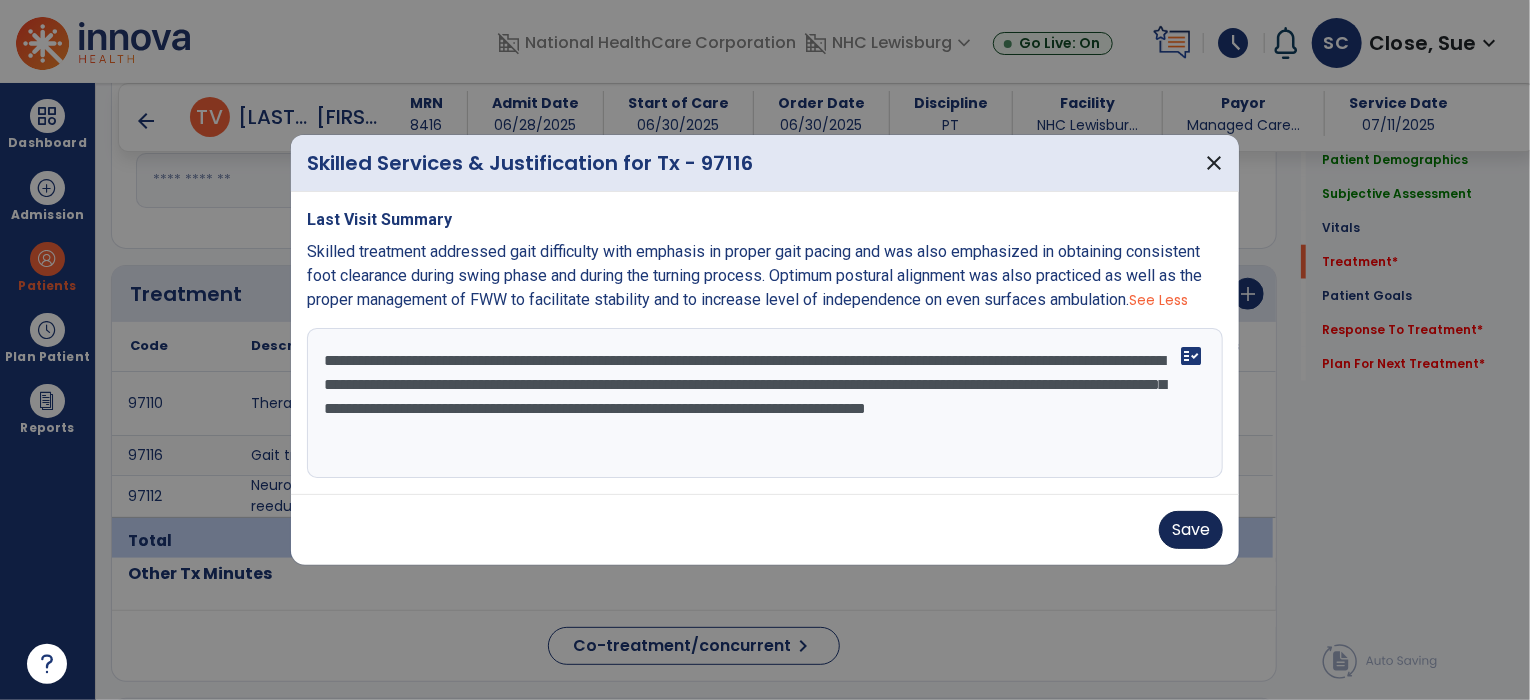 type on "**********" 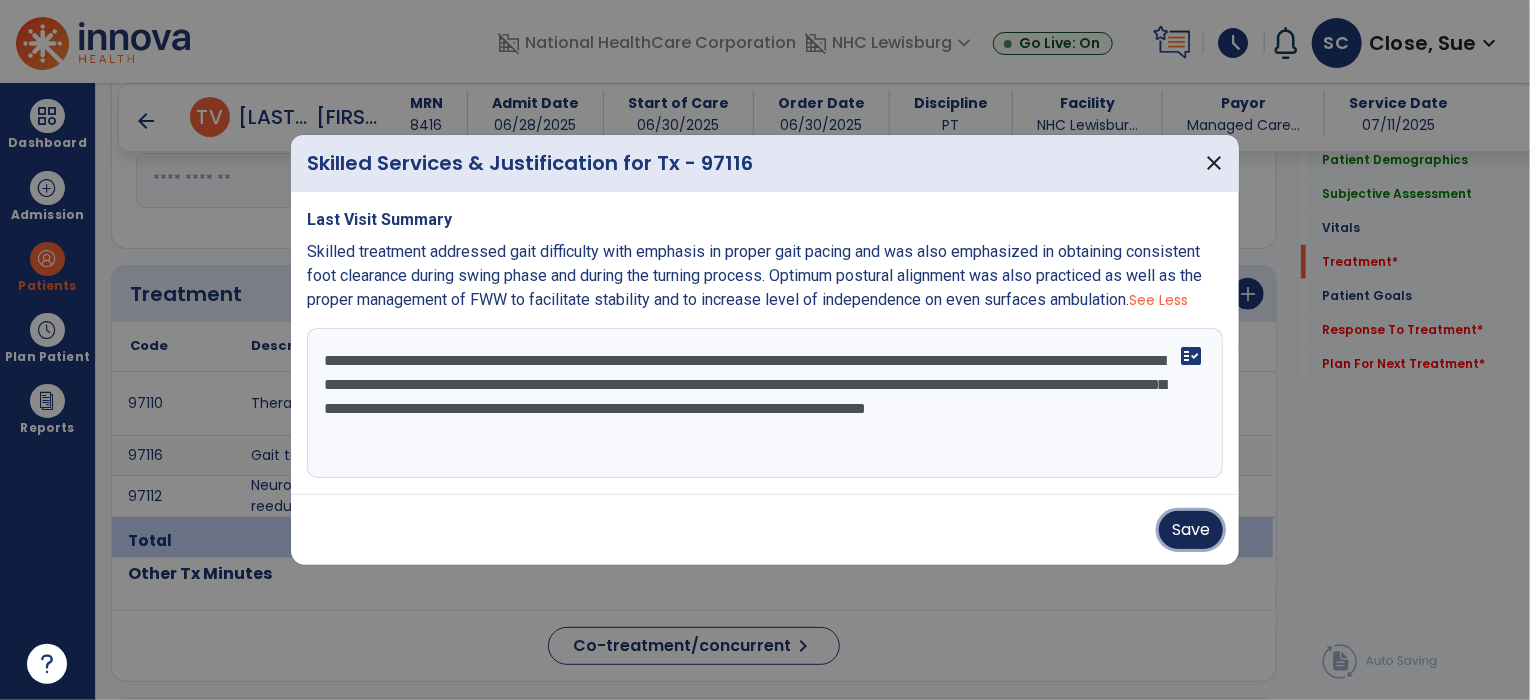 click on "Save" at bounding box center (1191, 530) 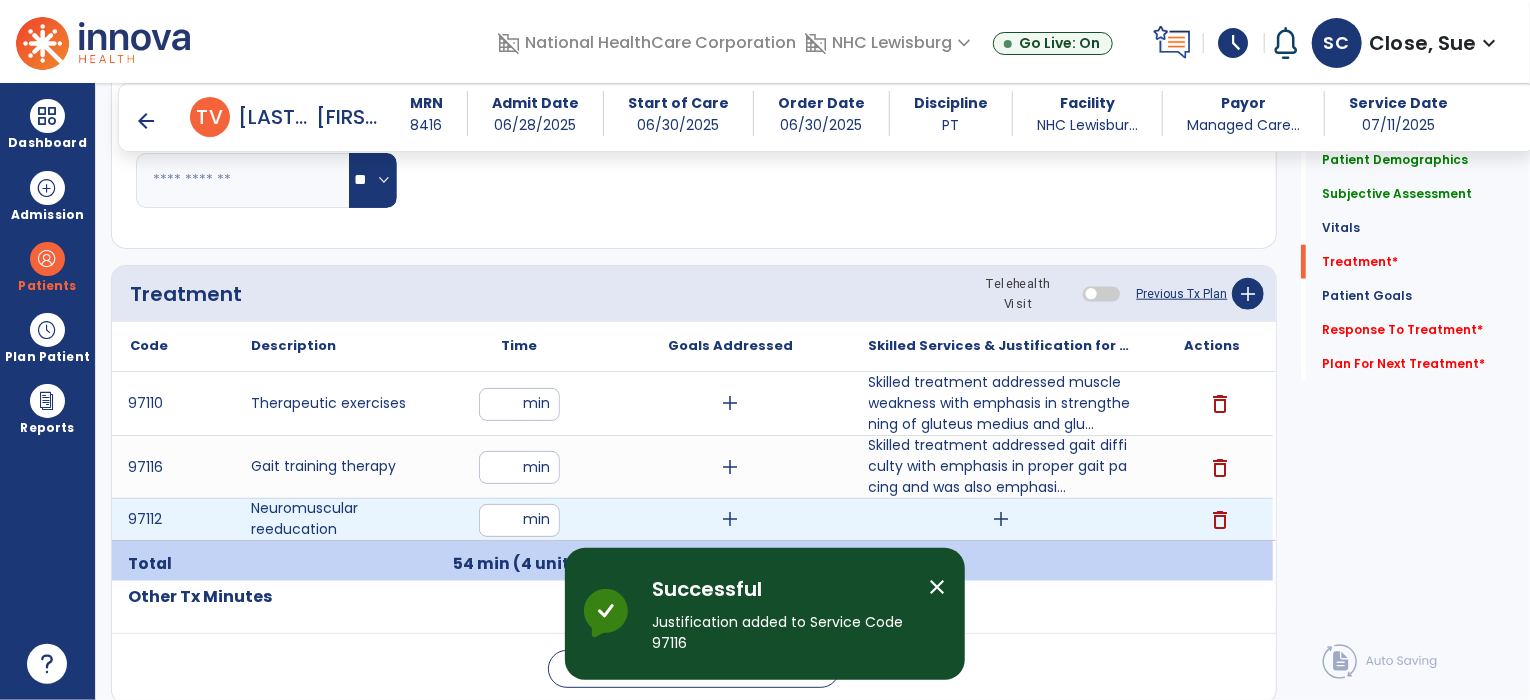 click on "add" at bounding box center (1001, 519) 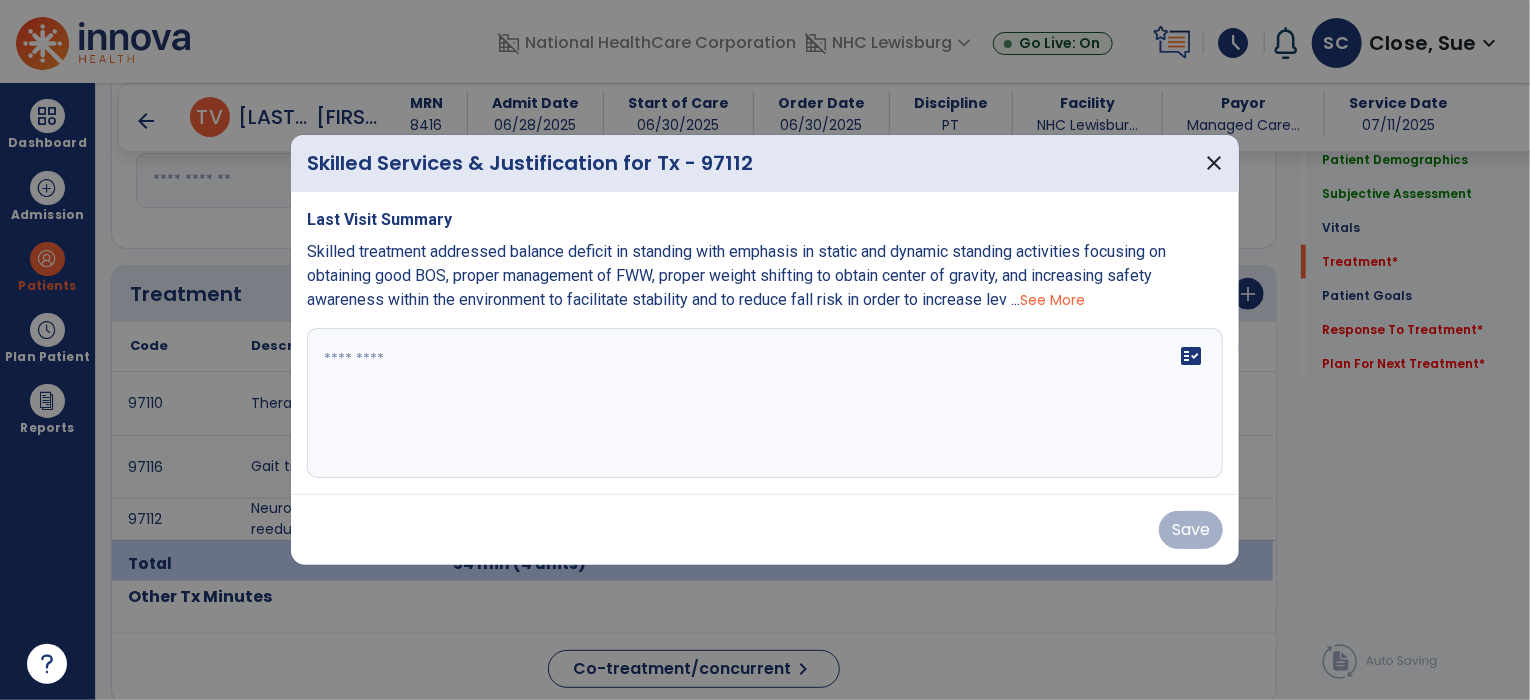 click on "See More" at bounding box center (1052, 300) 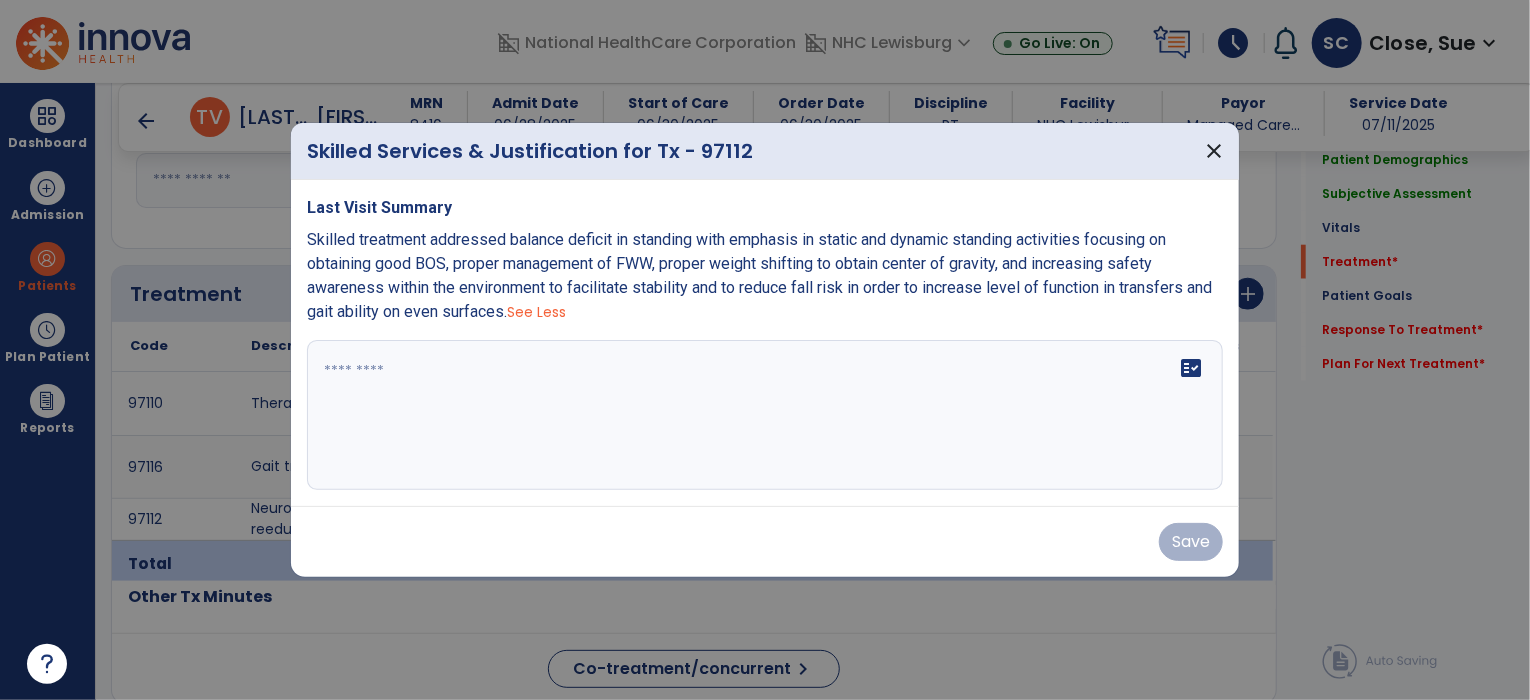 drag, startPoint x: 512, startPoint y: 315, endPoint x: 304, endPoint y: 235, distance: 222.85422 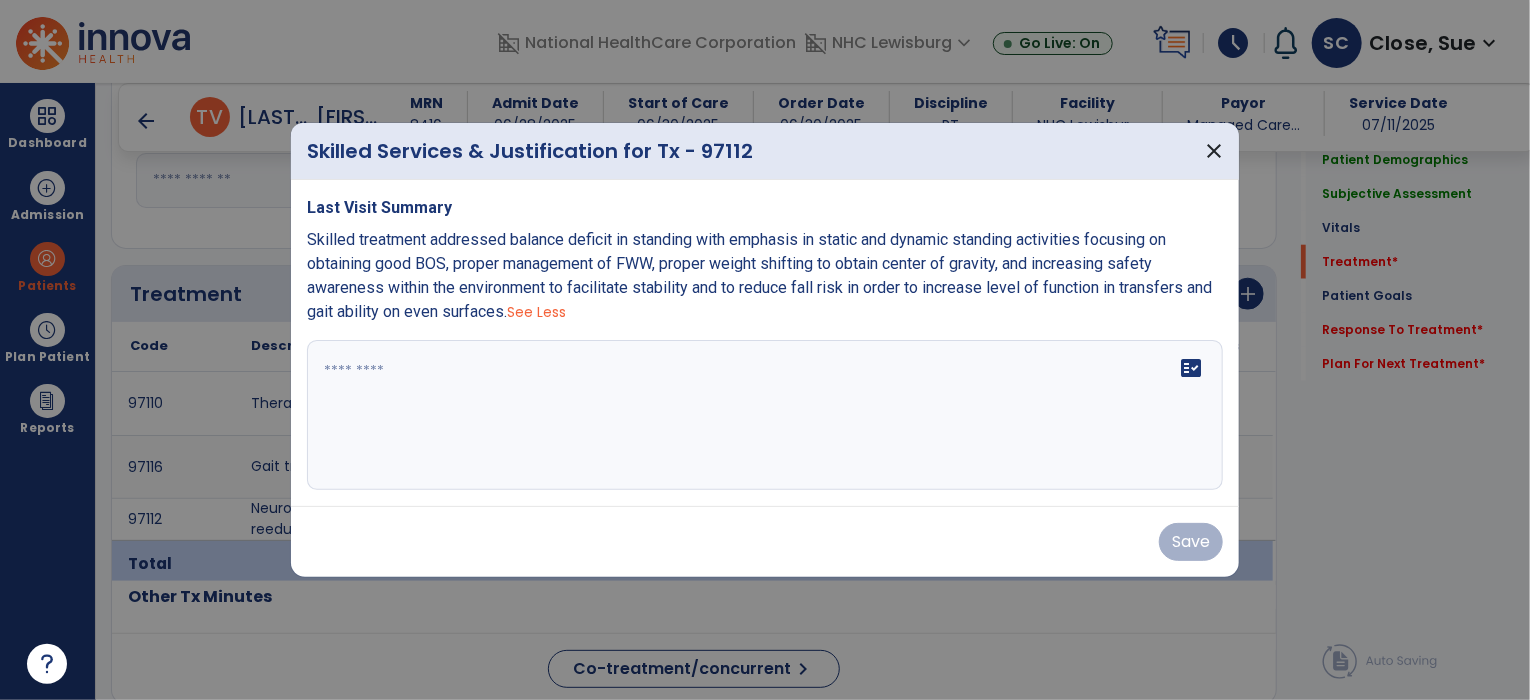 click on "Last Visit Summary Skilled treatment addressed balance deficit in standing with emphasis in static and  dynamic standing activities focusing on obtaining good BOS, proper management of FWW, proper weight shifting to obtain center of gravity, and increasing safety awareness within the environment to facilitate stability and to reduce fall risk in order to increase level of function in transfers and gait ability on even surfaces.   See Less   fact_check" at bounding box center (765, 343) 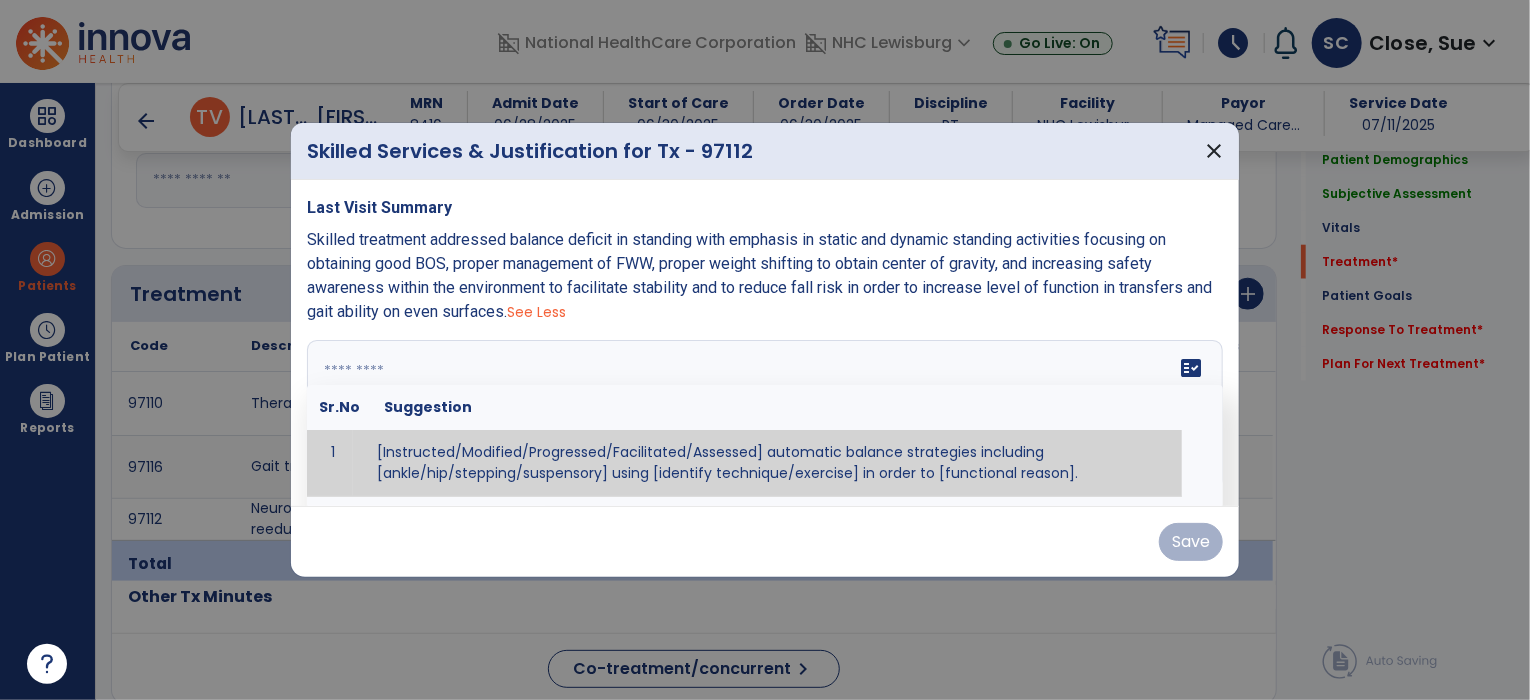 click on "fact_check  Sr.No Suggestion 1 [Instructed/Modified/Progressed/Facilitated/Assessed] automatic balance strategies including [ankle/hip/stepping/suspensory] using [identify technique/exercise] in order to [functional reason]. 2 [Instructed/Modified/Progressed/Facilitated/Assessed] sensory integration techniques including [visual inhibition/somatosensory inhibition/visual excitatory/somatosensory excitatory/vestibular excitatory] using [identify technique/exercise] in order to [functional reason]. 3 [Instructed/Modified/Progressed/Facilitated/Assessed] visual input including [oculomotor exercises, smooth pursuits, saccades, visual field, other] in order to [functional reasons]. 4 [Instructed/Modified/Progressed/Assessed] somatosensory techniques including [joint compression, proprioceptive activities, other] in order to [functional reasons]. 5 [Instructed/Modified/Progressed/Assessed] vestibular techniques including [gaze stabilization, Brandt-Darhoff, Epley, other] in order to [functional reasons]. 6 7" at bounding box center [765, 415] 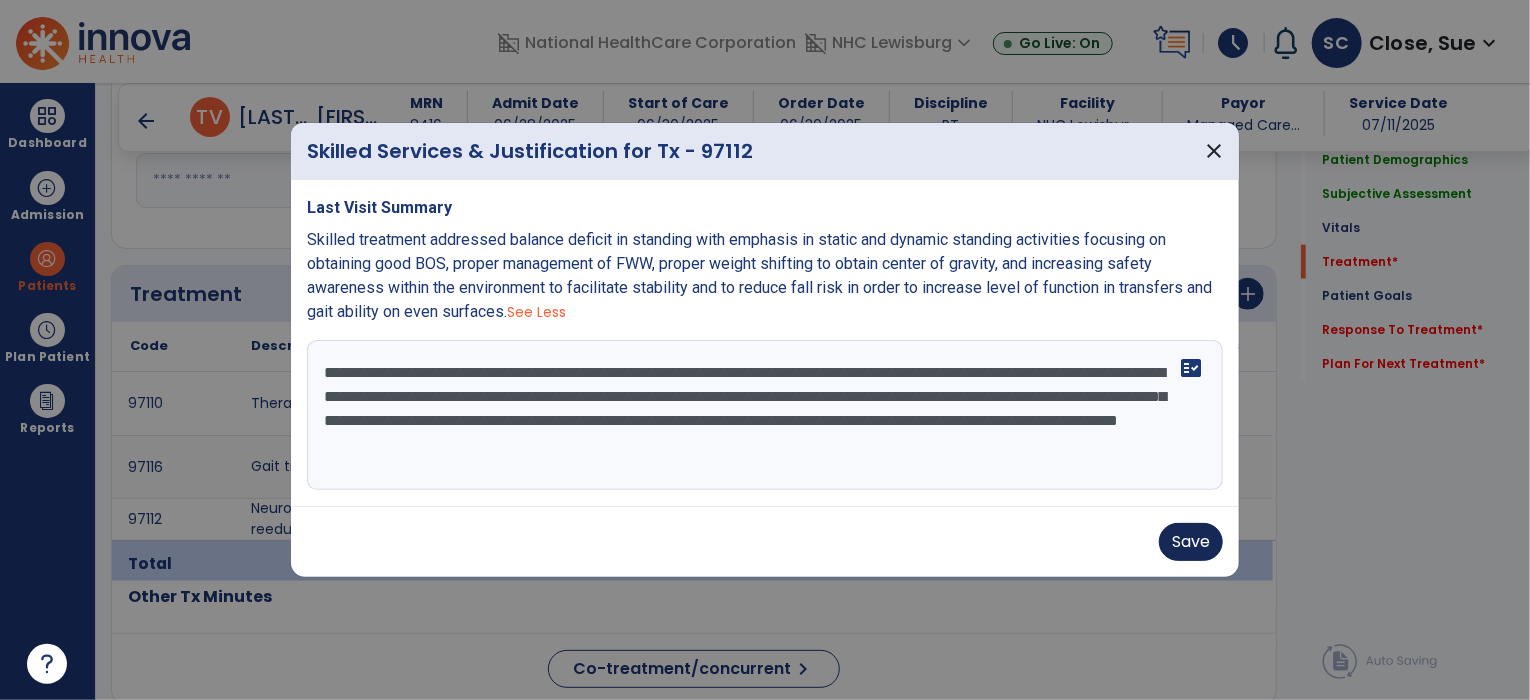 type on "**********" 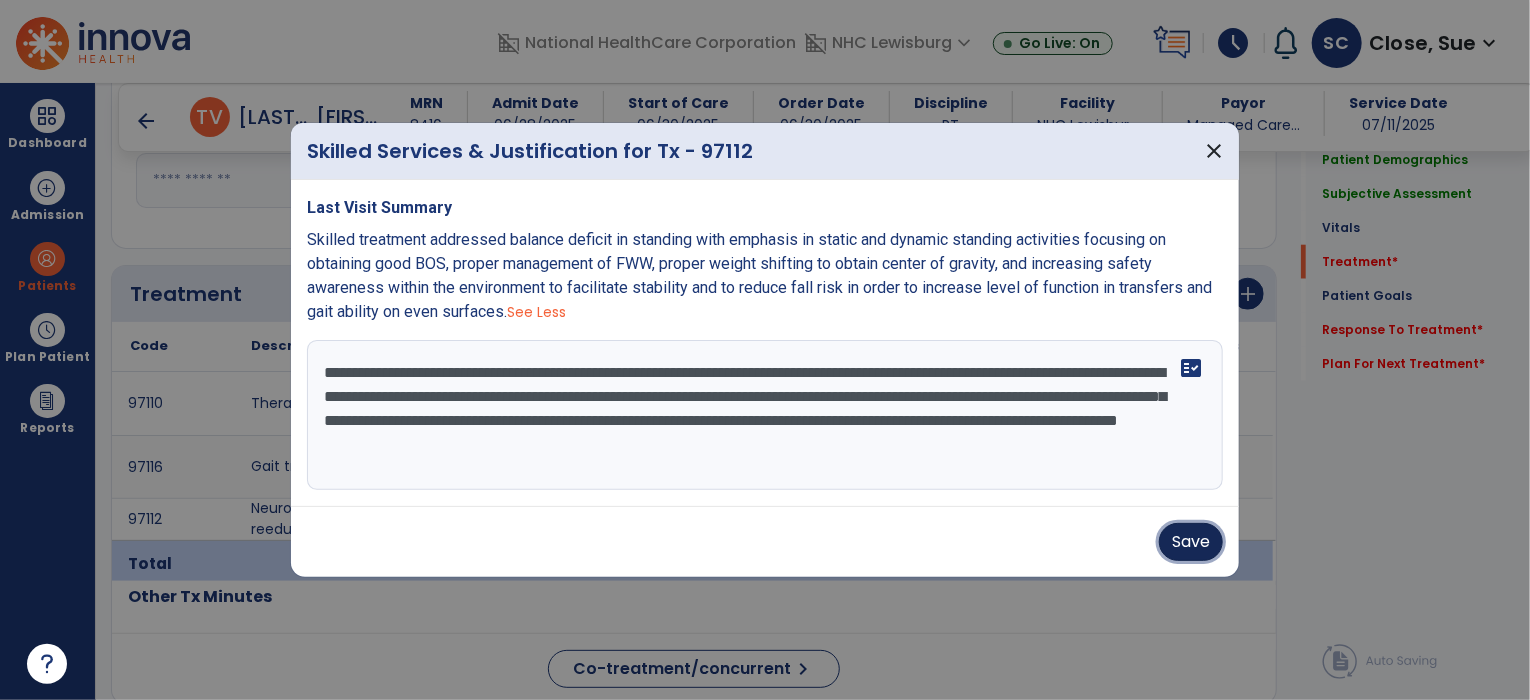 click on "Save" at bounding box center [1191, 542] 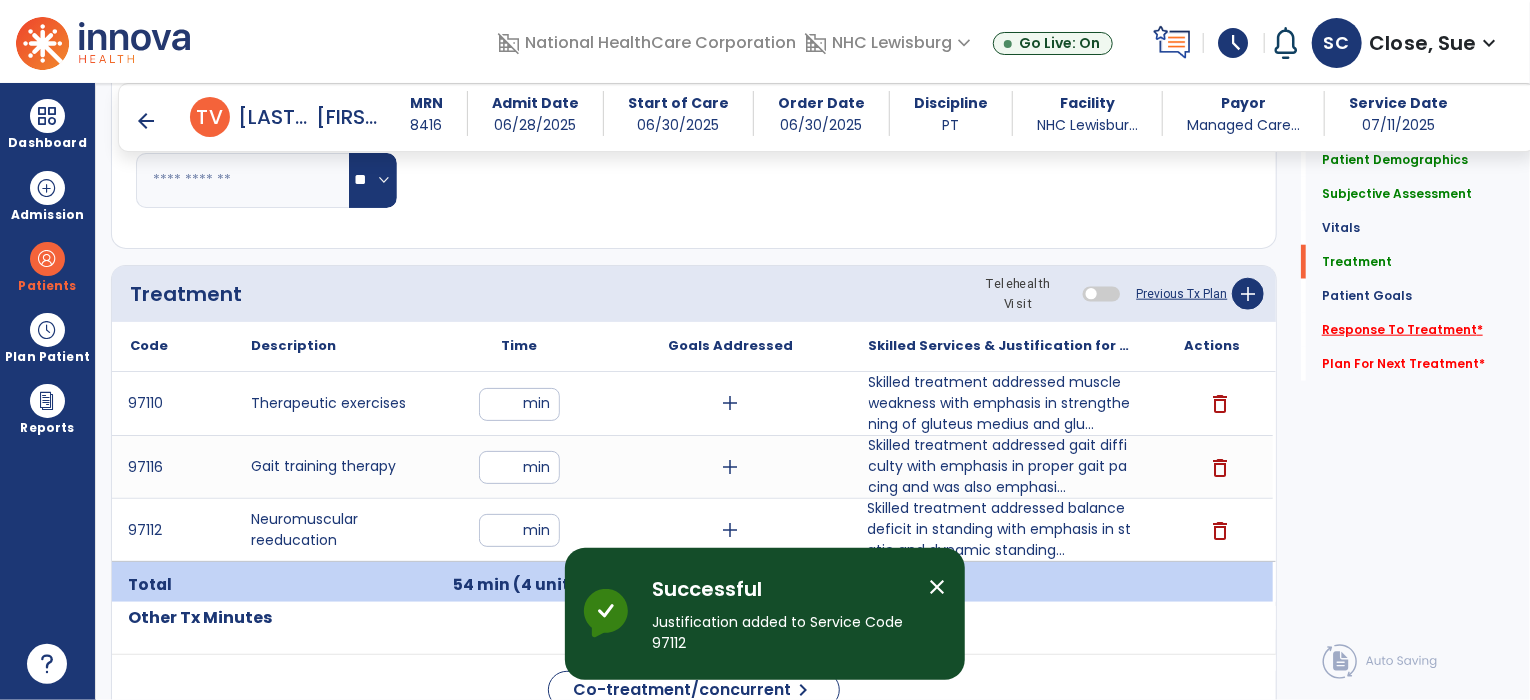 click on "Response To Treatment   *" 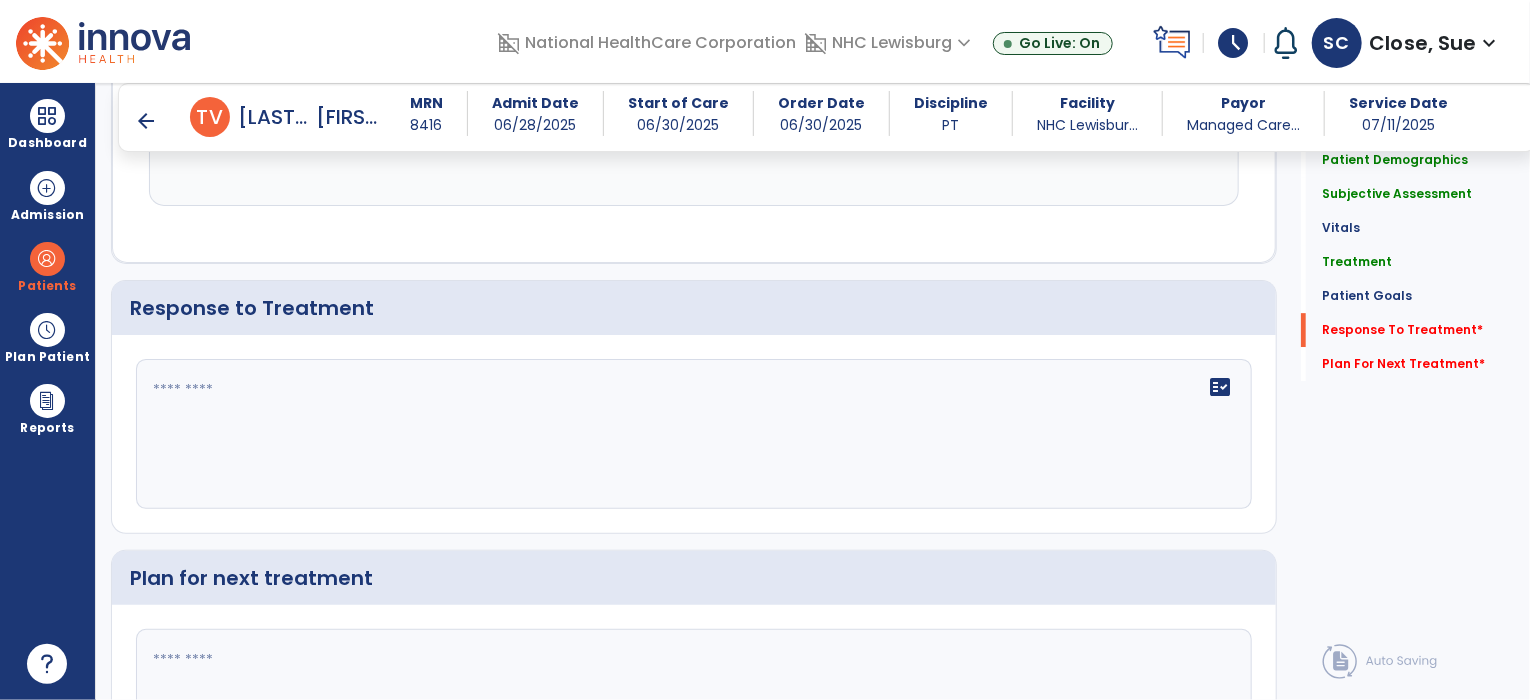 scroll, scrollTop: 3064, scrollLeft: 0, axis: vertical 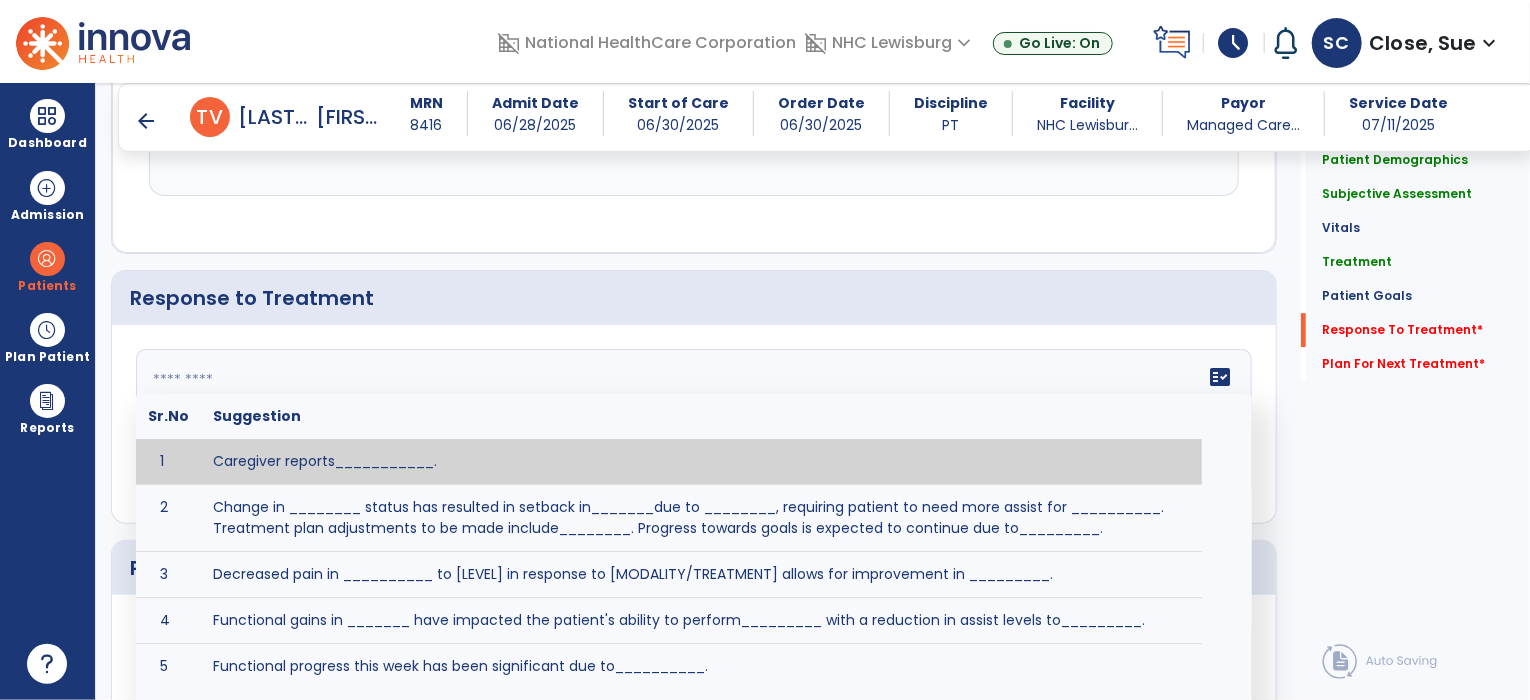 click on "fact_check  Sr.No Suggestion 1 Caregiver reports___________. 2 Change in ________ status has resulted in setback in_______due to ________, requiring patient to need more assist for __________.   Treatment plan adjustments to be made include________.  Progress towards goals is expected to continue due to_________. 3 Decreased pain in __________ to [LEVEL] in response to [MODALITY/TREATMENT] allows for improvement in _________. 4 Functional gains in _______ have impacted the patient's ability to perform_________ with a reduction in assist levels to_________. 5 Functional progress this week has been significant due to__________. 6 Gains in ________ have improved the patient's ability to perform ______with decreased levels of assist to___________. 7 Improvement in ________allows patient to tolerate higher levels of challenges in_________. 8 Pain in [AREA] has decreased to [LEVEL] in response to [TREATMENT/MODALITY], allowing fore ease in completing__________. 9 10 11 12 13 14 15 16 17 18 19 20 21" 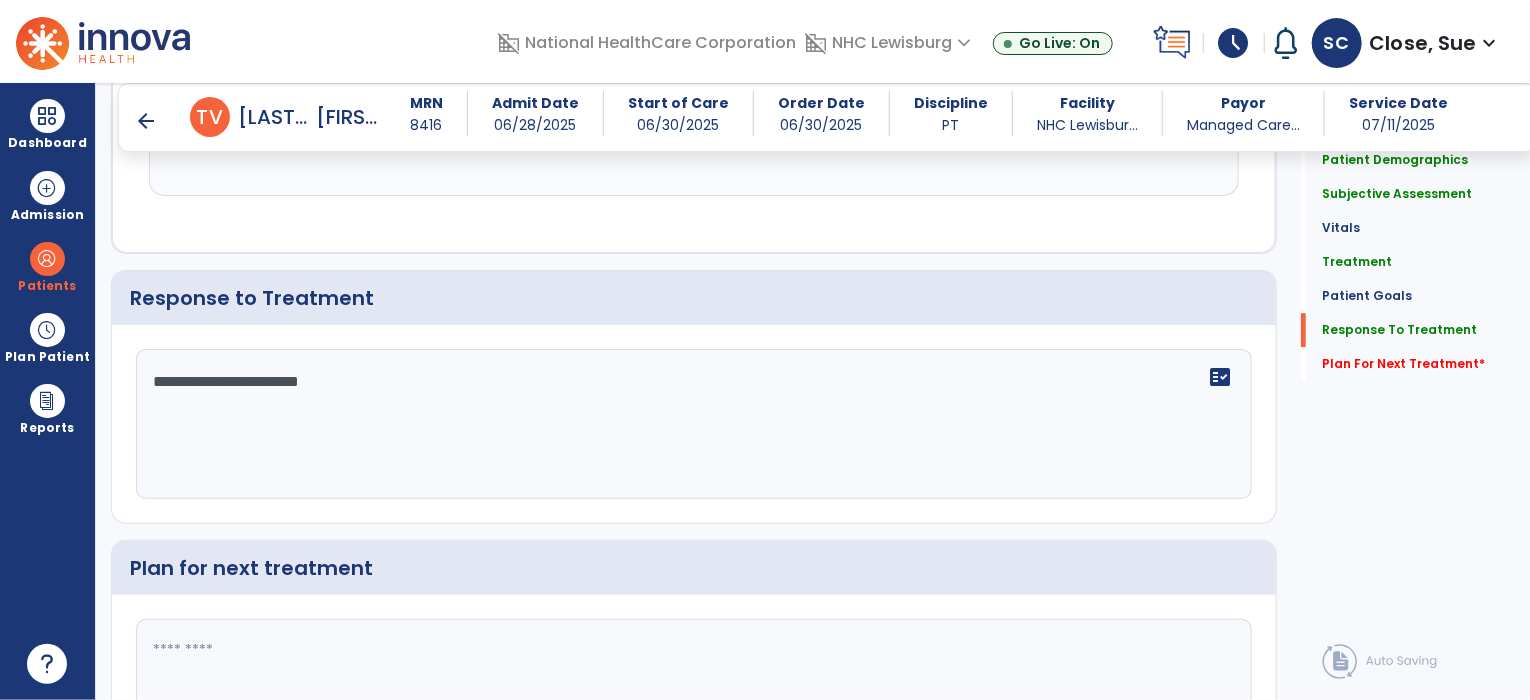 scroll, scrollTop: 3064, scrollLeft: 0, axis: vertical 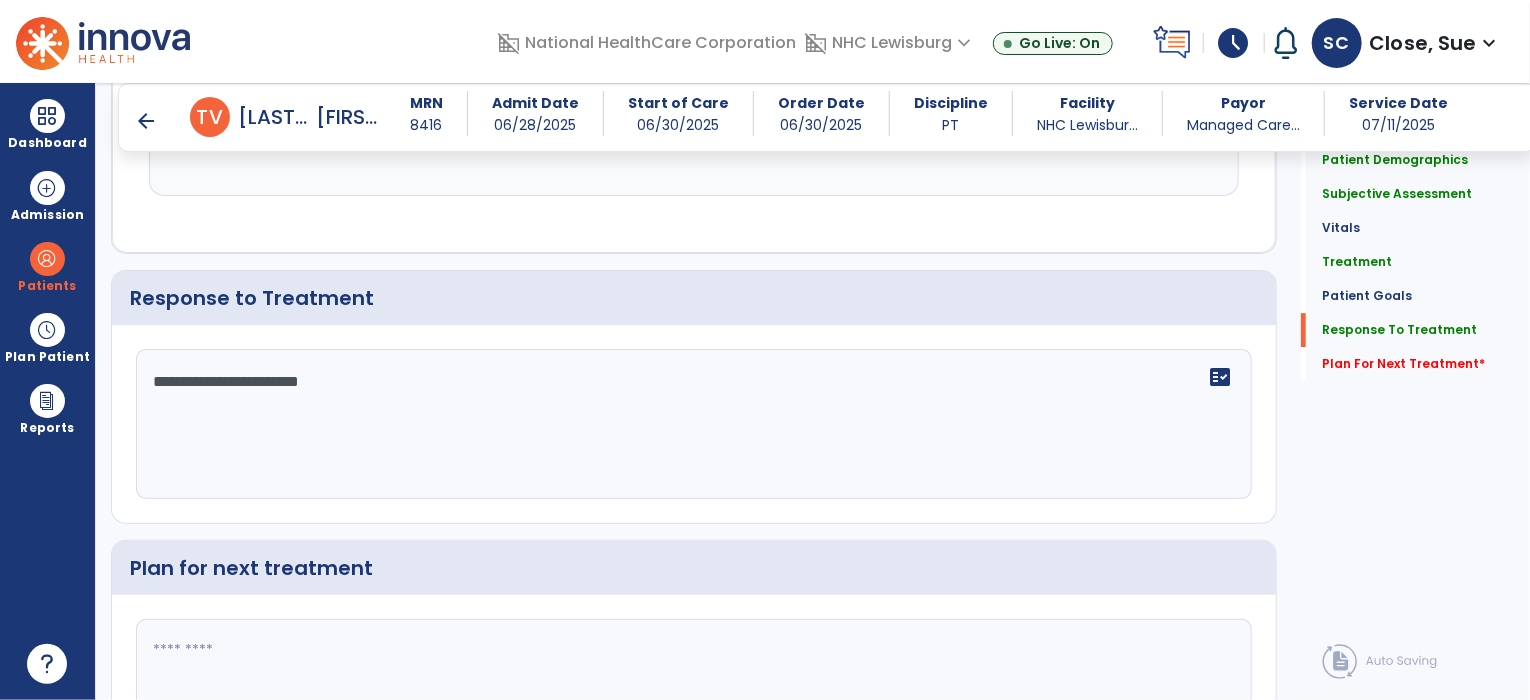 type on "**********" 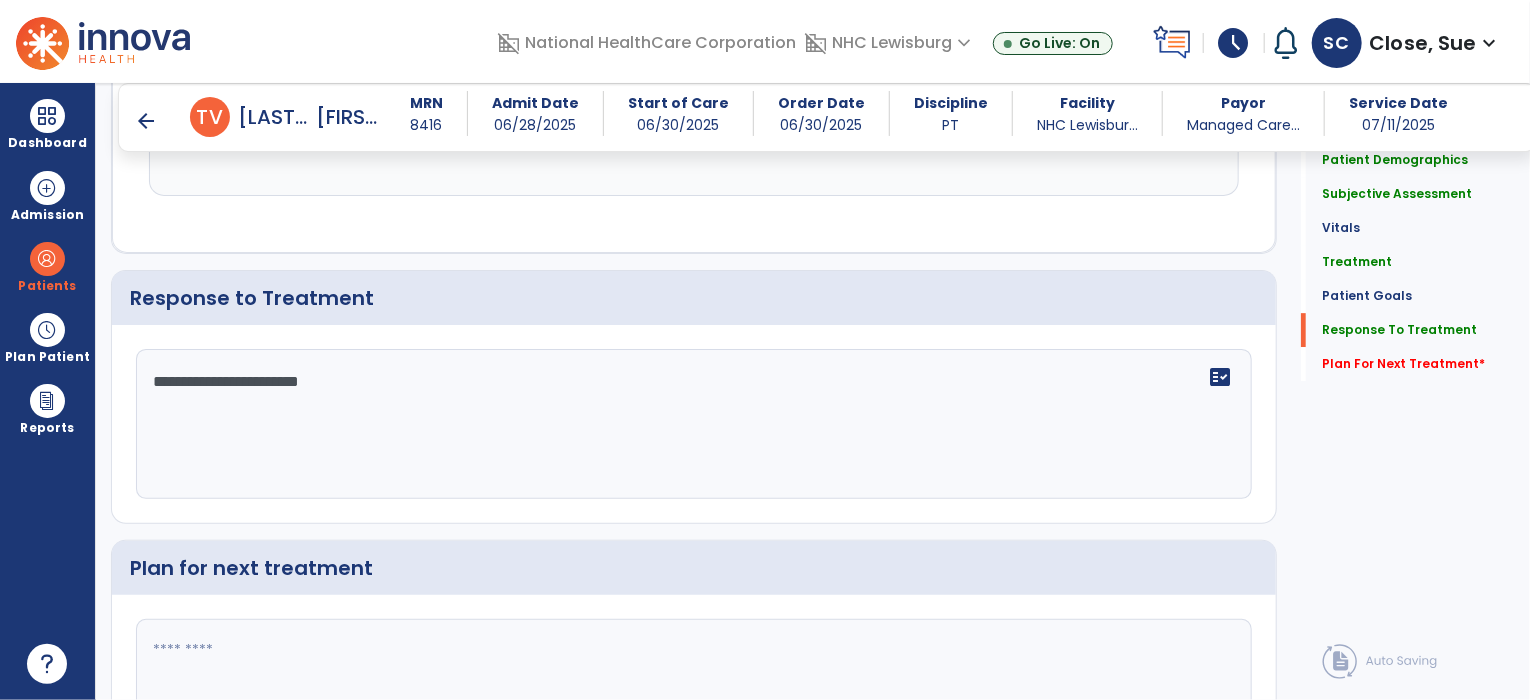 click 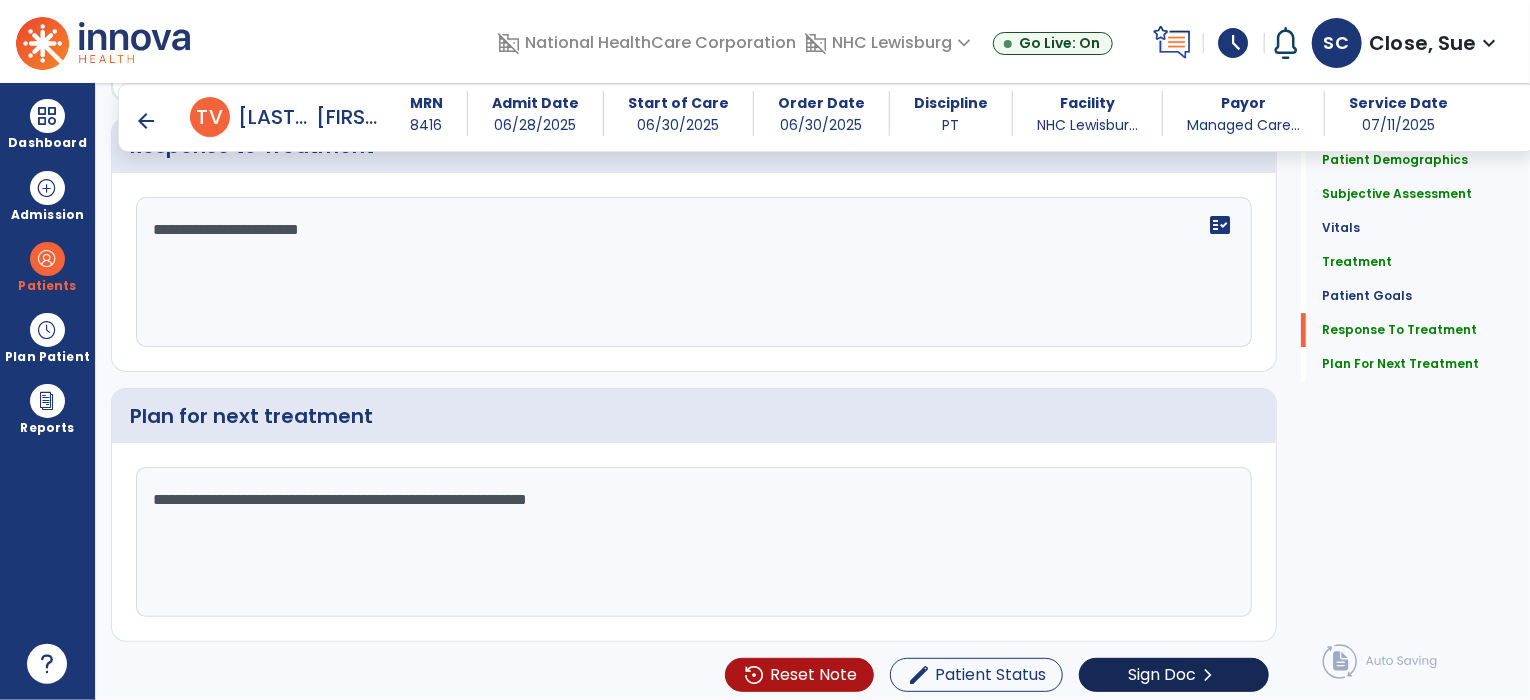 scroll, scrollTop: 3216, scrollLeft: 0, axis: vertical 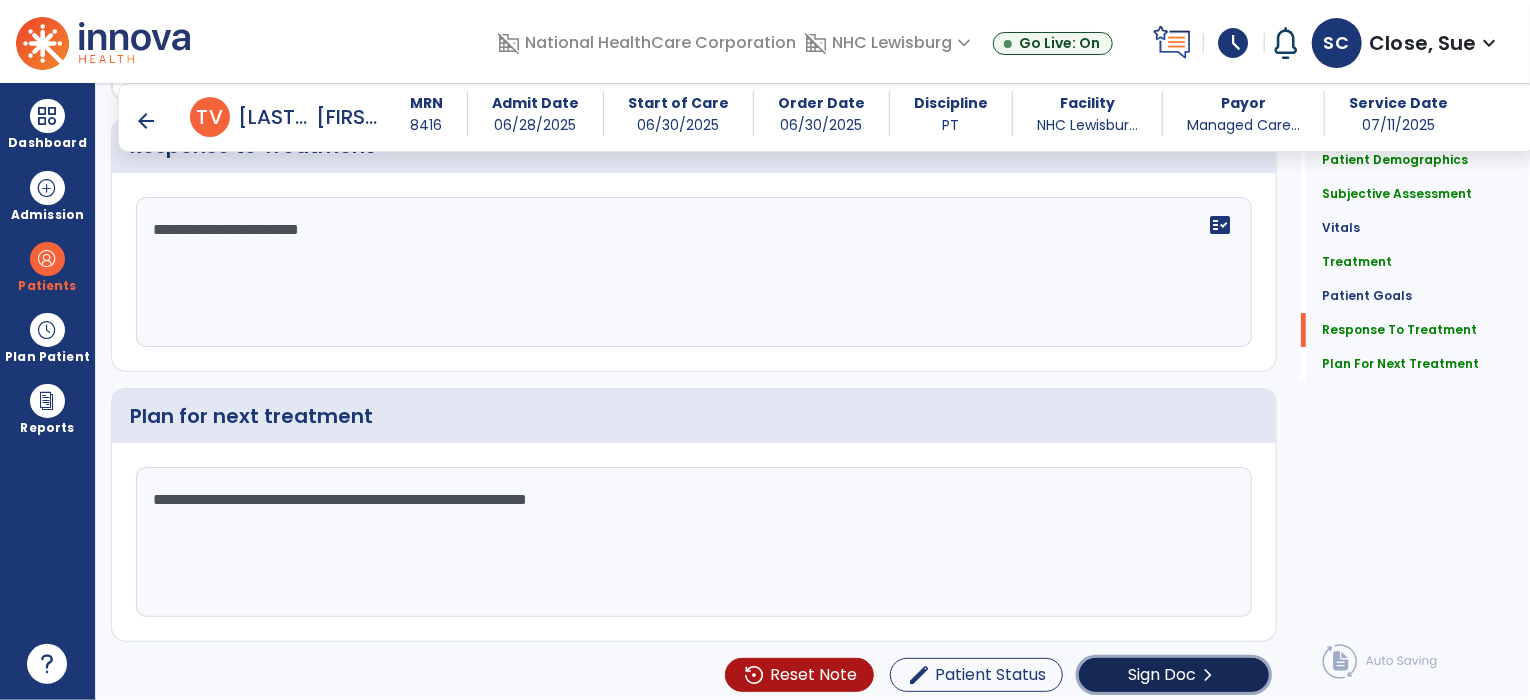 click on "Sign Doc" 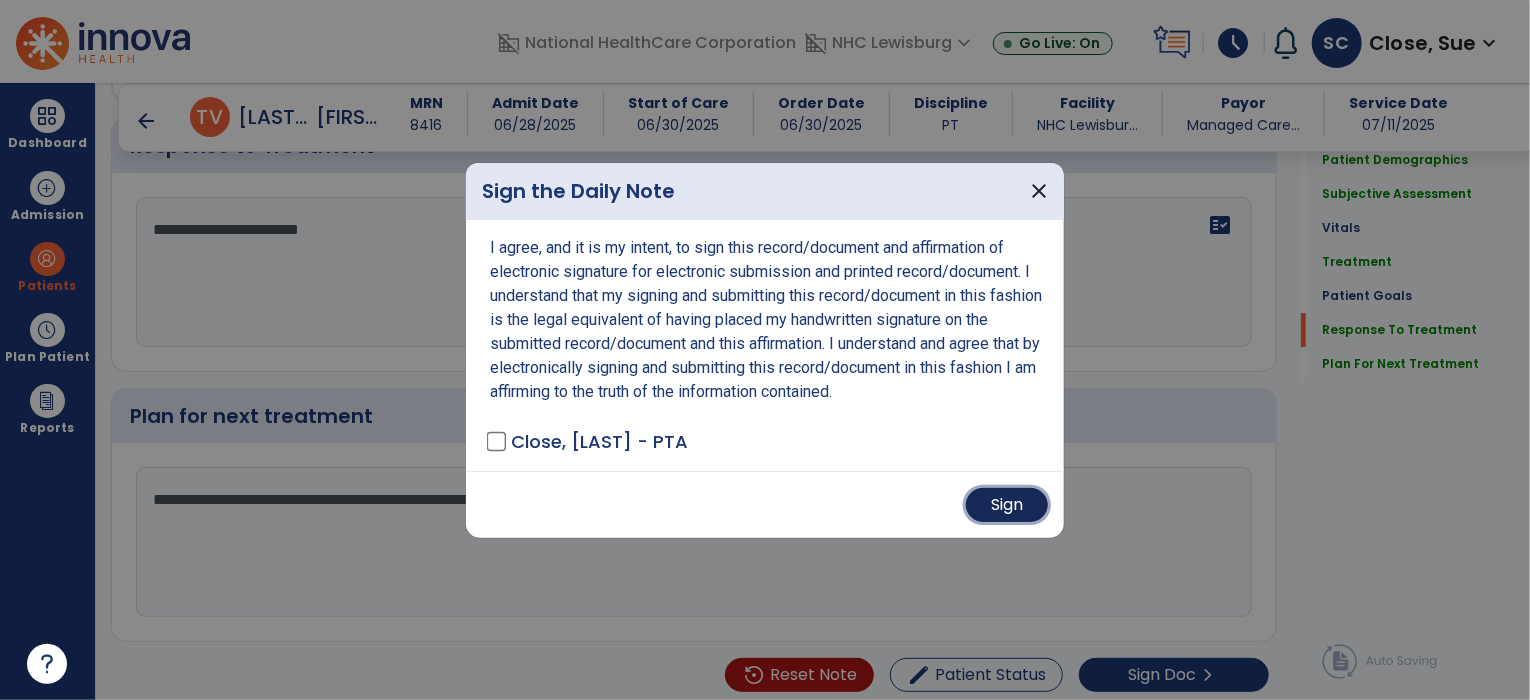 click on "Sign" at bounding box center (1007, 505) 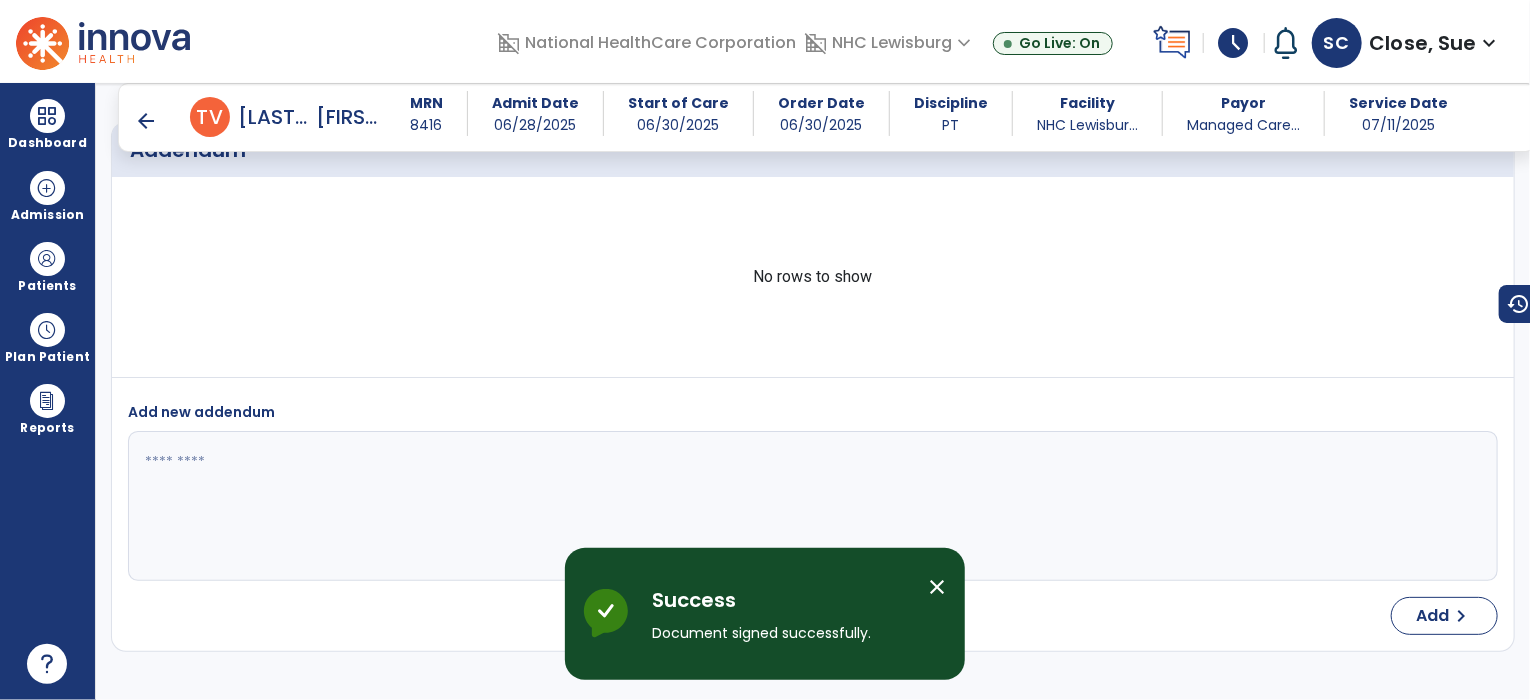 scroll, scrollTop: 4616, scrollLeft: 0, axis: vertical 